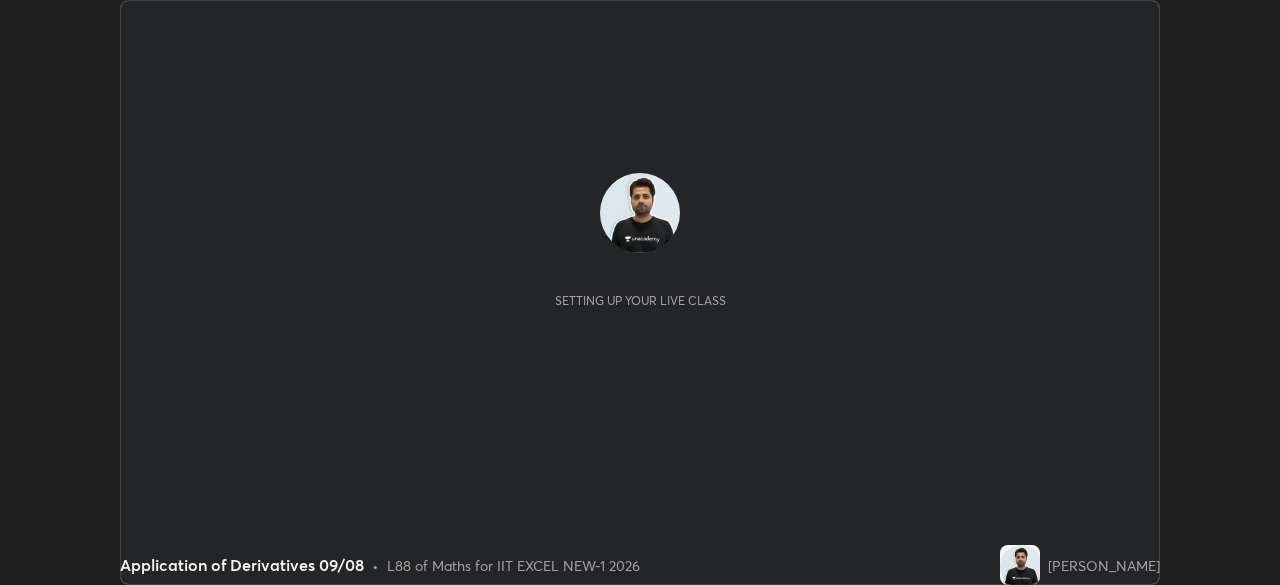 scroll, scrollTop: 0, scrollLeft: 0, axis: both 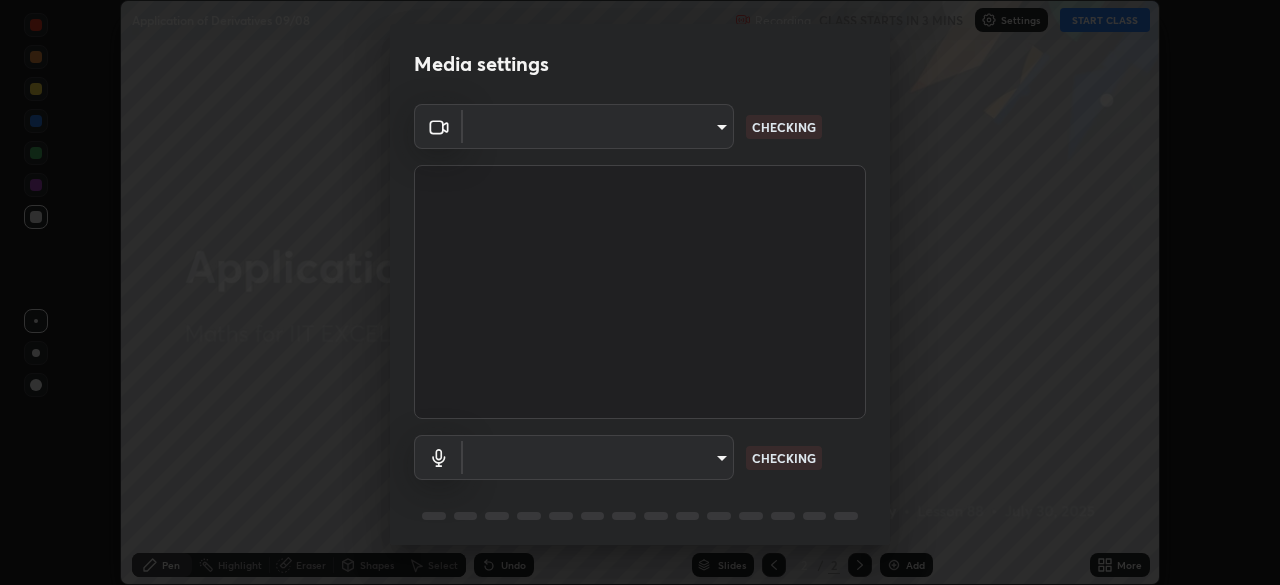 click on "Erase all Application of Derivatives 09/08 Recording CLASS STARTS IN 3 MINS Settings START CLASS Setting up your live class Application of Derivatives 09/08 • L88 of Maths for IIT EXCEL NEW-1 2026 [PERSON_NAME] Pen Highlight Eraser Shapes Select Undo Slides 2 / 2 Add More No doubts shared Encourage your learners to ask a doubt for better clarity Report an issue Reason for reporting Buffering Chat not working Audio - Video sync issue Educator video quality low ​ Attach an image Report Media settings ​ CHECKING ​ CHECKING 1 / 5 Next" at bounding box center (640, 292) 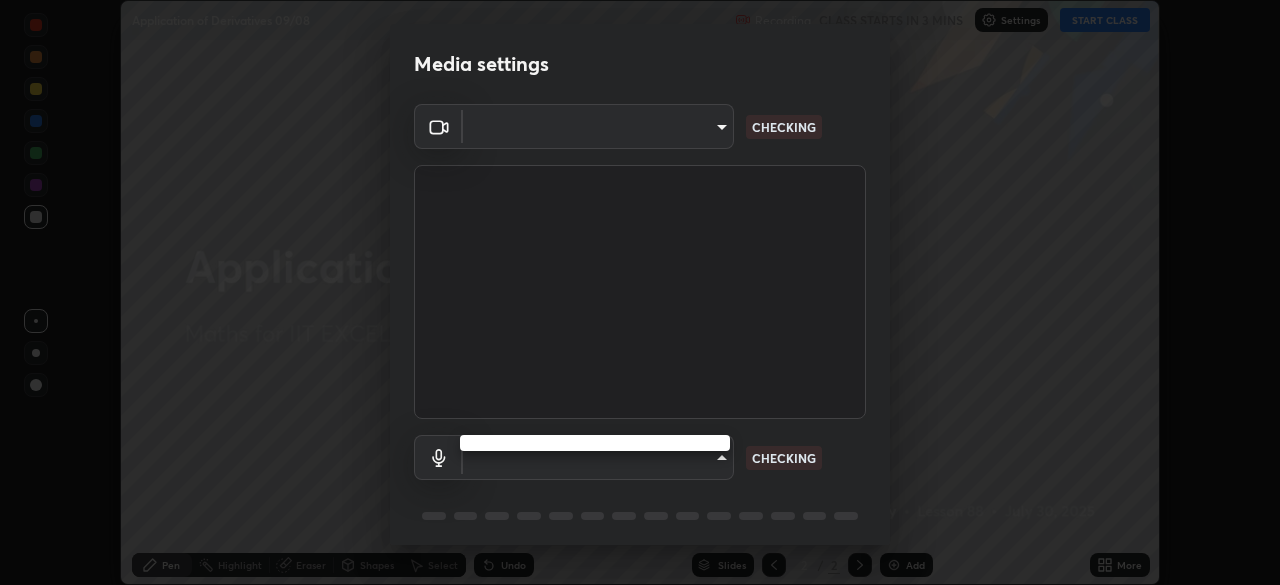 type on "4d63cd10dcc1379e9927399513255d12d620b7bbb39ca773e0f9116a90128a71" 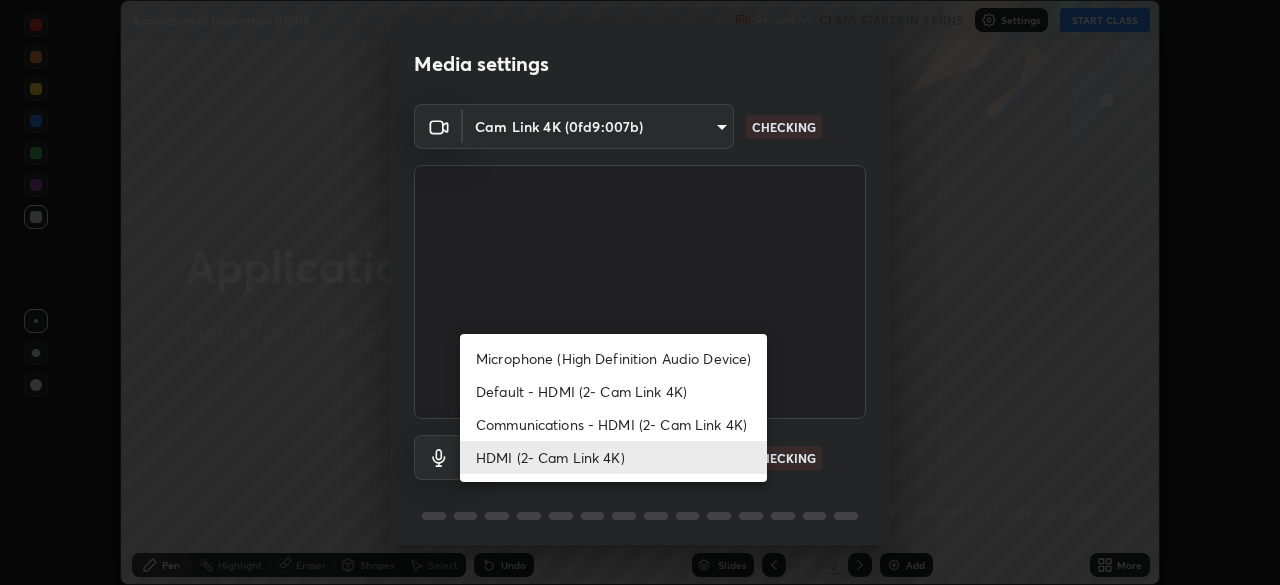 click on "Communications - HDMI (2- Cam Link 4K)" at bounding box center [613, 424] 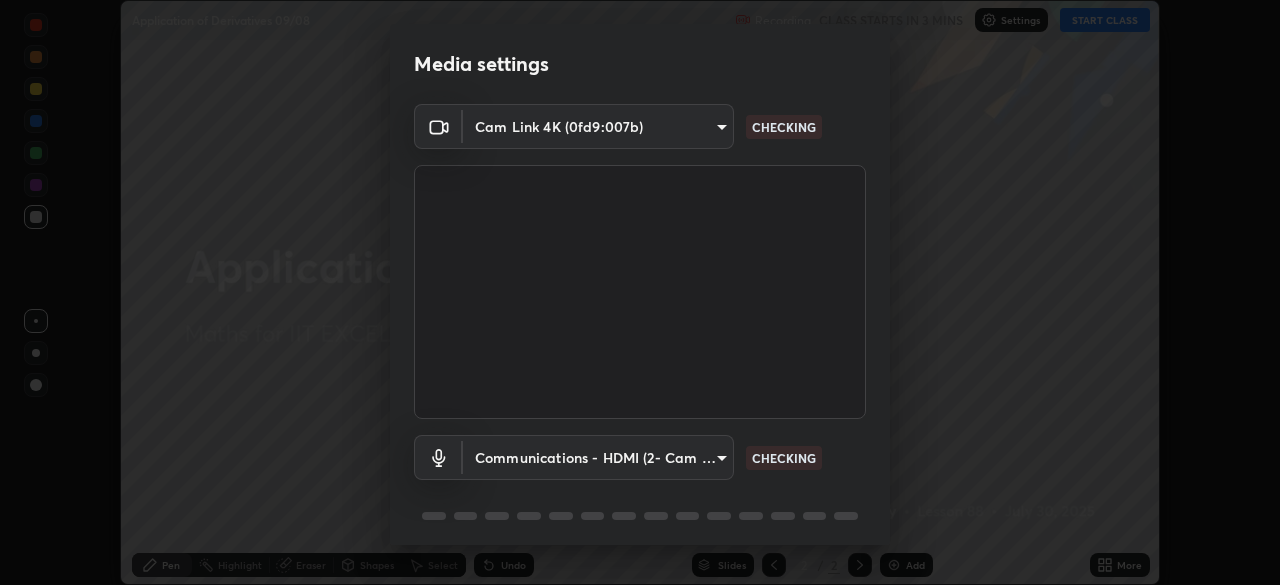 click on "Erase all Application of Derivatives 09/08 Recording CLASS STARTS IN 3 MINS Settings START CLASS Setting up your live class Application of Derivatives 09/08 • L88 of Maths for IIT EXCEL NEW-1 2026 [PERSON_NAME] Pen Highlight Eraser Shapes Select Undo Slides 2 / 2 Add More No doubts shared Encourage your learners to ask a doubt for better clarity Report an issue Reason for reporting Buffering Chat not working Audio - Video sync issue Educator video quality low ​ Attach an image Report Media settings Cam Link 4K (0fd9:007b) 4d63cd10dcc1379e9927399513255d12d620b7bbb39ca773e0f9116a90128a71 CHECKING Communications - HDMI (2- Cam Link 4K) communications CHECKING 1 / 5 Next Microphone (High Definition Audio Device) Default - HDMI (2- Cam Link 4K) Communications - HDMI (2- Cam Link 4K) HDMI (2- Cam Link 4K)" at bounding box center [640, 292] 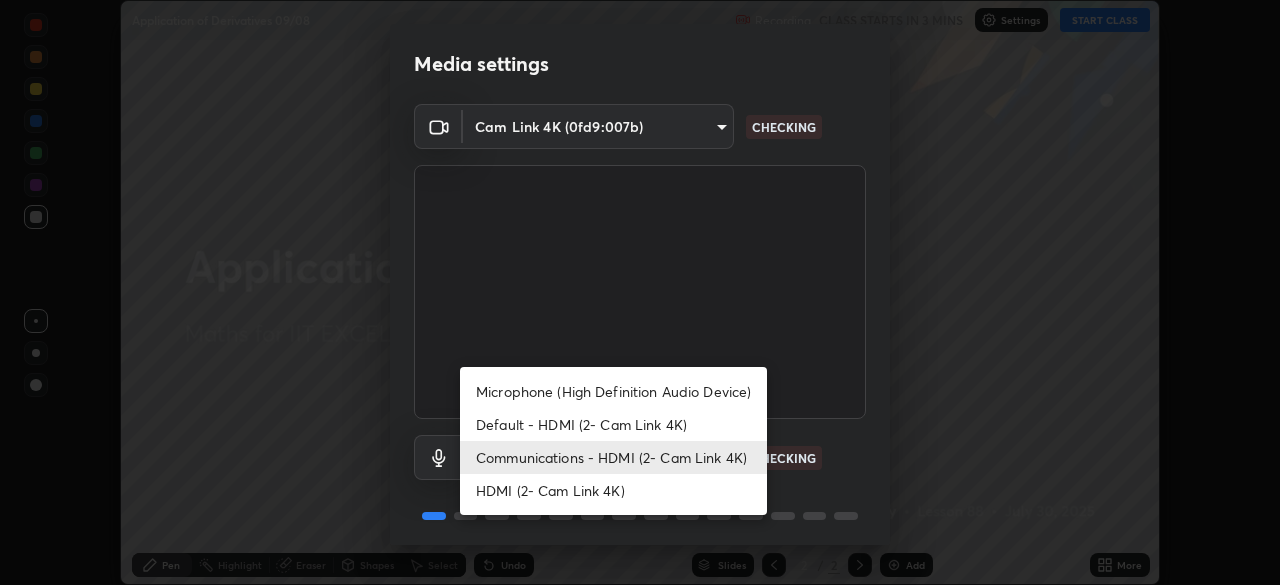 click on "HDMI (2- Cam Link 4K)" at bounding box center (613, 490) 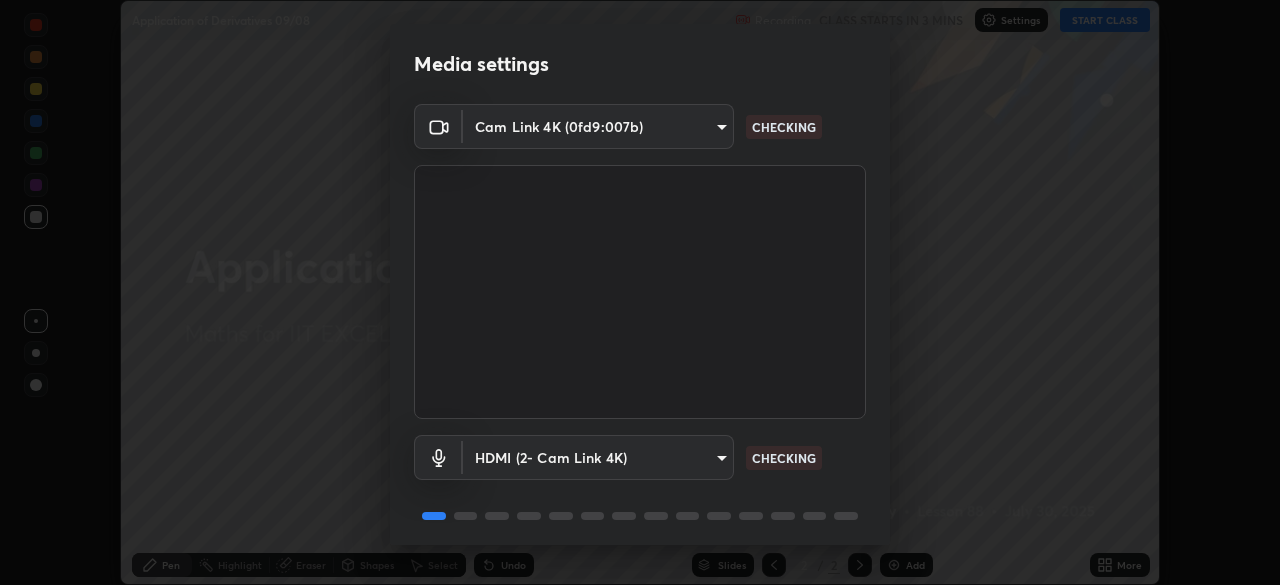 scroll, scrollTop: 71, scrollLeft: 0, axis: vertical 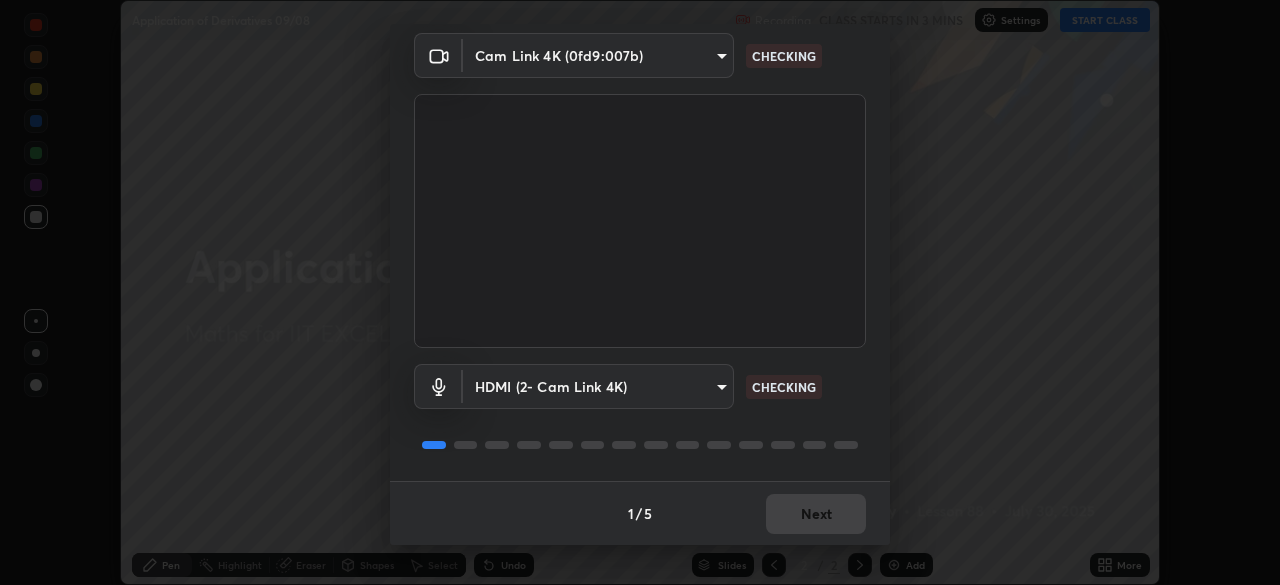 click on "1 / 5 Next" at bounding box center (640, 513) 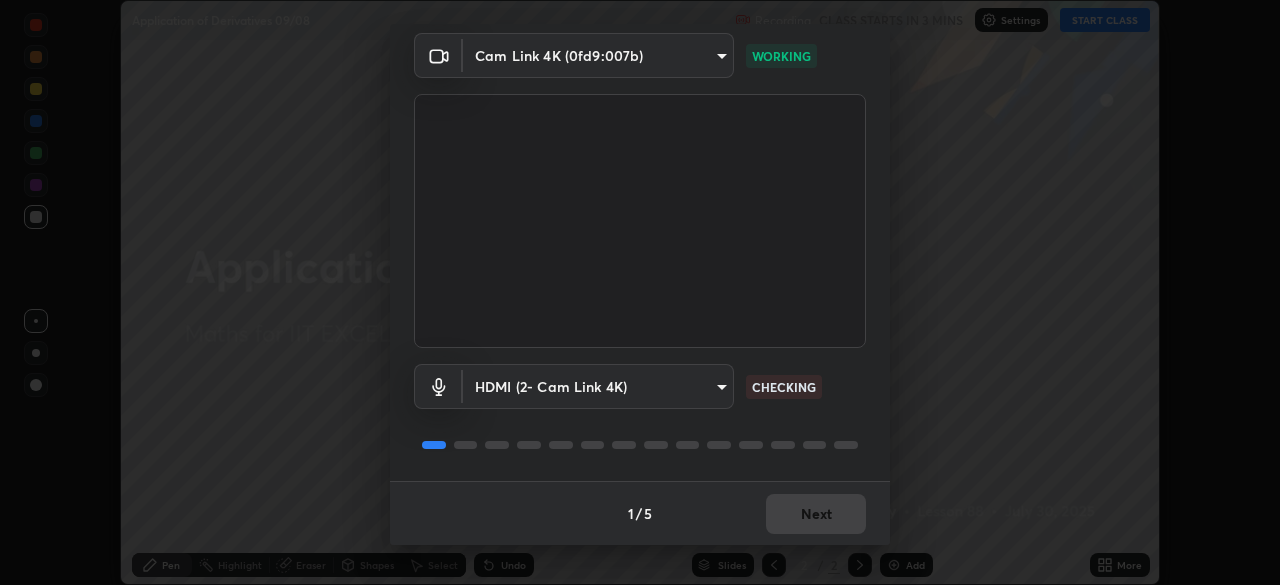 click on "1 / 5 Next" at bounding box center (640, 513) 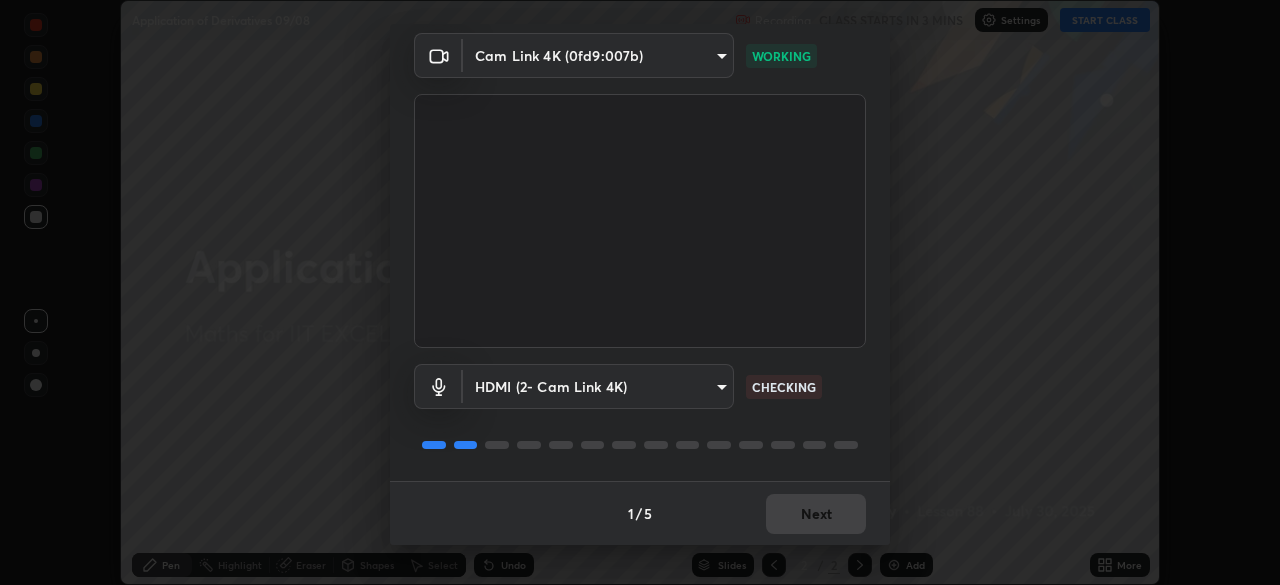 click on "1 / 5 Next" at bounding box center [640, 513] 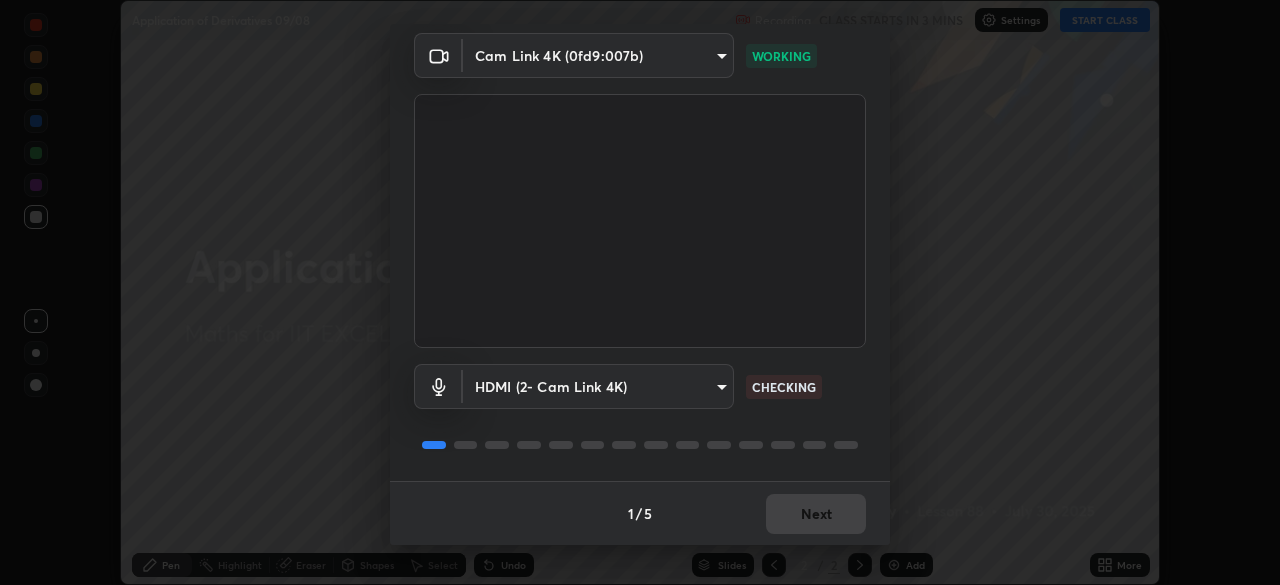 click on "1 / 5 Next" at bounding box center [640, 513] 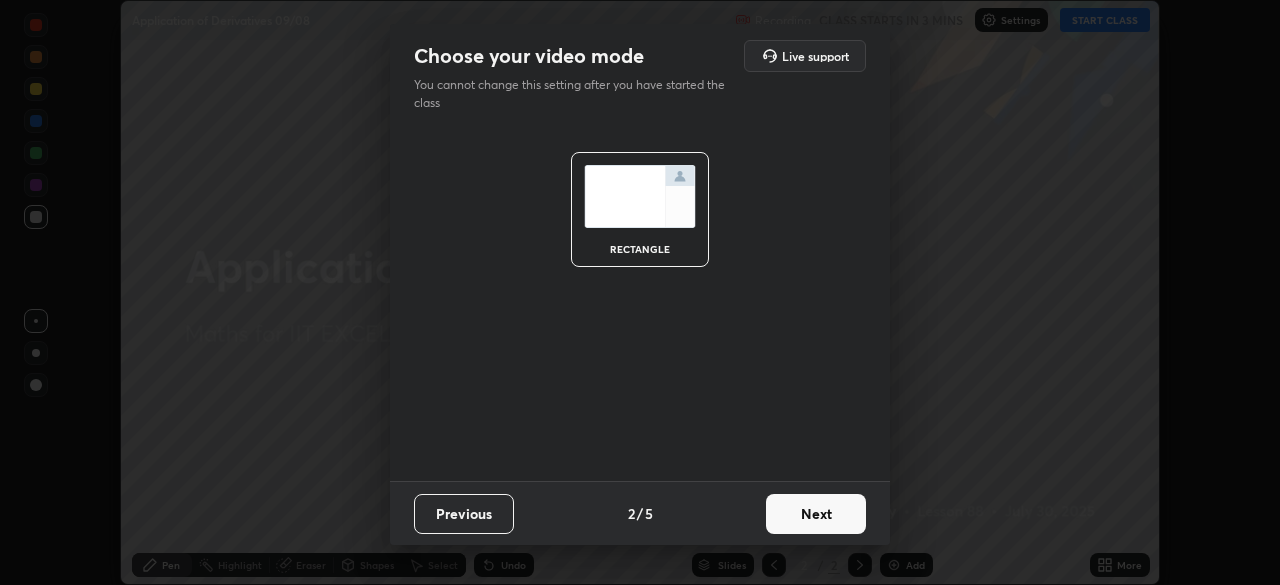 scroll, scrollTop: 0, scrollLeft: 0, axis: both 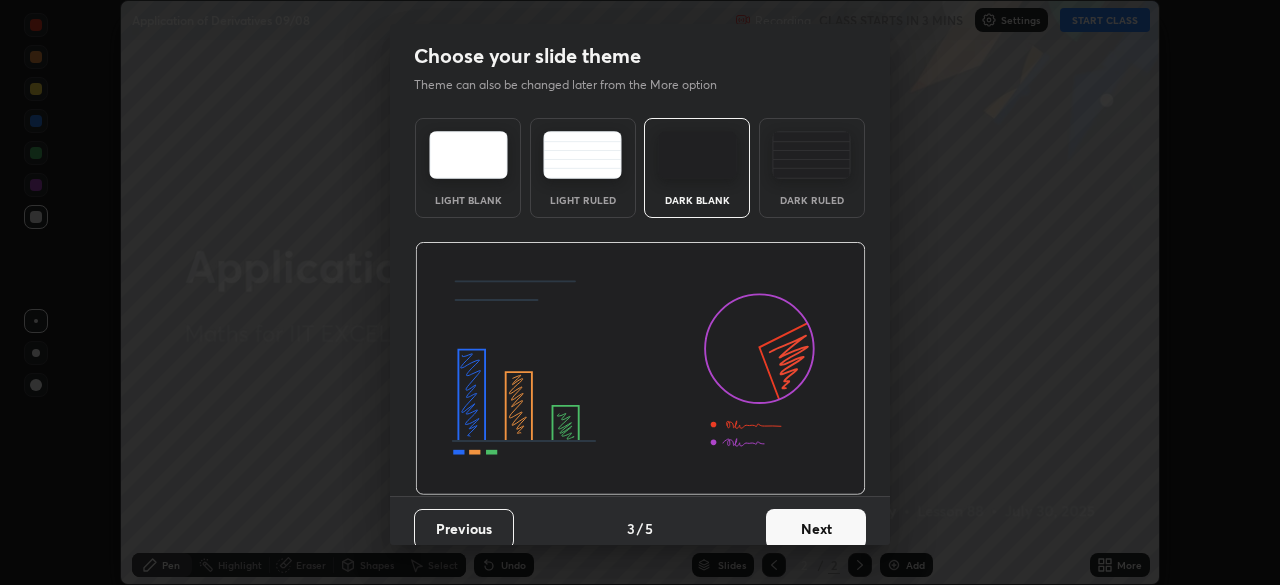 click on "Next" at bounding box center (816, 529) 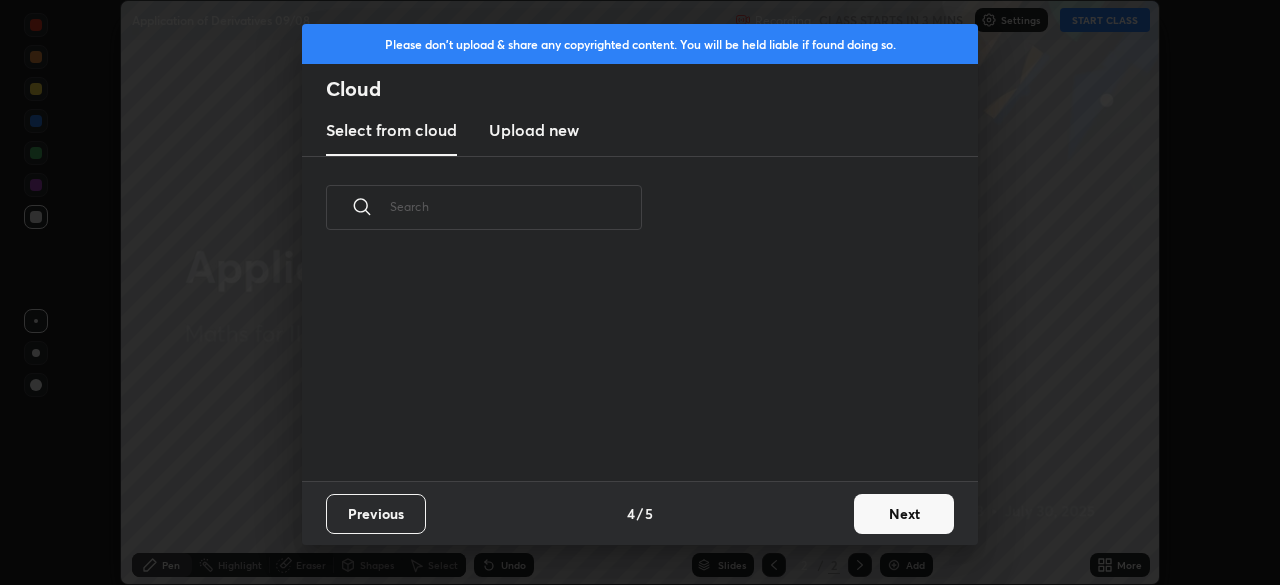 click on "Next" at bounding box center [904, 514] 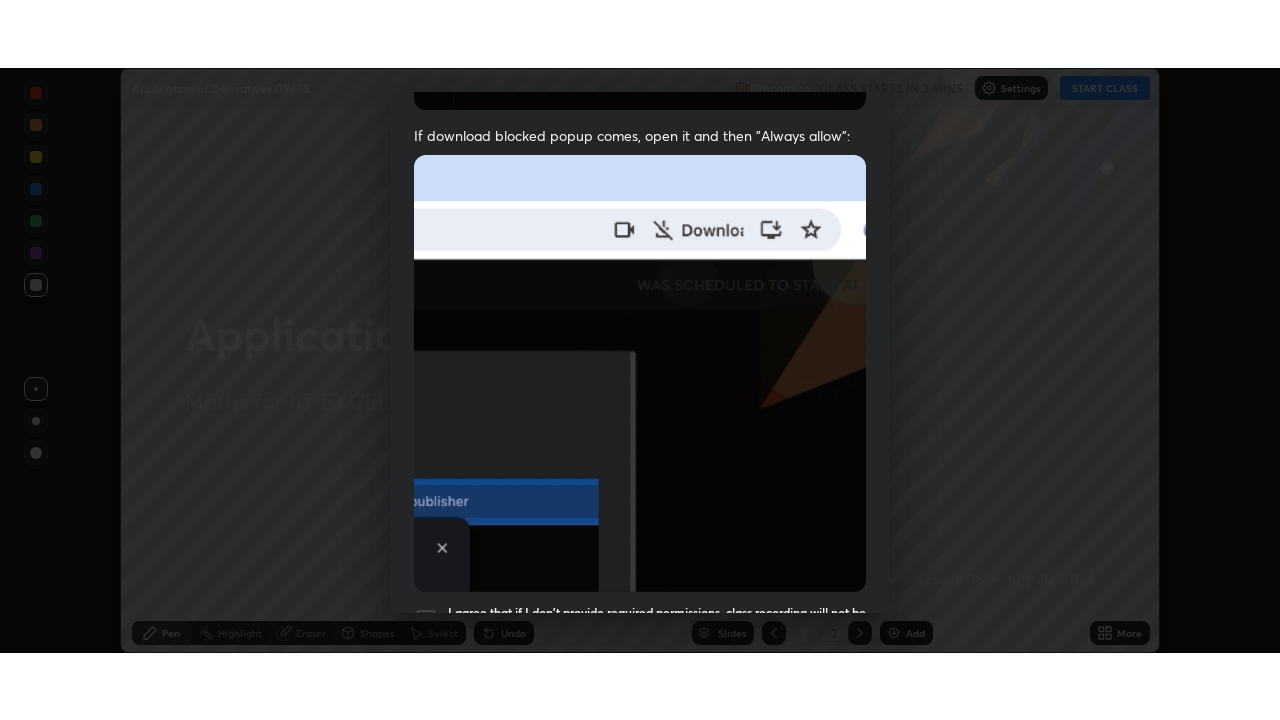 scroll, scrollTop: 479, scrollLeft: 0, axis: vertical 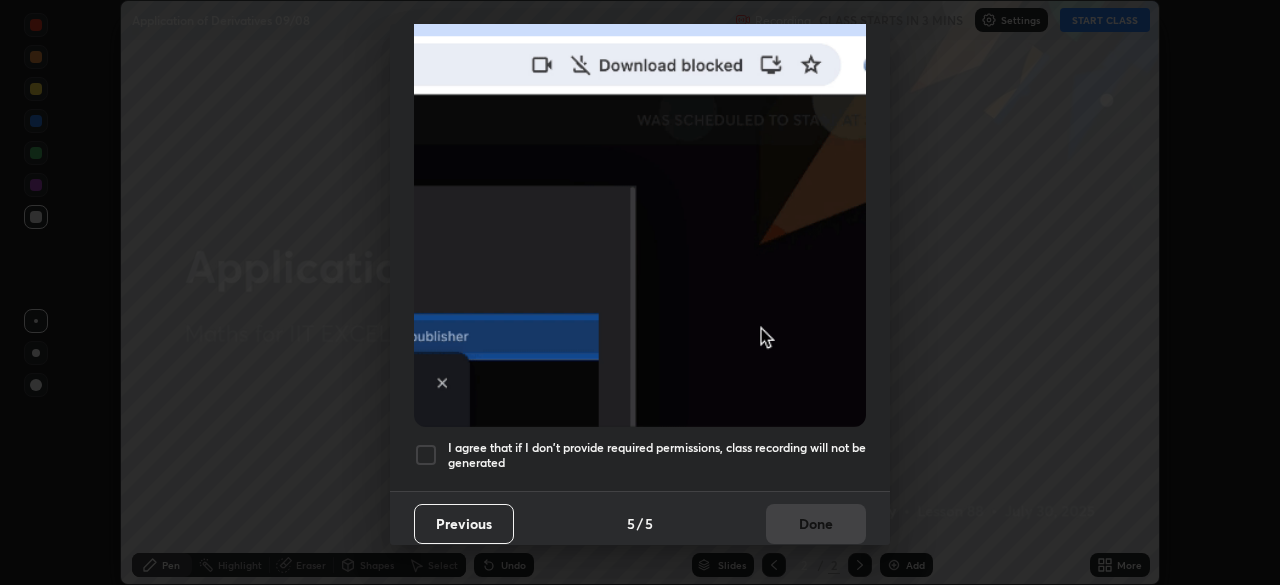click at bounding box center [426, 455] 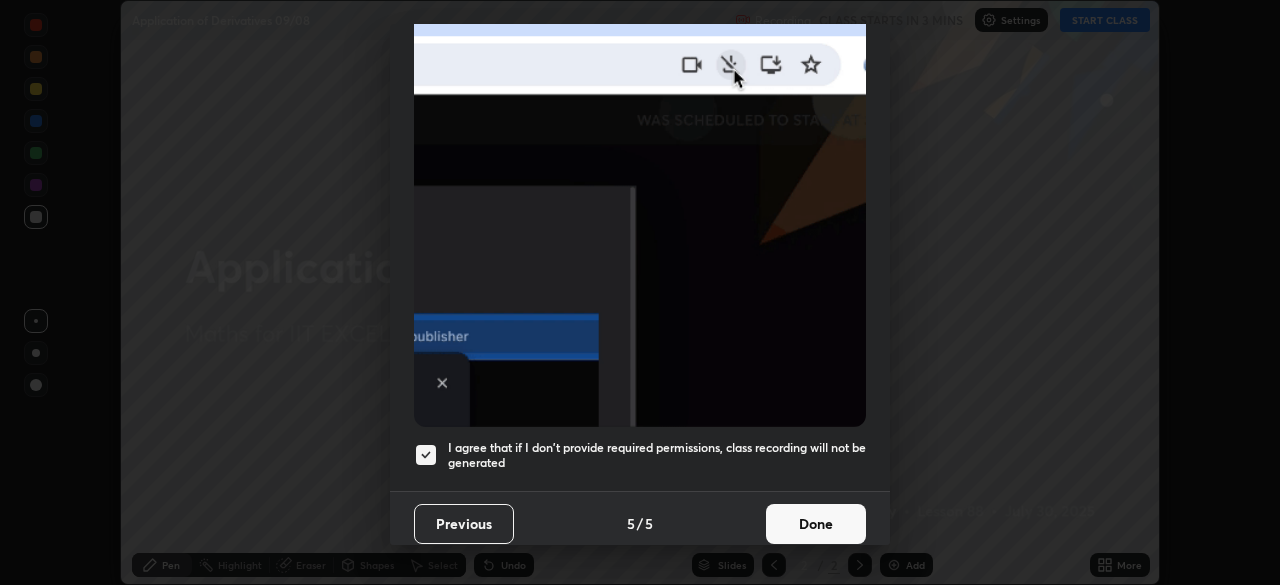 click on "Done" at bounding box center [816, 524] 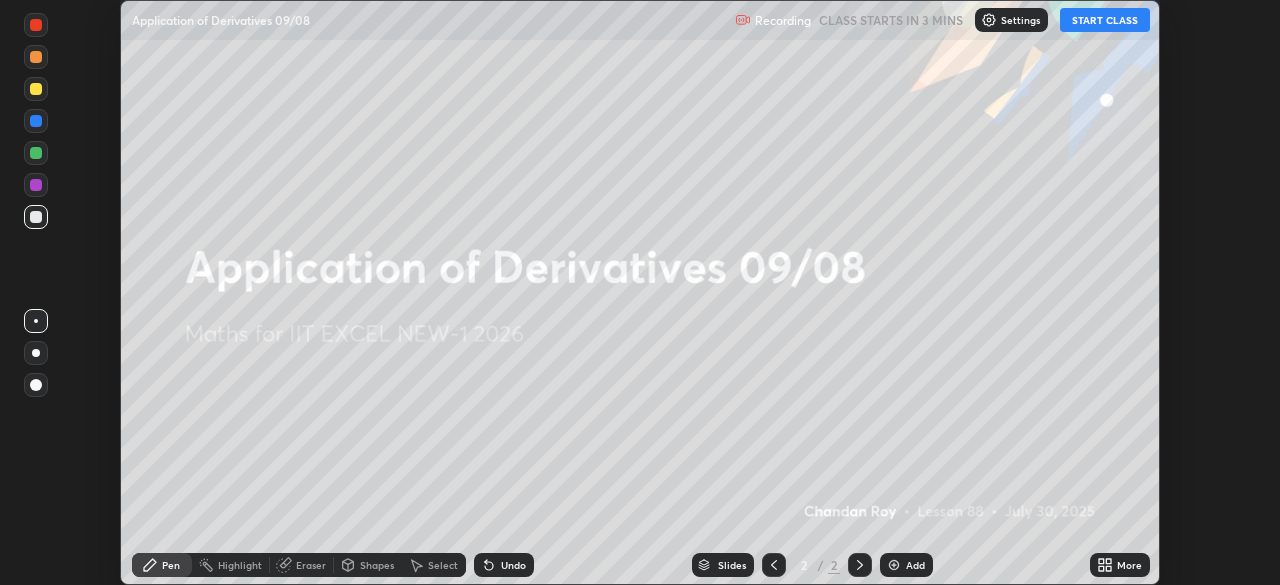 click 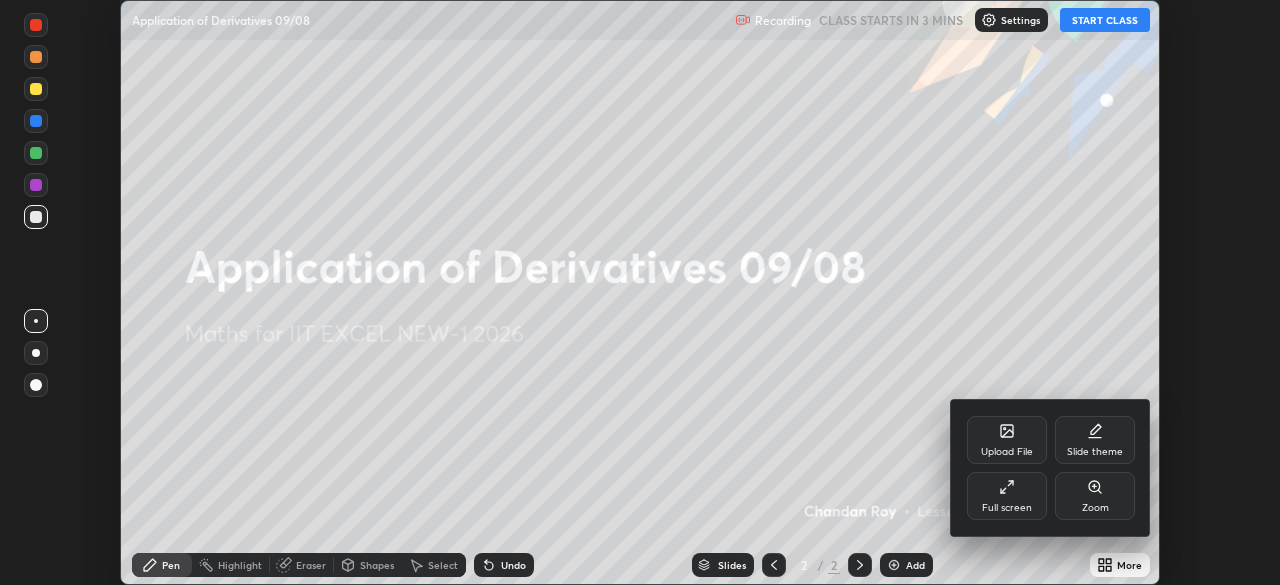 click on "Full screen" at bounding box center (1007, 496) 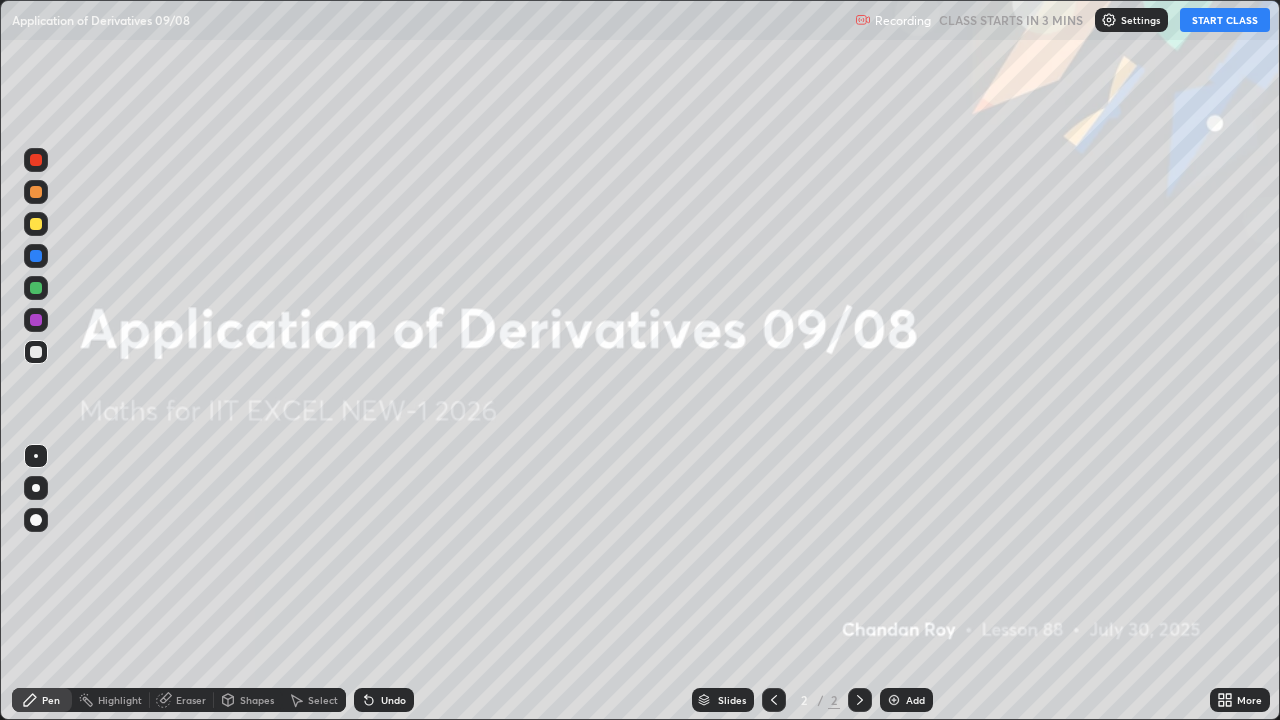 scroll, scrollTop: 99280, scrollLeft: 98720, axis: both 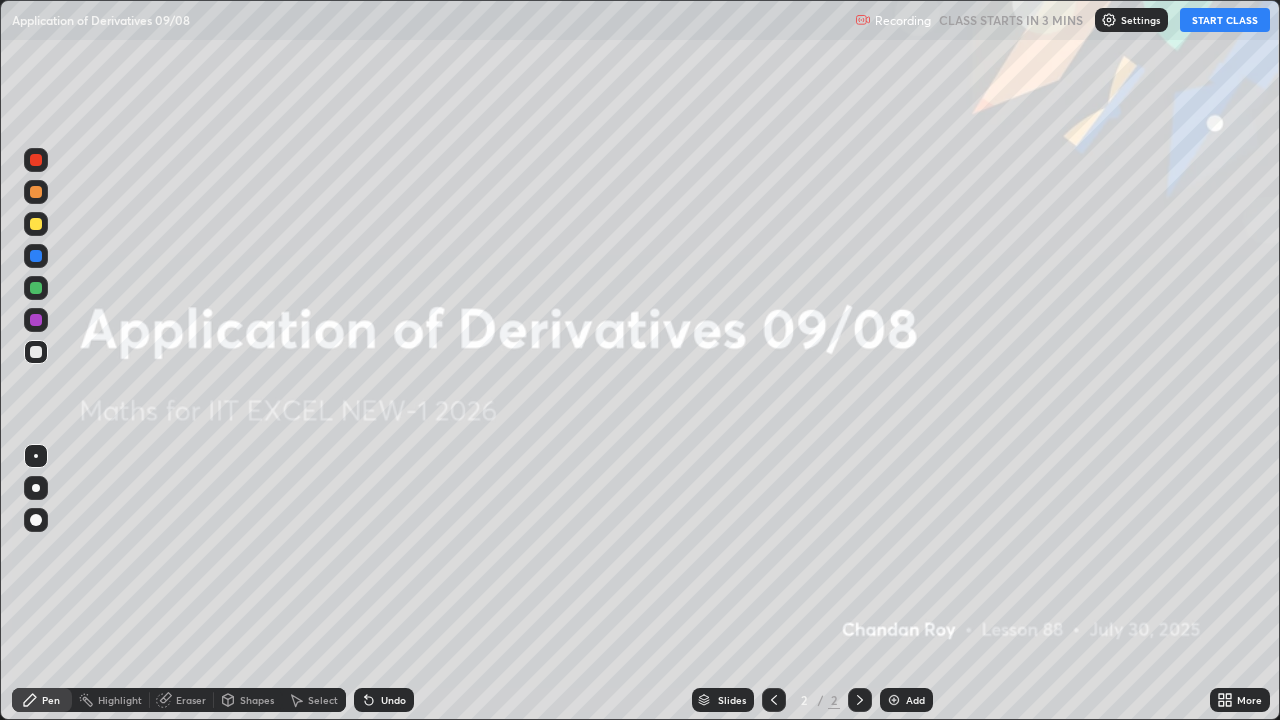 click on "Undo" at bounding box center (393, 700) 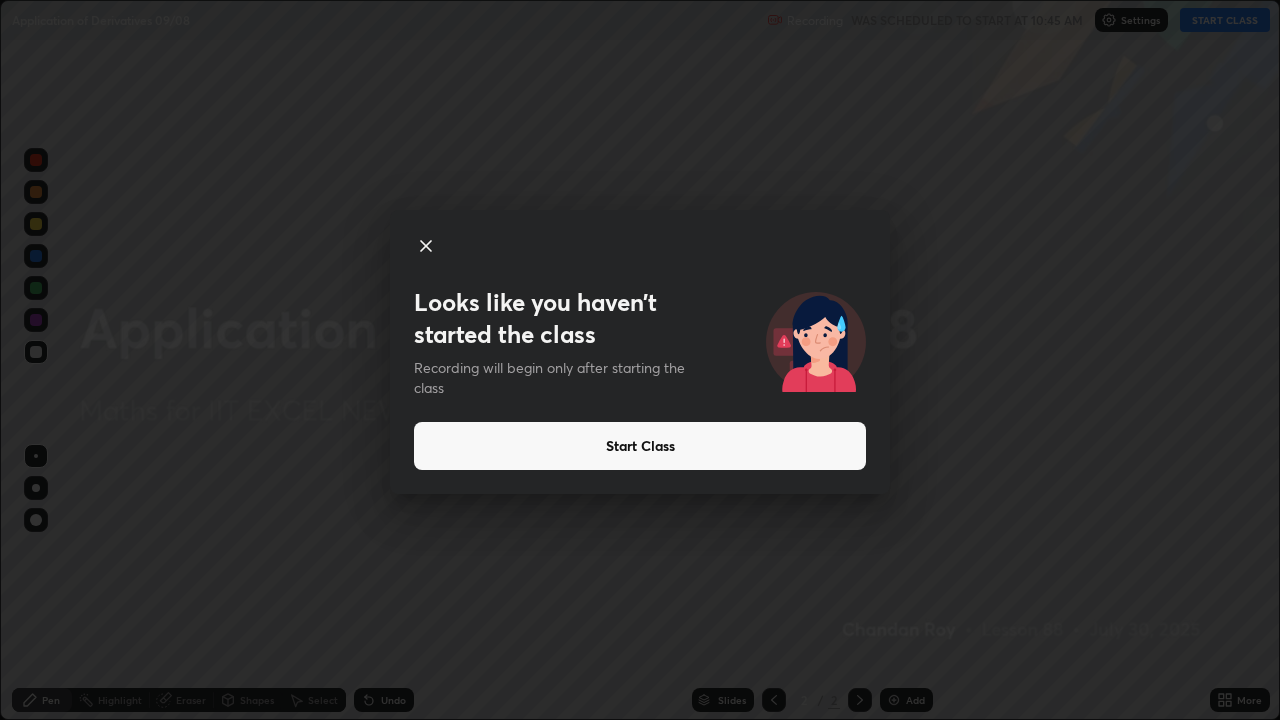 click on "Start Class" at bounding box center (640, 446) 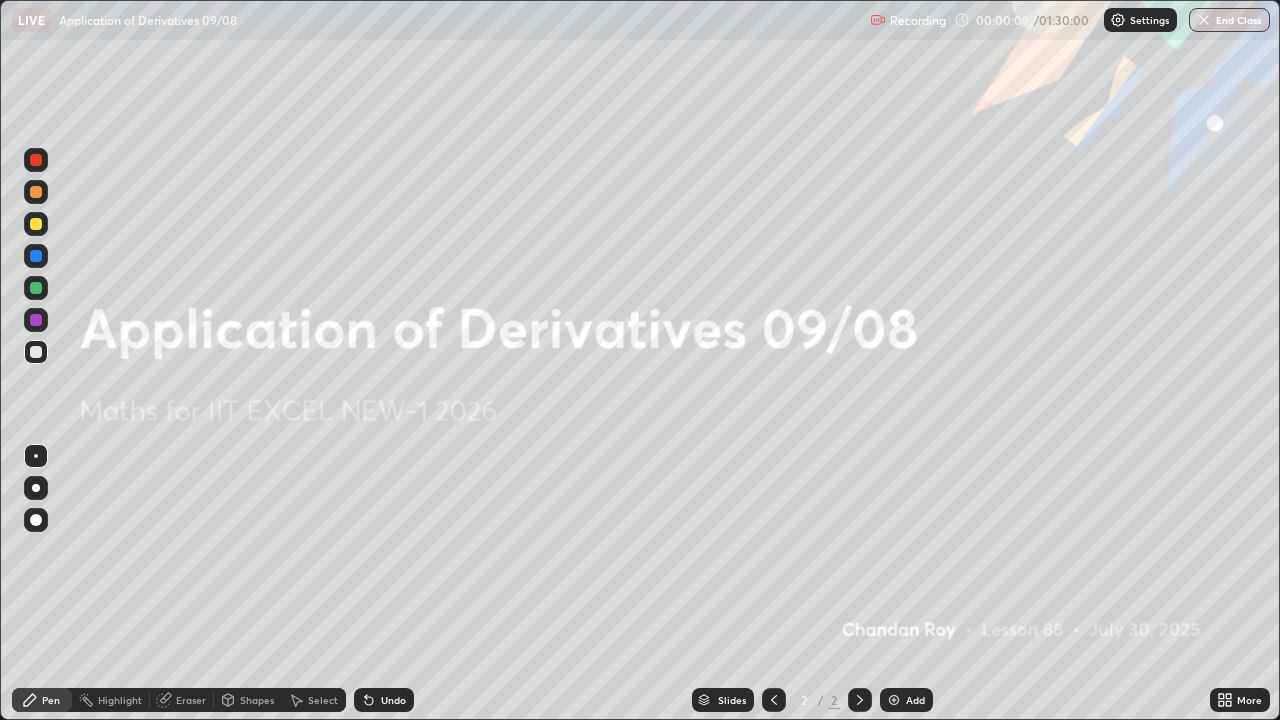 click on "More" at bounding box center [1249, 700] 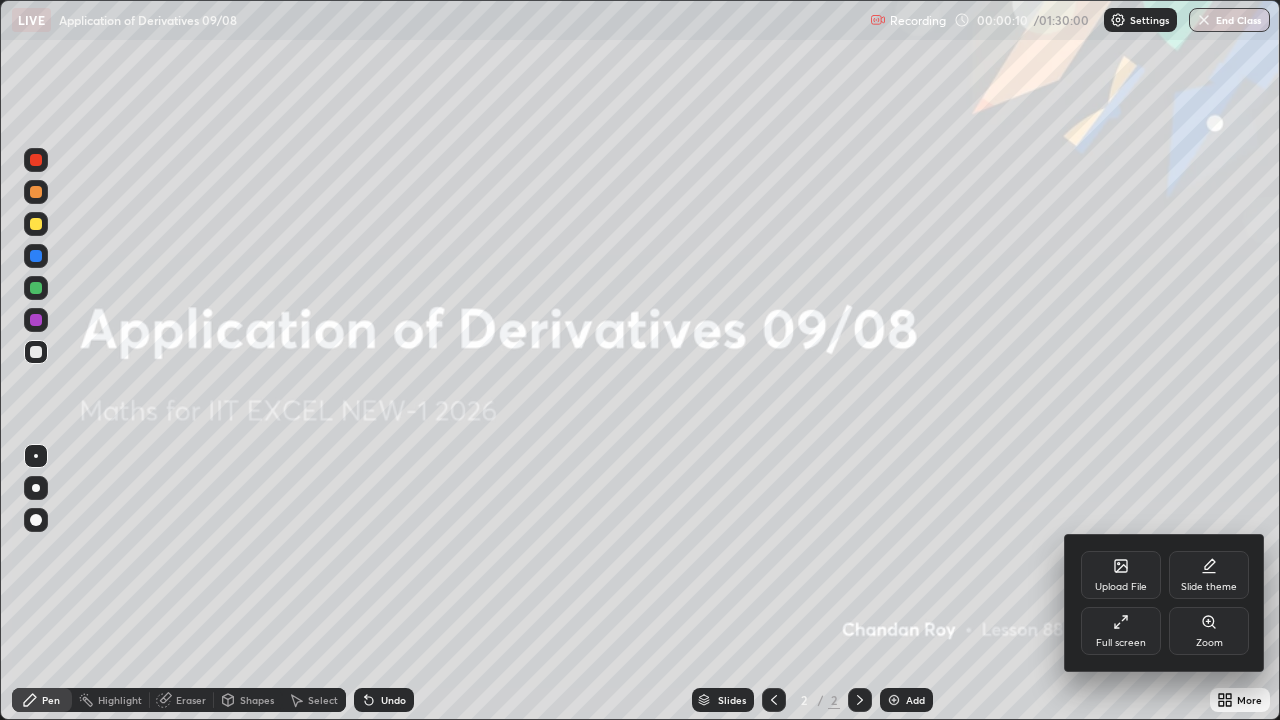 click on "Upload File" at bounding box center [1121, 587] 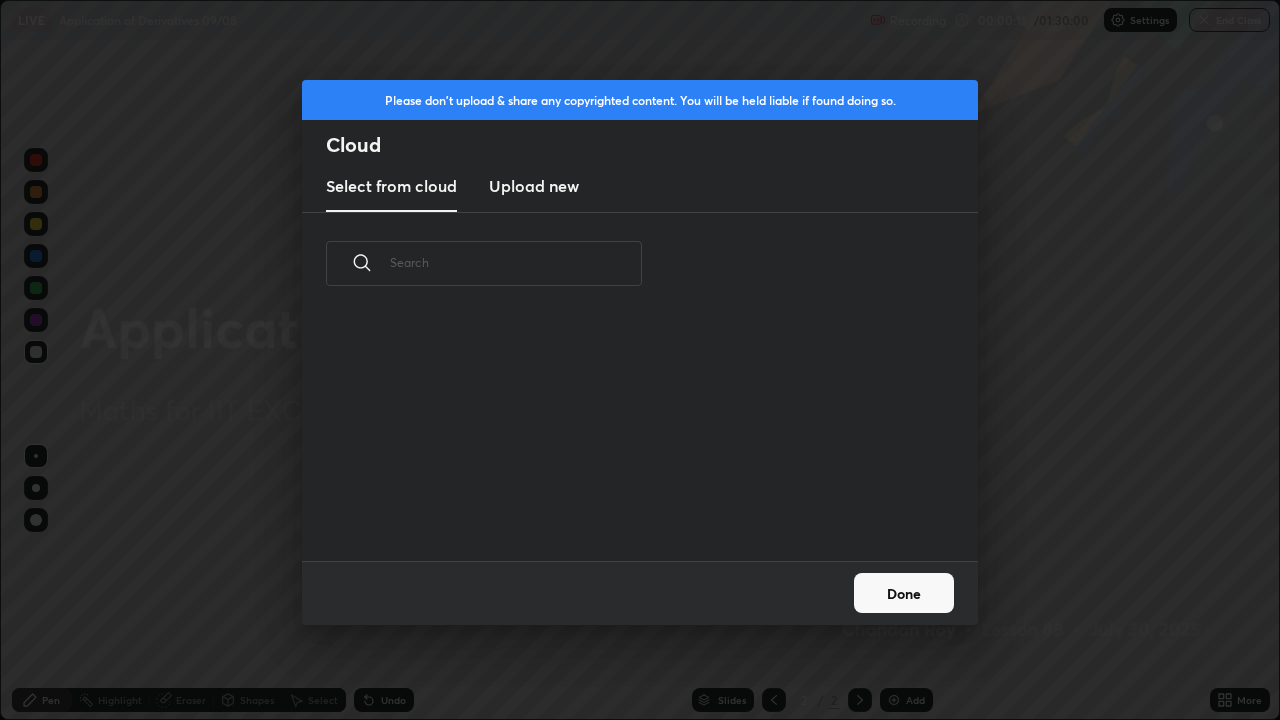 scroll, scrollTop: 7, scrollLeft: 11, axis: both 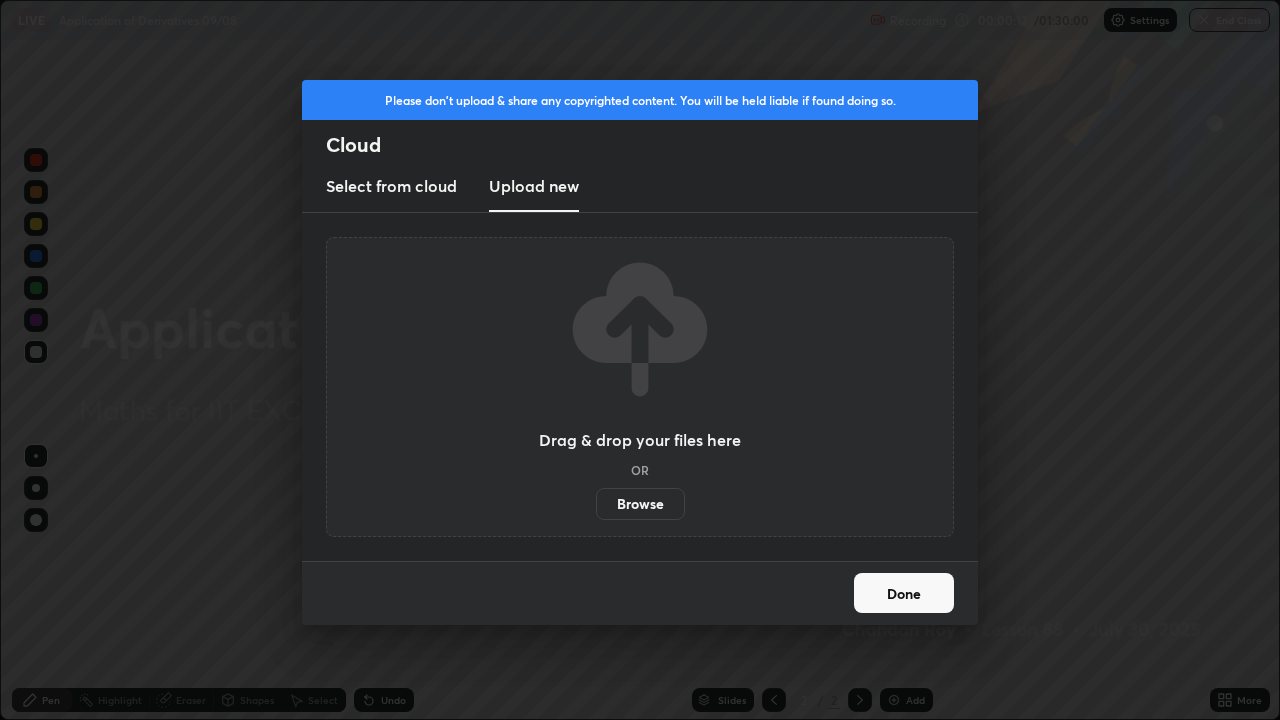 click on "Browse" at bounding box center (640, 504) 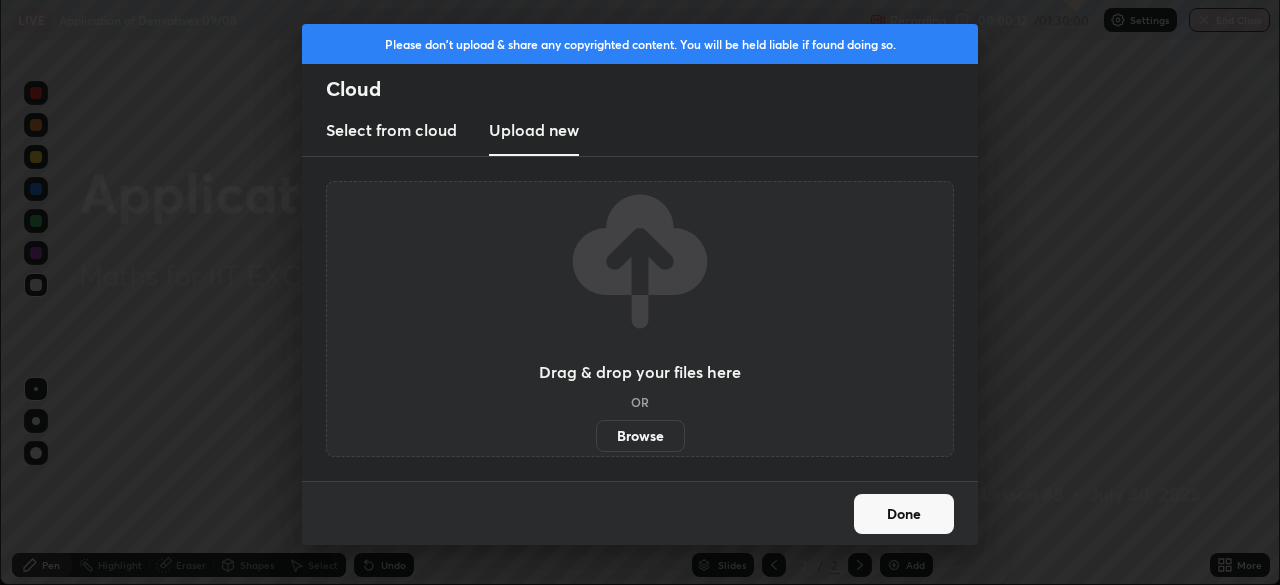scroll, scrollTop: 585, scrollLeft: 1280, axis: both 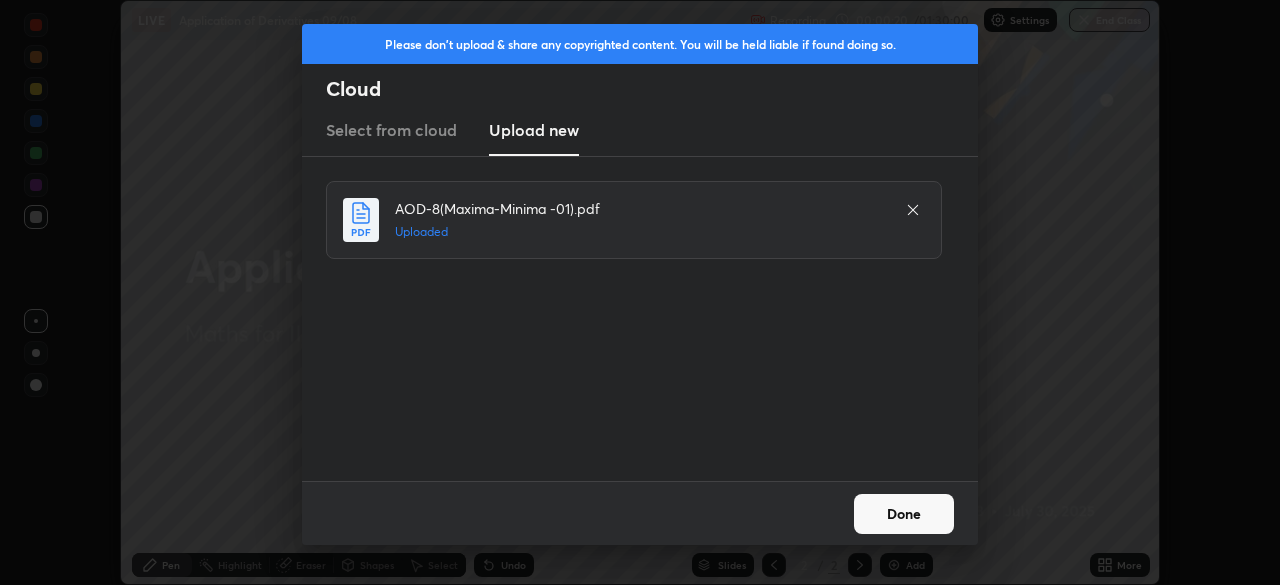 click on "Done" at bounding box center (904, 514) 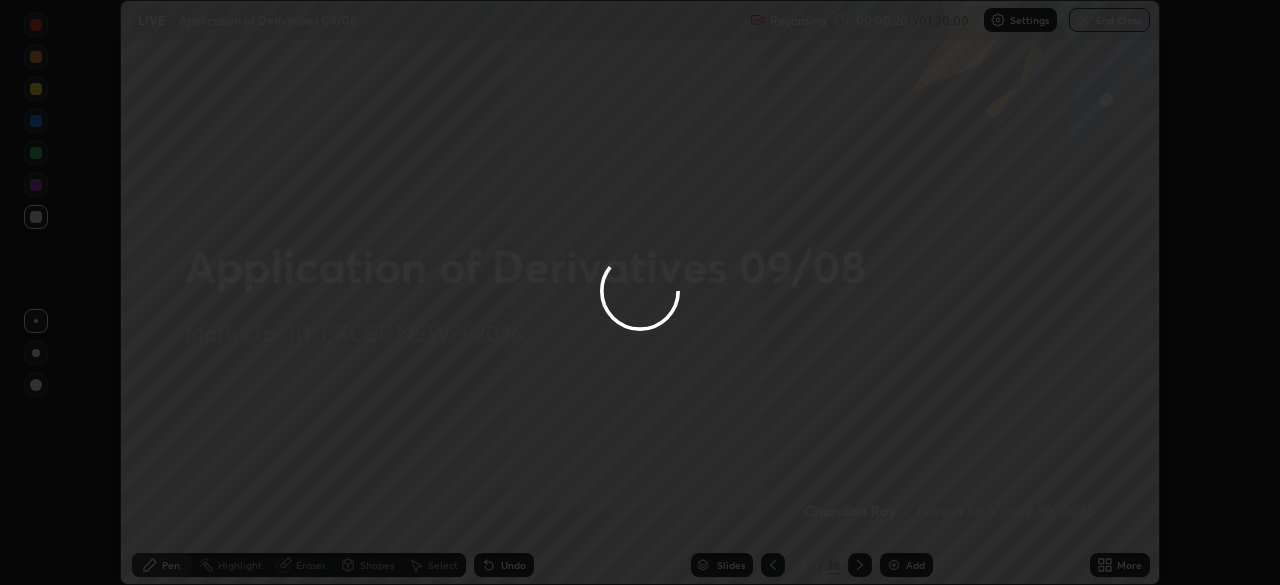click 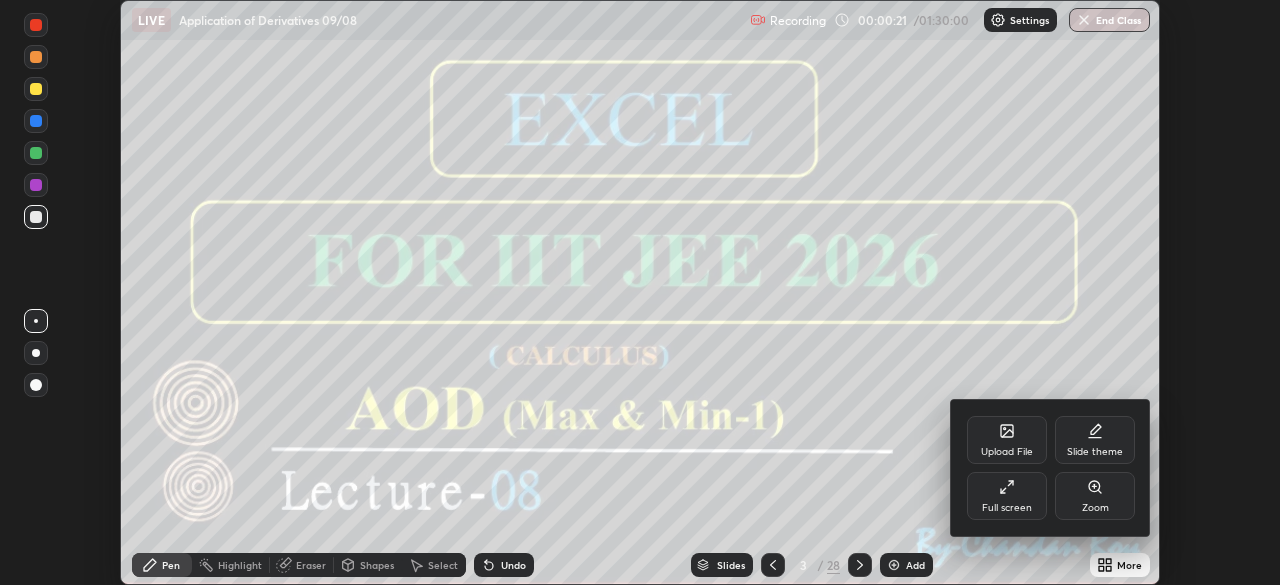 click on "Full screen" at bounding box center [1007, 496] 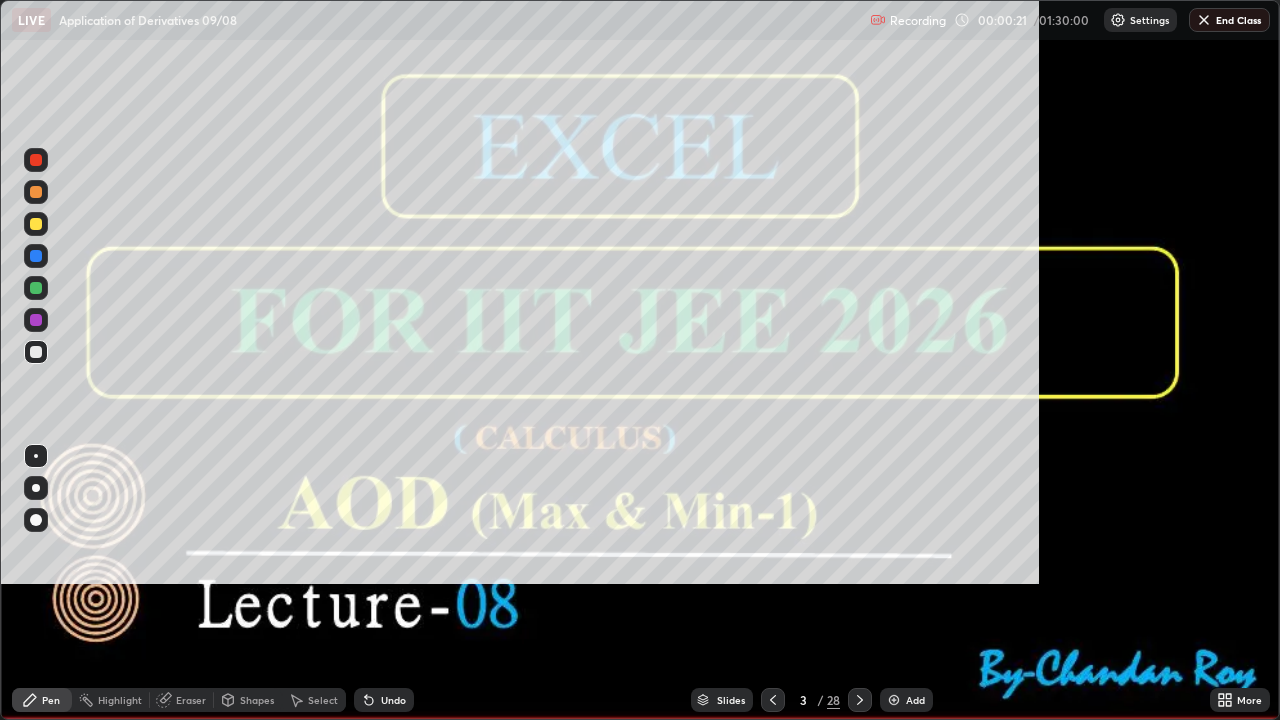 scroll, scrollTop: 99280, scrollLeft: 98720, axis: both 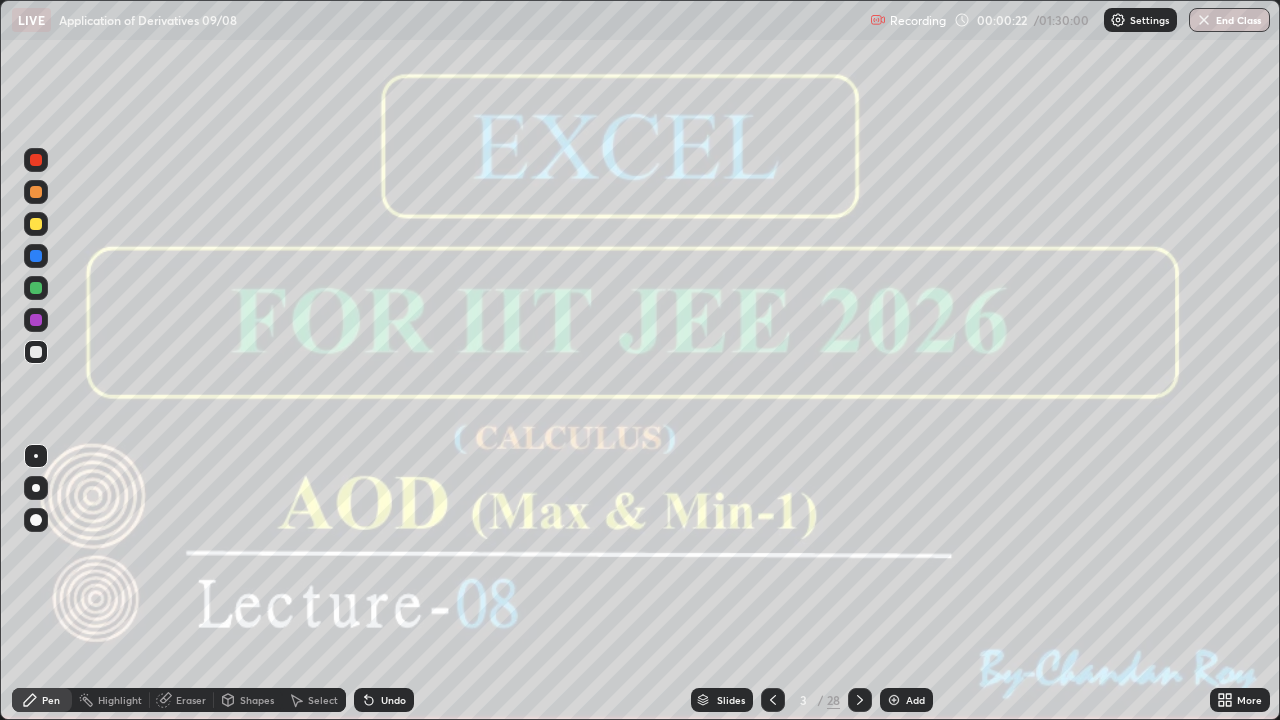 click 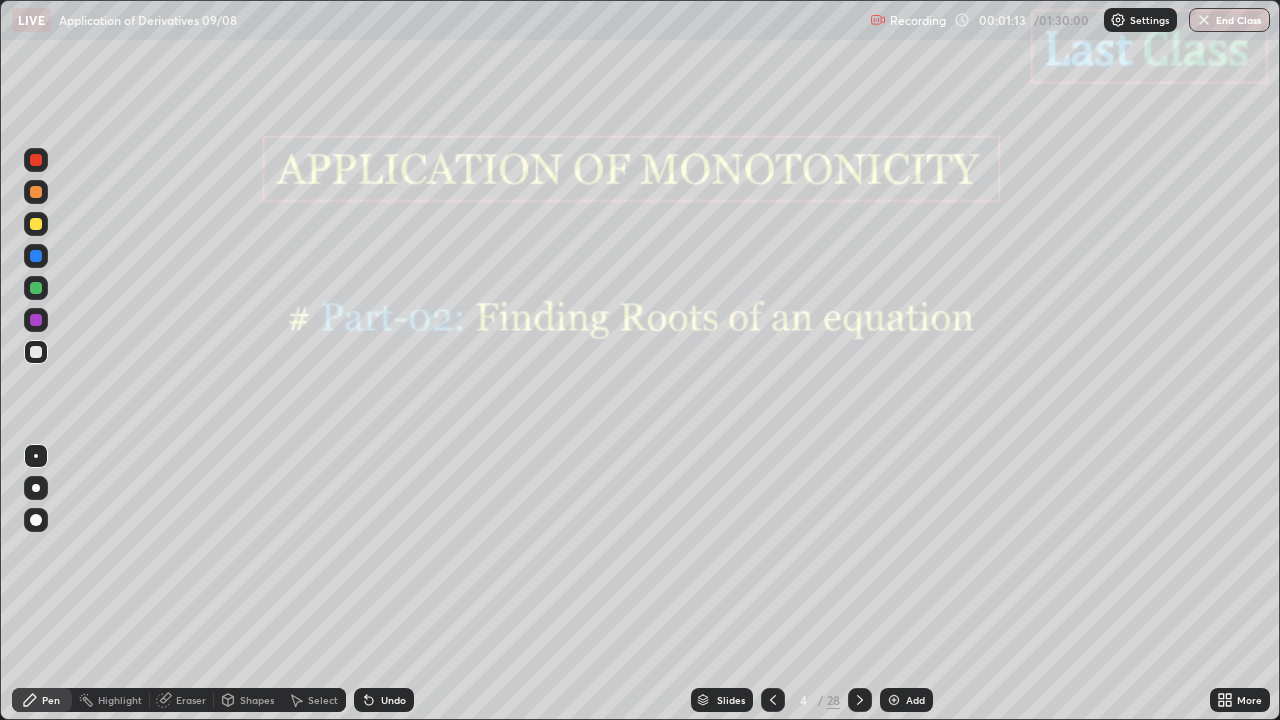 click 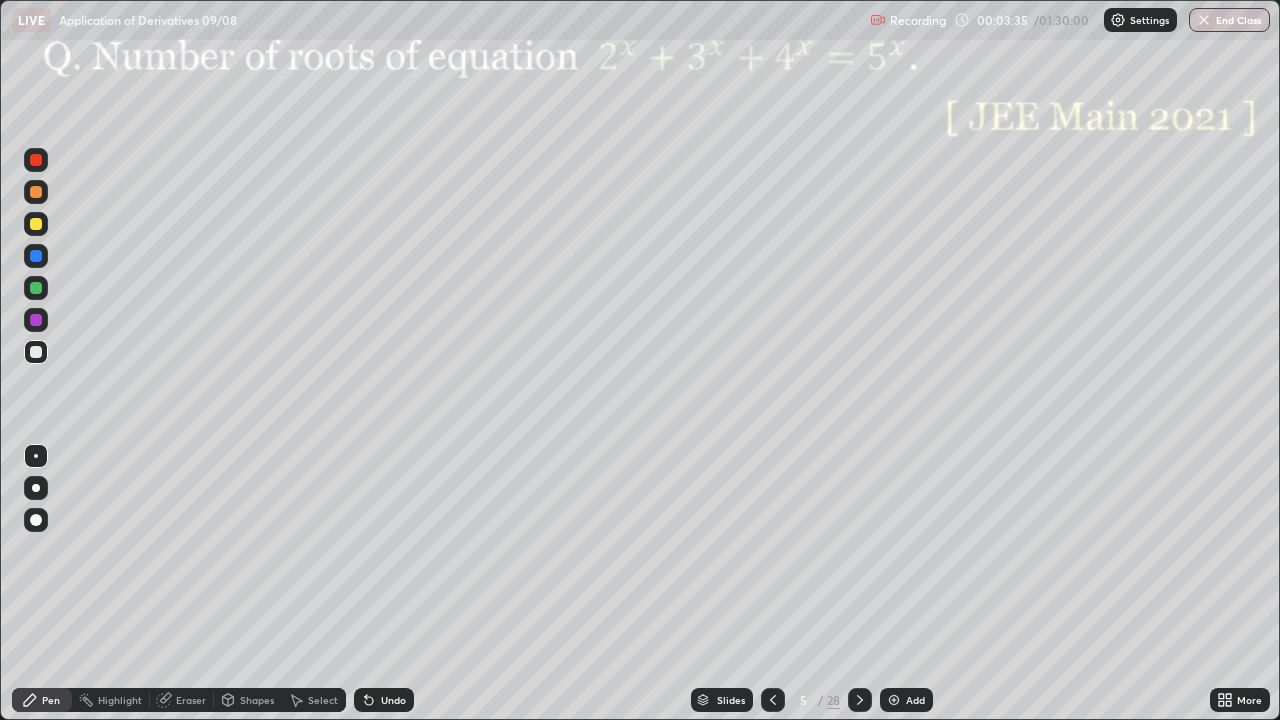 click at bounding box center (36, 320) 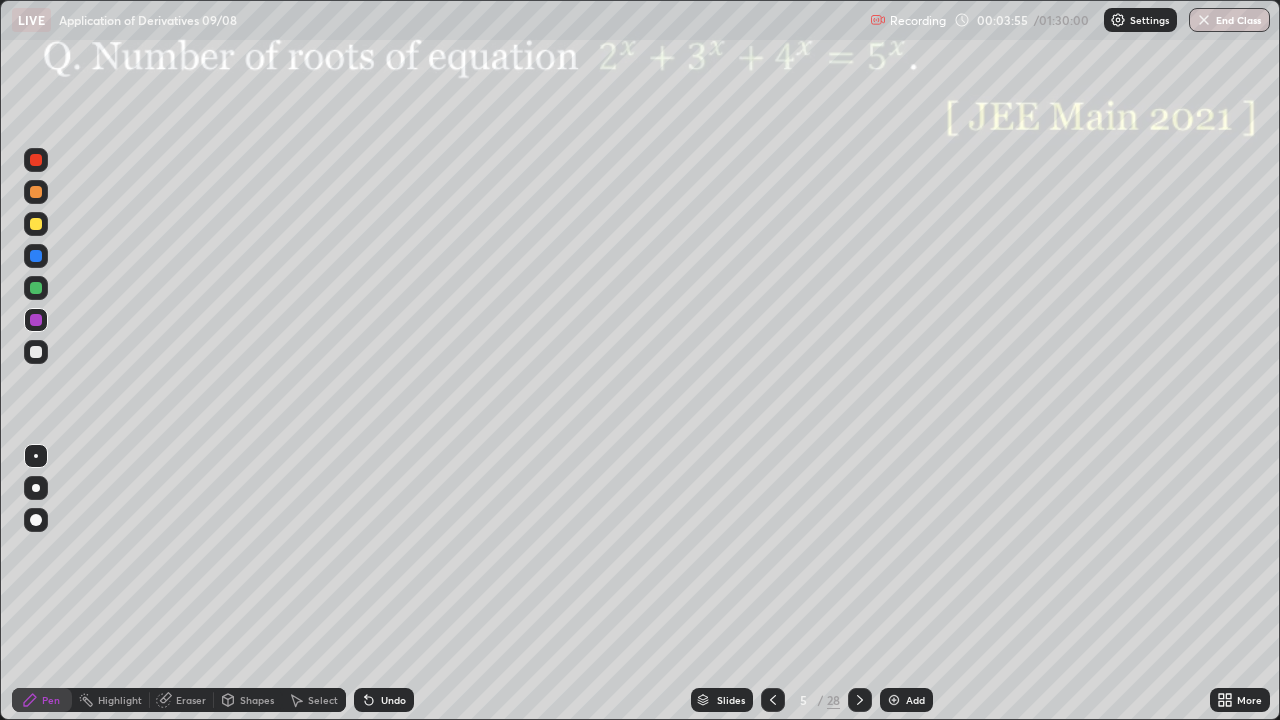 click at bounding box center (36, 256) 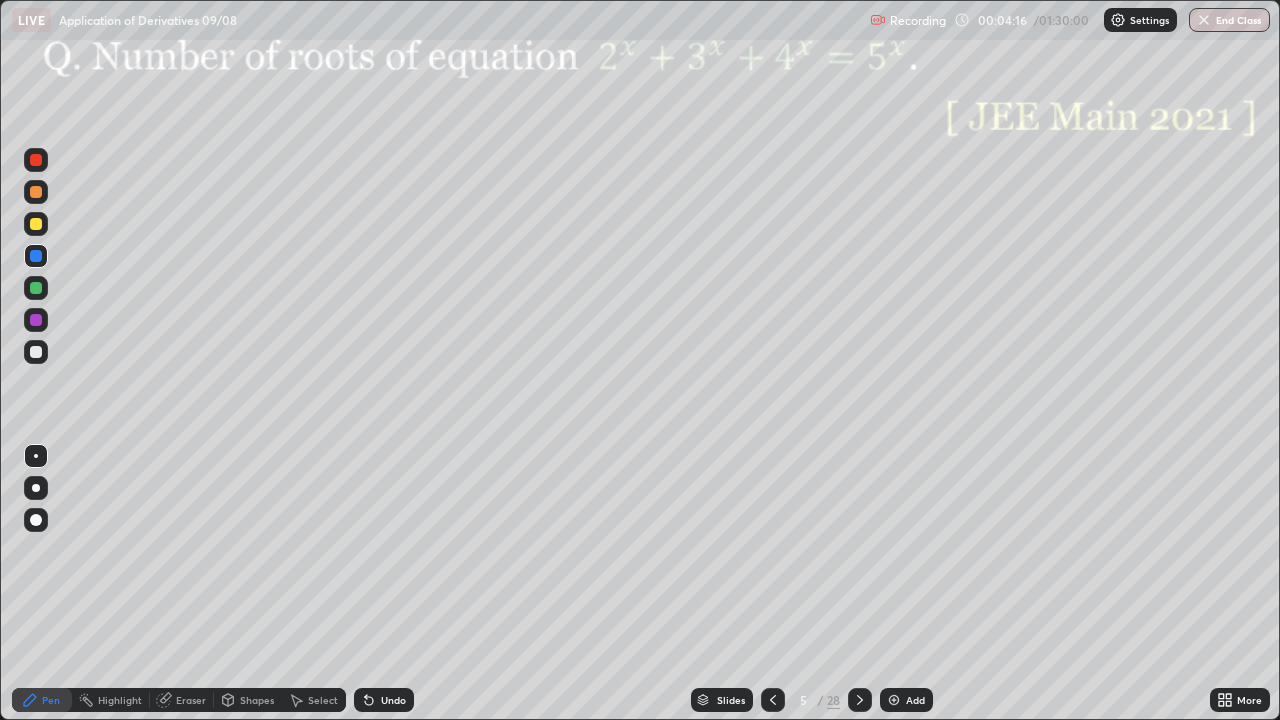 click on "Eraser" at bounding box center (191, 700) 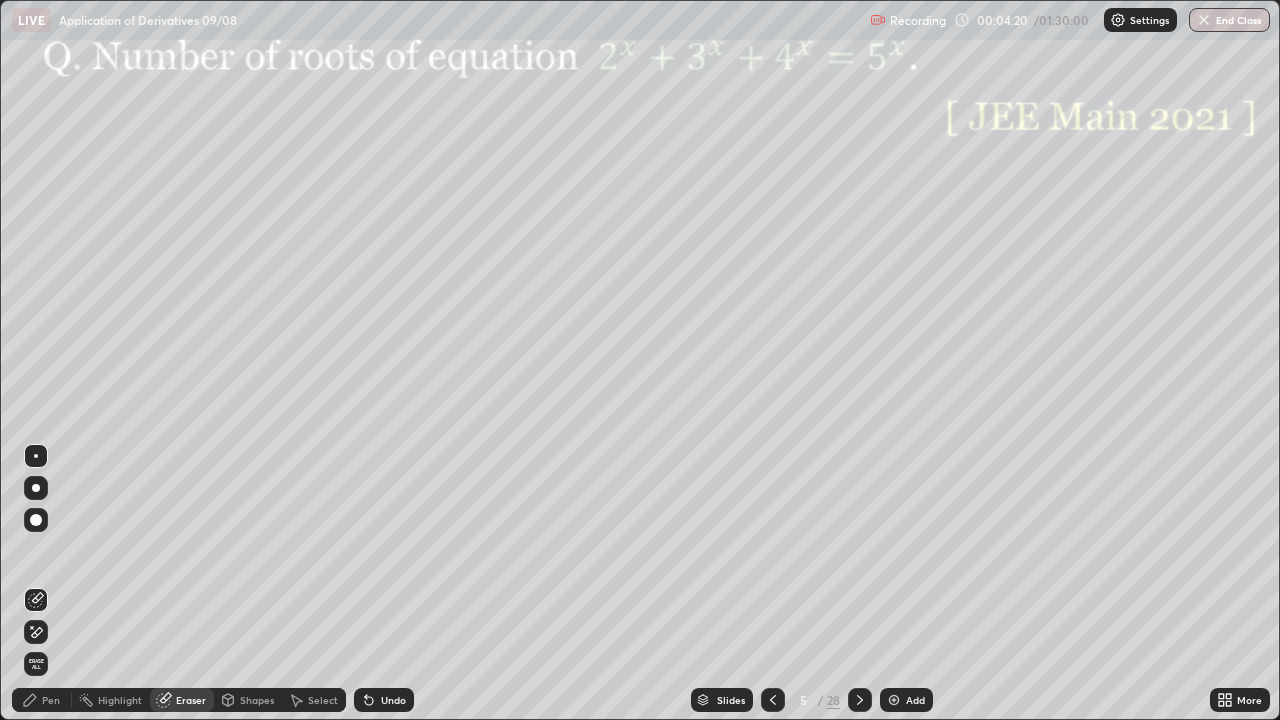 click on "Pen" at bounding box center [42, 700] 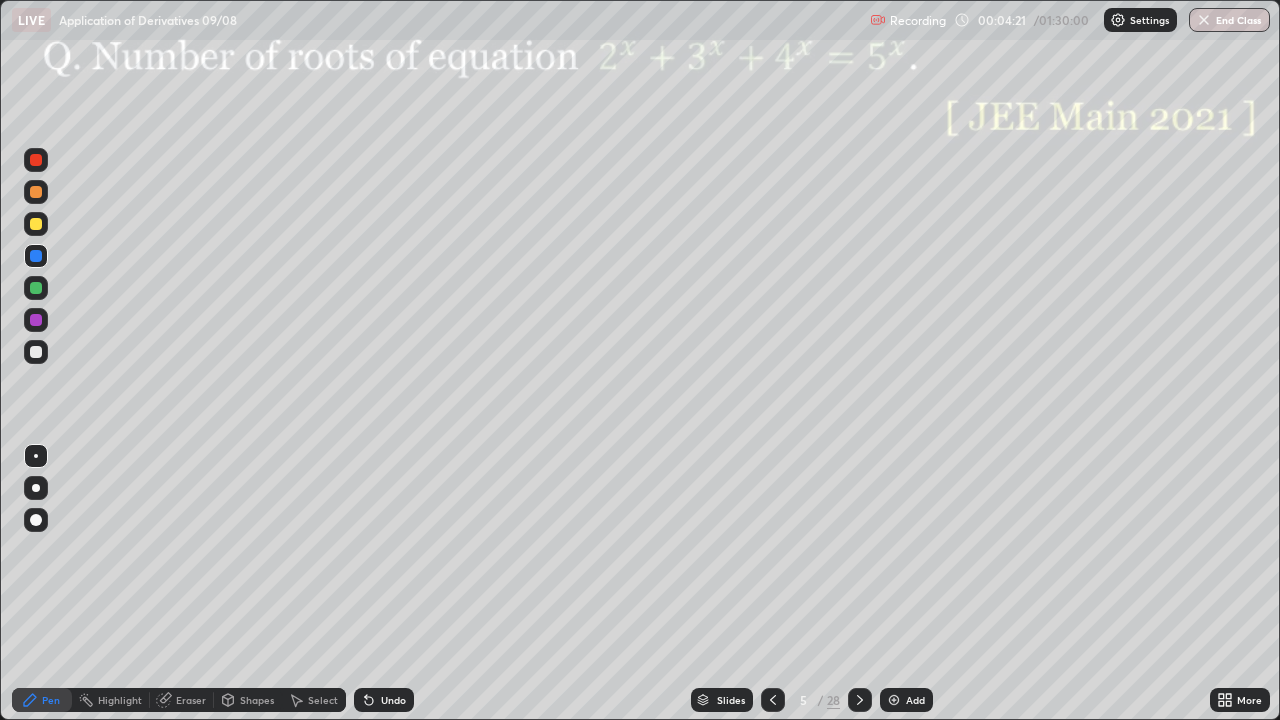 click at bounding box center (36, 256) 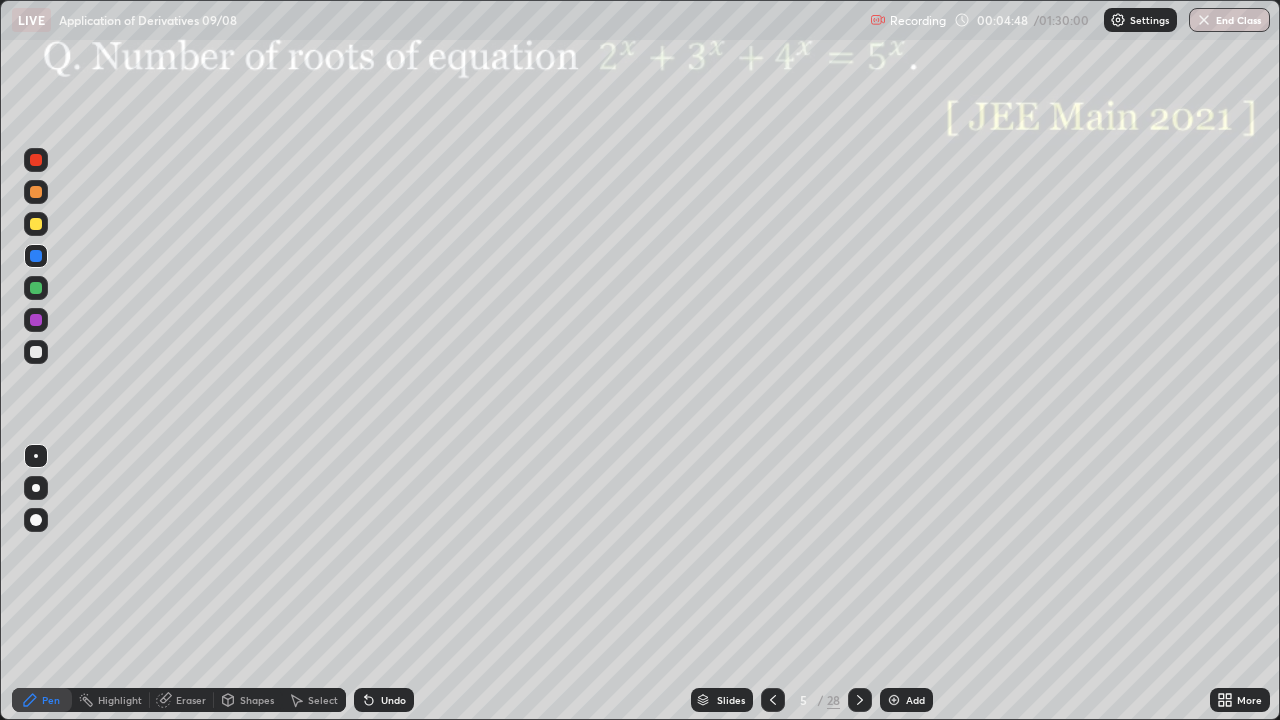 click on "Eraser" at bounding box center [191, 700] 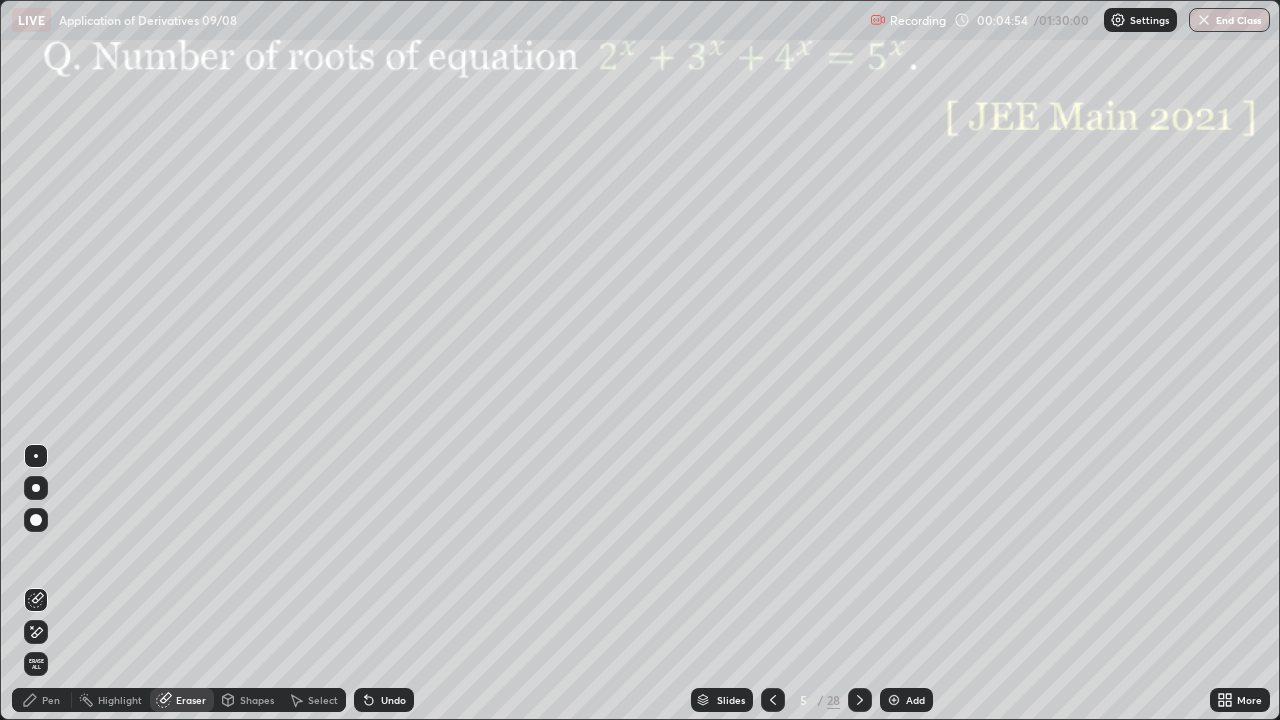 click on "Pen" at bounding box center (42, 700) 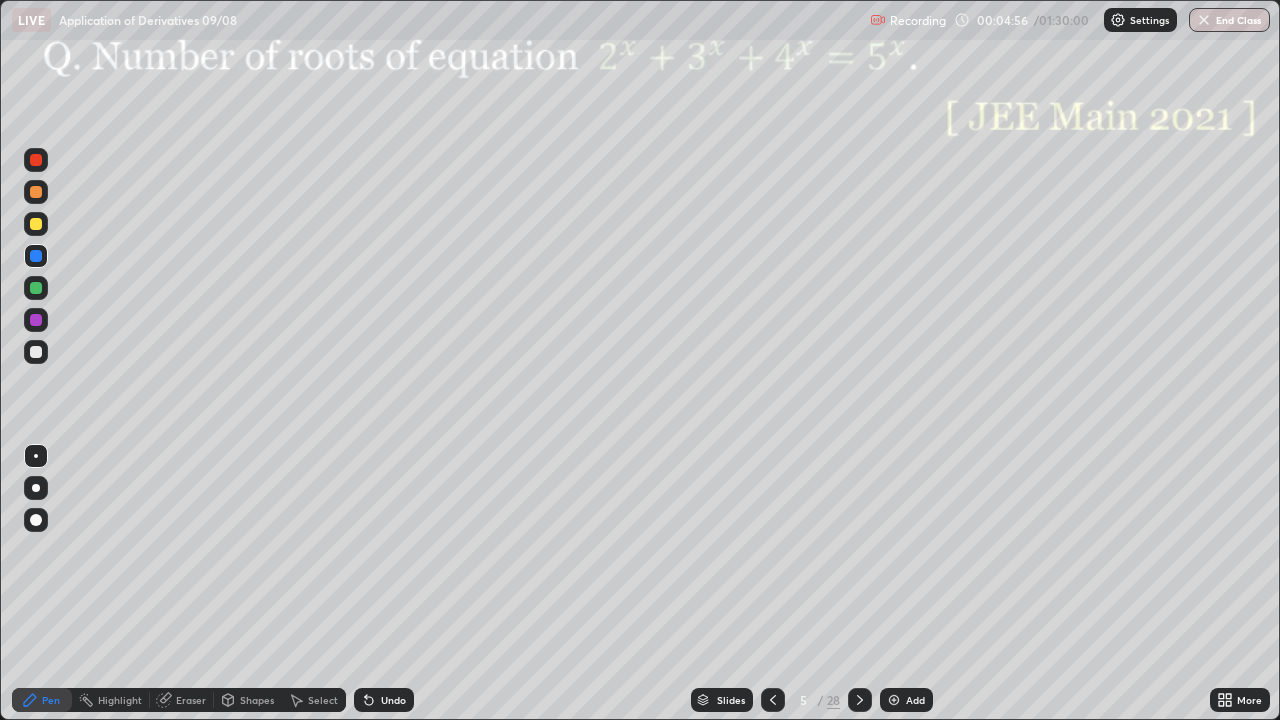 click at bounding box center (36, 224) 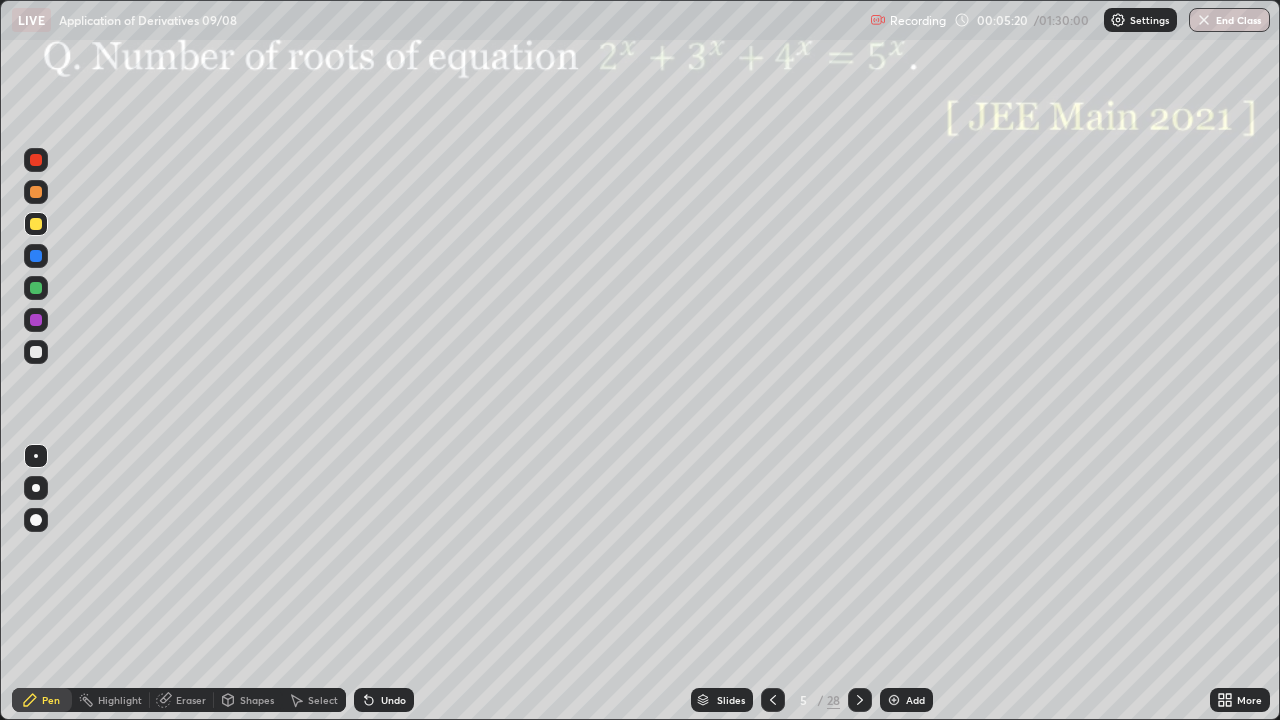 click at bounding box center (36, 256) 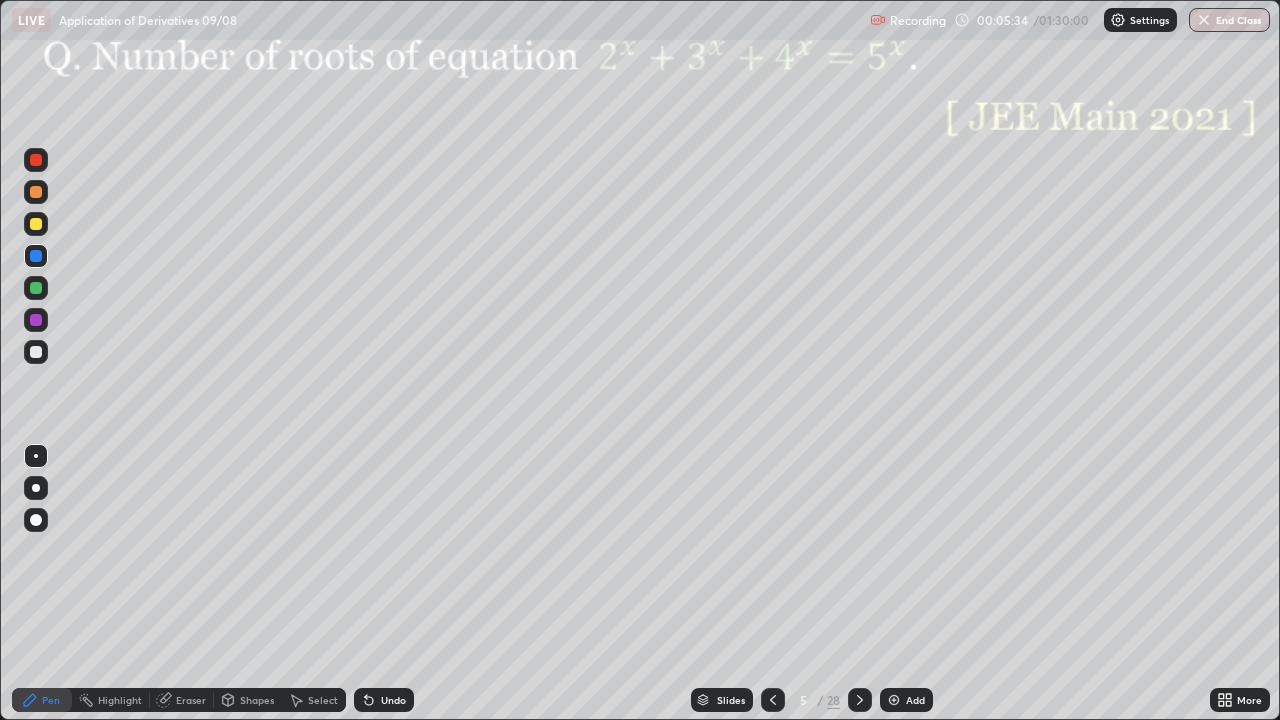 click at bounding box center (36, 320) 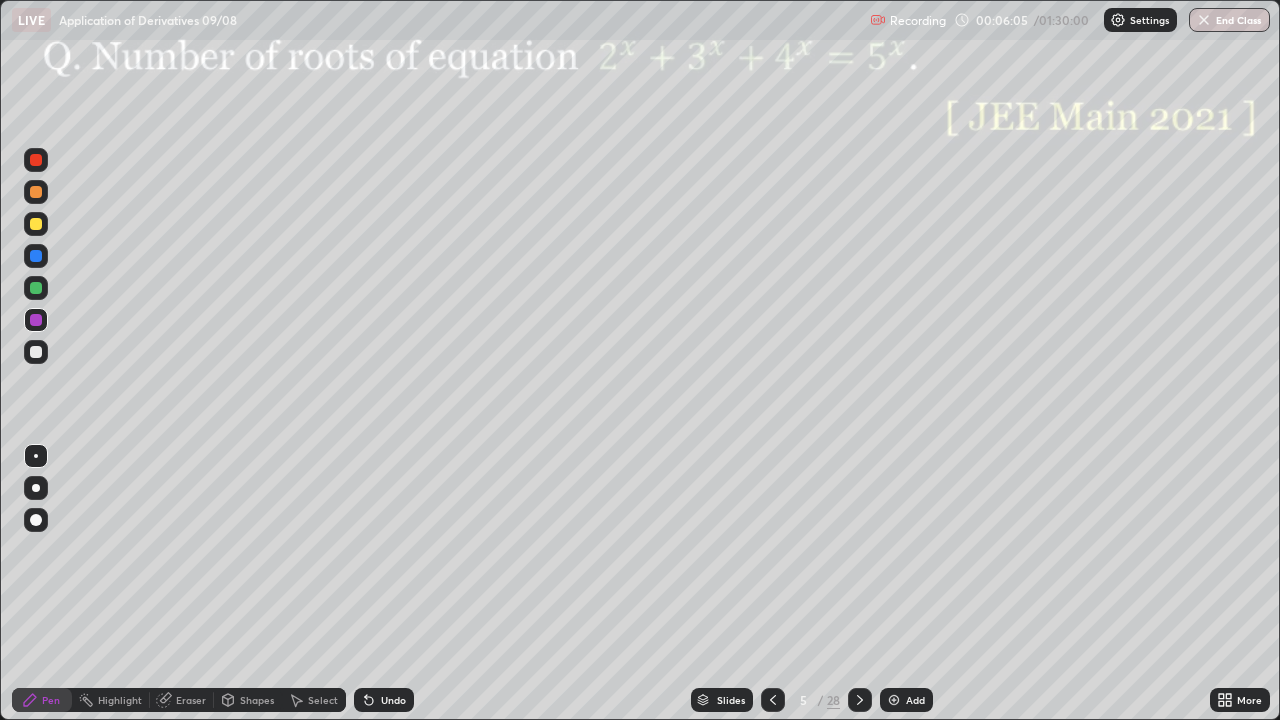 click at bounding box center [36, 160] 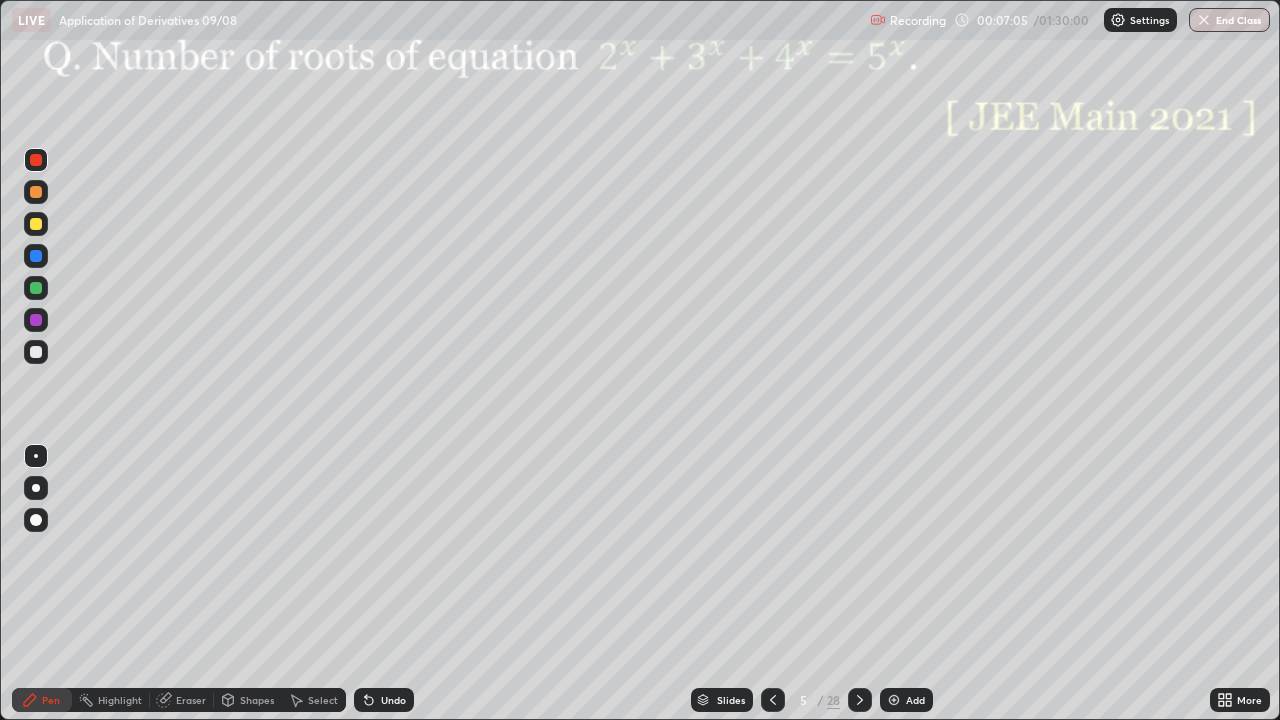click at bounding box center (36, 288) 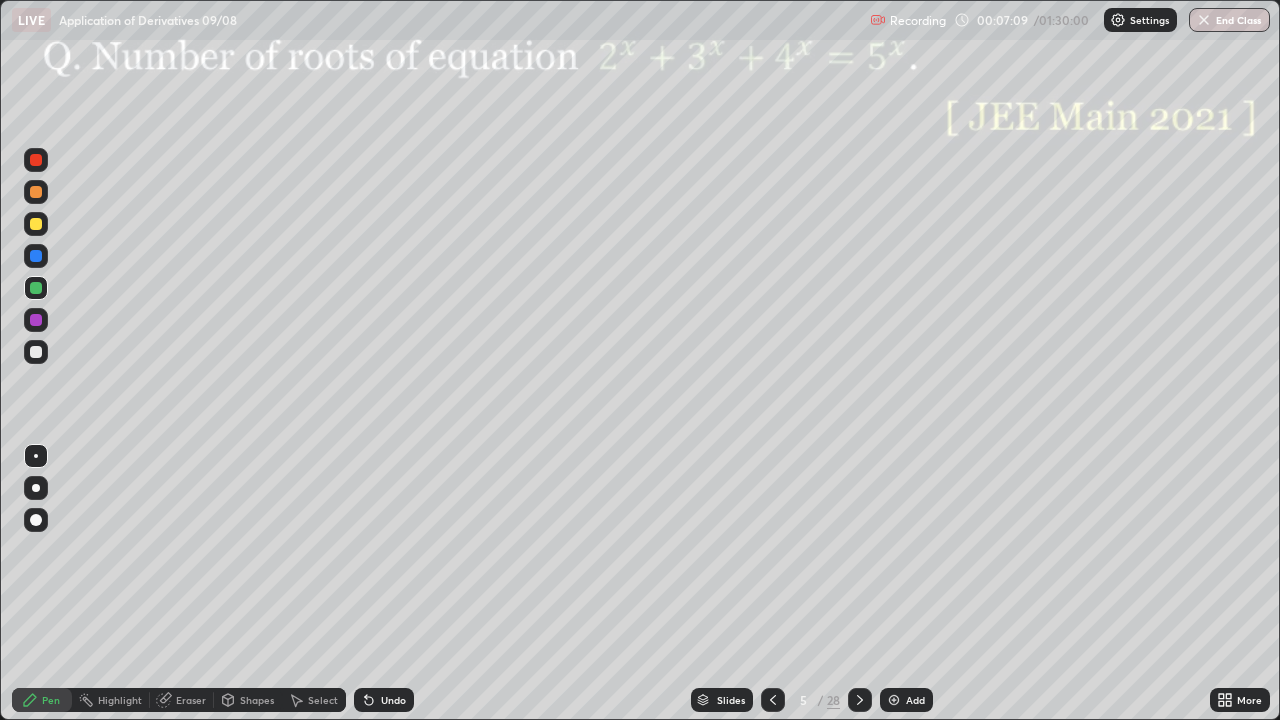click on "Undo" at bounding box center [393, 700] 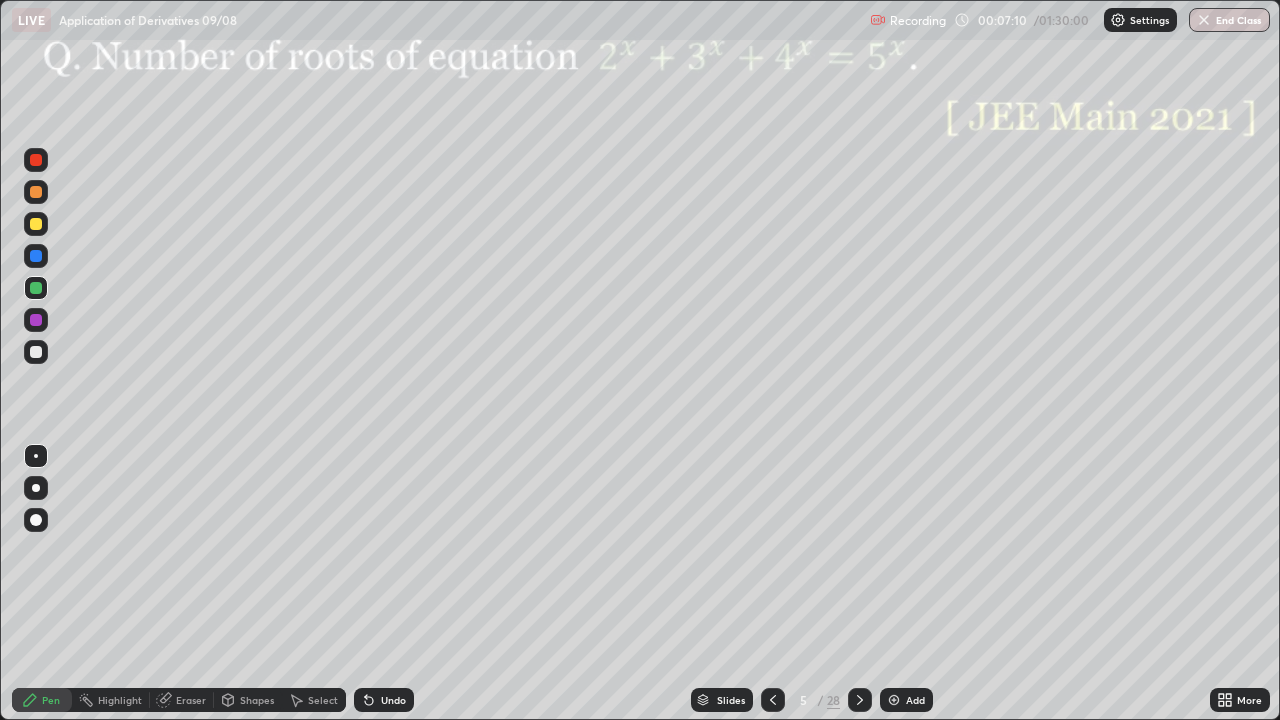 click on "Undo" at bounding box center [393, 700] 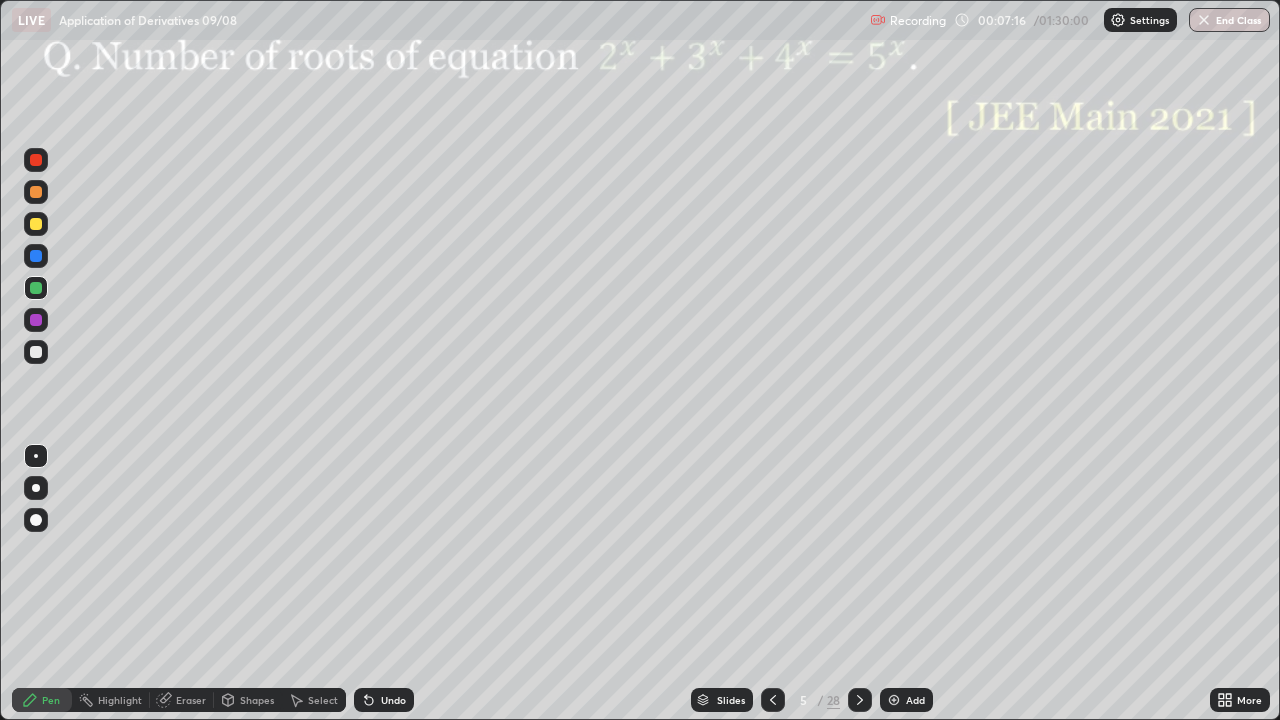 click at bounding box center (36, 256) 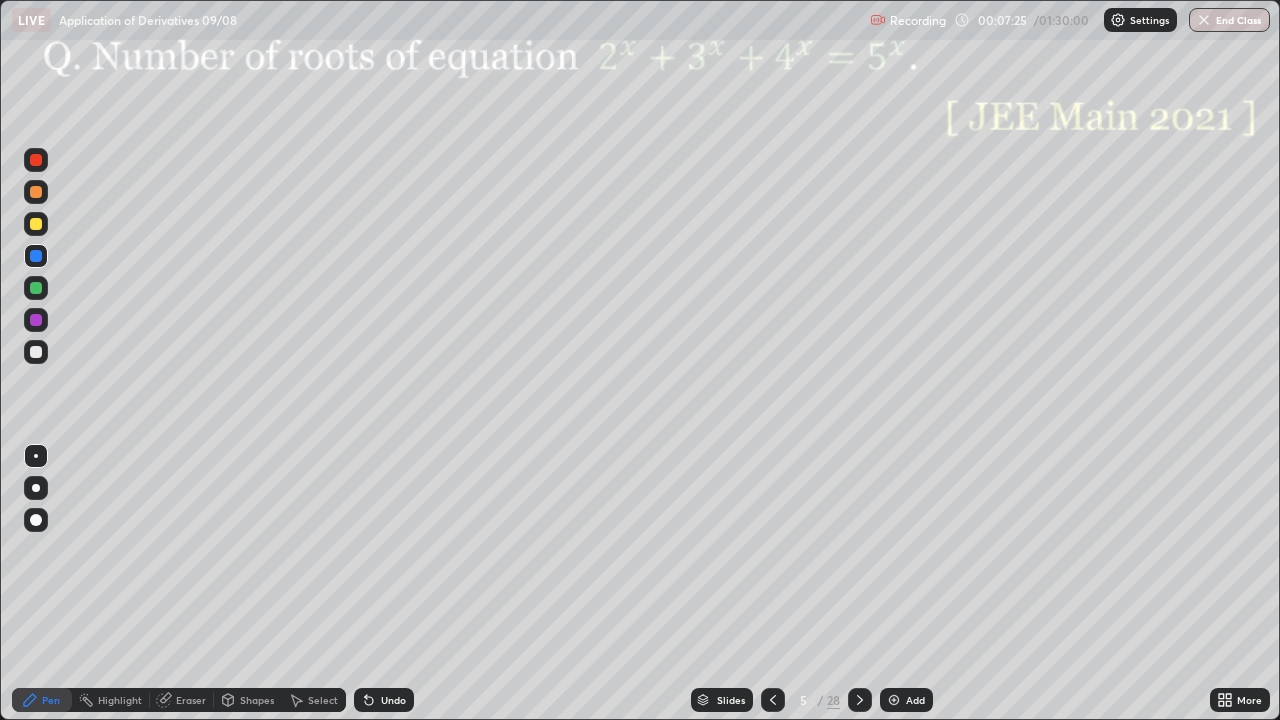 click on "Undo" at bounding box center [384, 700] 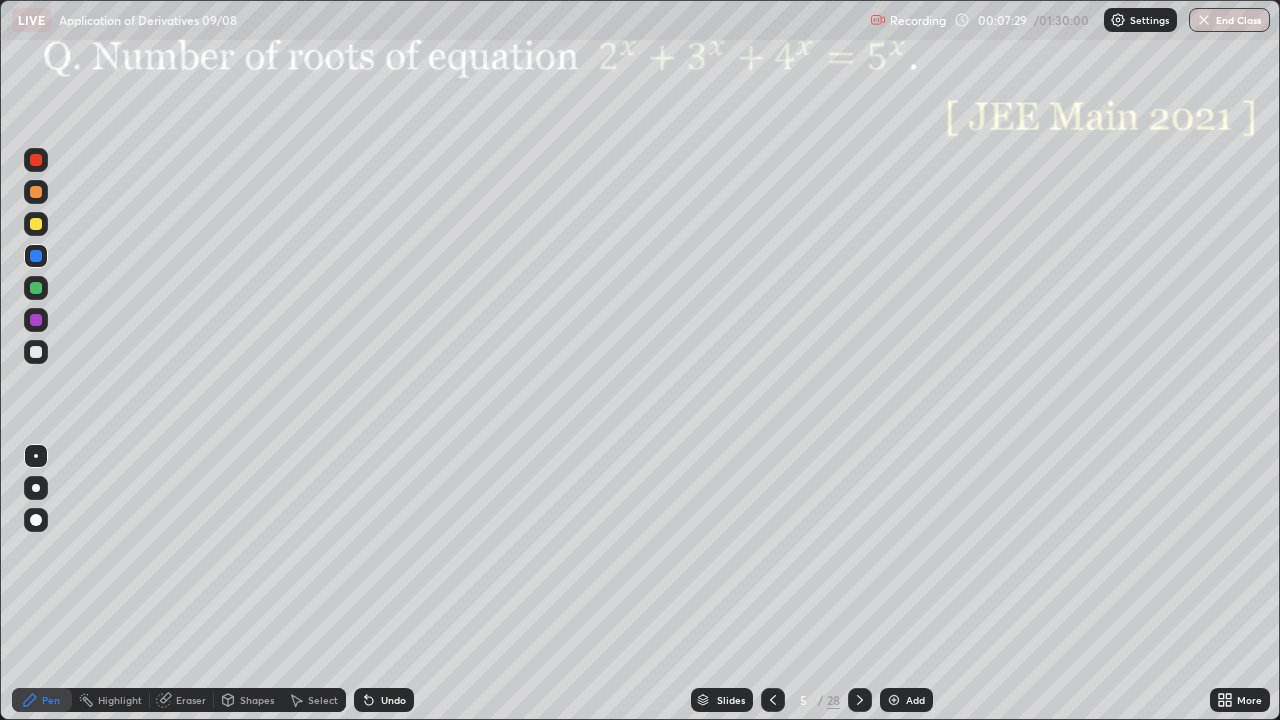 click on "Select" at bounding box center [323, 700] 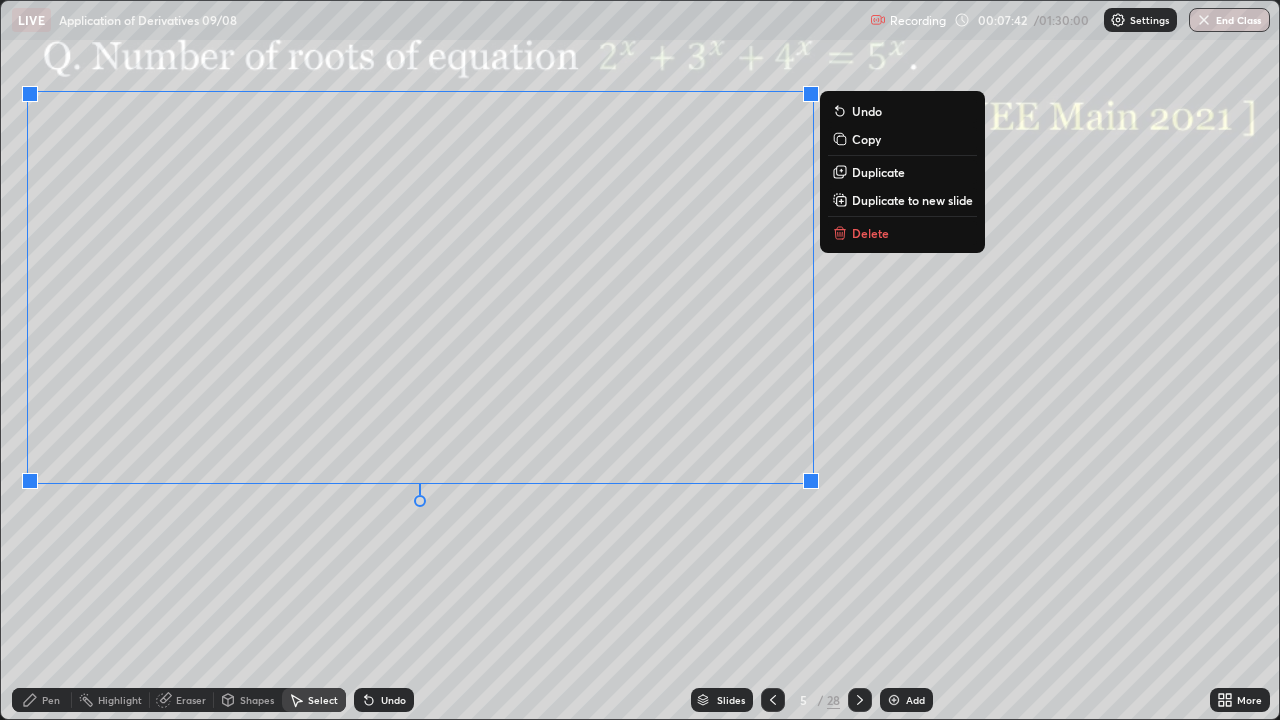 click on "0 ° Undo Copy Duplicate Duplicate to new slide Delete" at bounding box center (640, 360) 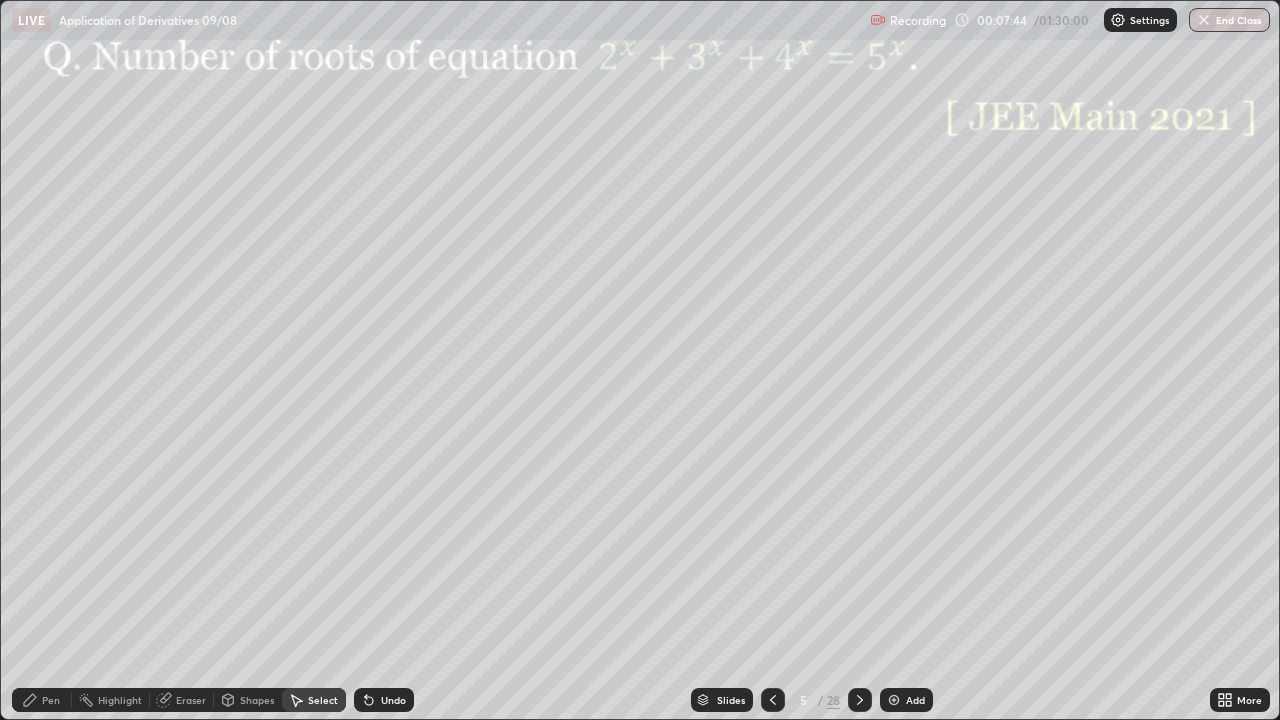 click on "Shapes" at bounding box center (257, 700) 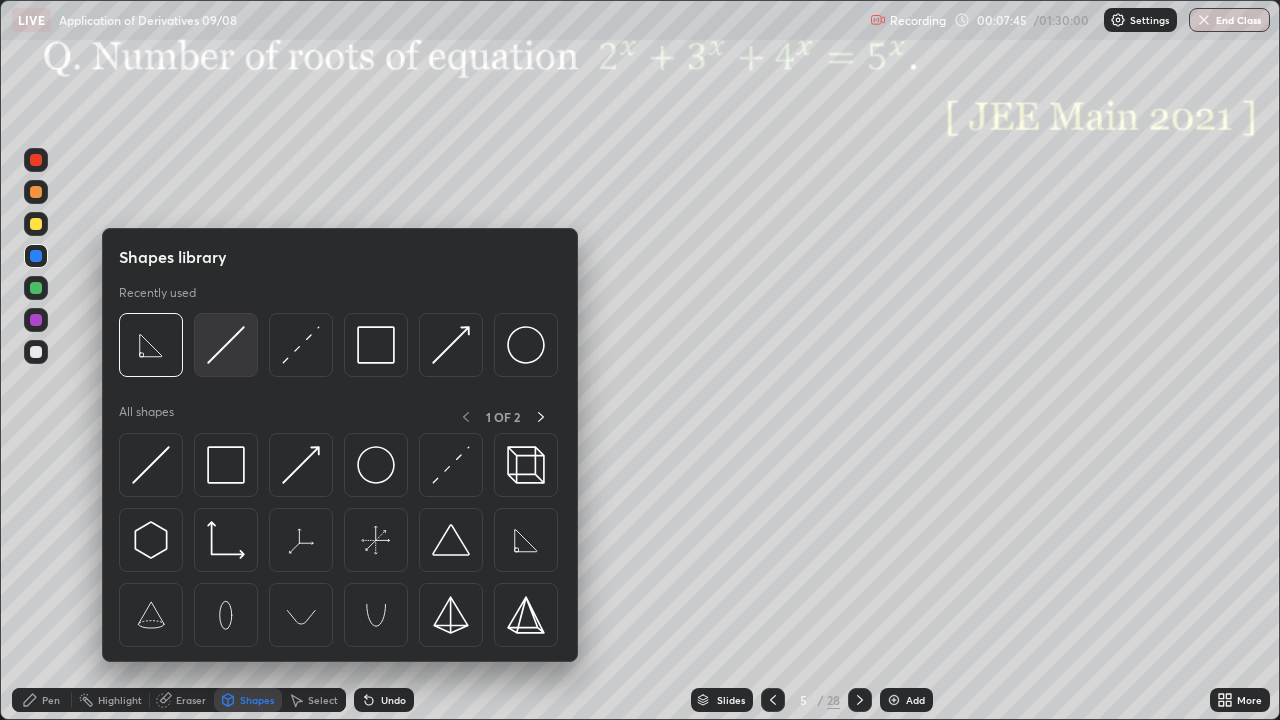 click at bounding box center [226, 345] 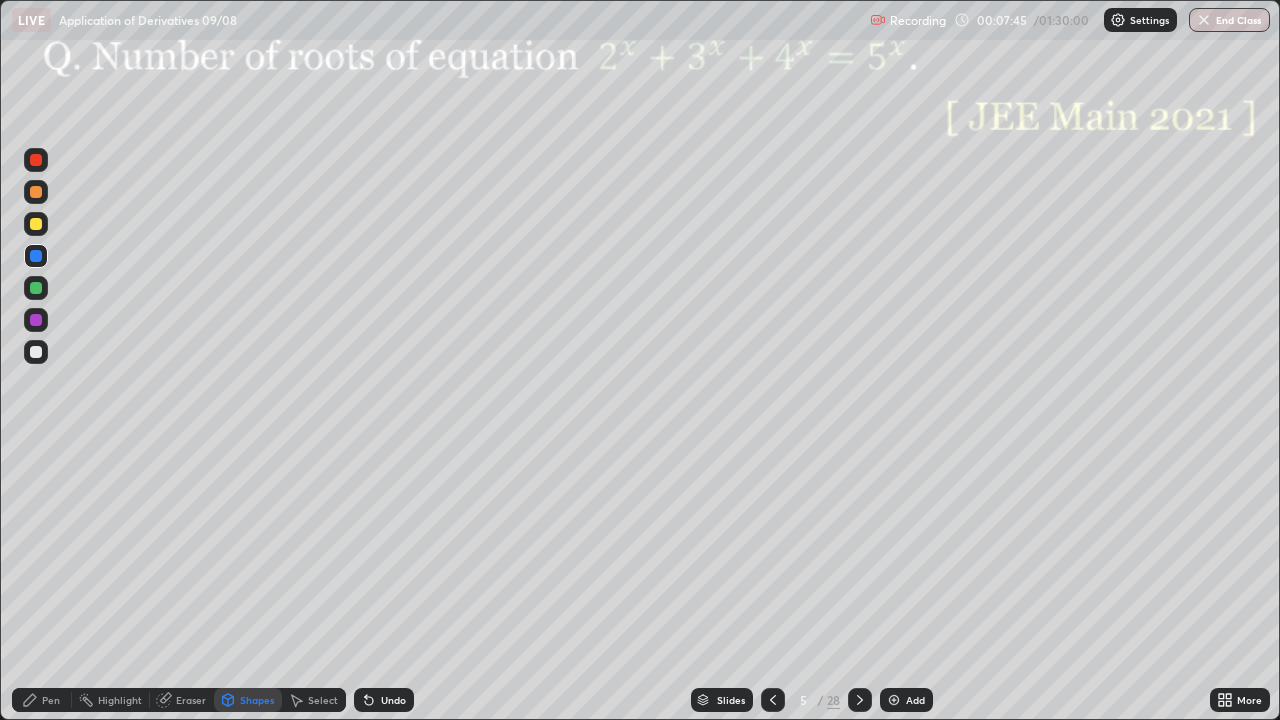 click at bounding box center (36, 352) 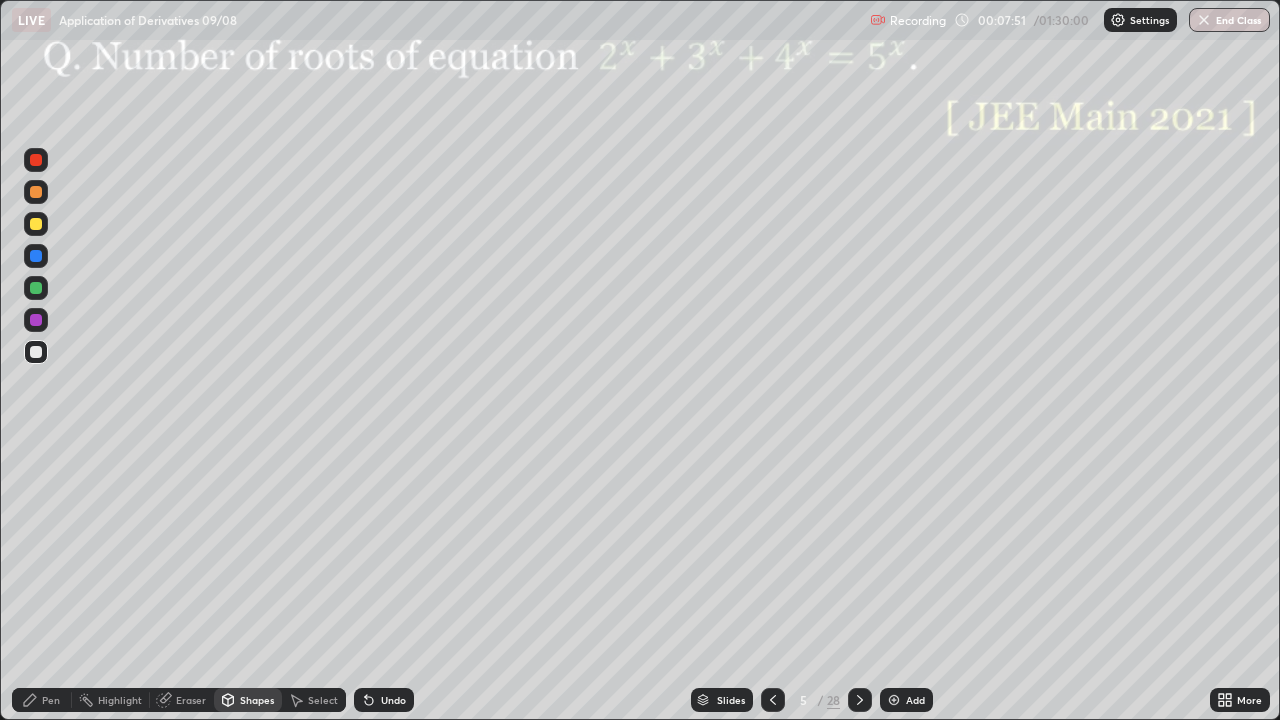 click on "Pen" at bounding box center (51, 700) 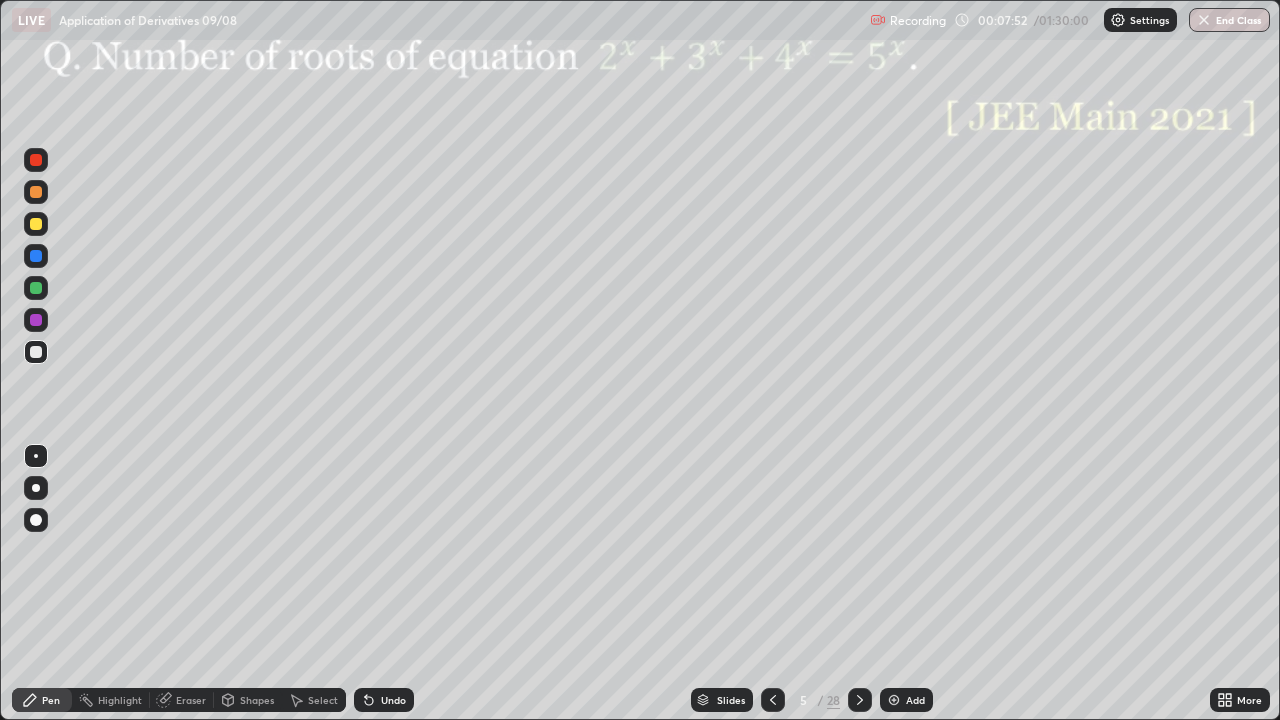 click on "Highlight" at bounding box center [120, 700] 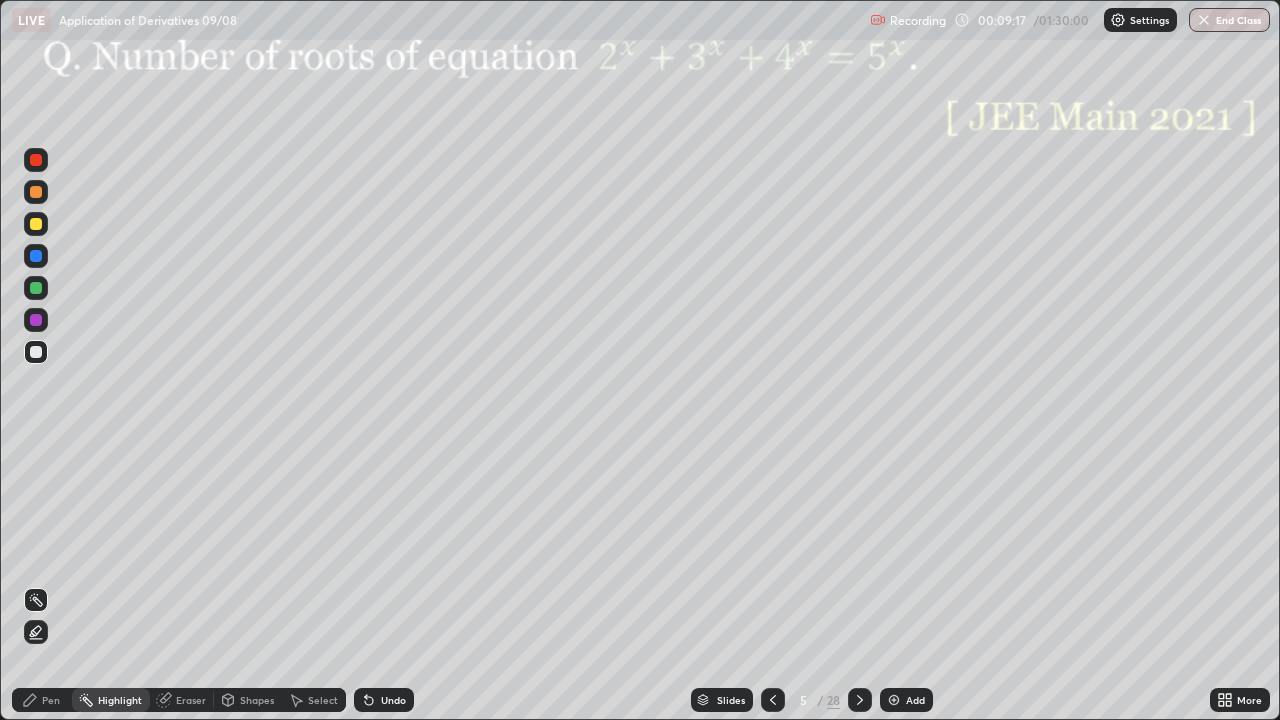 click on "Pen" at bounding box center (51, 700) 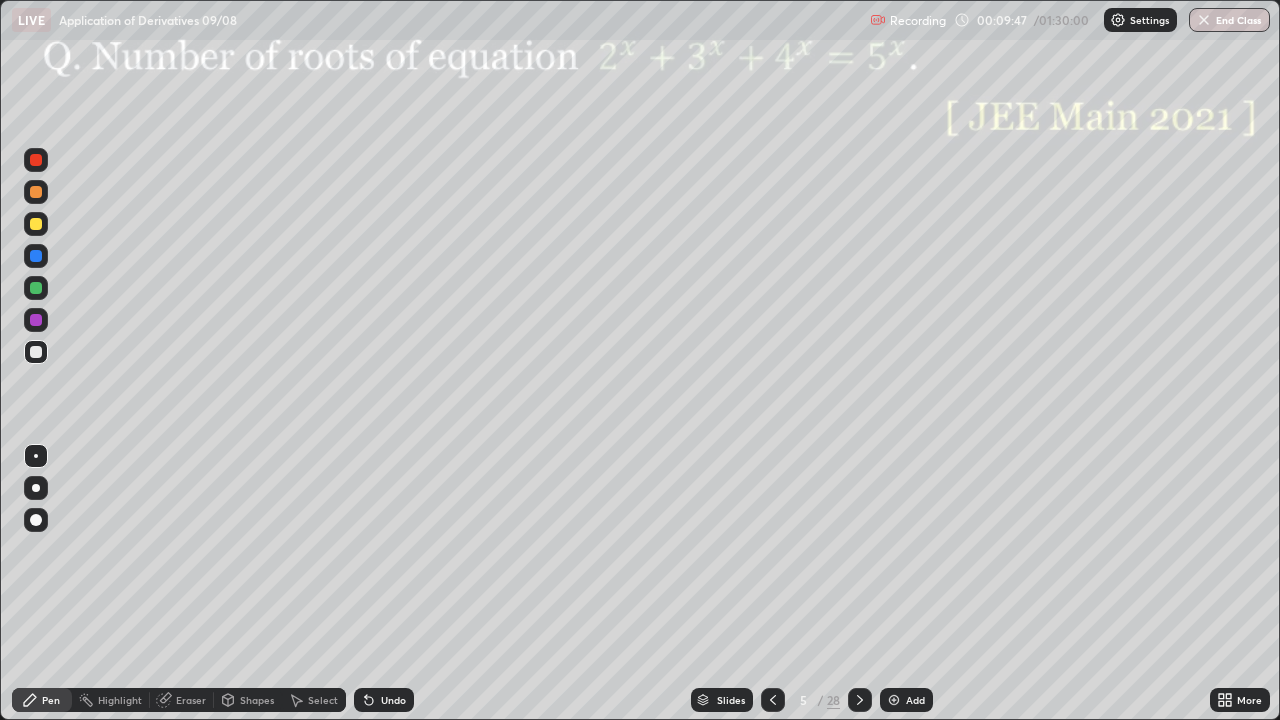 click on "Undo" at bounding box center (384, 700) 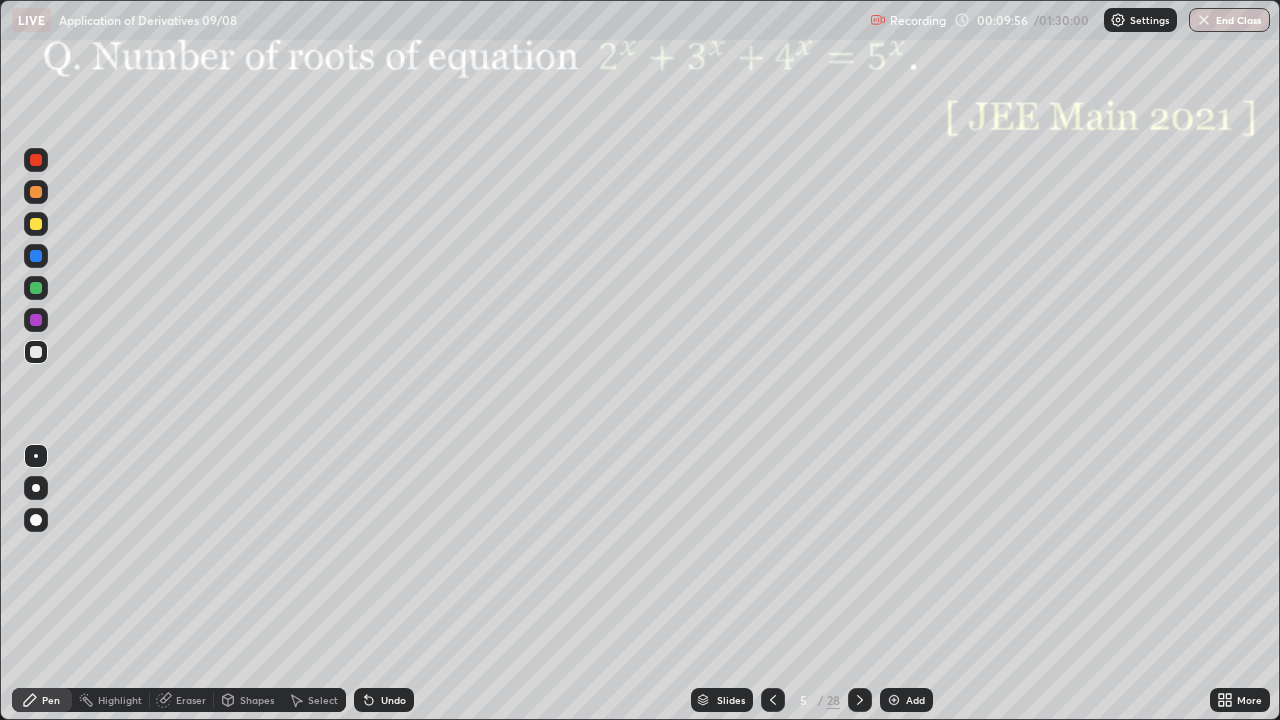 click on "Shapes" at bounding box center (248, 700) 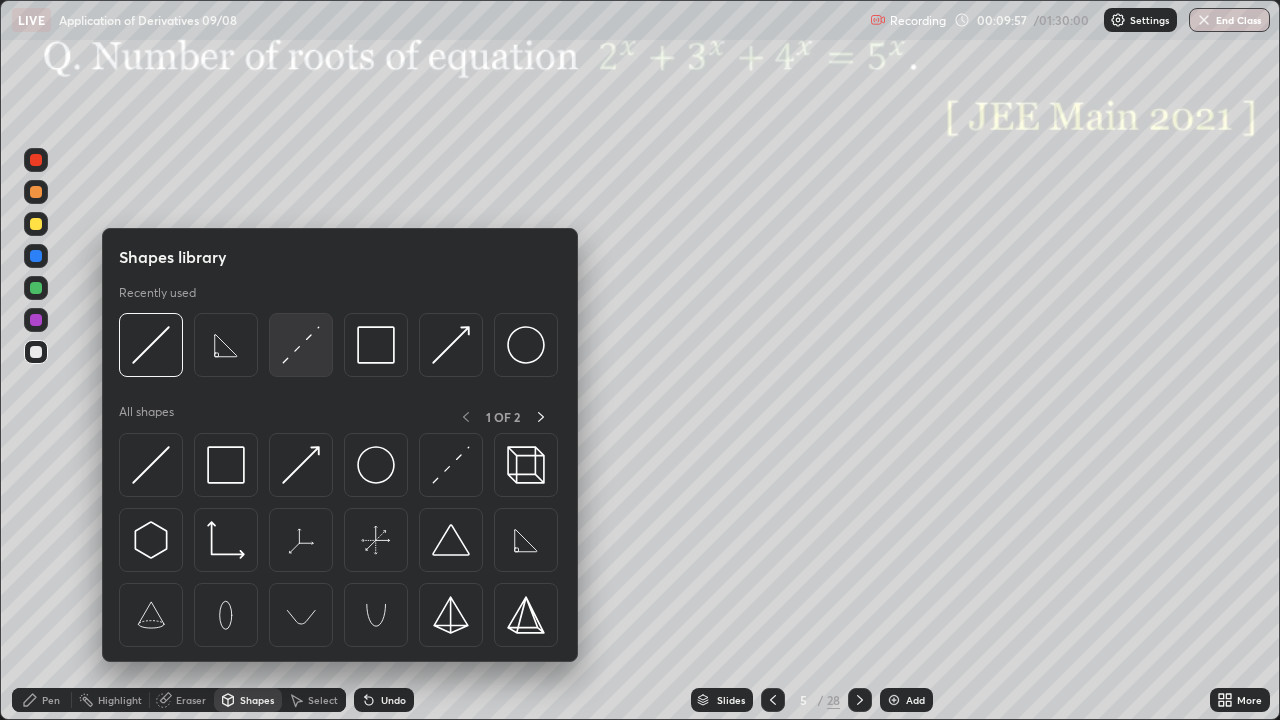 click at bounding box center (301, 345) 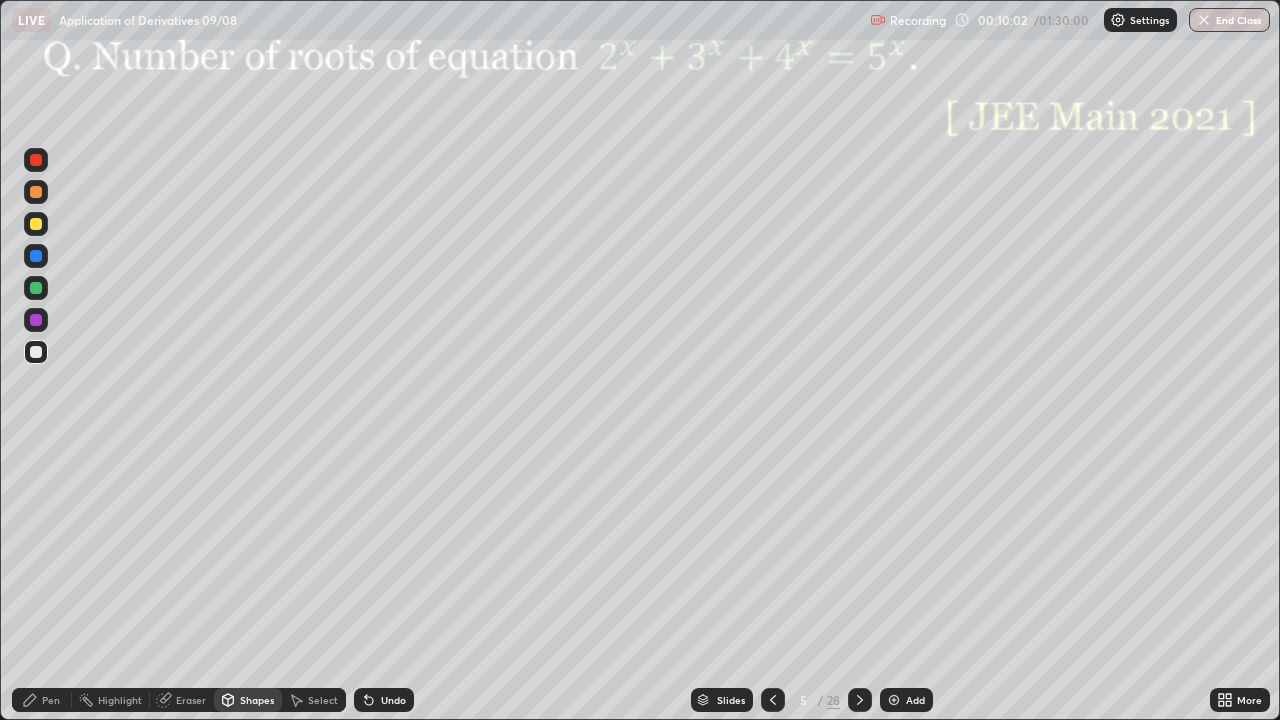 click on "Pen" at bounding box center [51, 700] 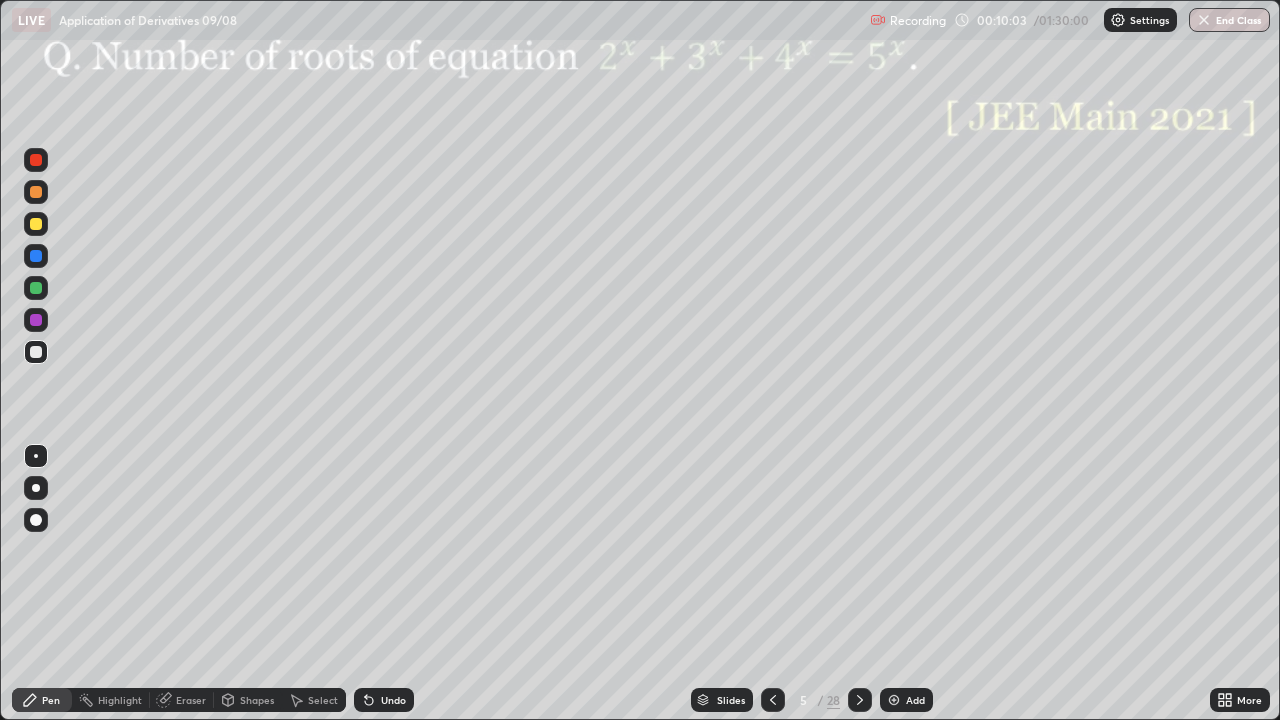 click at bounding box center [36, 288] 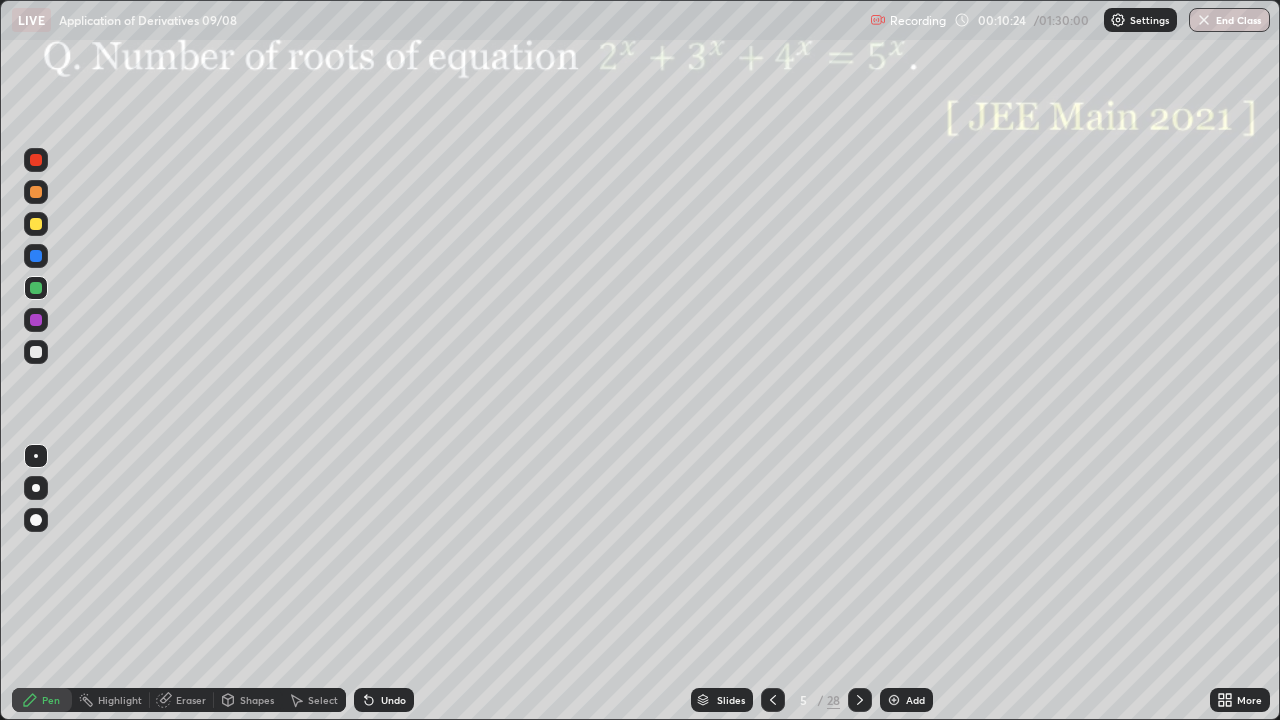 click on "Undo" at bounding box center [393, 700] 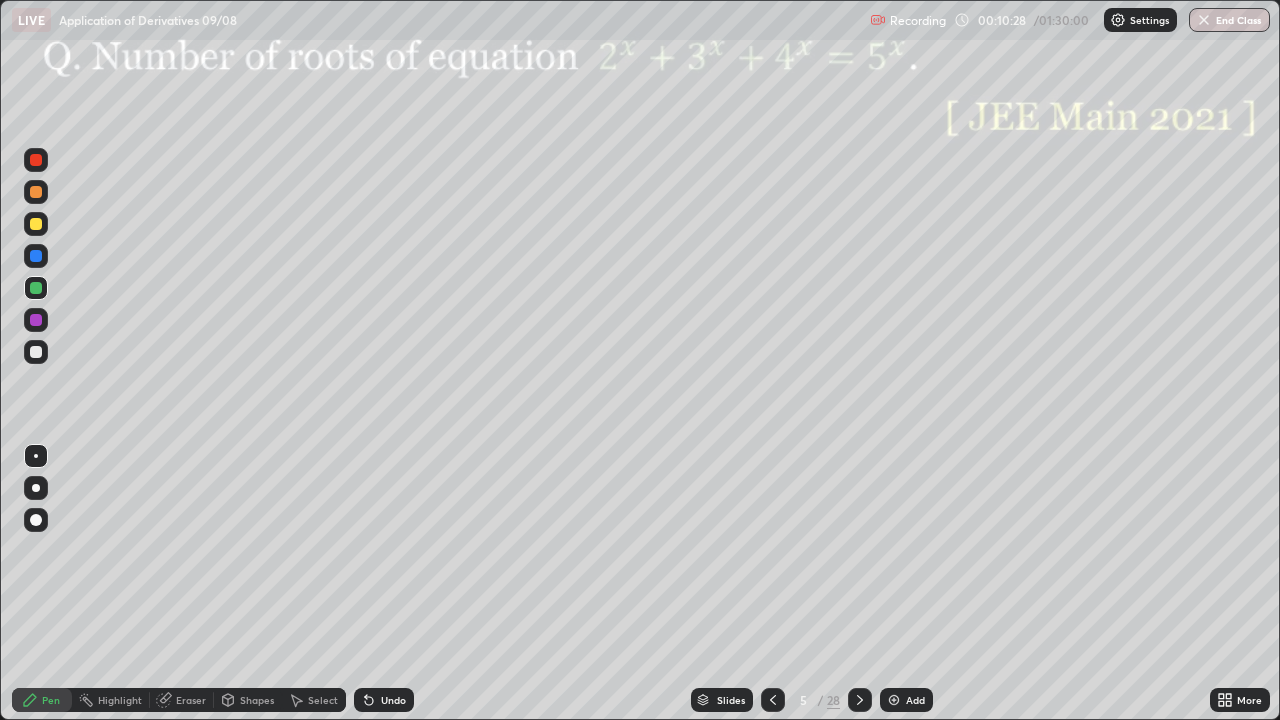 click at bounding box center (36, 160) 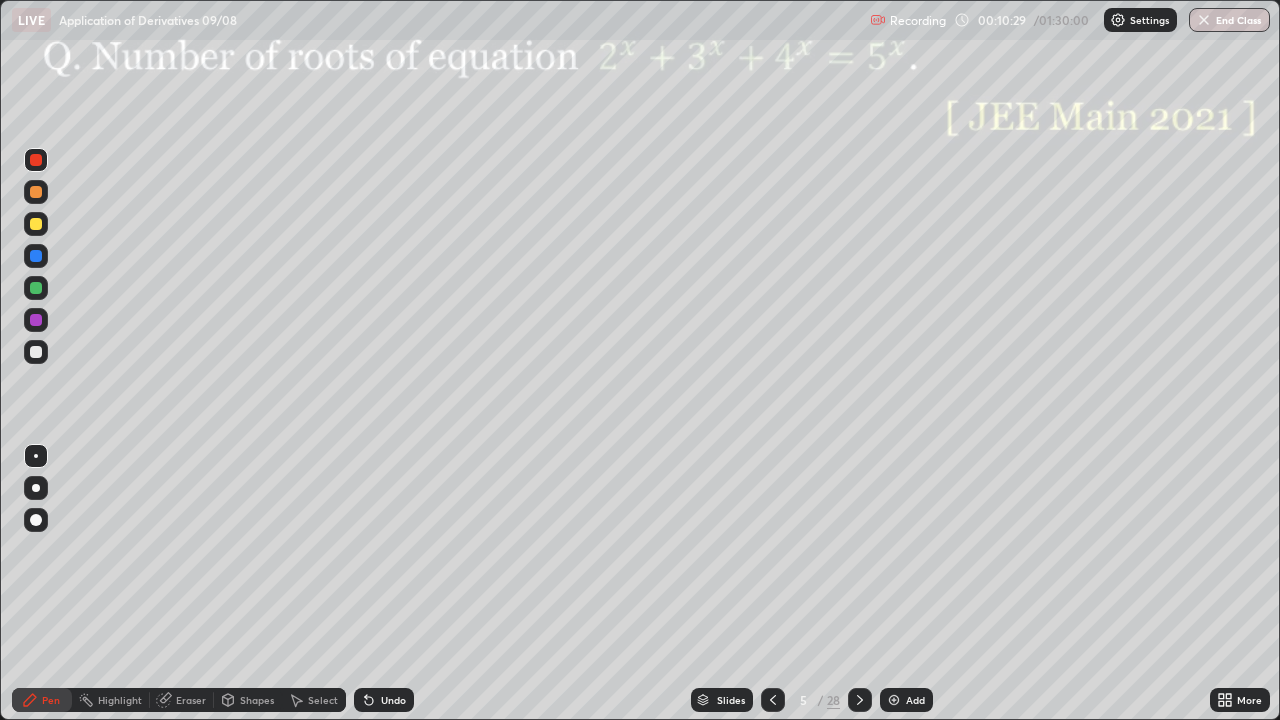 click at bounding box center (36, 488) 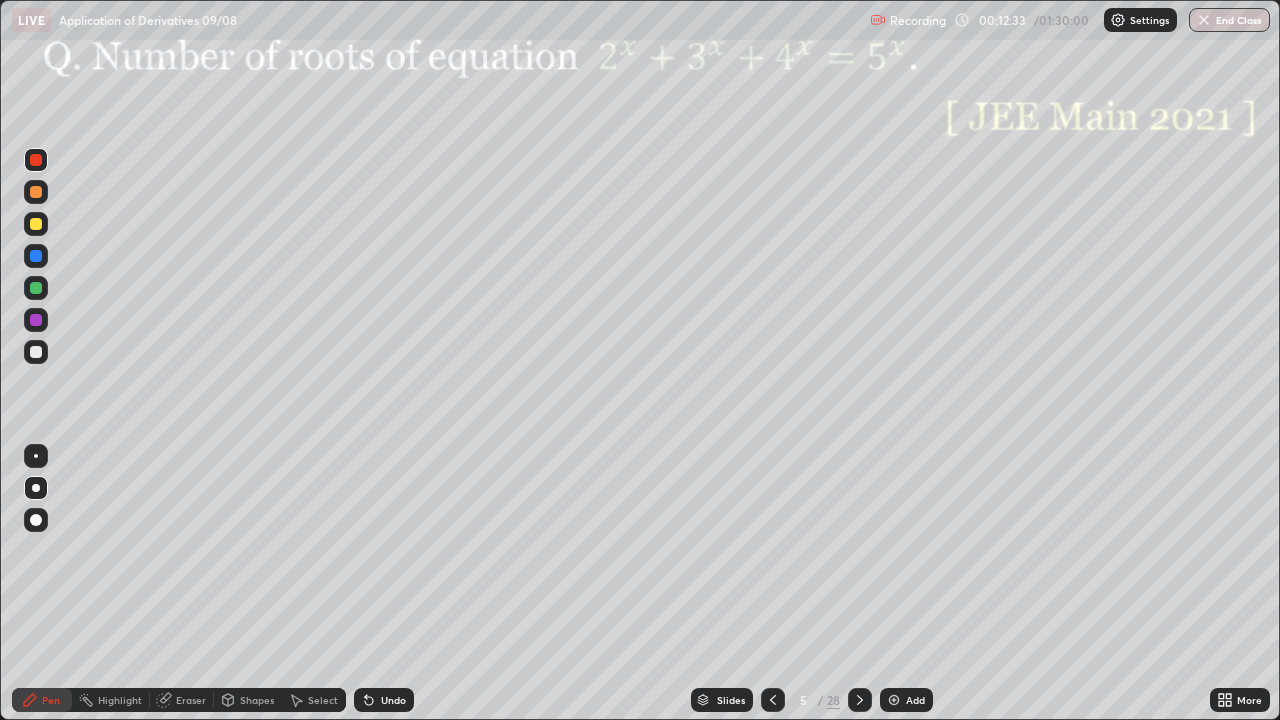 click on "Eraser" at bounding box center (191, 700) 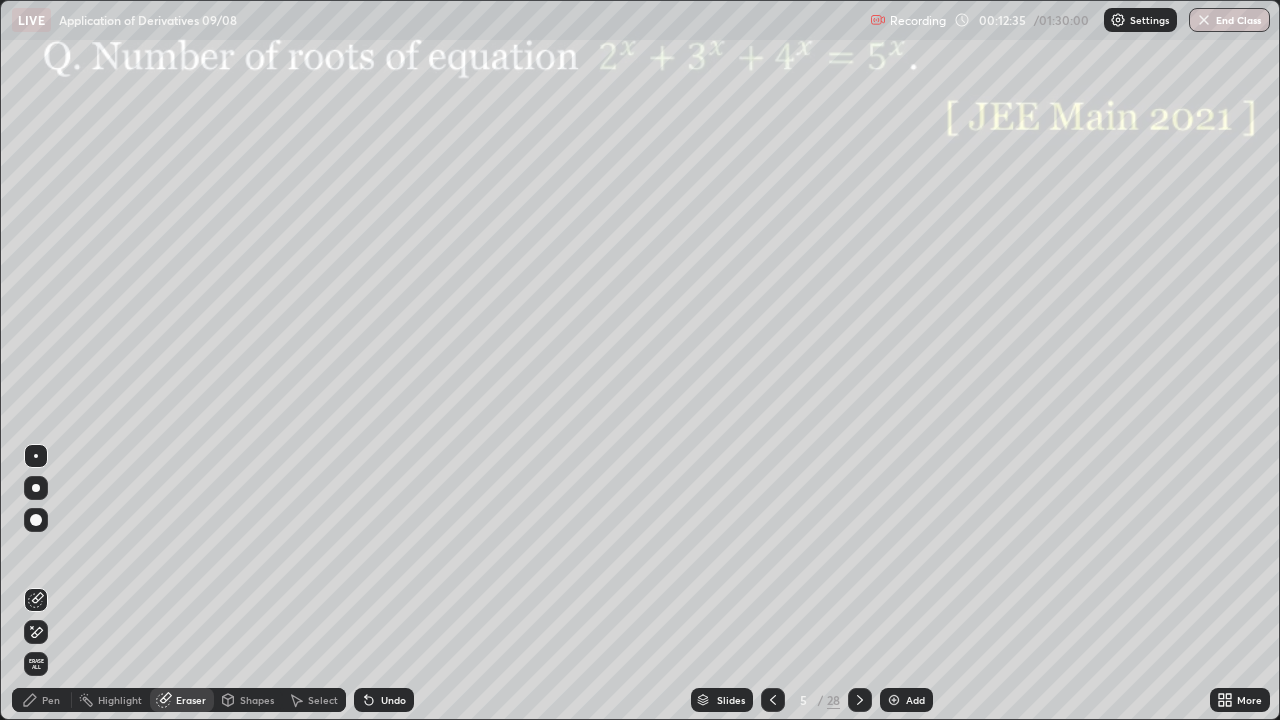click on "Pen" at bounding box center (51, 700) 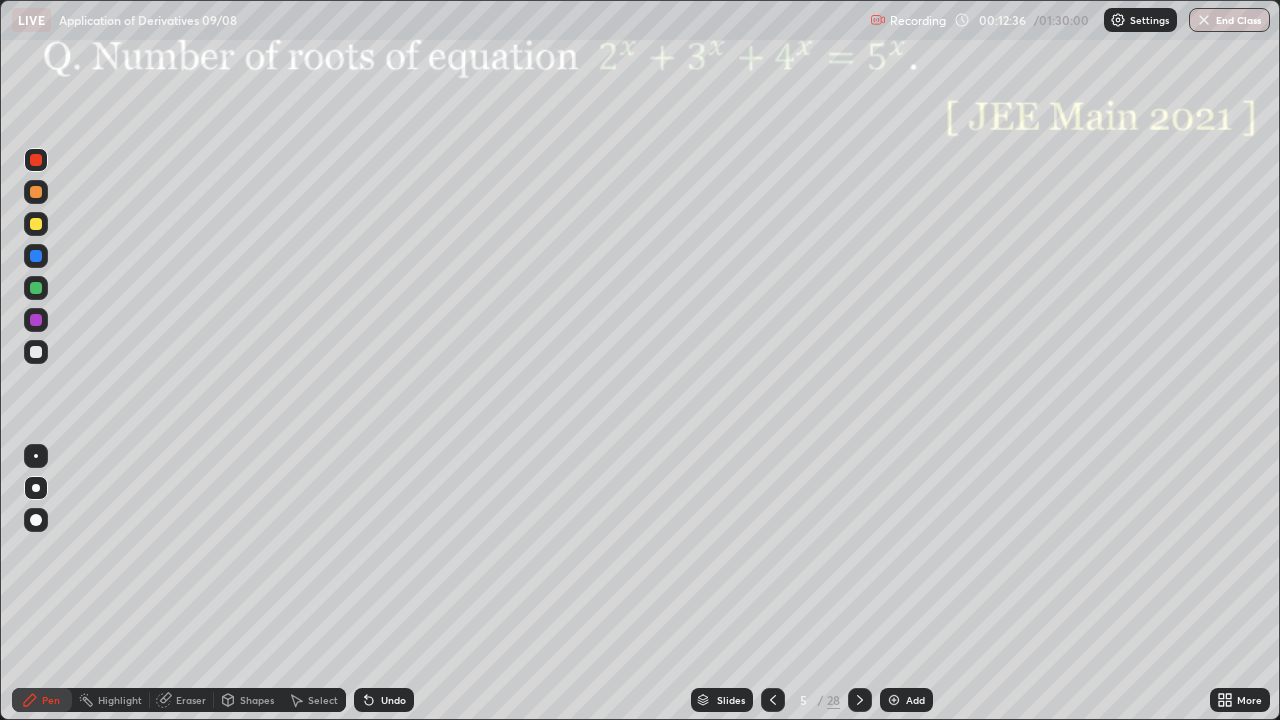 click at bounding box center [36, 352] 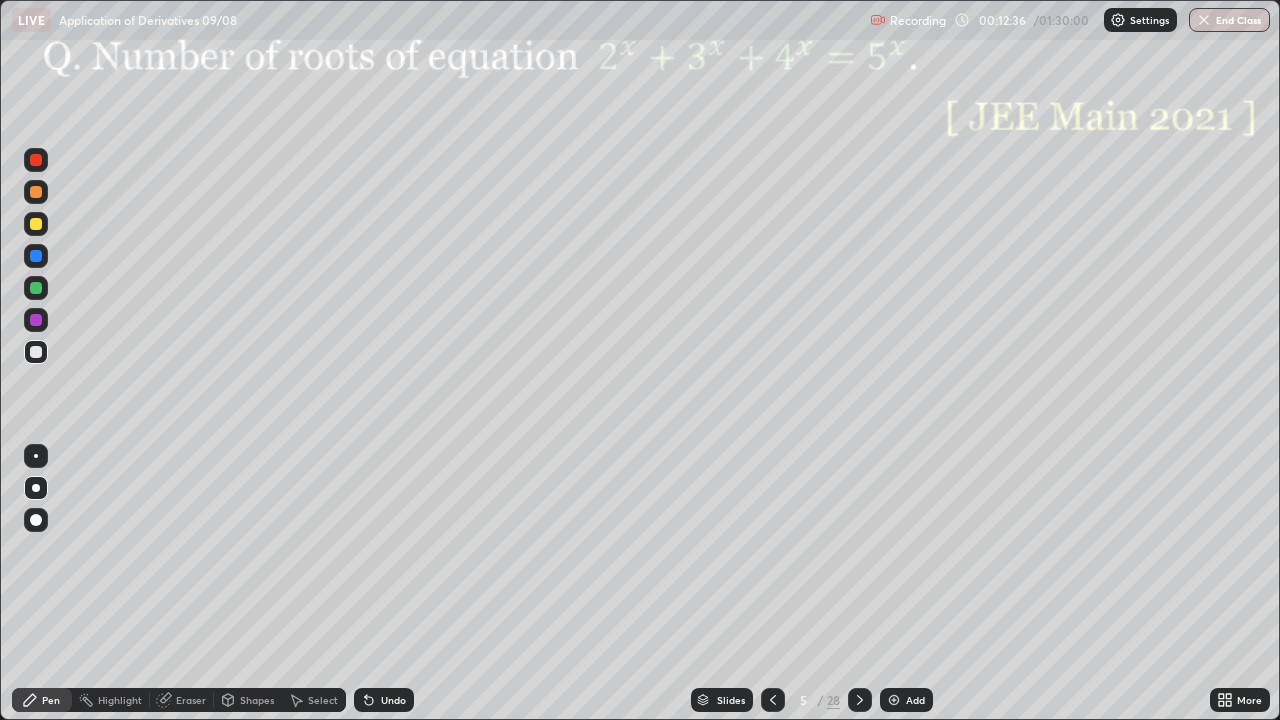 click at bounding box center [36, 320] 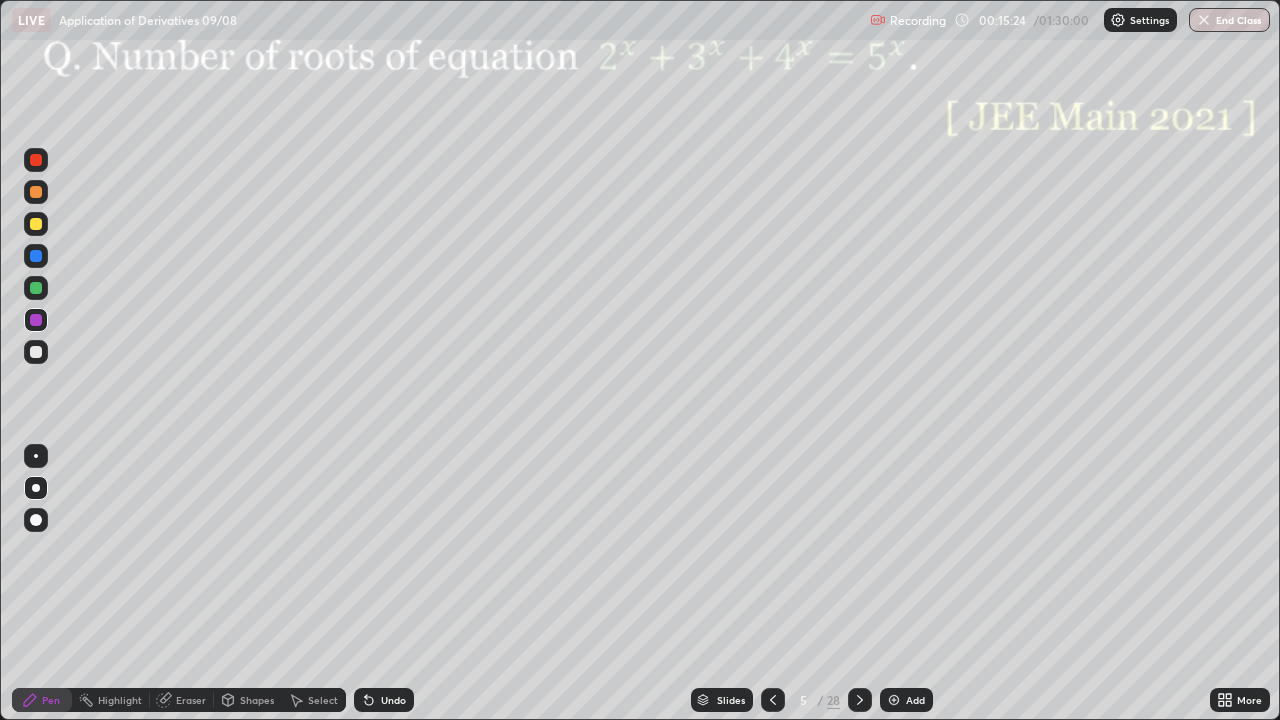 click at bounding box center (860, 700) 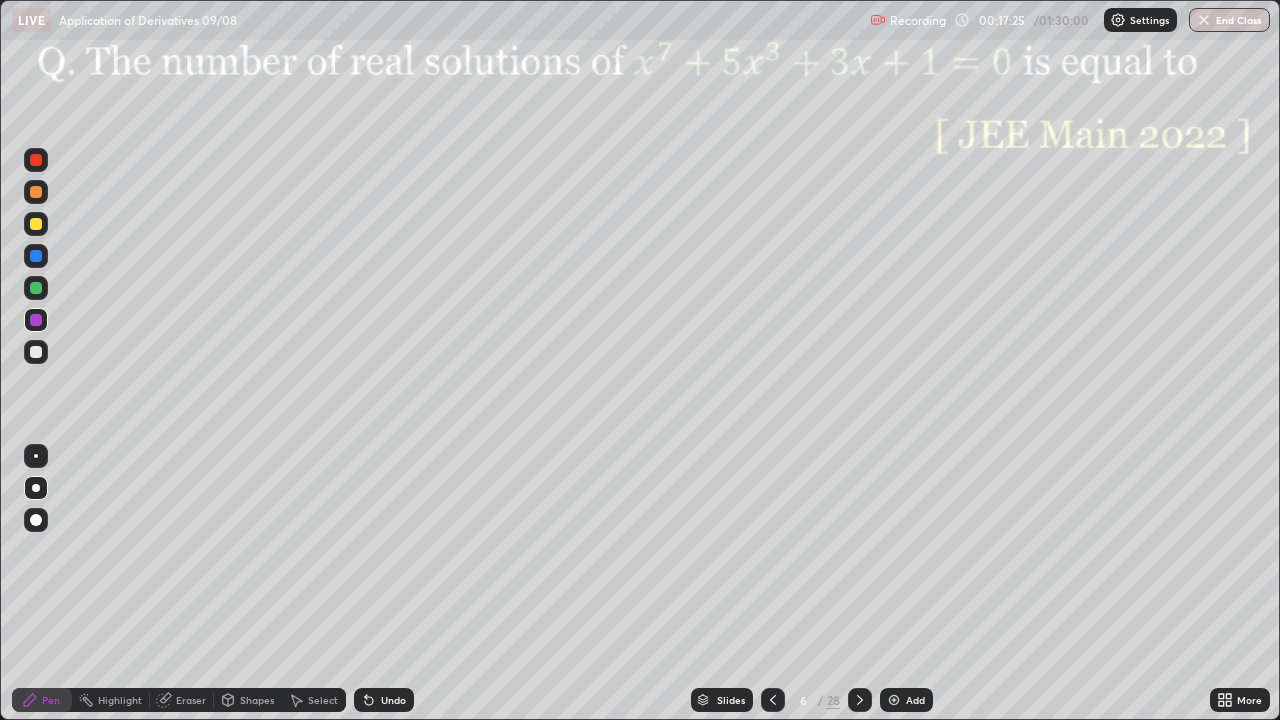 click on "Pen" at bounding box center [42, 700] 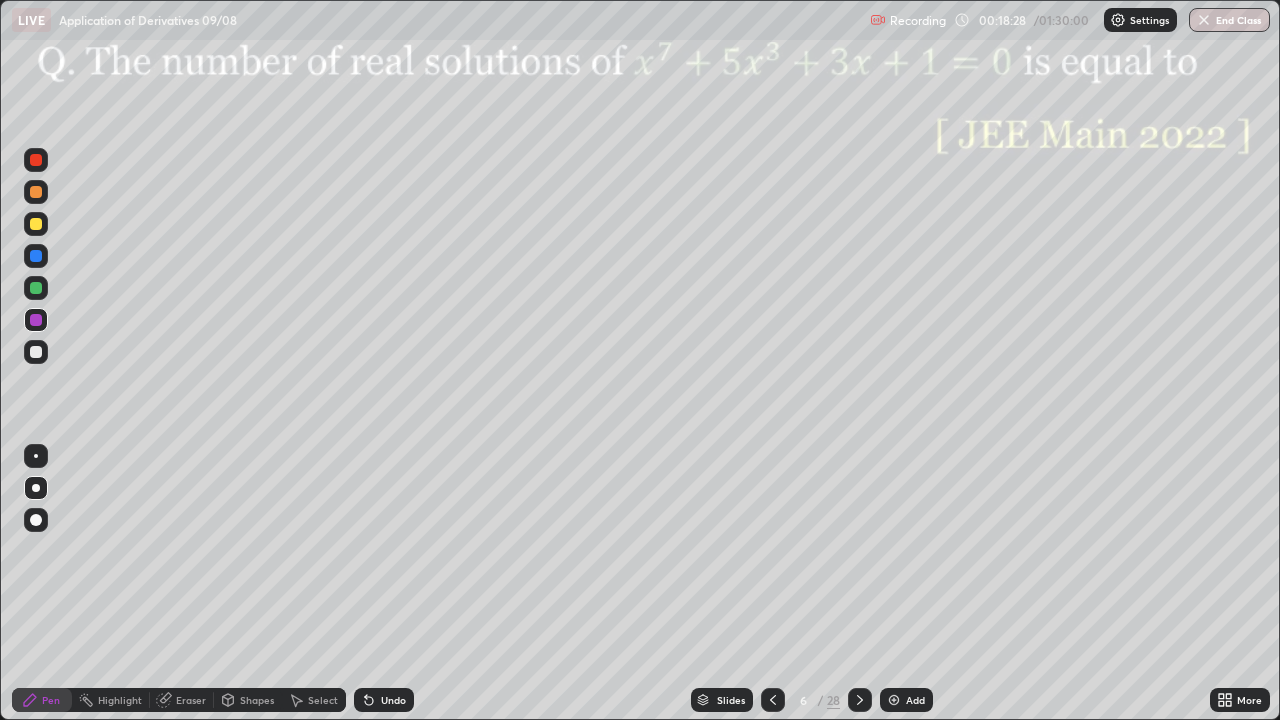 click on "Pen" at bounding box center (42, 700) 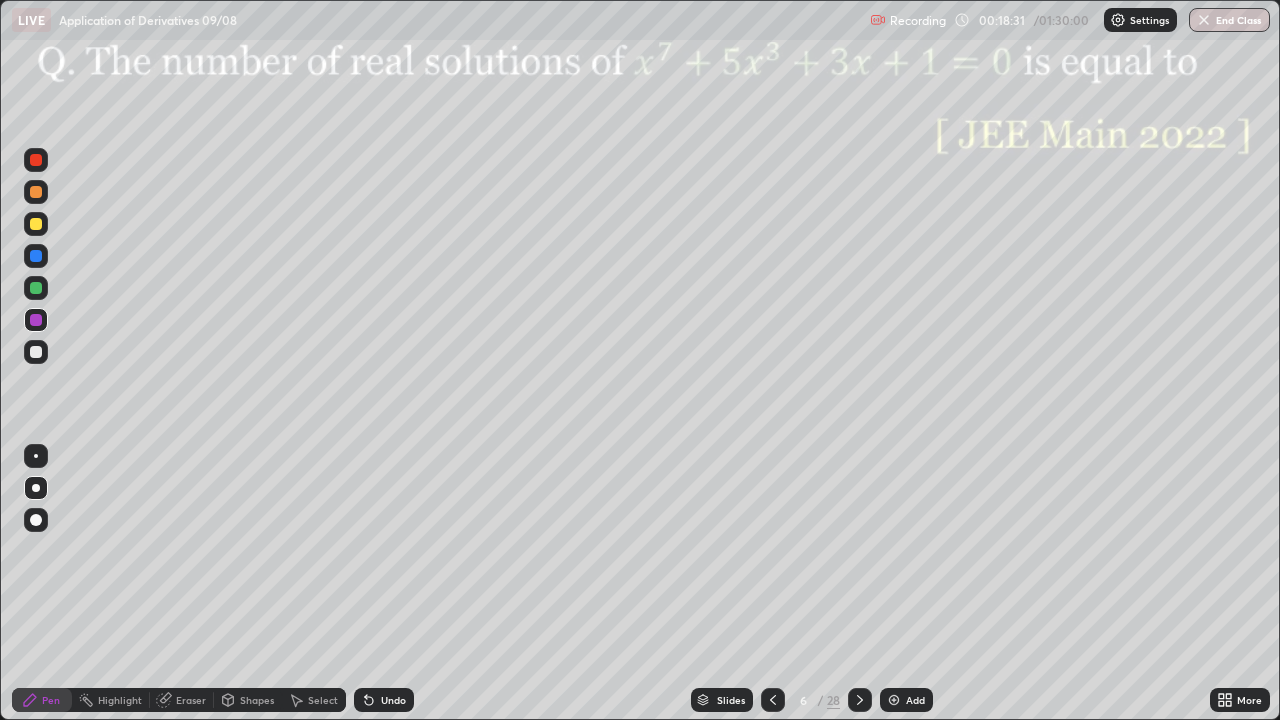 click on "Undo" at bounding box center (393, 700) 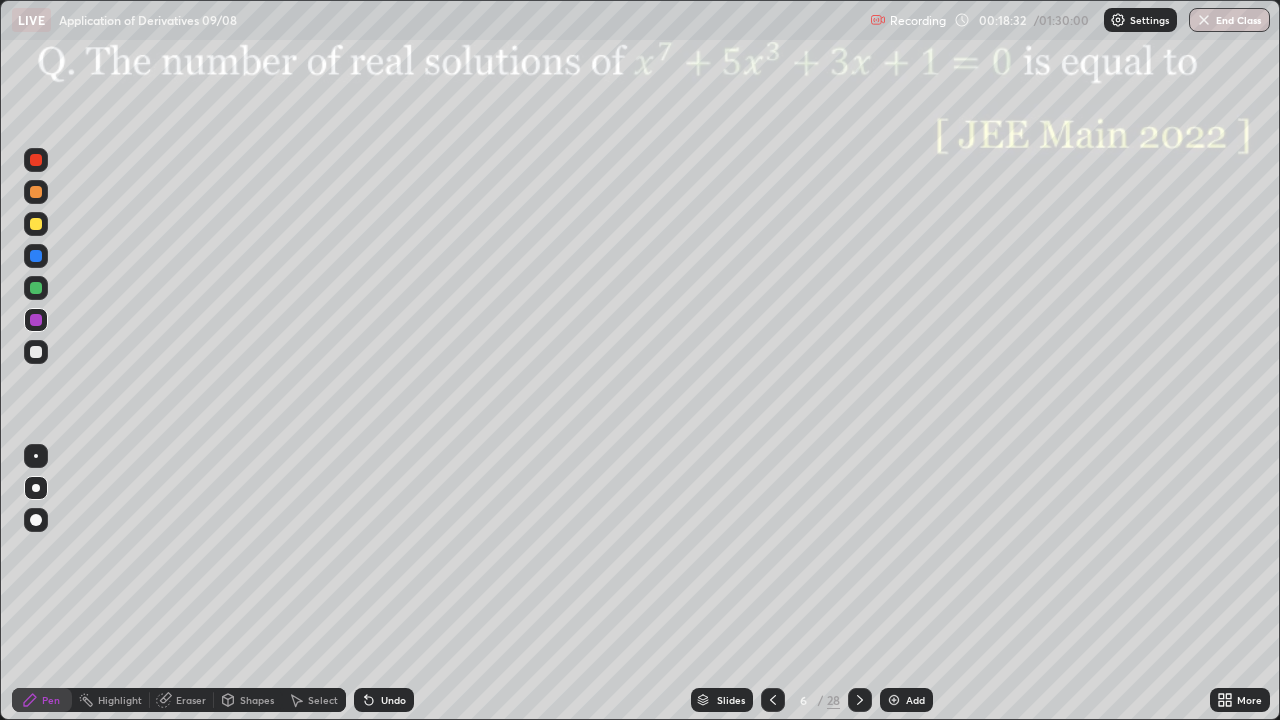 click 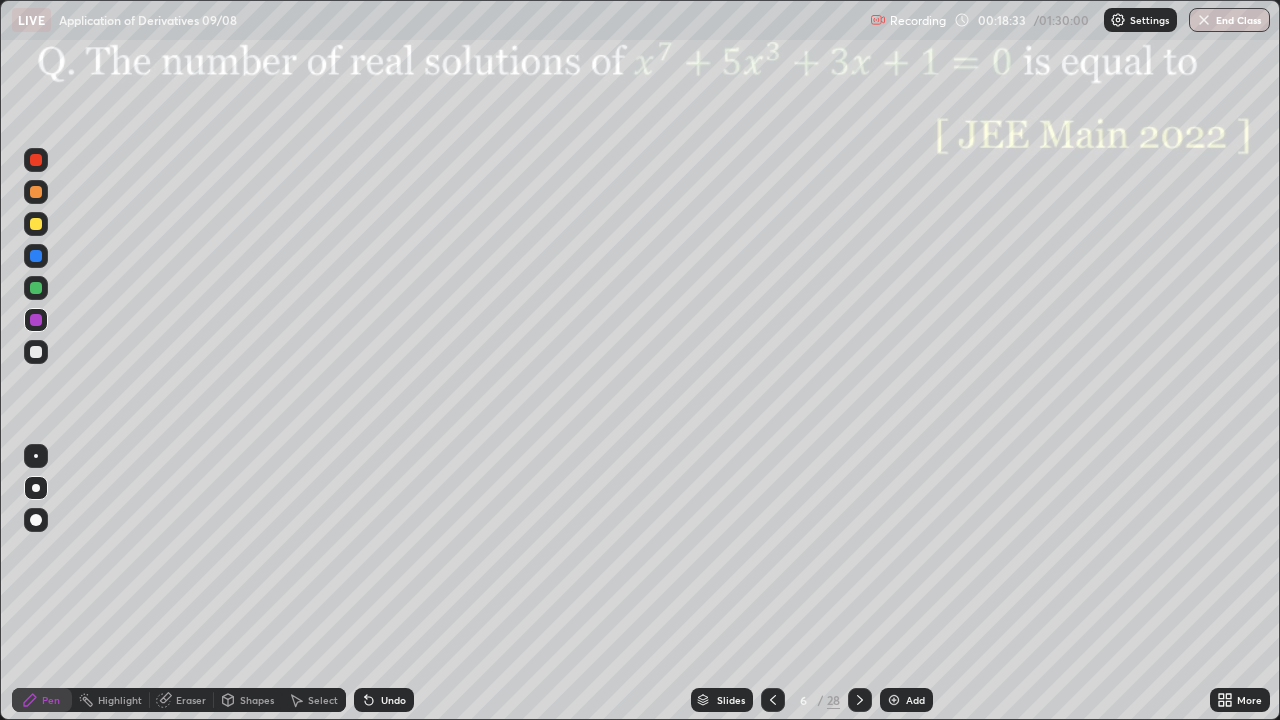 click at bounding box center [36, 456] 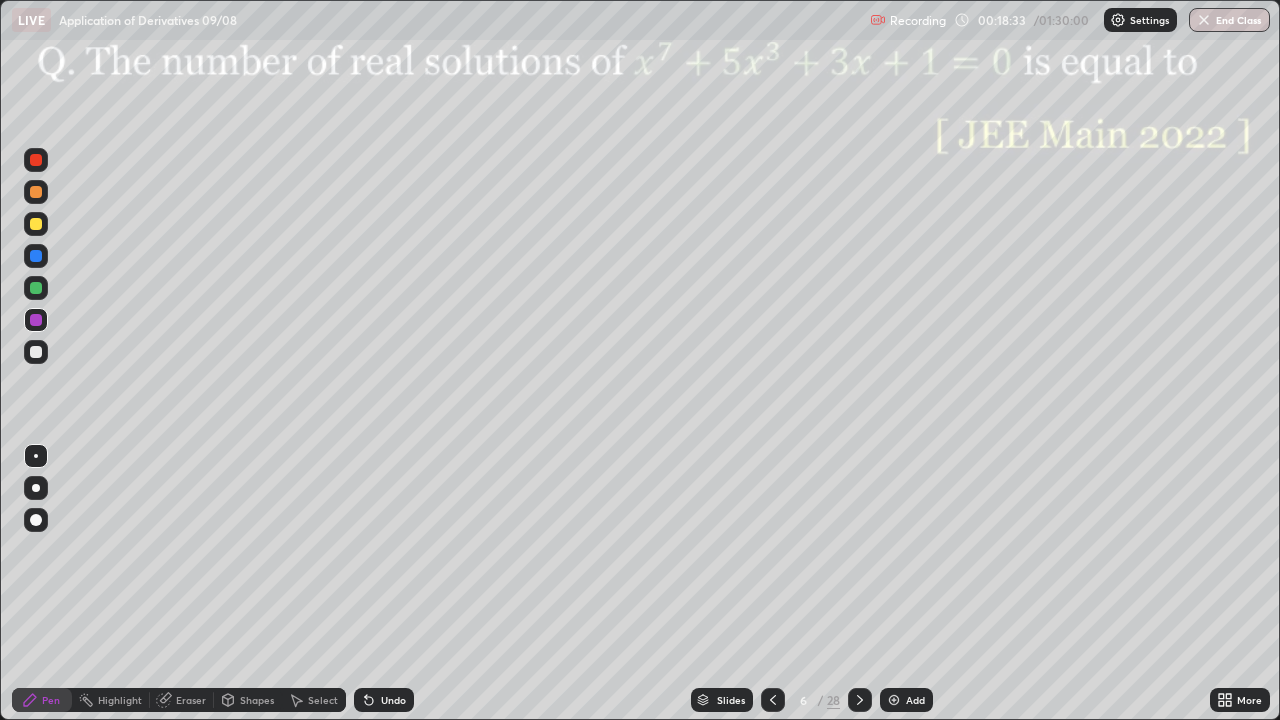 click at bounding box center (36, 320) 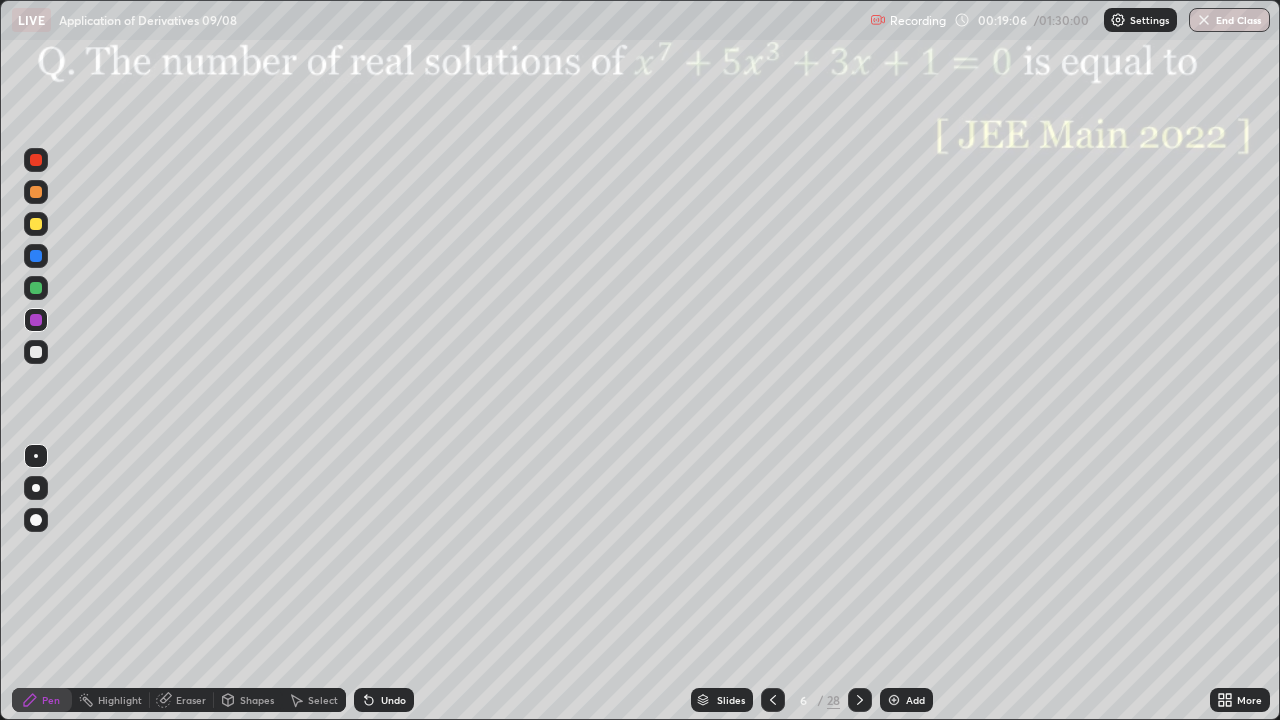 click at bounding box center [36, 288] 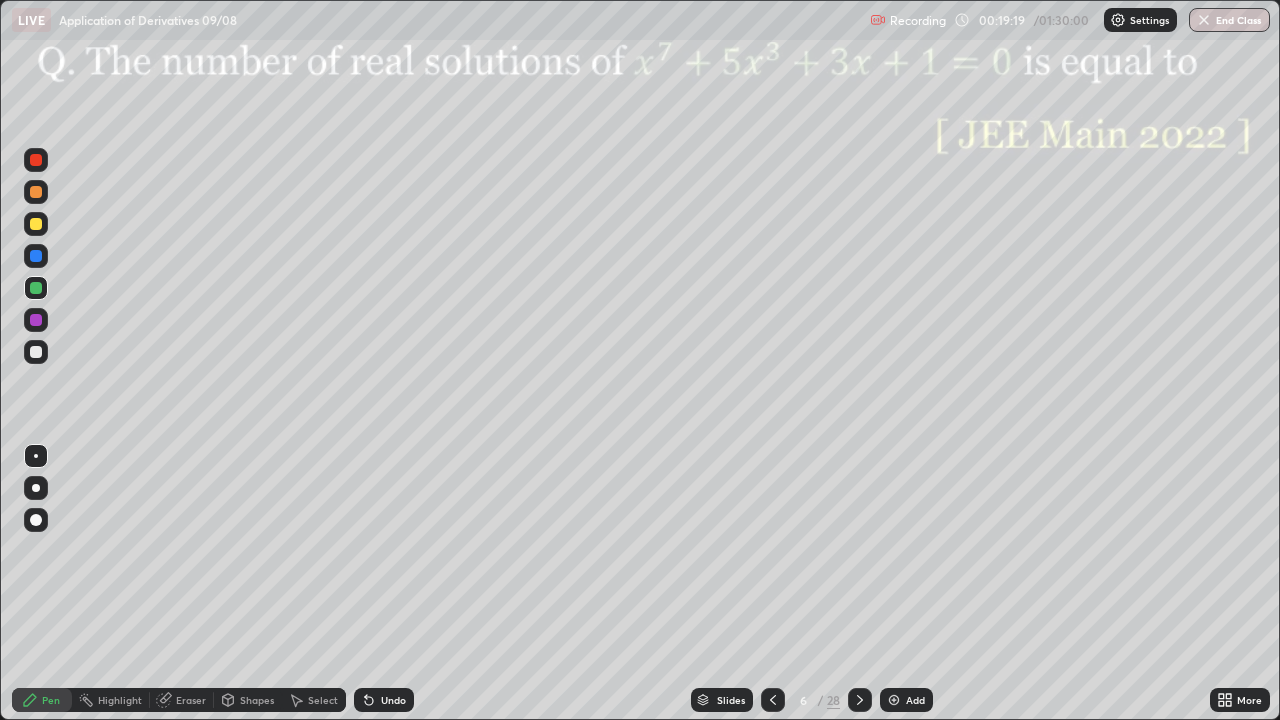 click on "Undo" at bounding box center (384, 700) 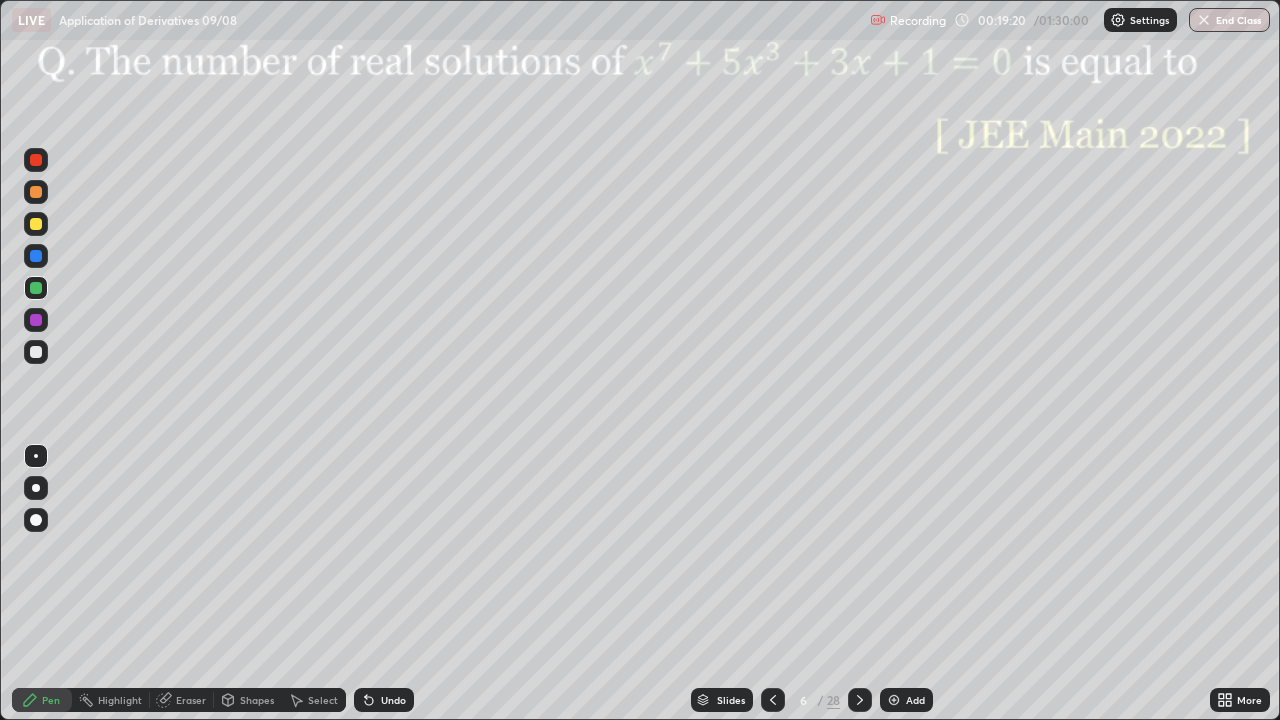 click on "Undo" at bounding box center (384, 700) 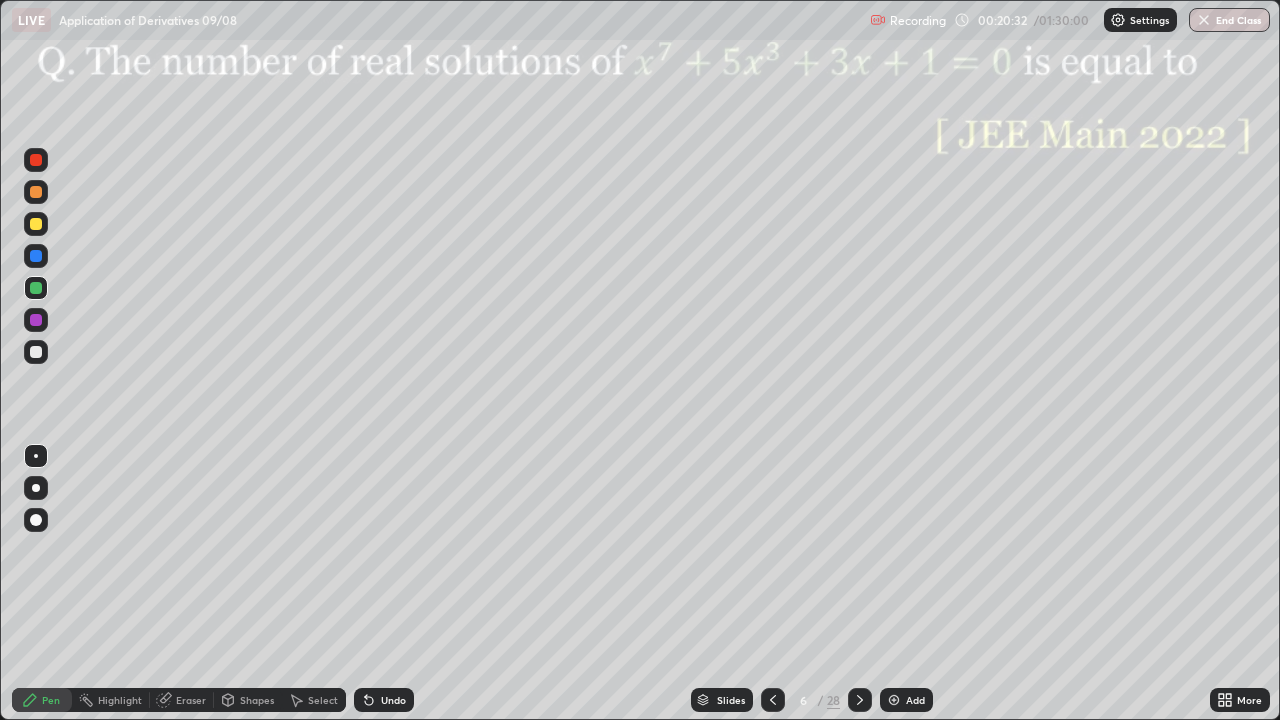 click on "Shapes" at bounding box center [257, 700] 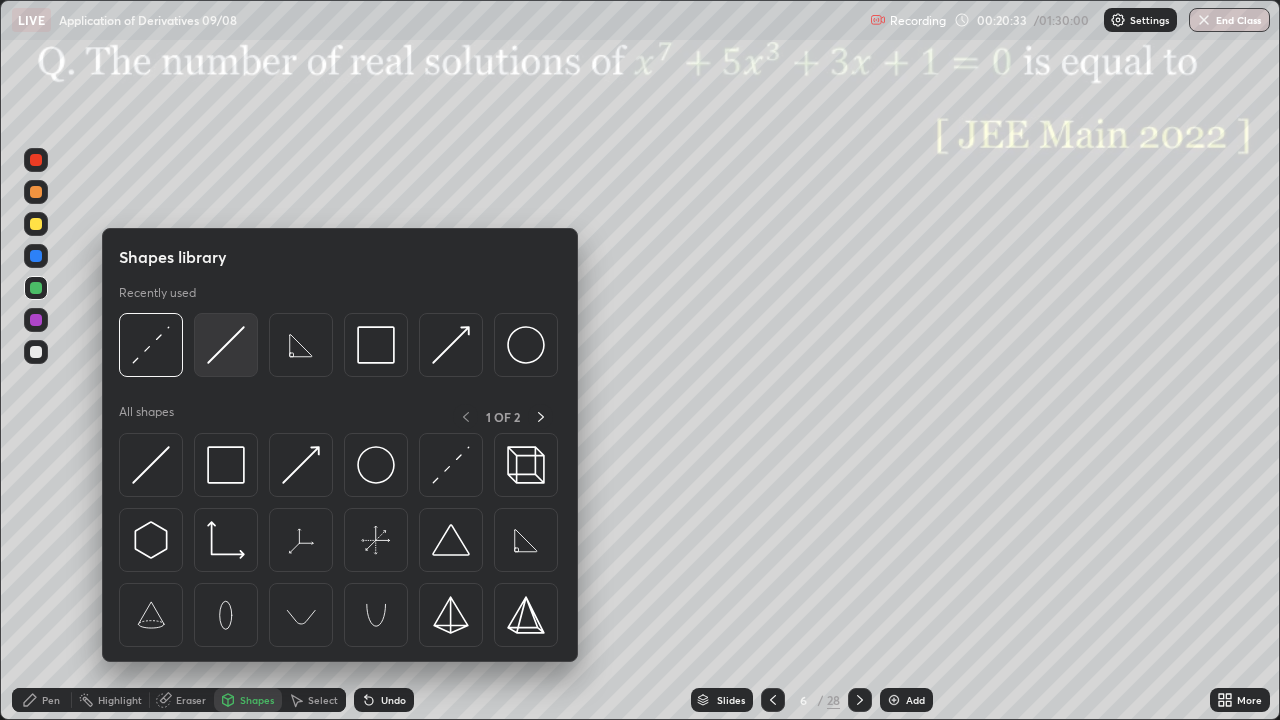 click at bounding box center (226, 345) 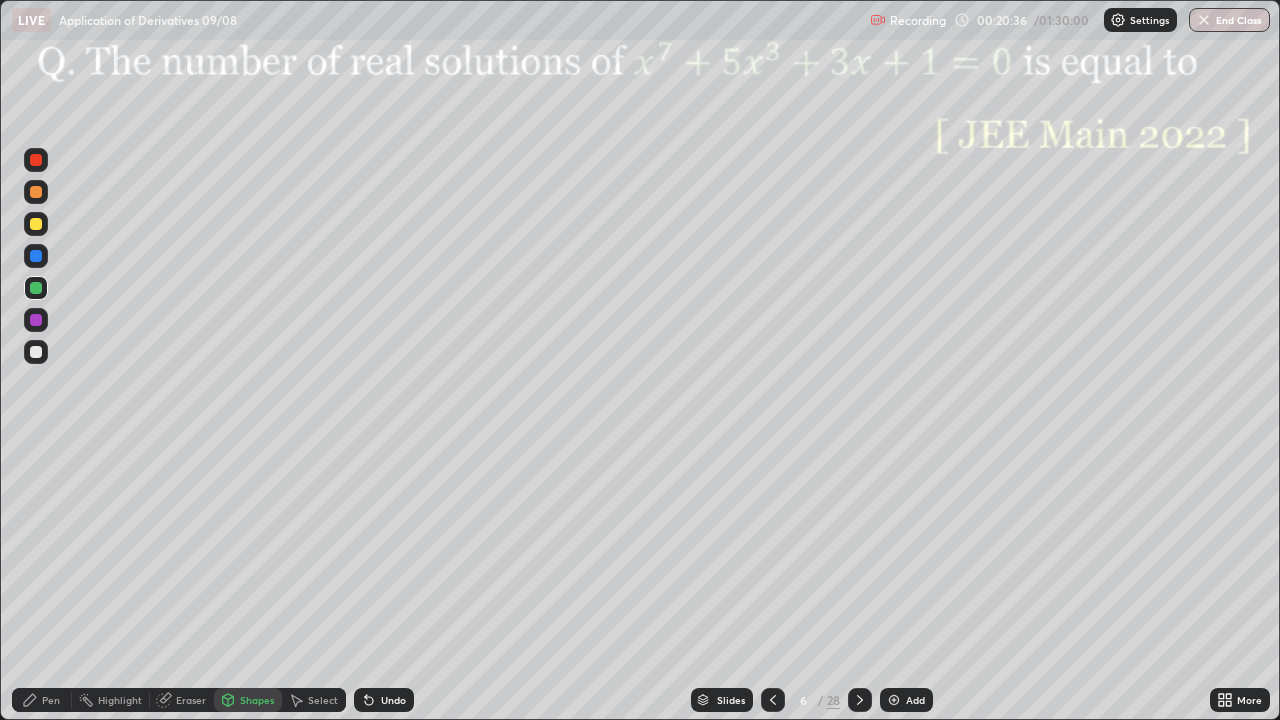 click on "Undo" at bounding box center [393, 700] 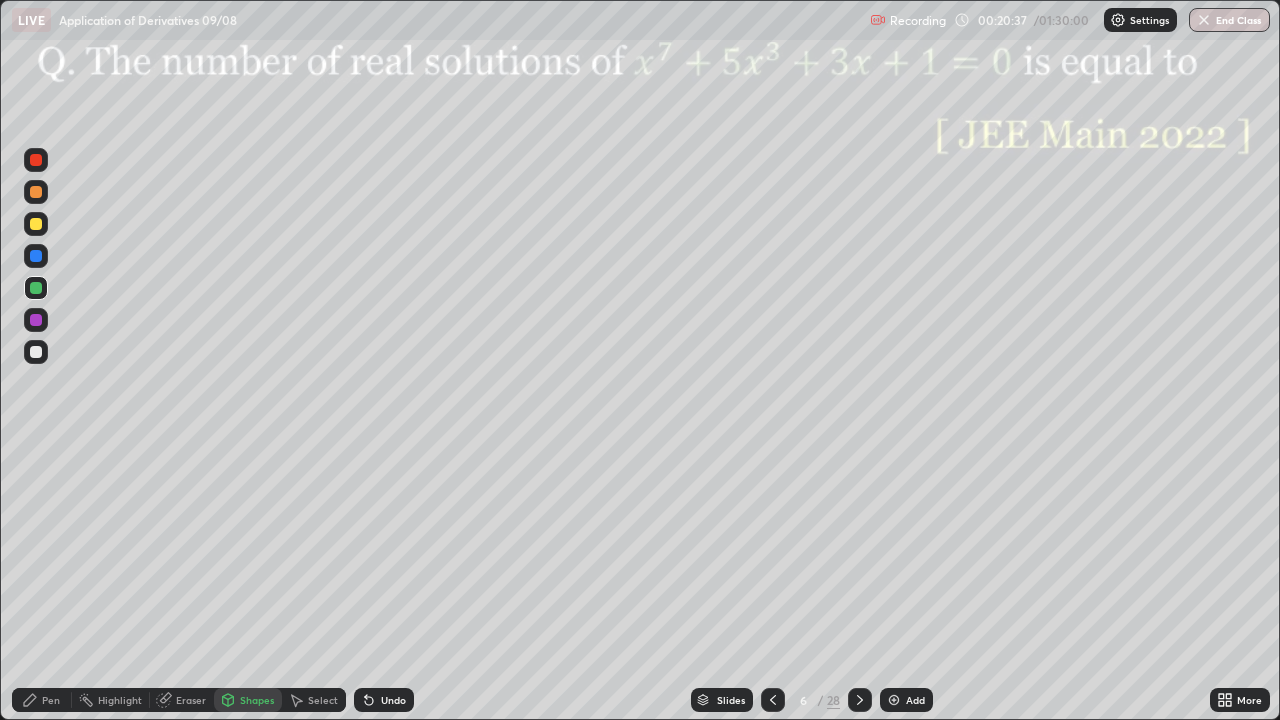 click on "Shapes" at bounding box center [257, 700] 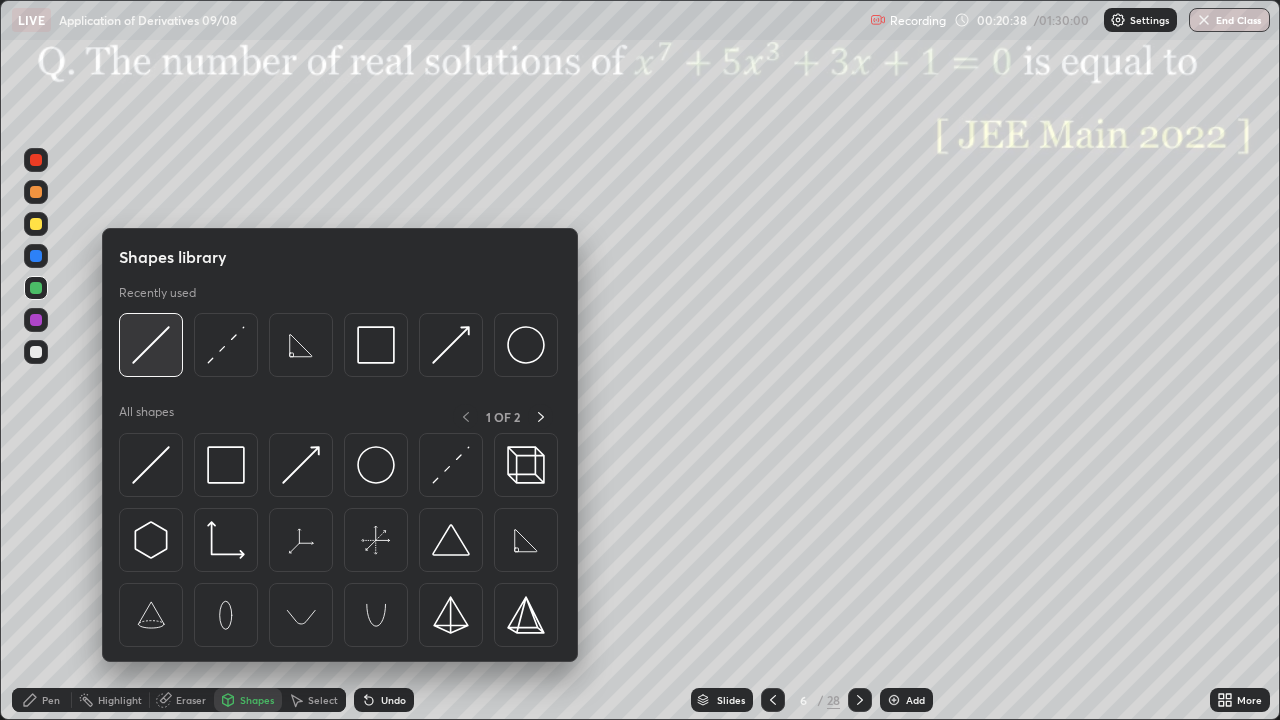 click at bounding box center (151, 345) 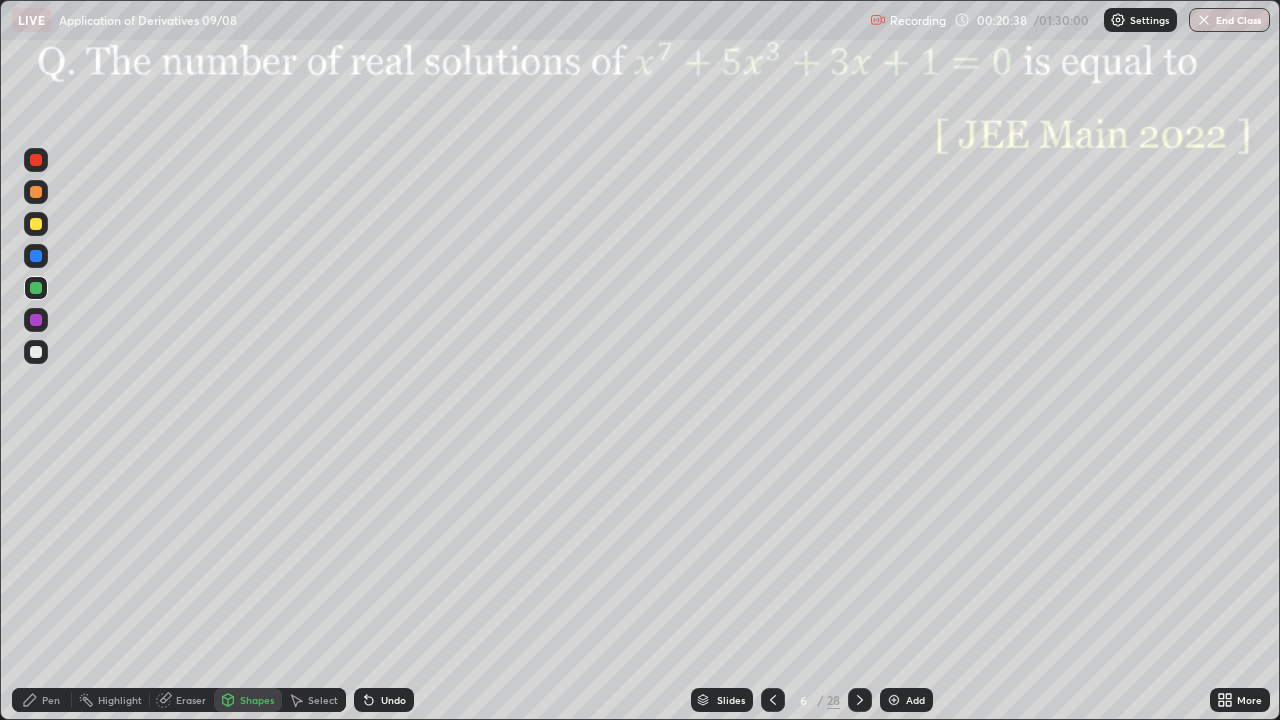 click at bounding box center (36, 352) 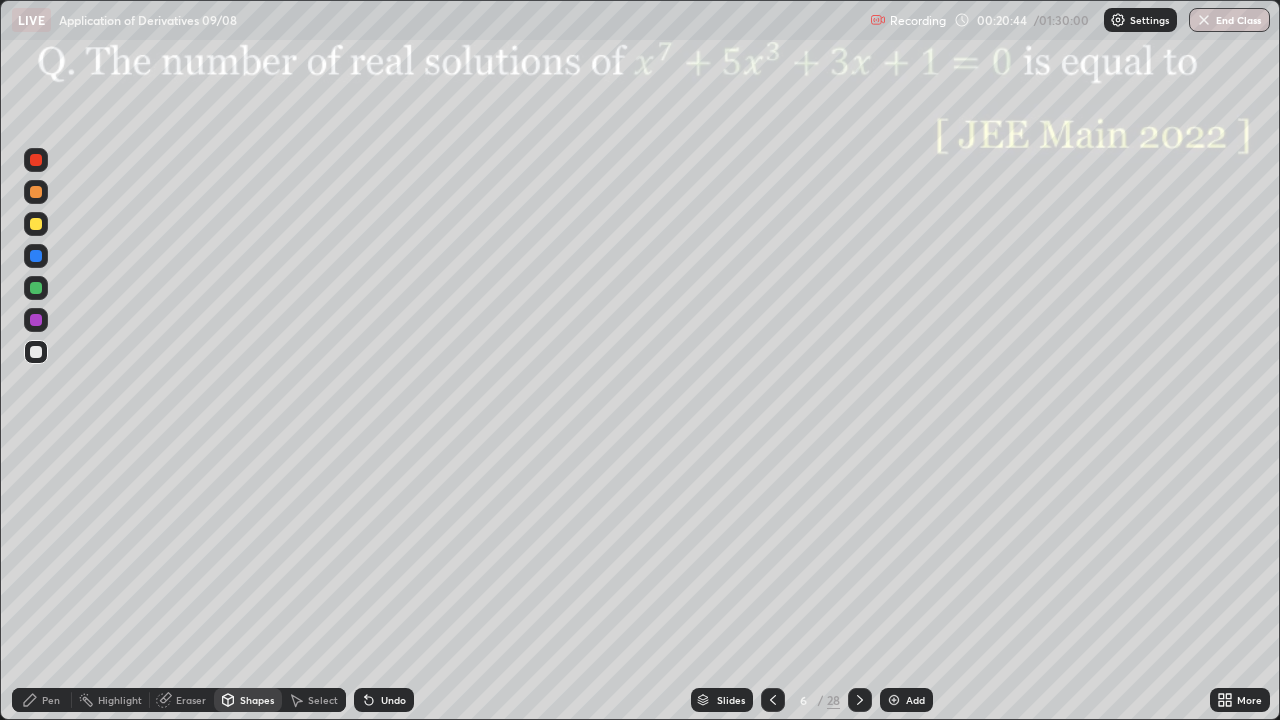 click on "Shapes" at bounding box center (257, 700) 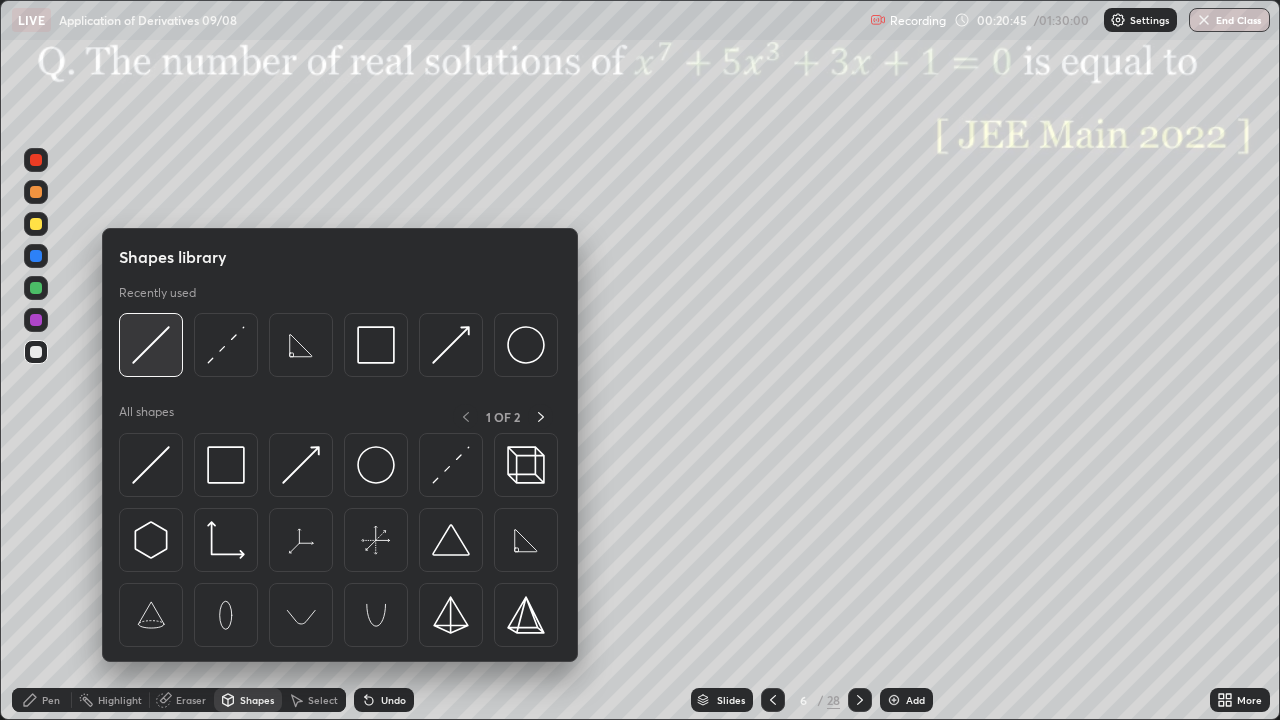 click at bounding box center (151, 345) 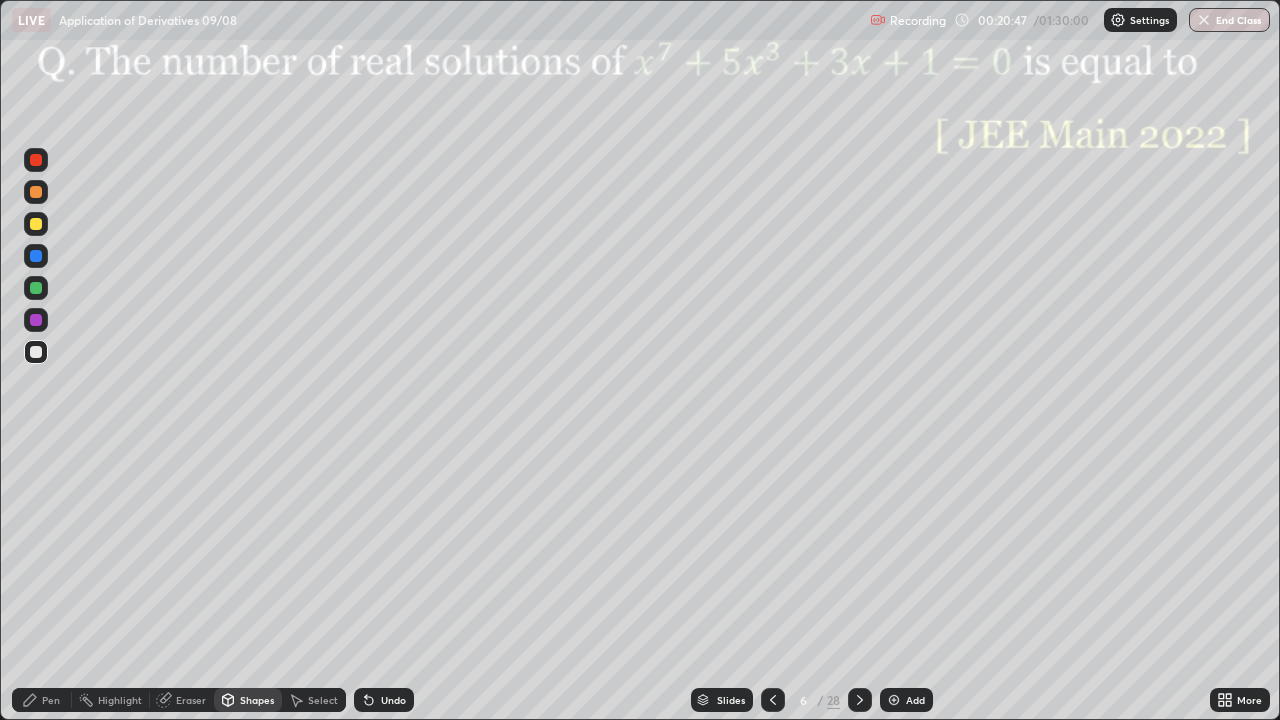 click at bounding box center [36, 160] 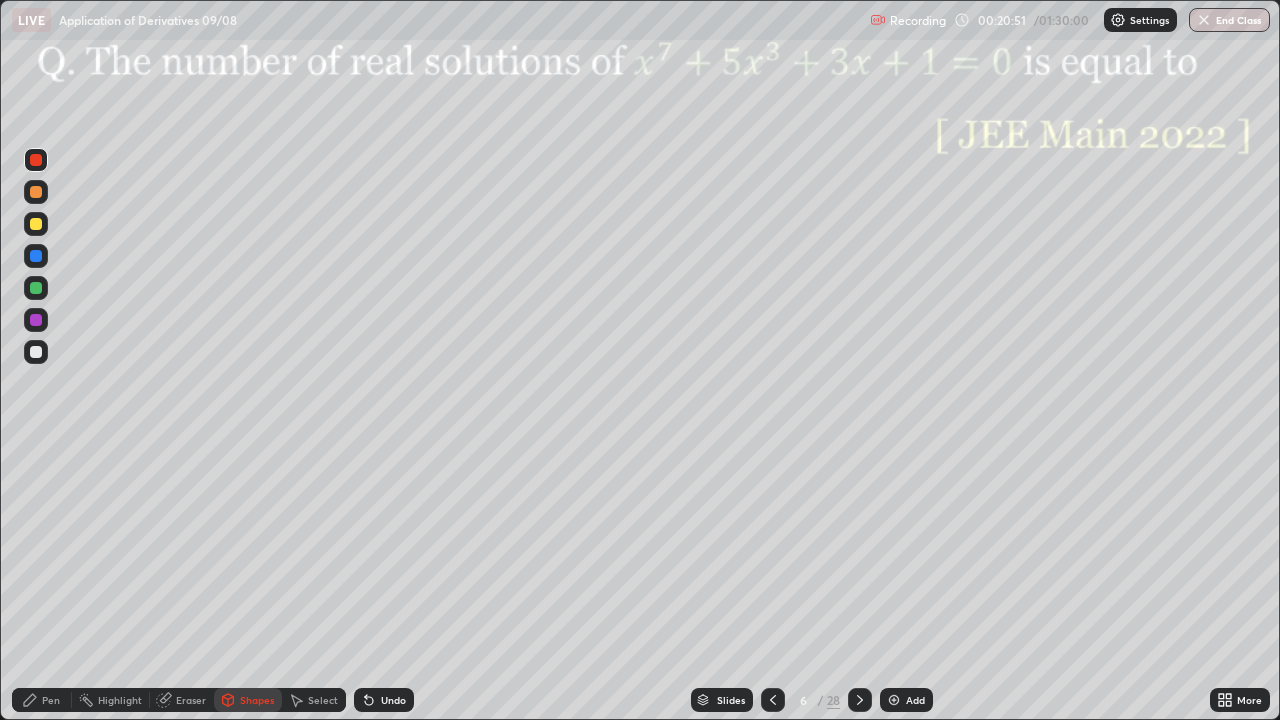 click on "Undo" at bounding box center (393, 700) 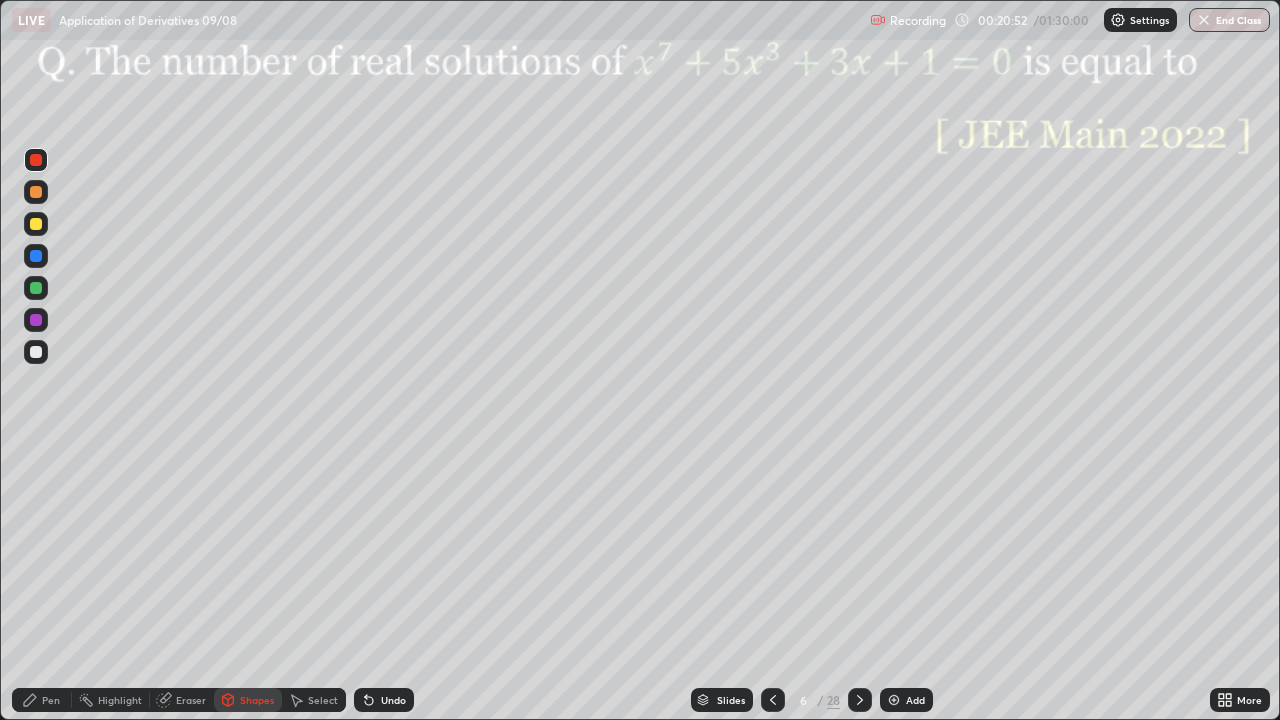 click on "Pen" at bounding box center (42, 700) 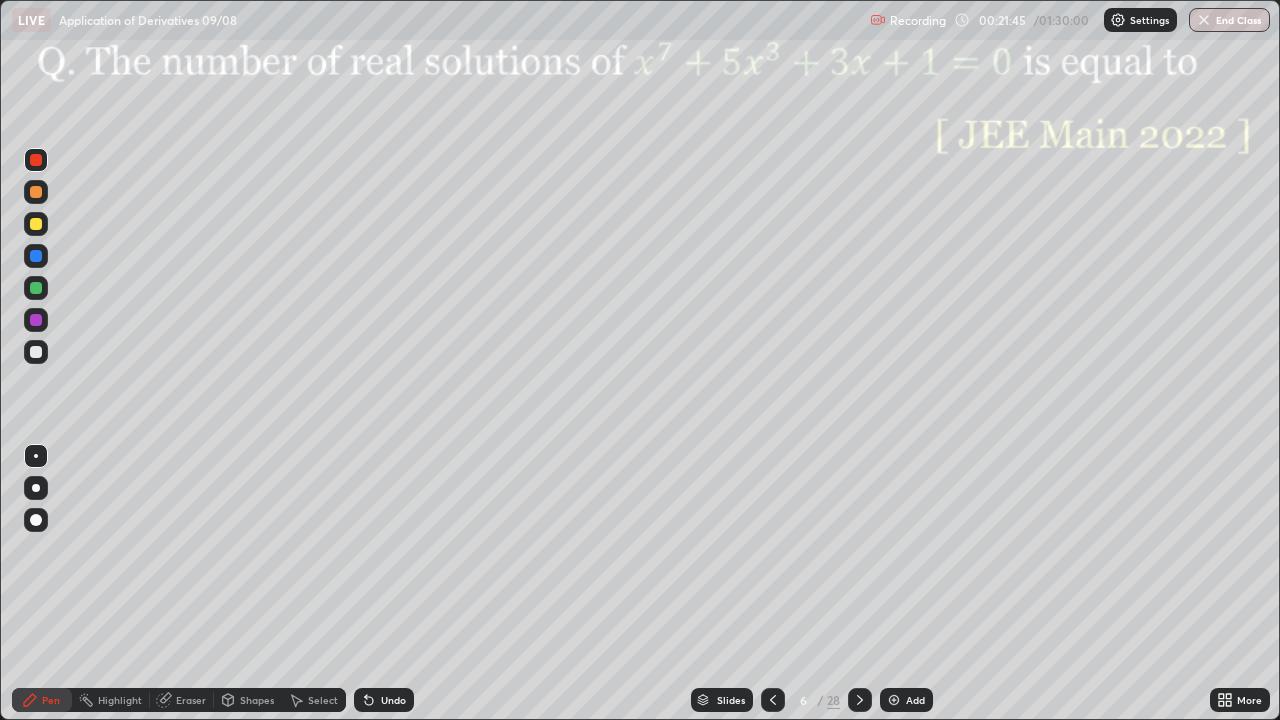 click at bounding box center (36, 320) 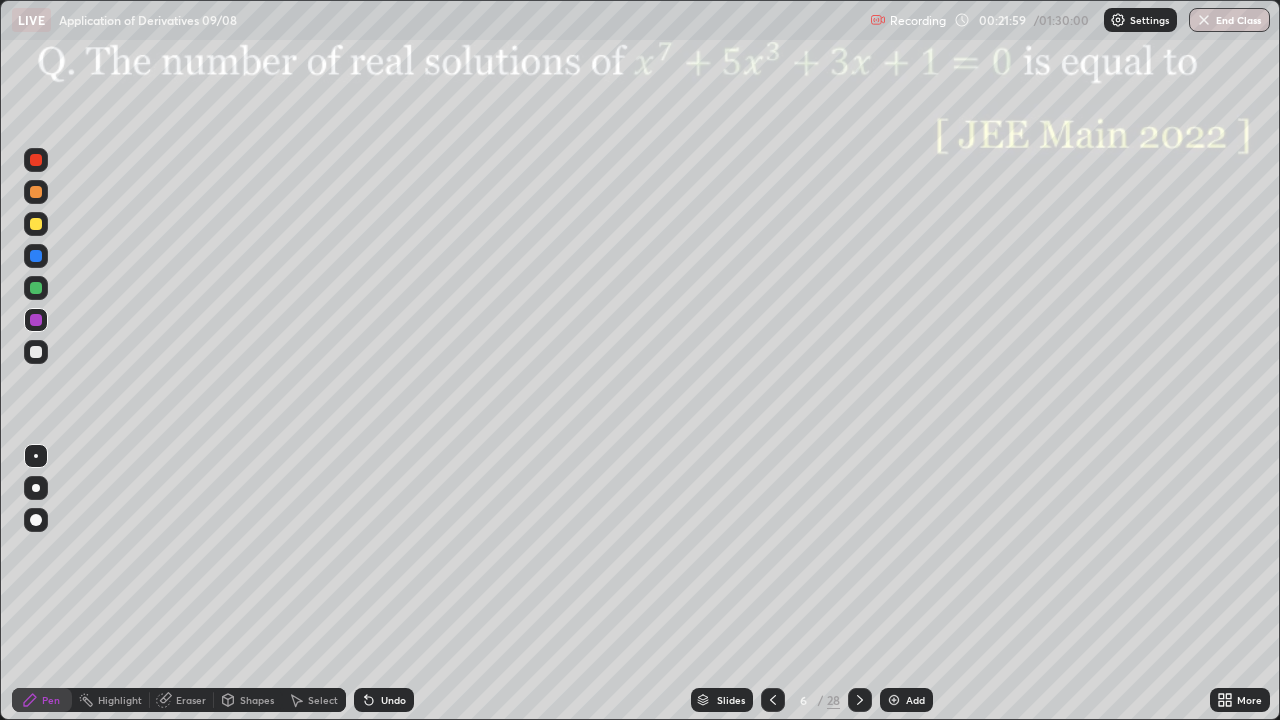 click on "Undo" at bounding box center [384, 700] 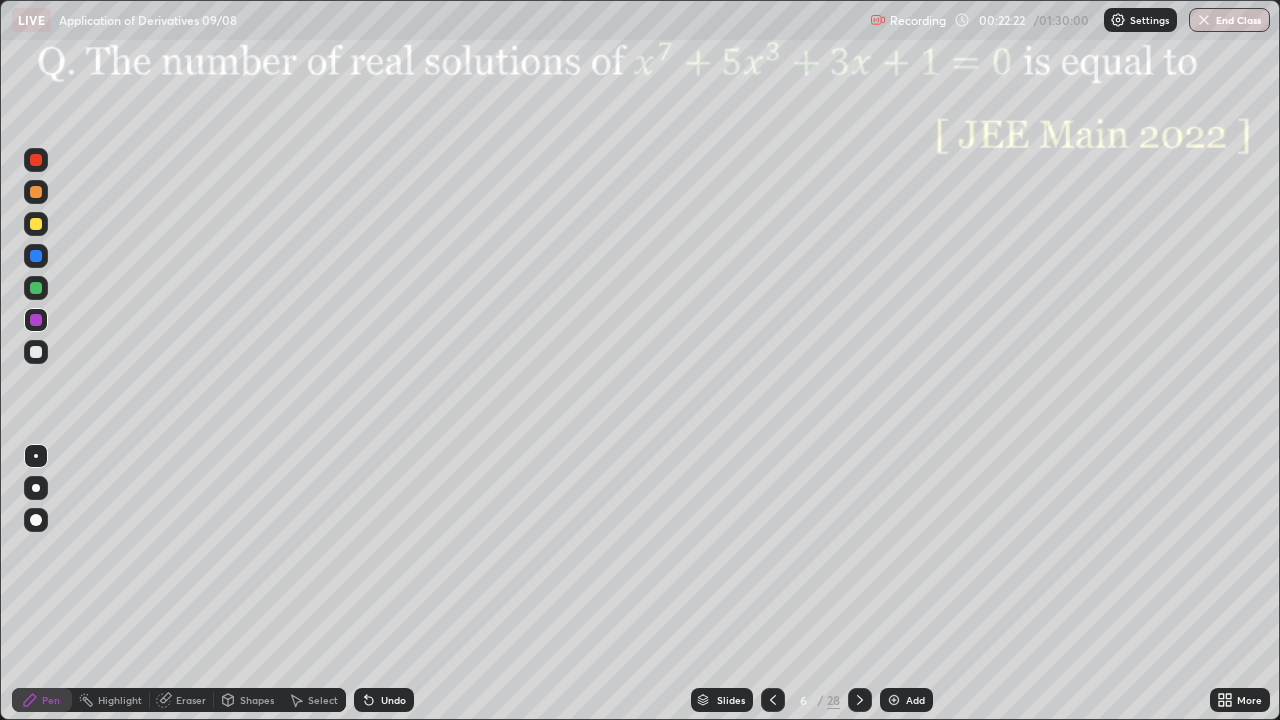 click on "Undo" at bounding box center (393, 700) 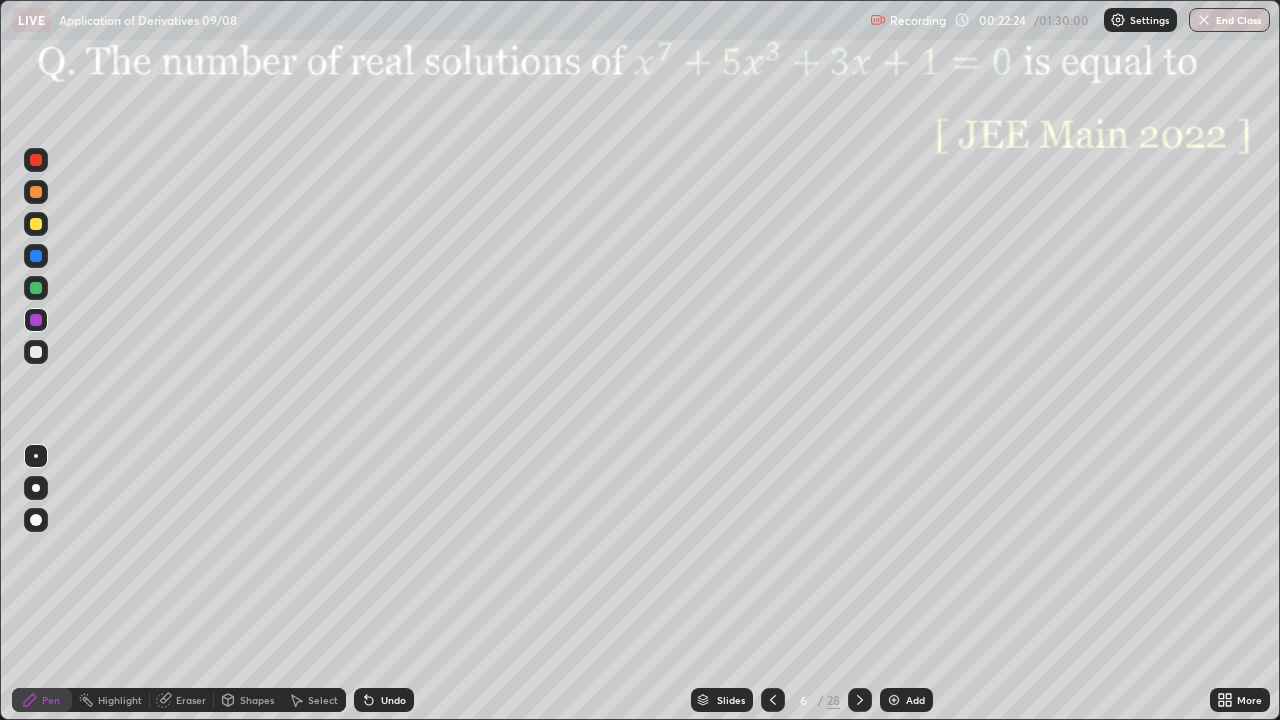 click on "Undo" at bounding box center (384, 700) 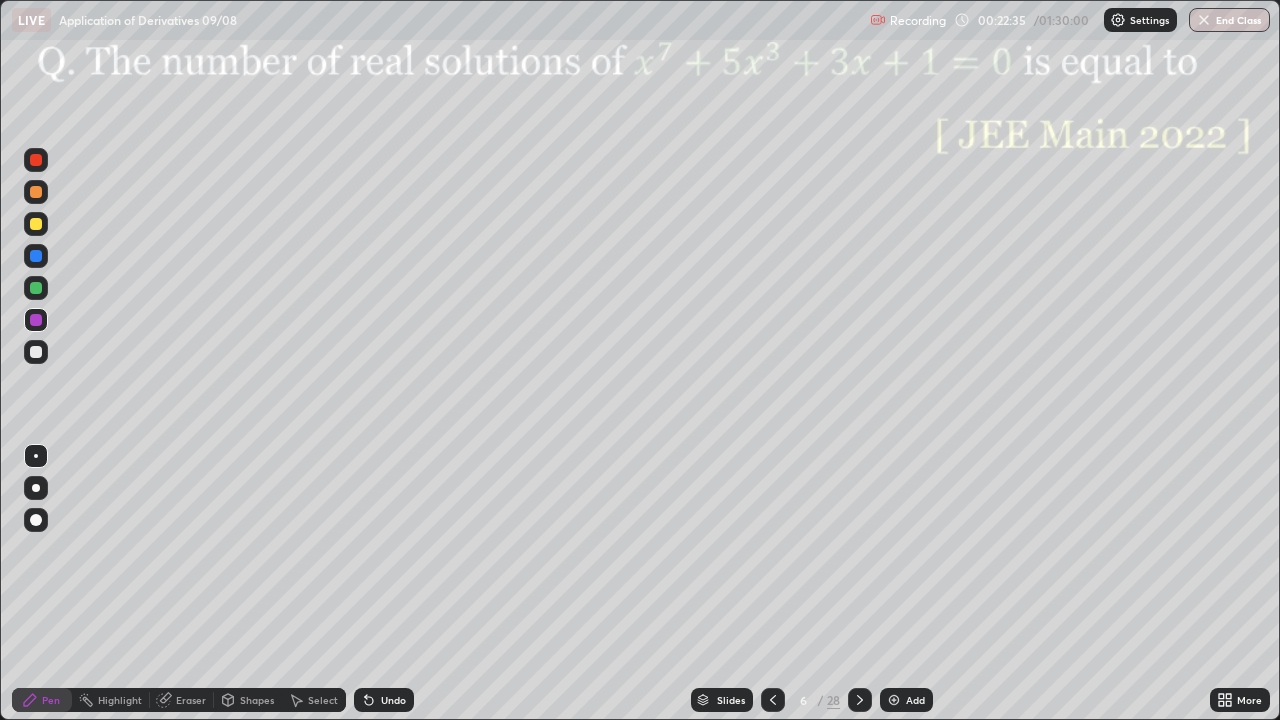 click on "Highlight" at bounding box center (120, 700) 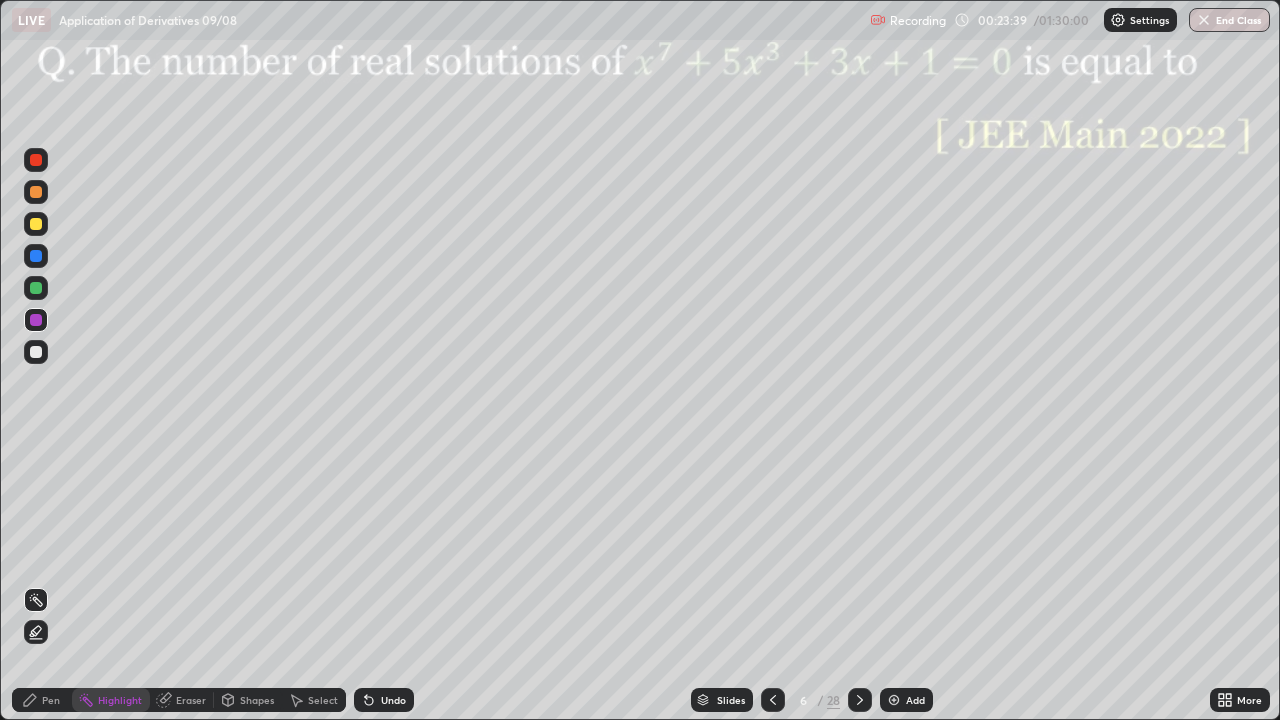 click at bounding box center (36, 256) 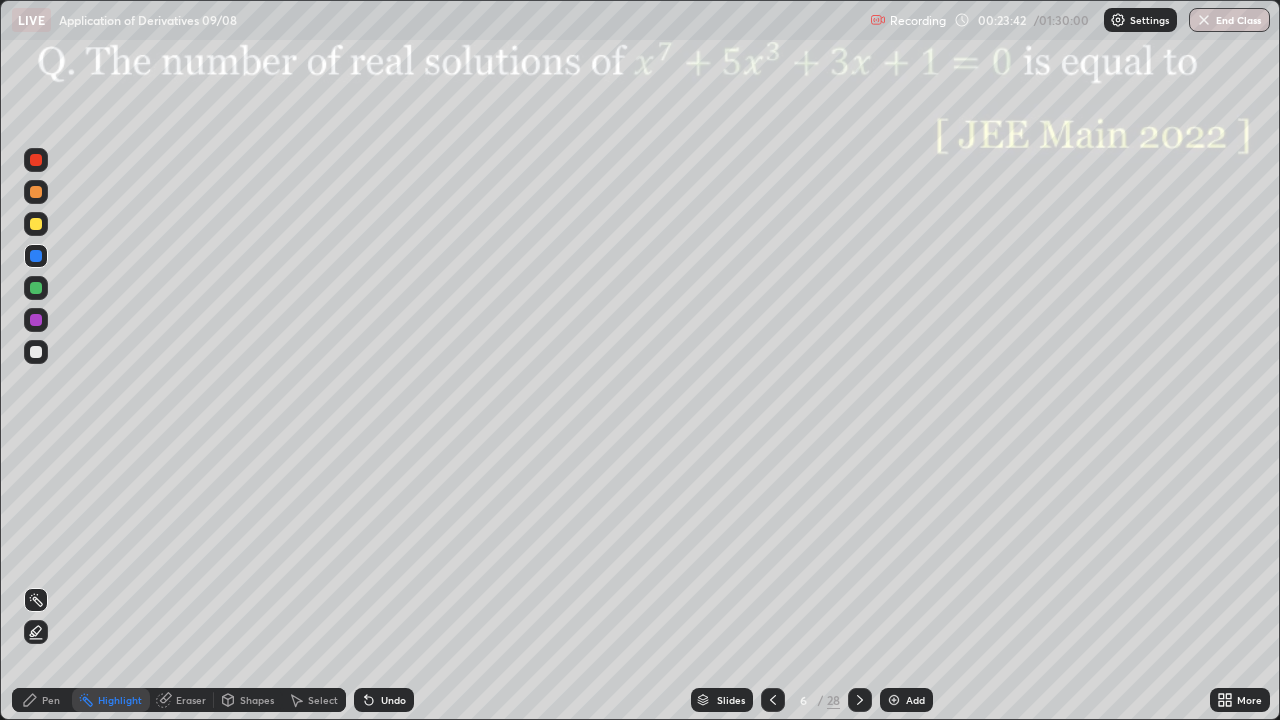 click on "Pen" at bounding box center [42, 700] 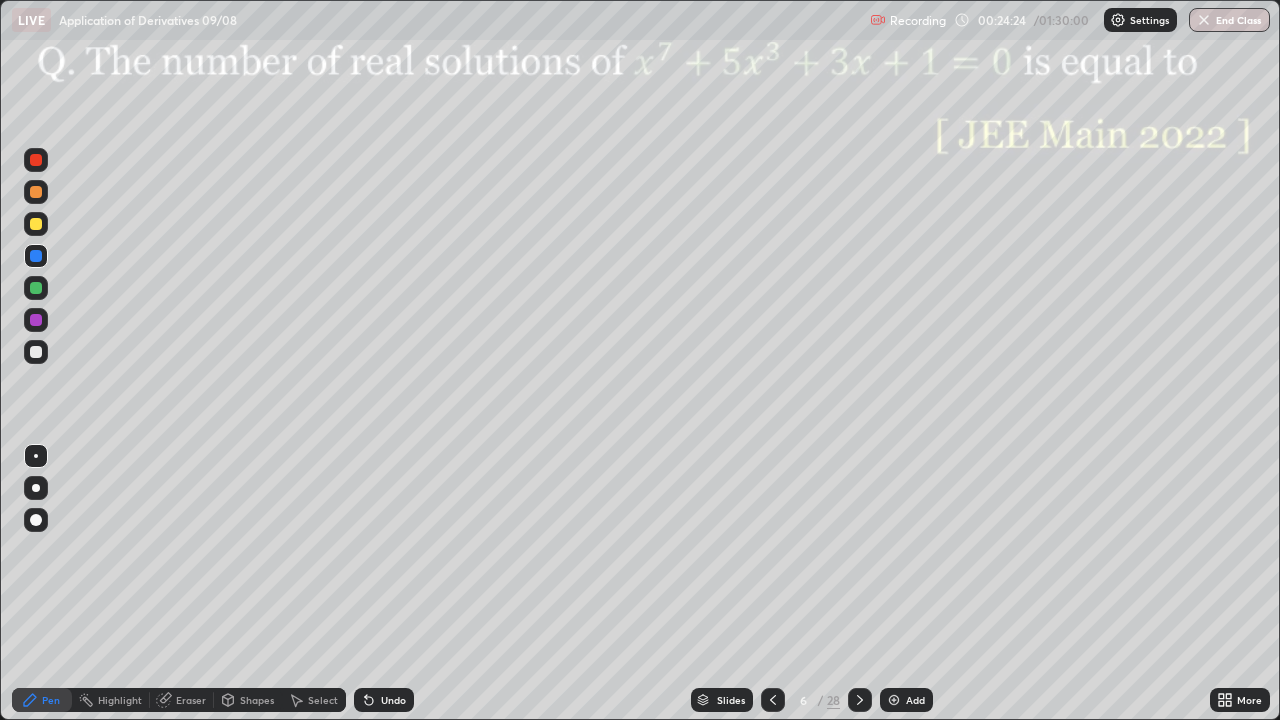 click at bounding box center [36, 256] 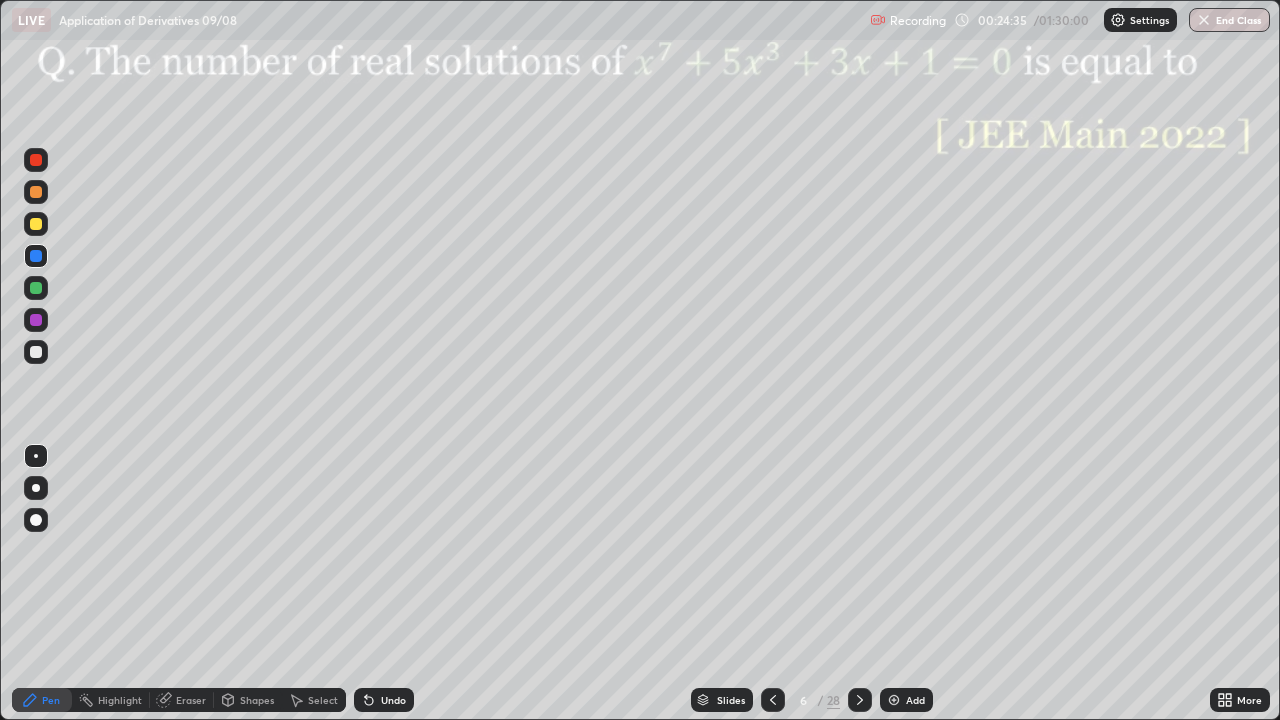 click at bounding box center [36, 224] 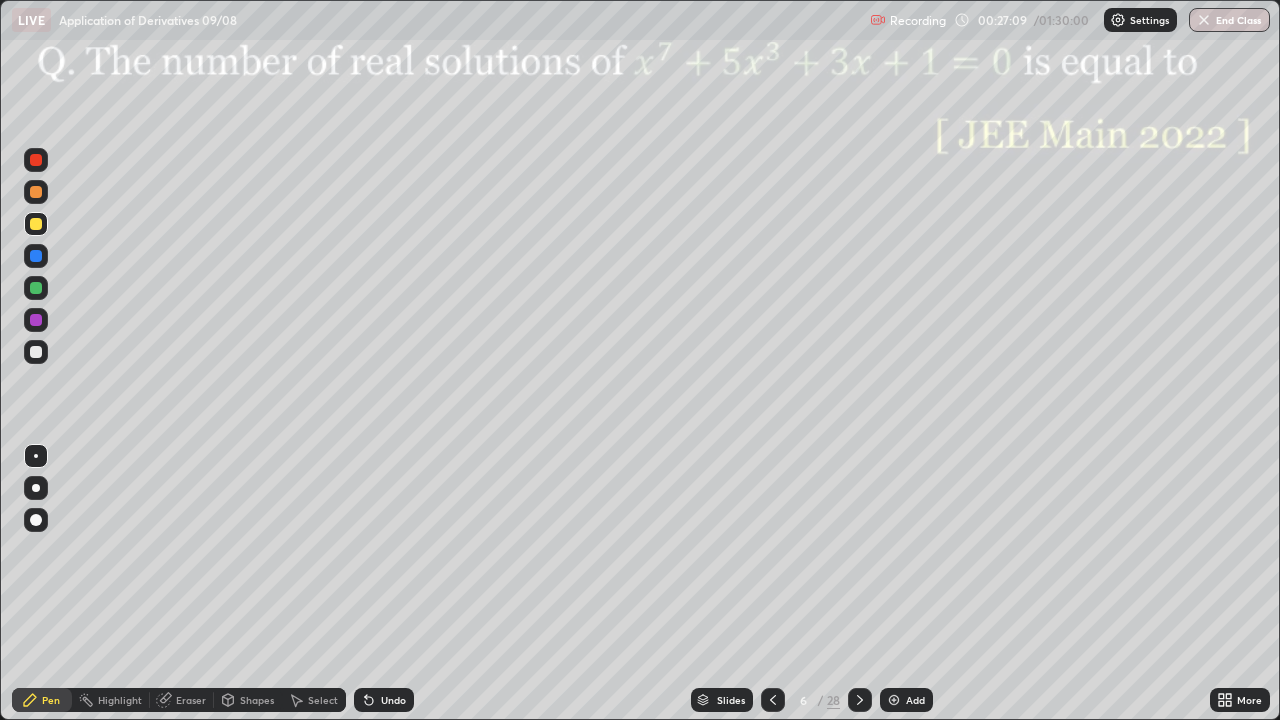 click 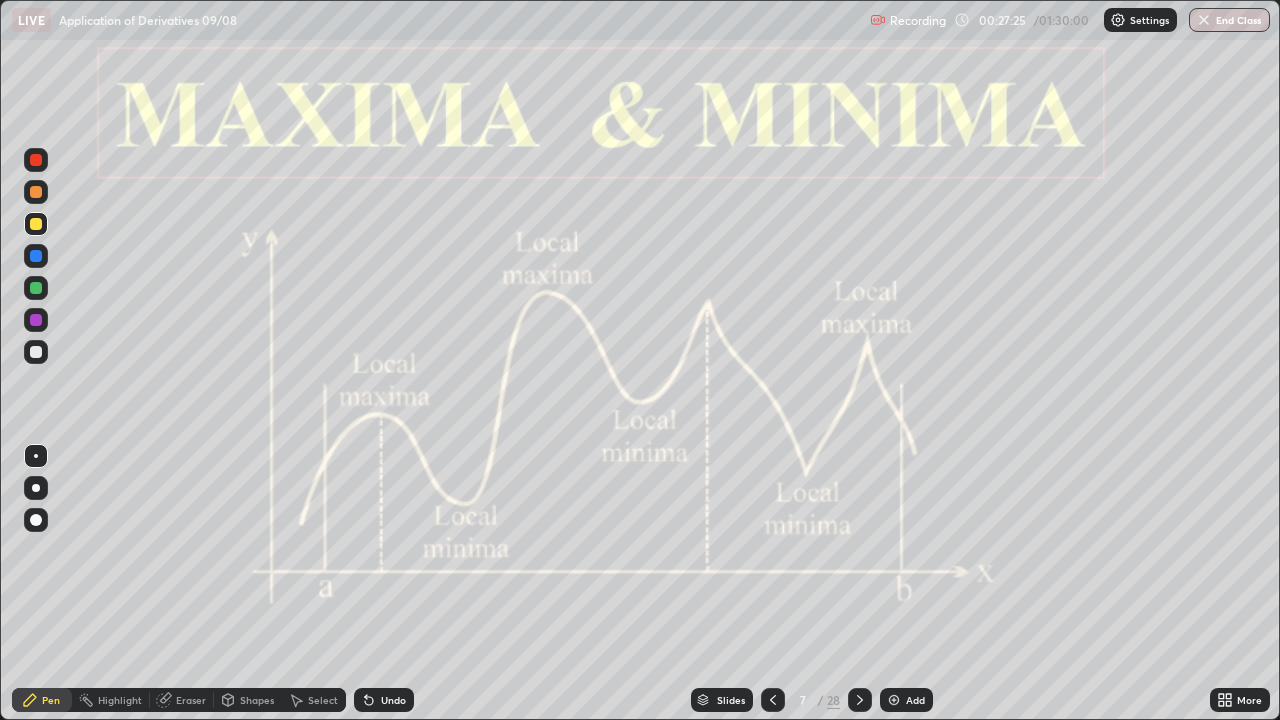 click at bounding box center (773, 700) 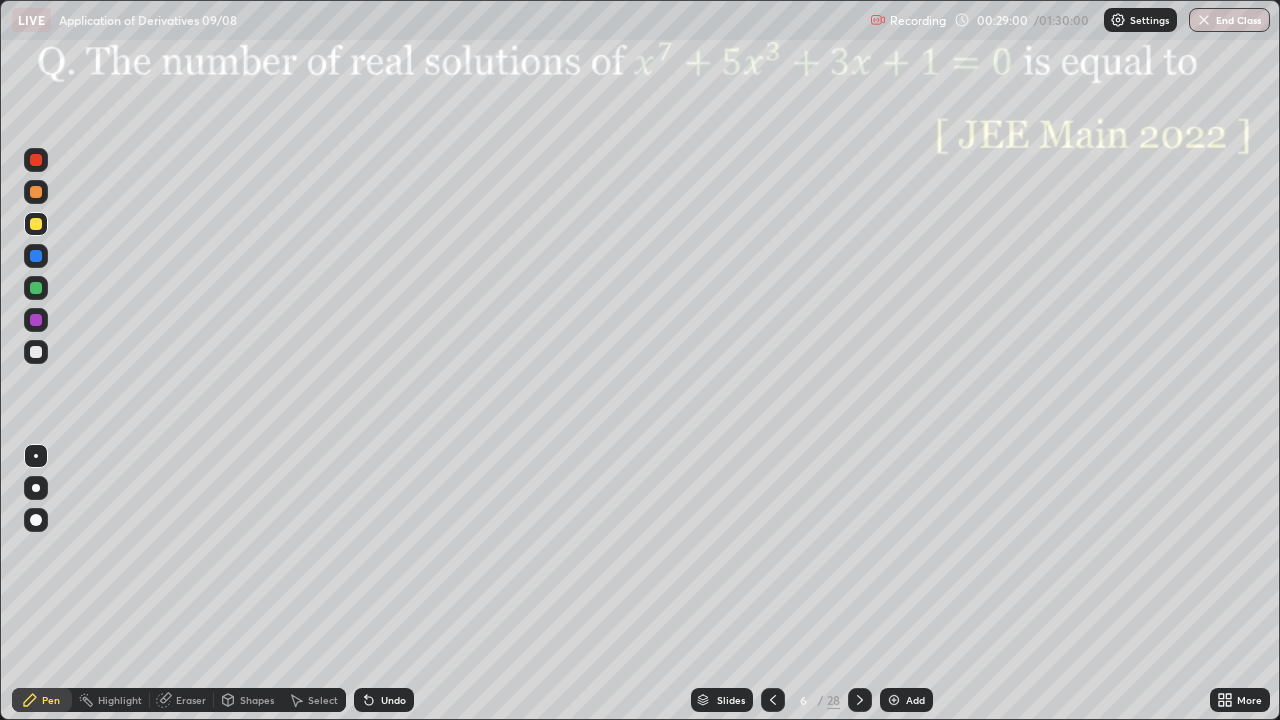 click at bounding box center [860, 700] 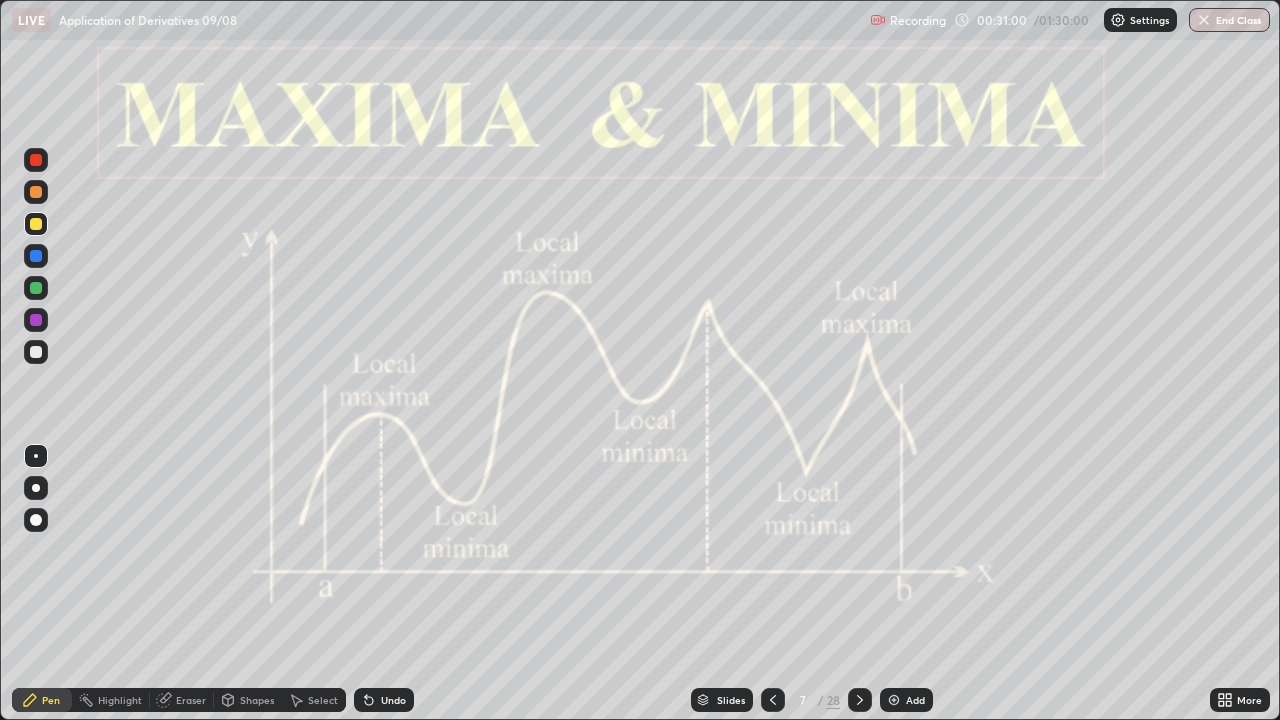click at bounding box center (860, 700) 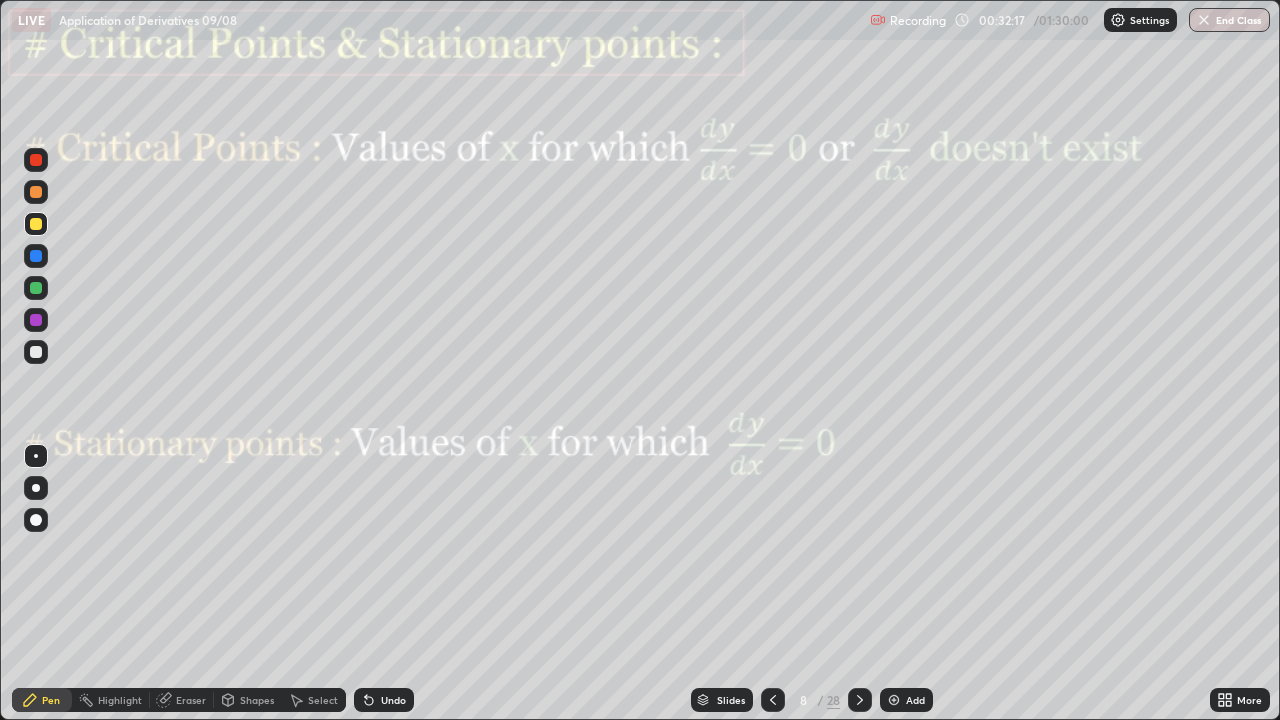 click at bounding box center [36, 288] 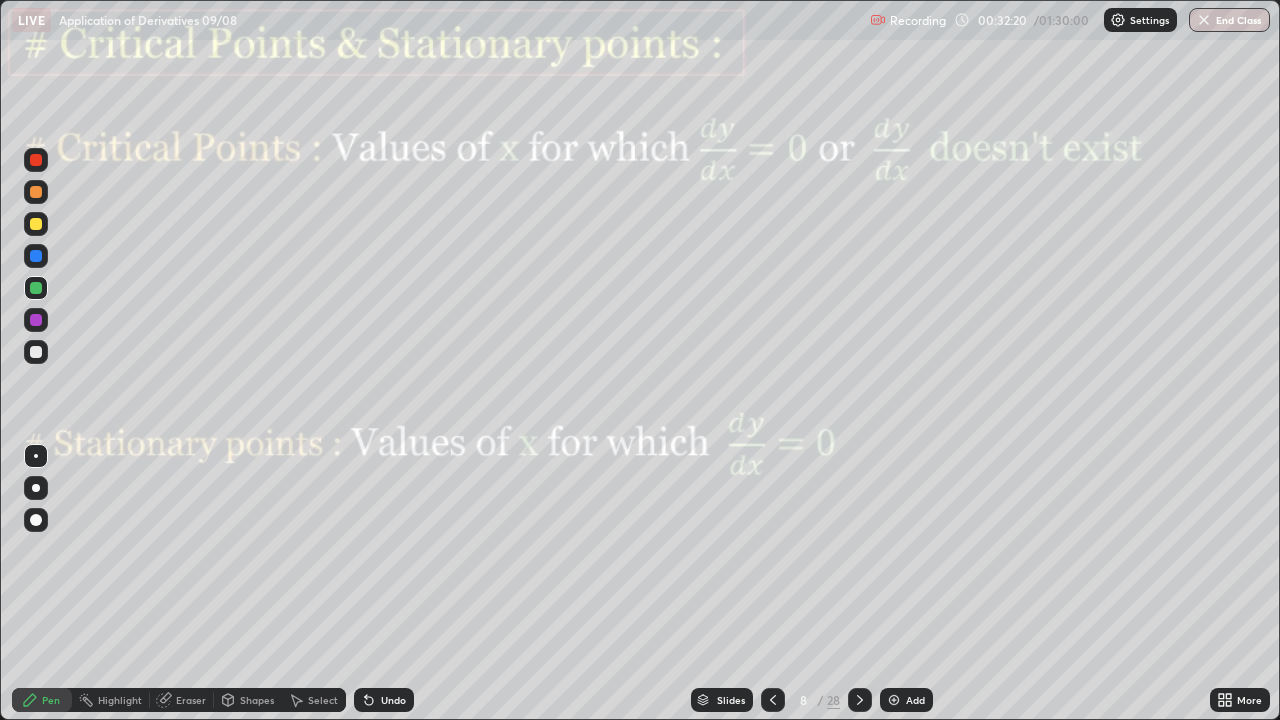 click on "Shapes" at bounding box center [257, 700] 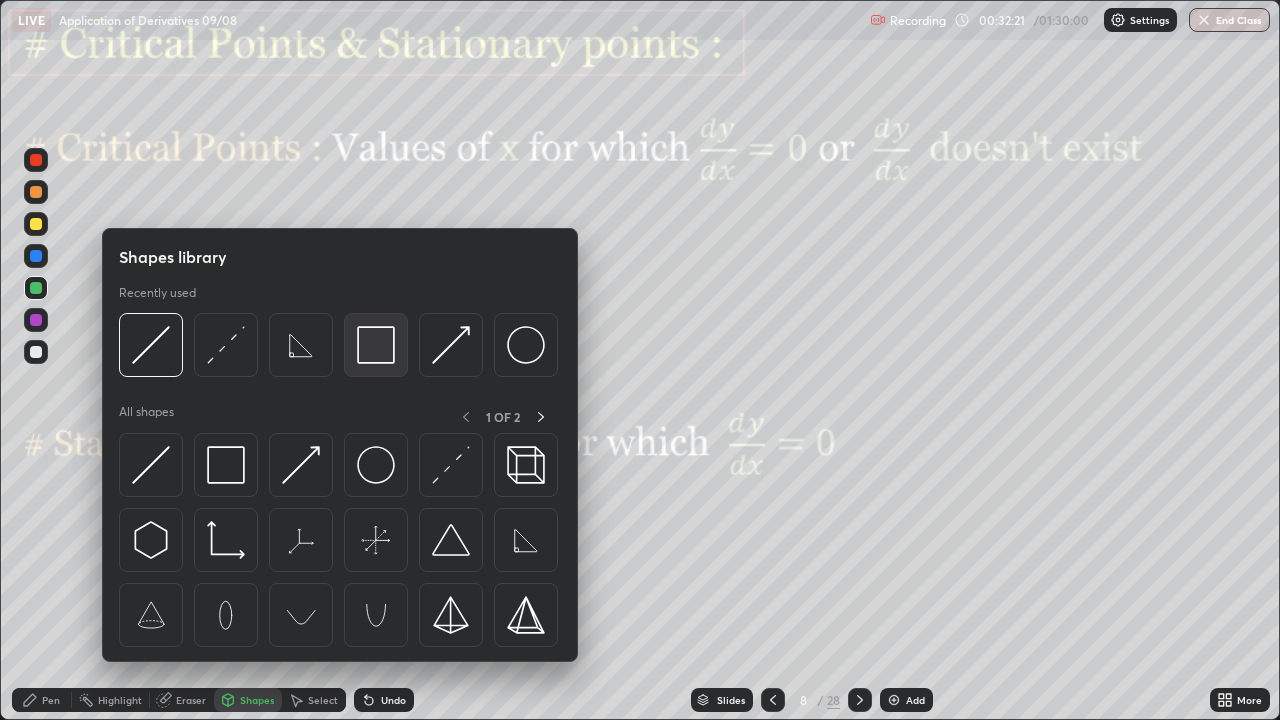 click at bounding box center (376, 345) 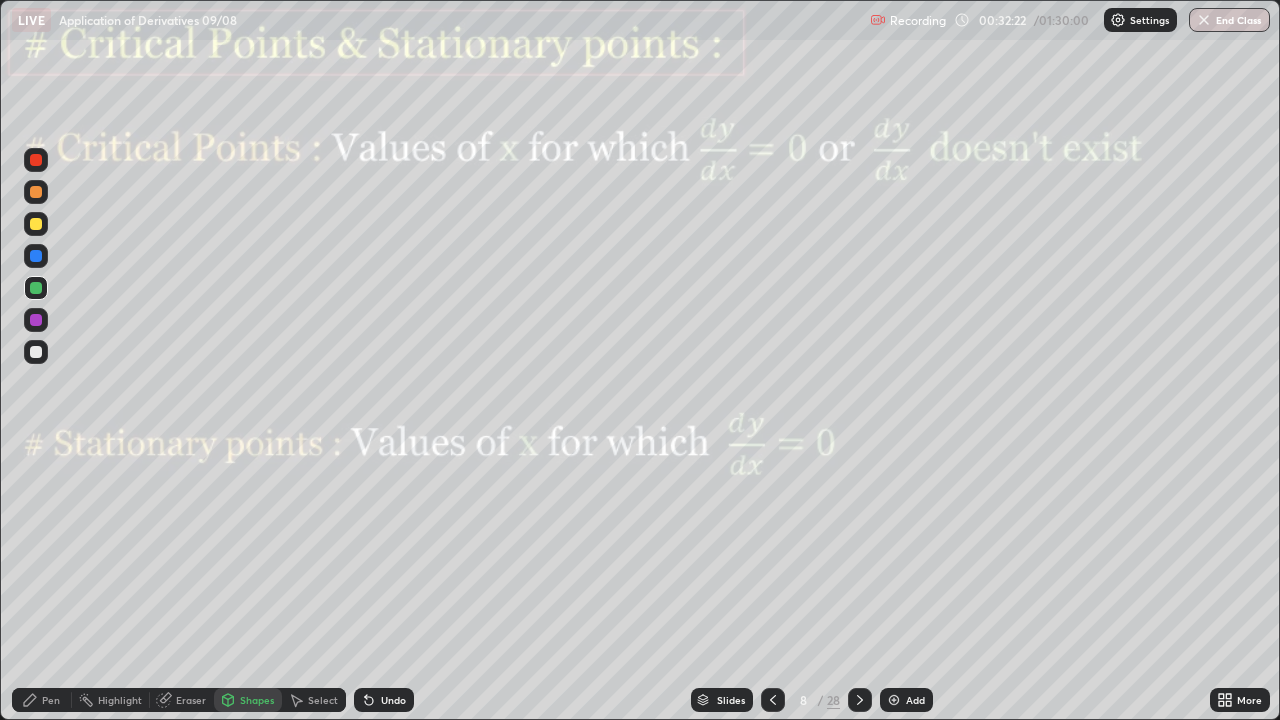 click at bounding box center [36, 320] 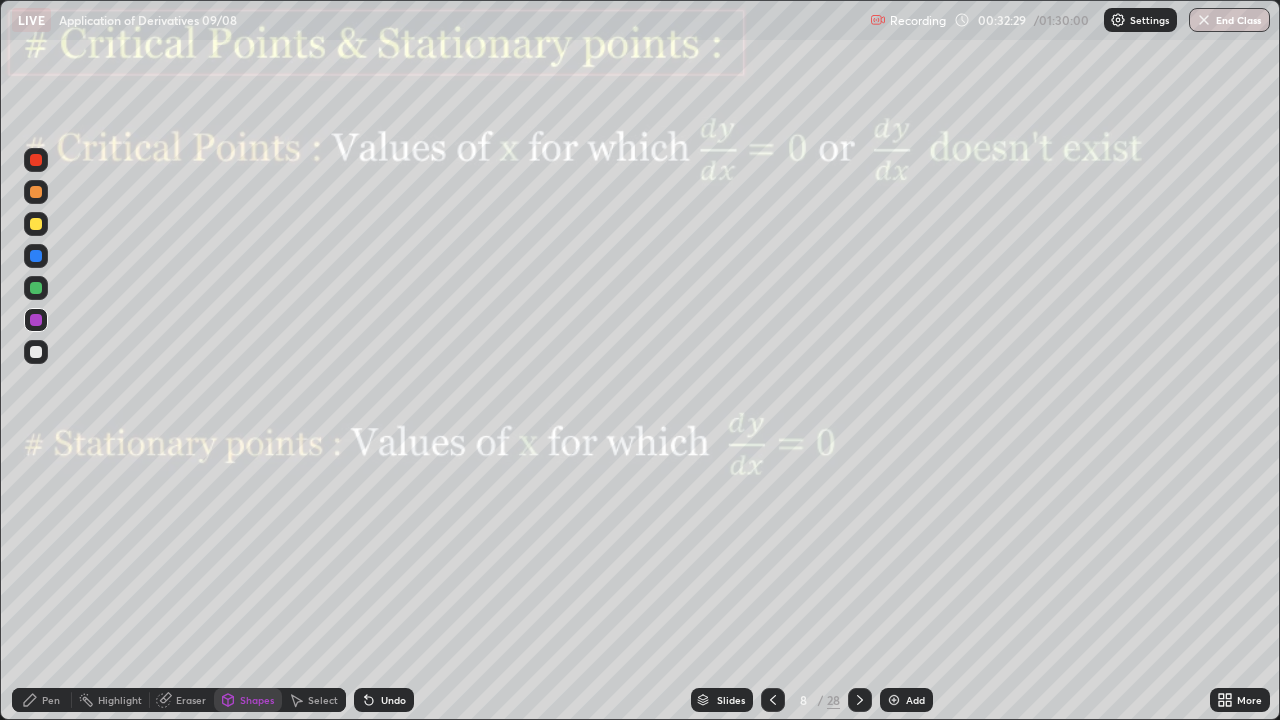 click at bounding box center [36, 288] 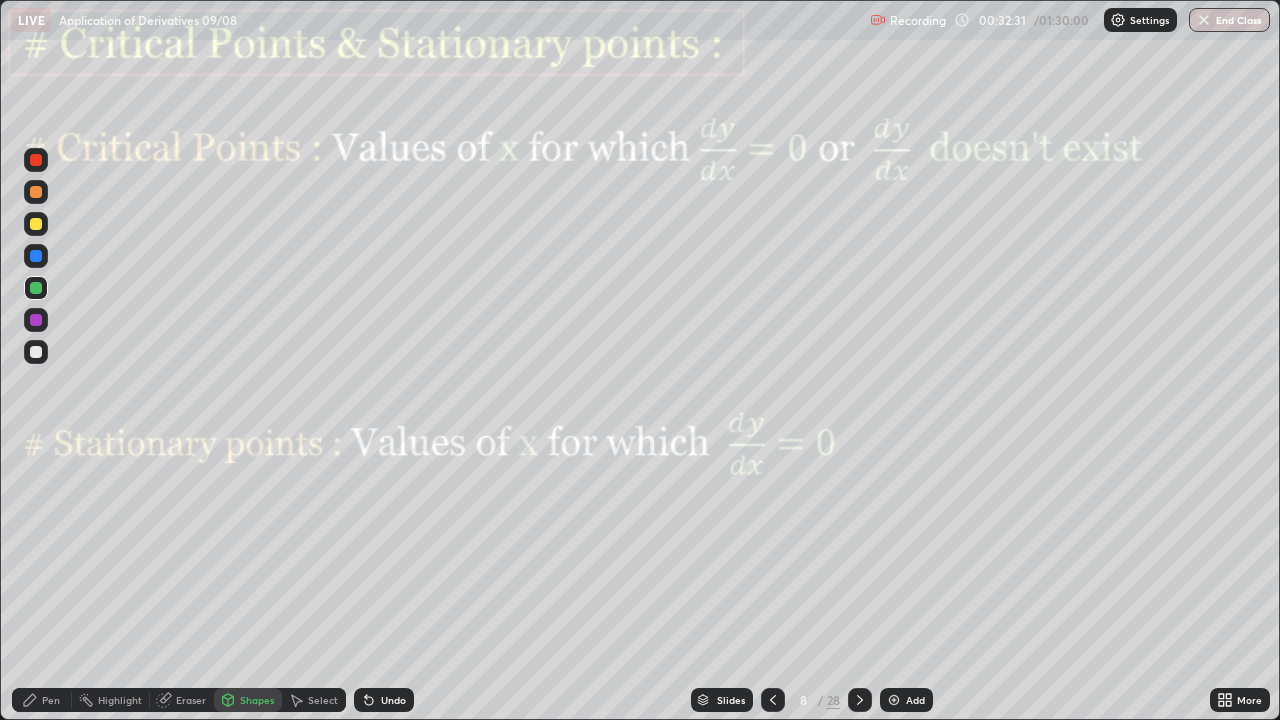click on "Pen" at bounding box center [51, 700] 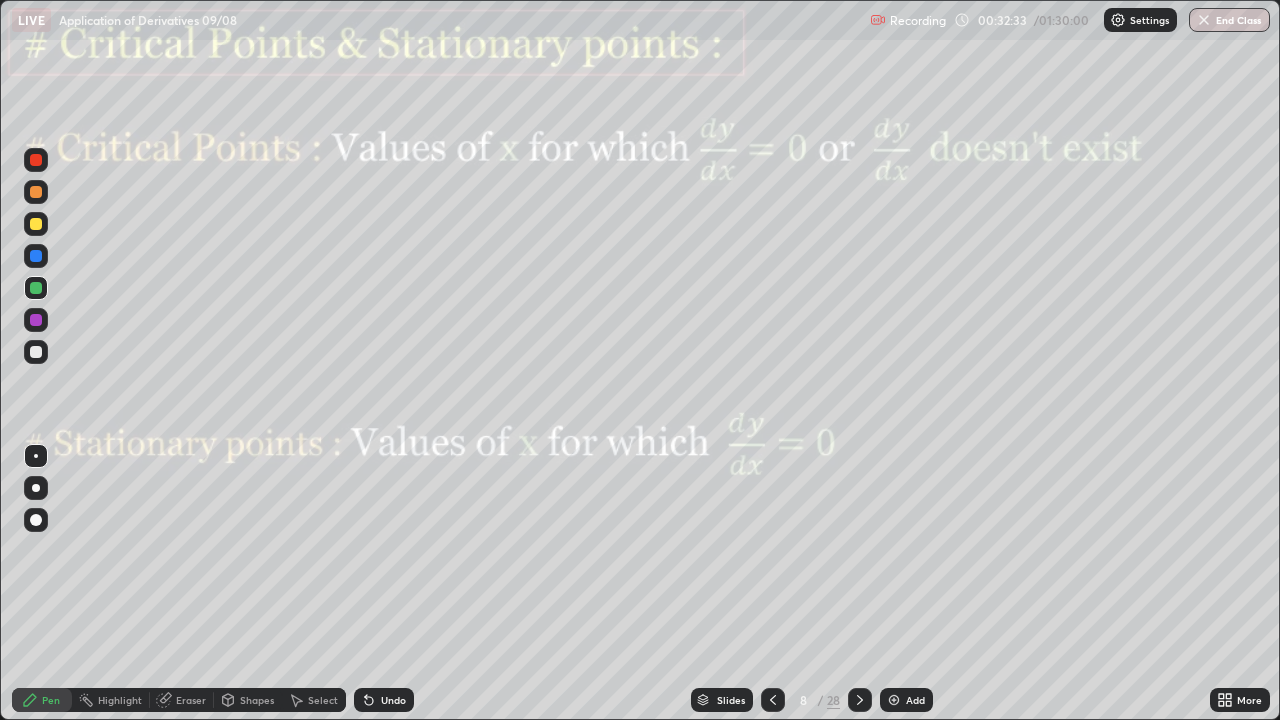 click at bounding box center [36, 352] 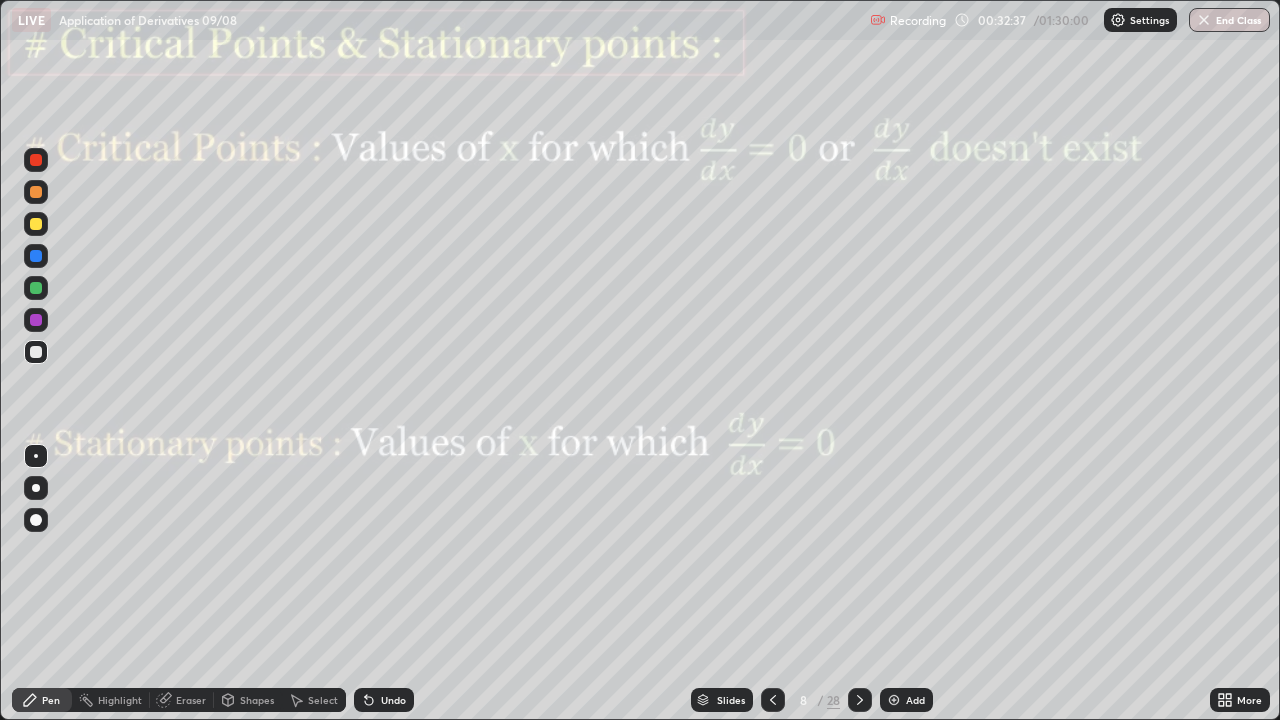 click at bounding box center [36, 160] 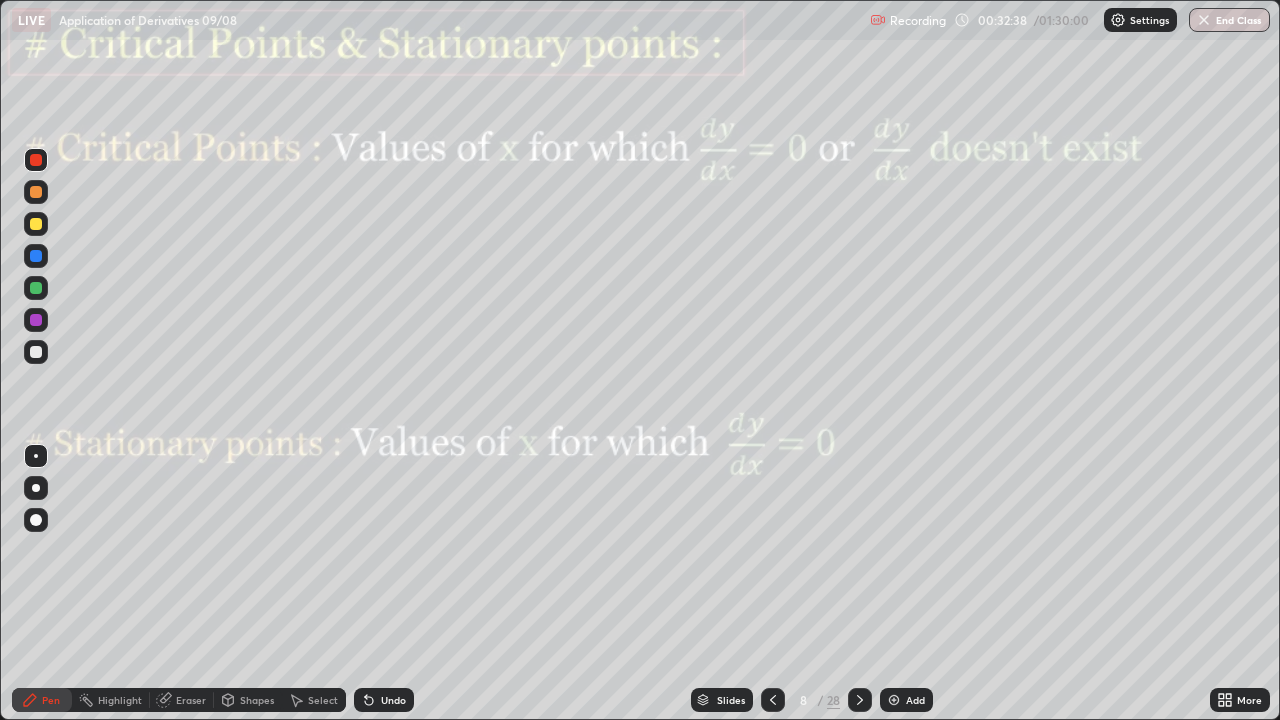 click on "Shapes" at bounding box center [248, 700] 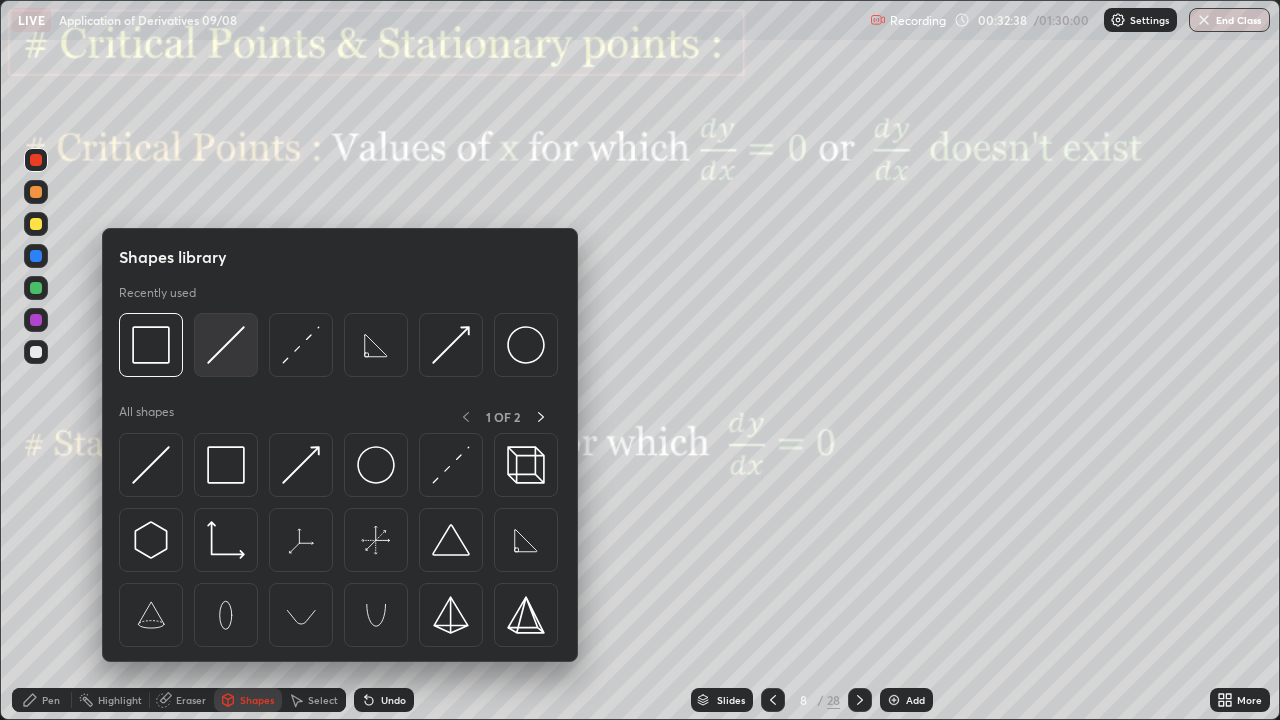 click at bounding box center [226, 345] 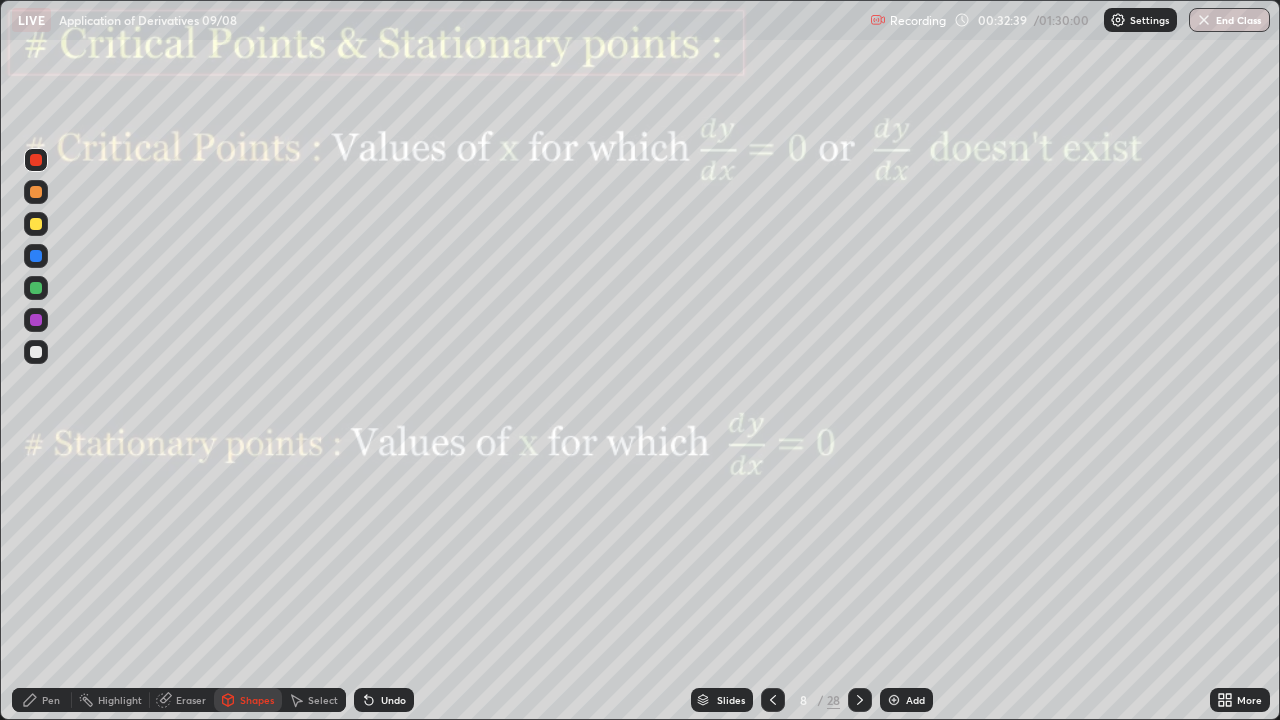click at bounding box center (36, 288) 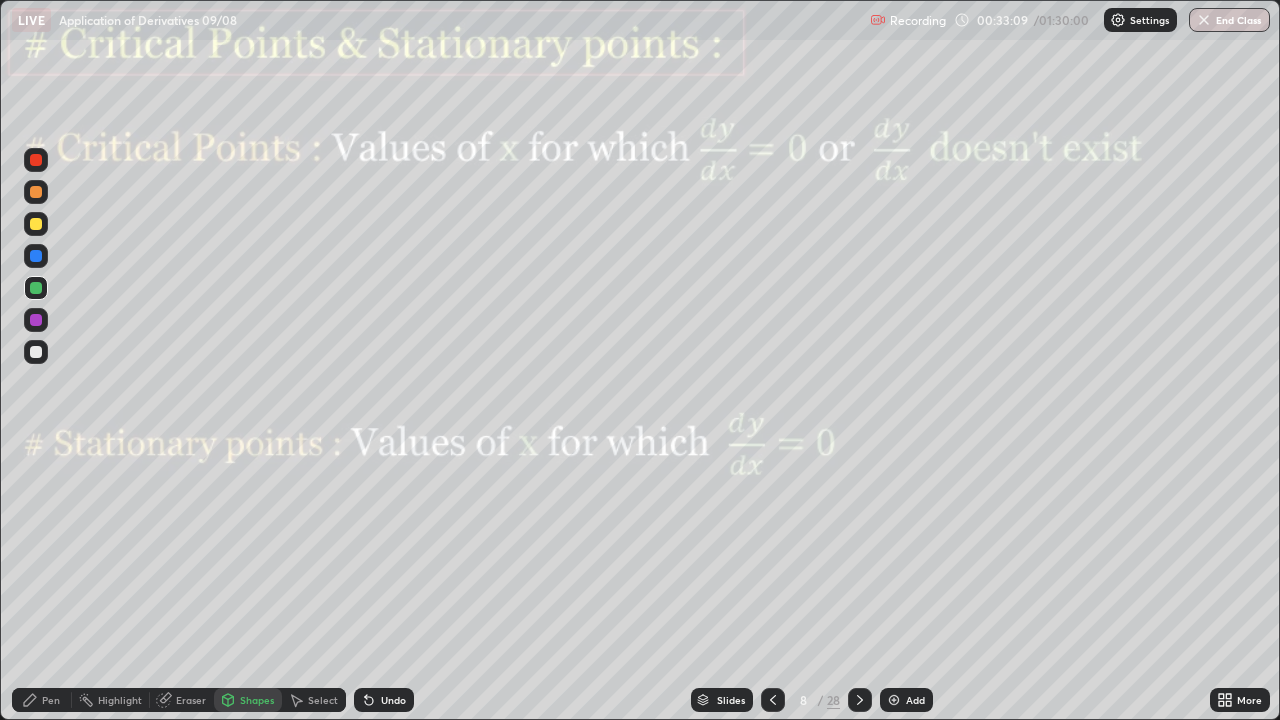 click at bounding box center [36, 352] 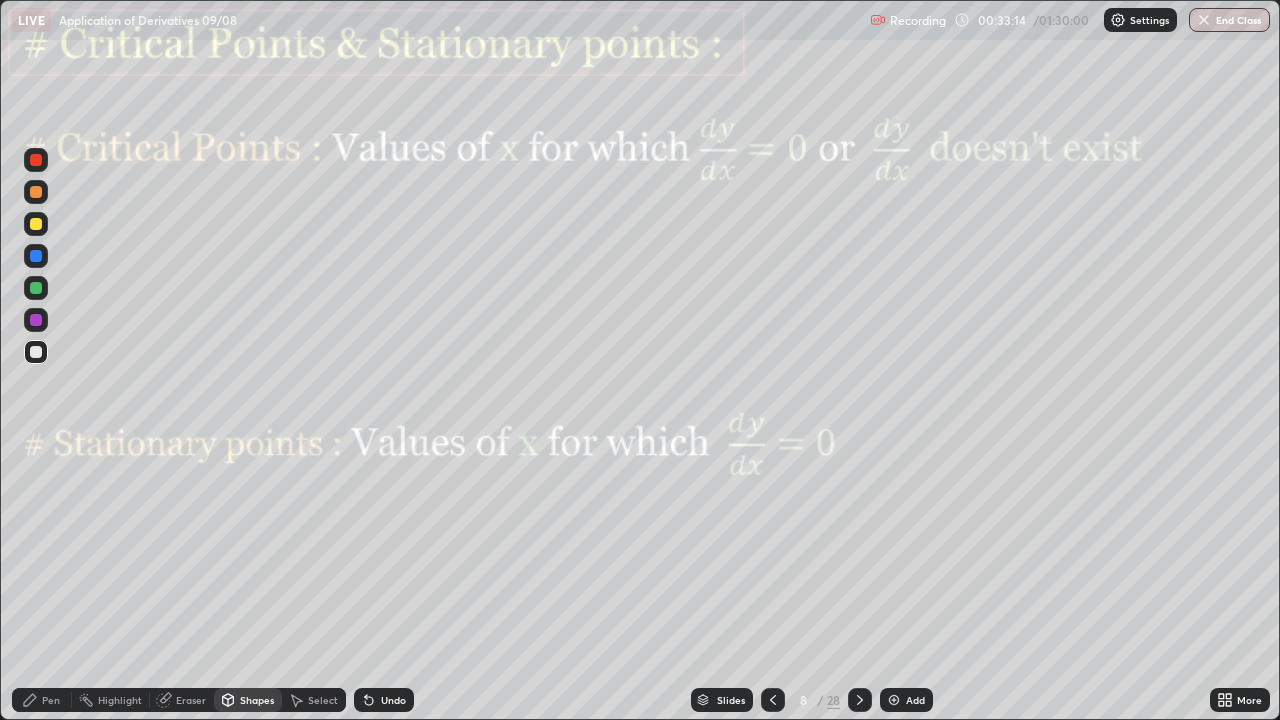 click on "Pen" at bounding box center [42, 700] 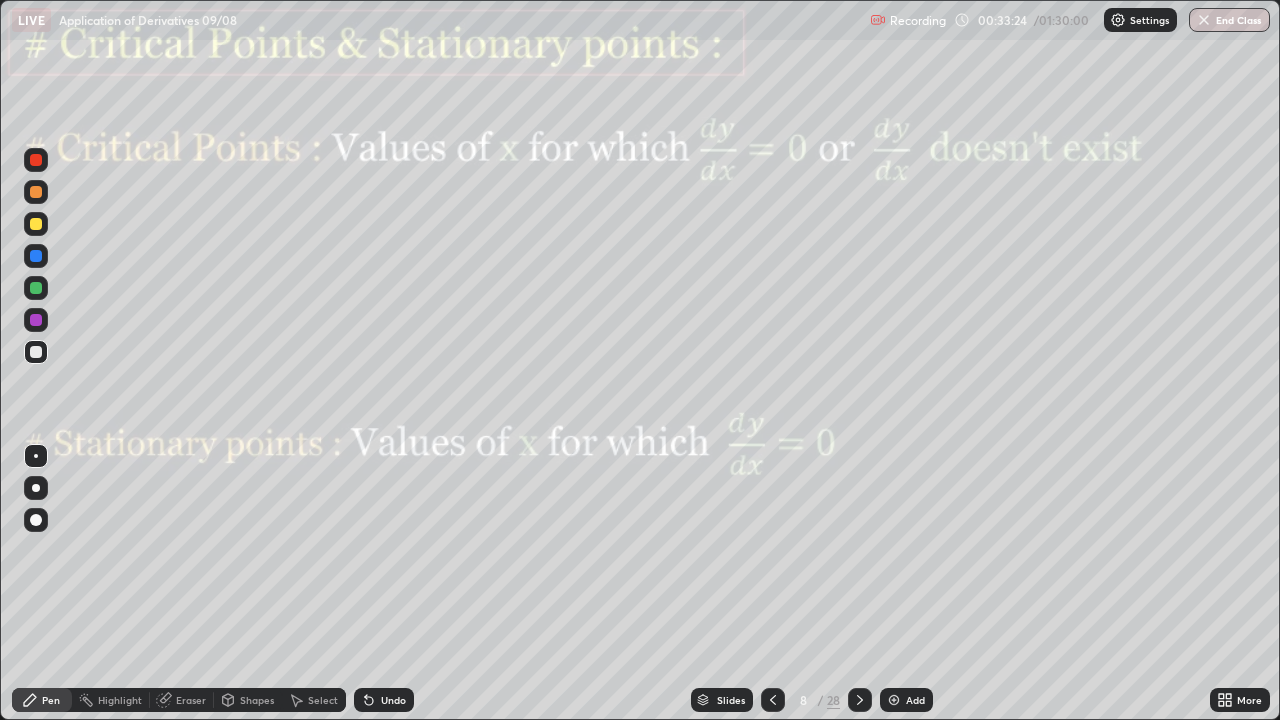 click at bounding box center [36, 160] 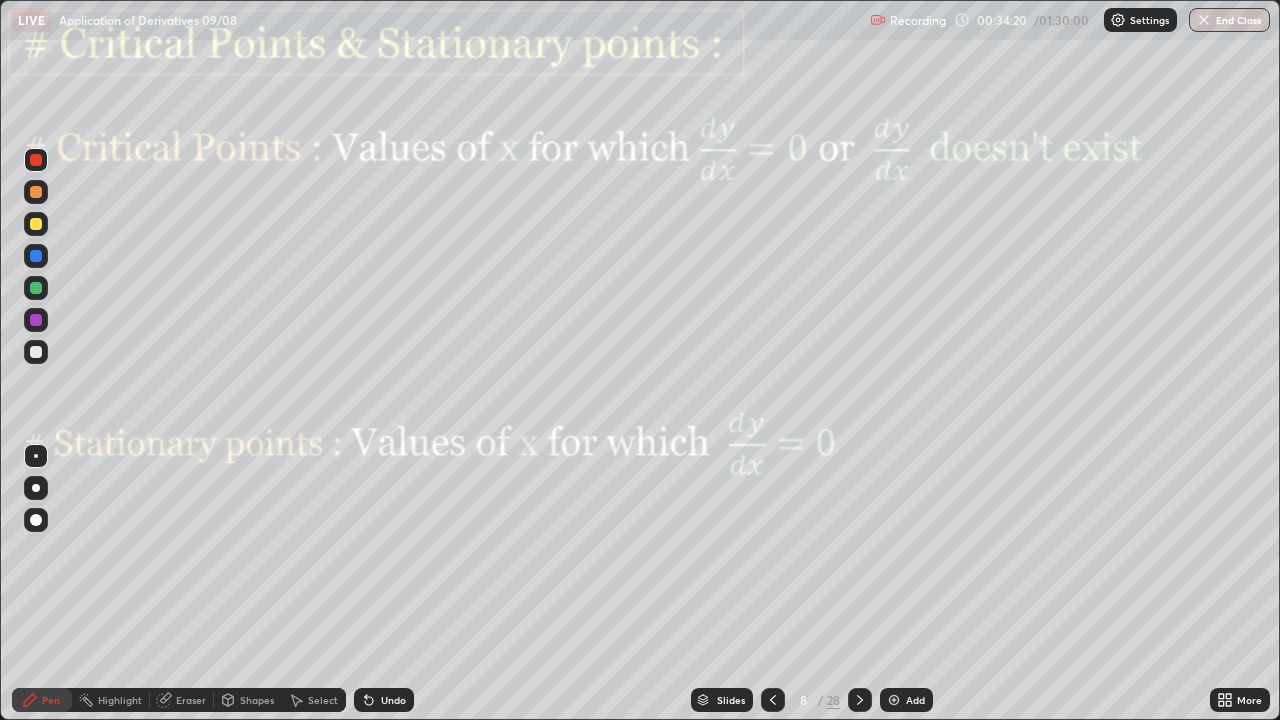 click on "Shapes" at bounding box center [257, 700] 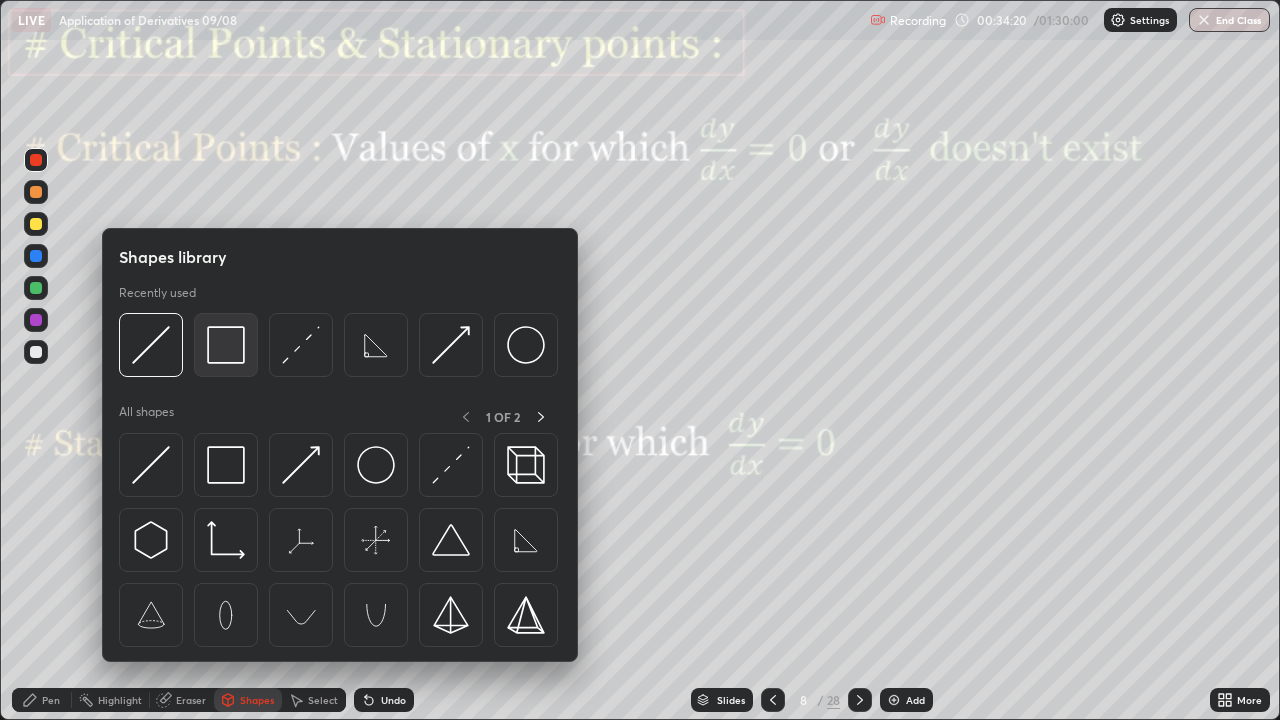 click at bounding box center (226, 345) 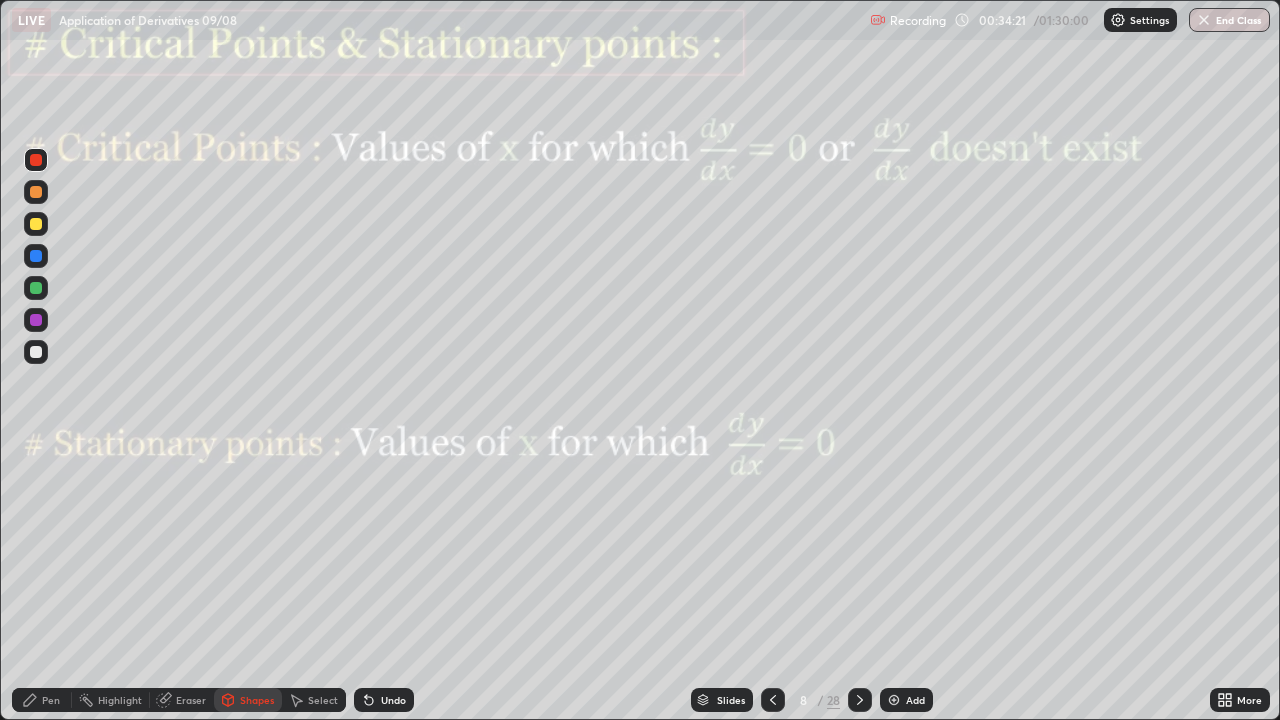 click at bounding box center [36, 320] 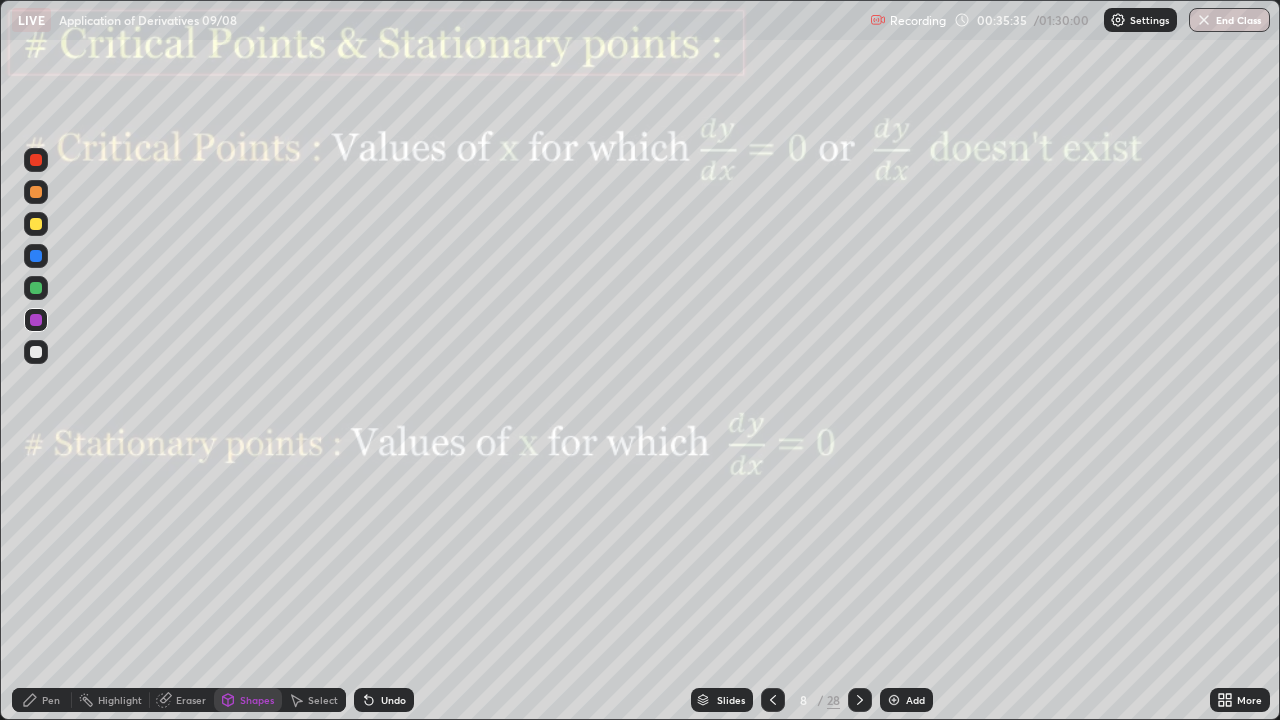 click 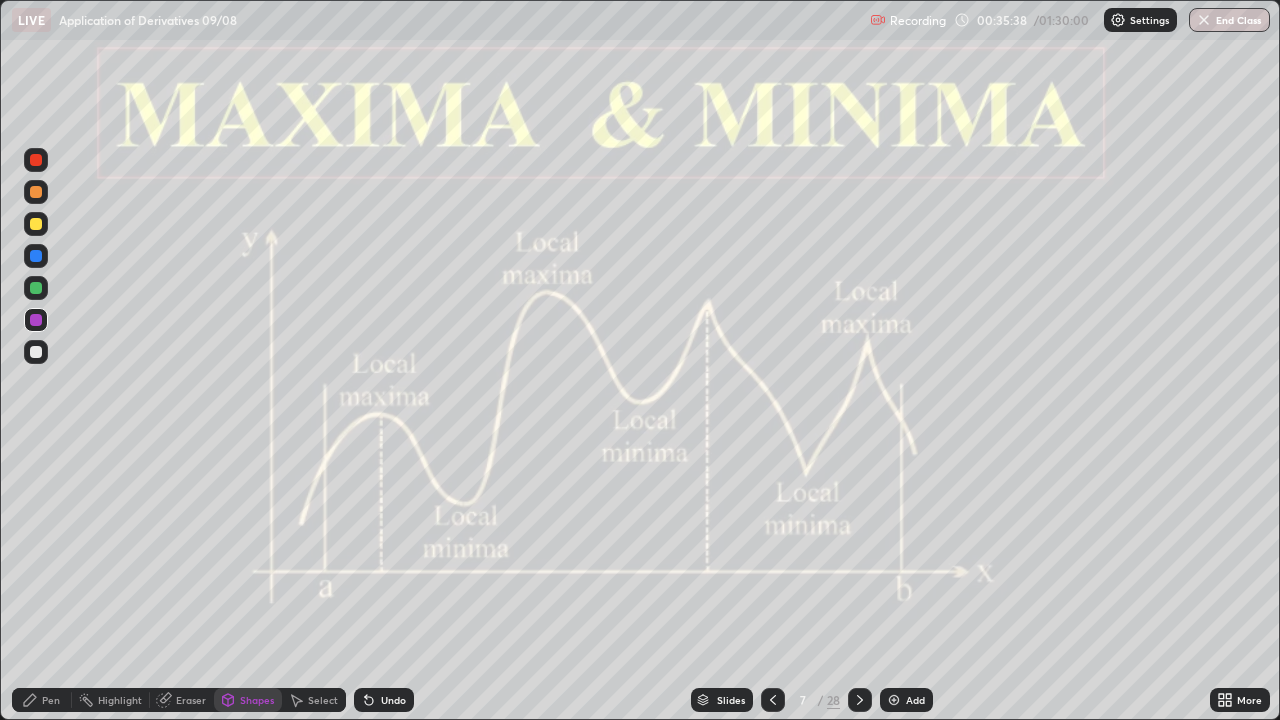 click on "Highlight" at bounding box center [120, 700] 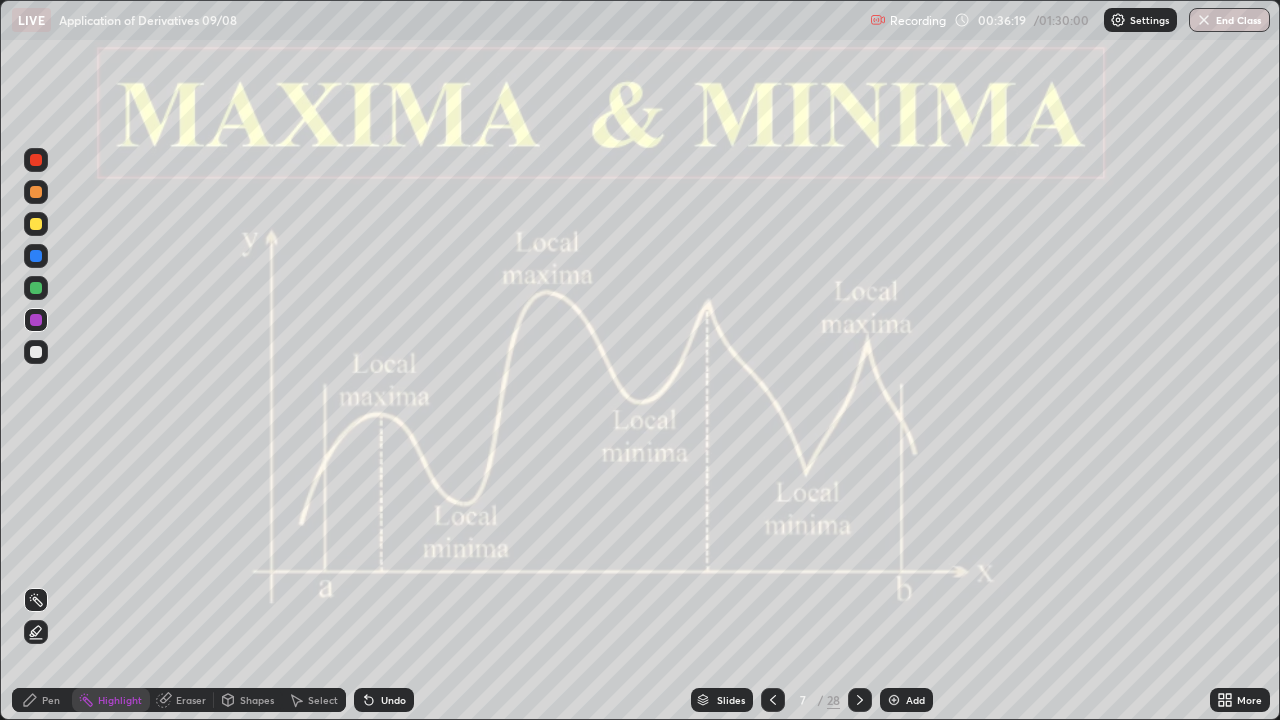 click 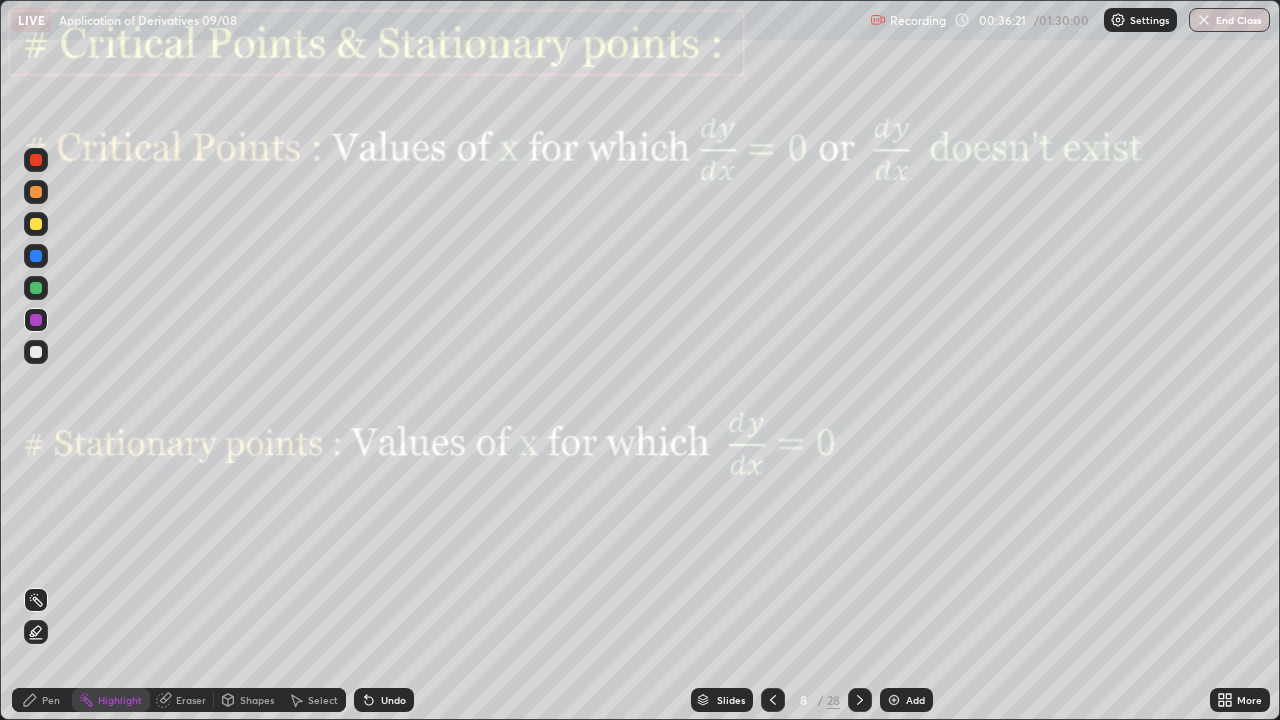 click 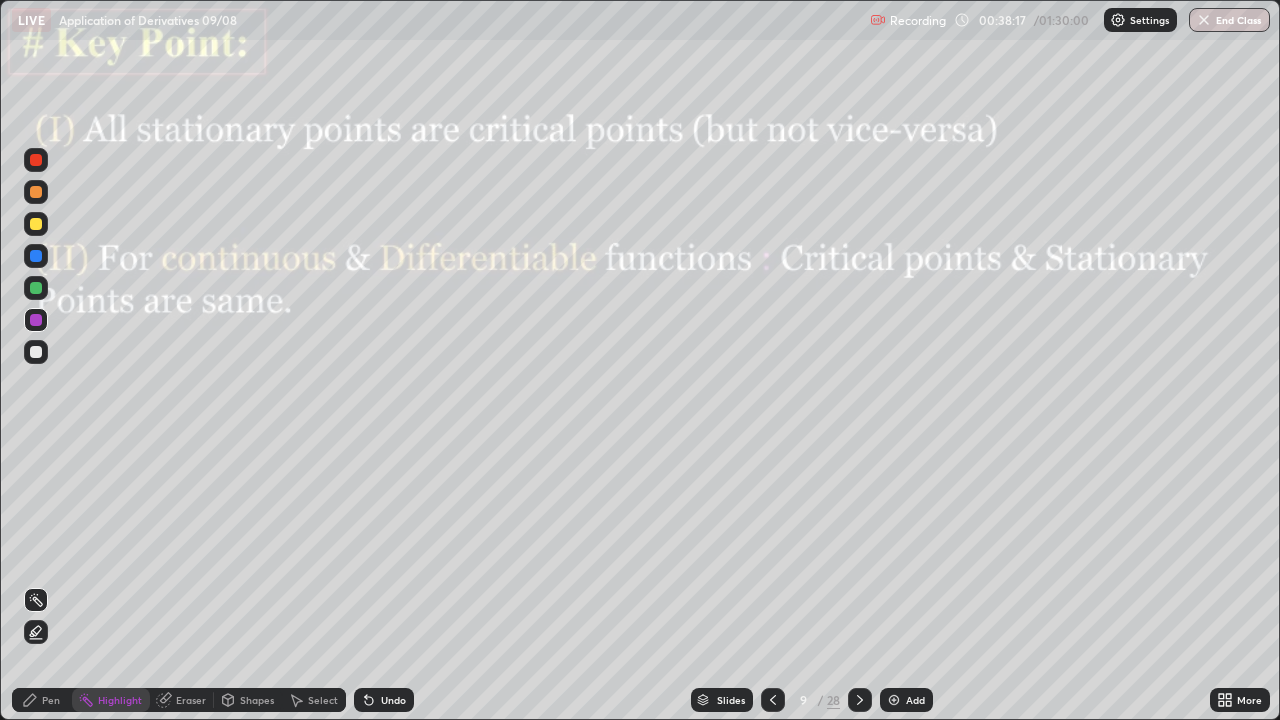 click 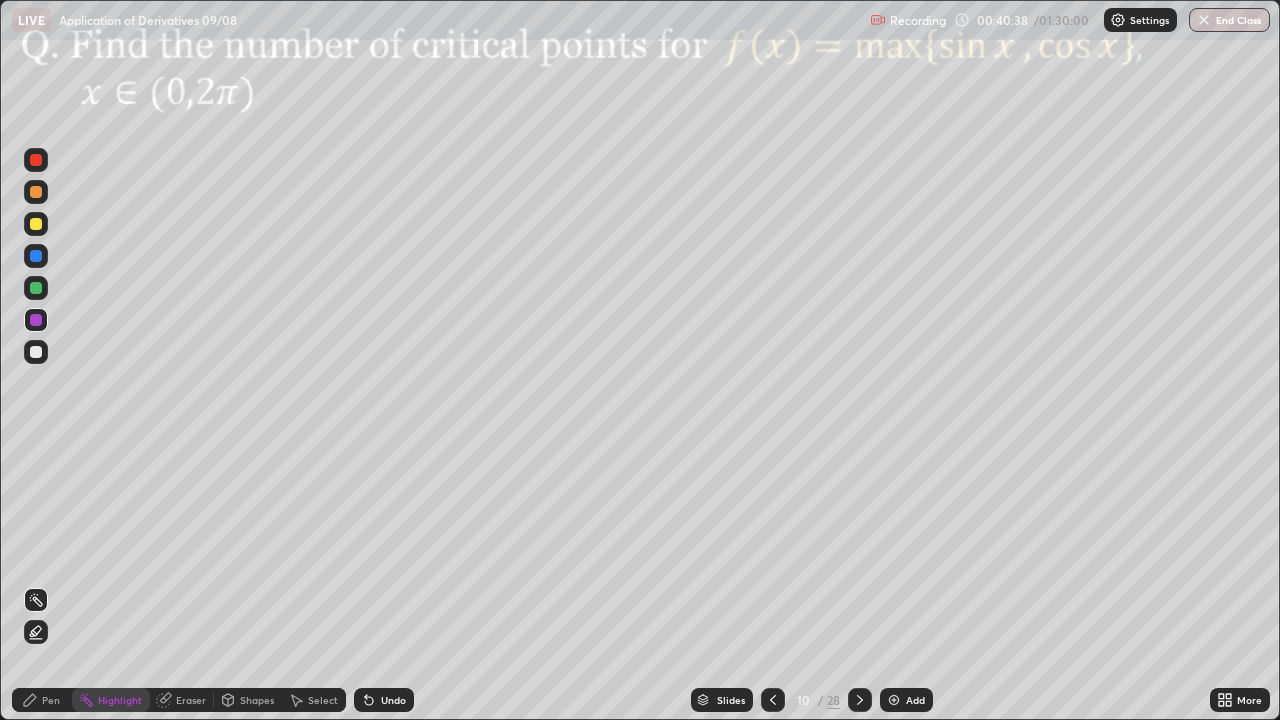 click on "Pen" at bounding box center [42, 700] 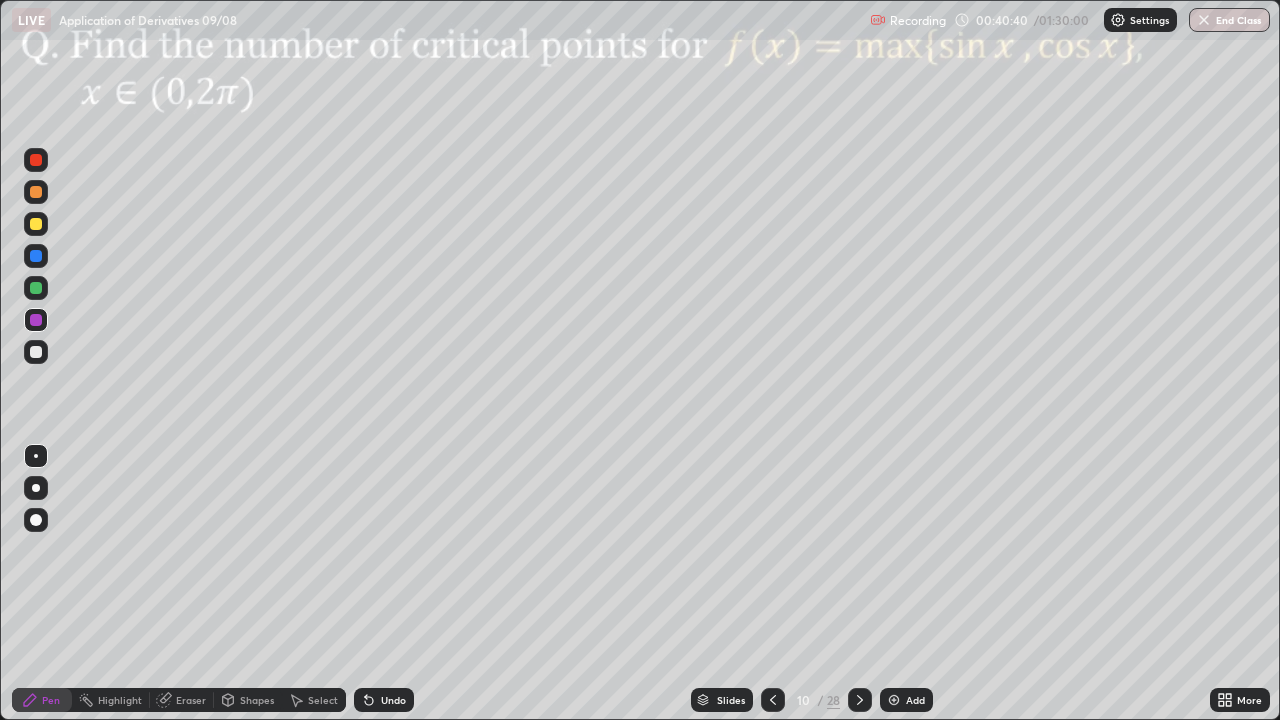 click at bounding box center (36, 192) 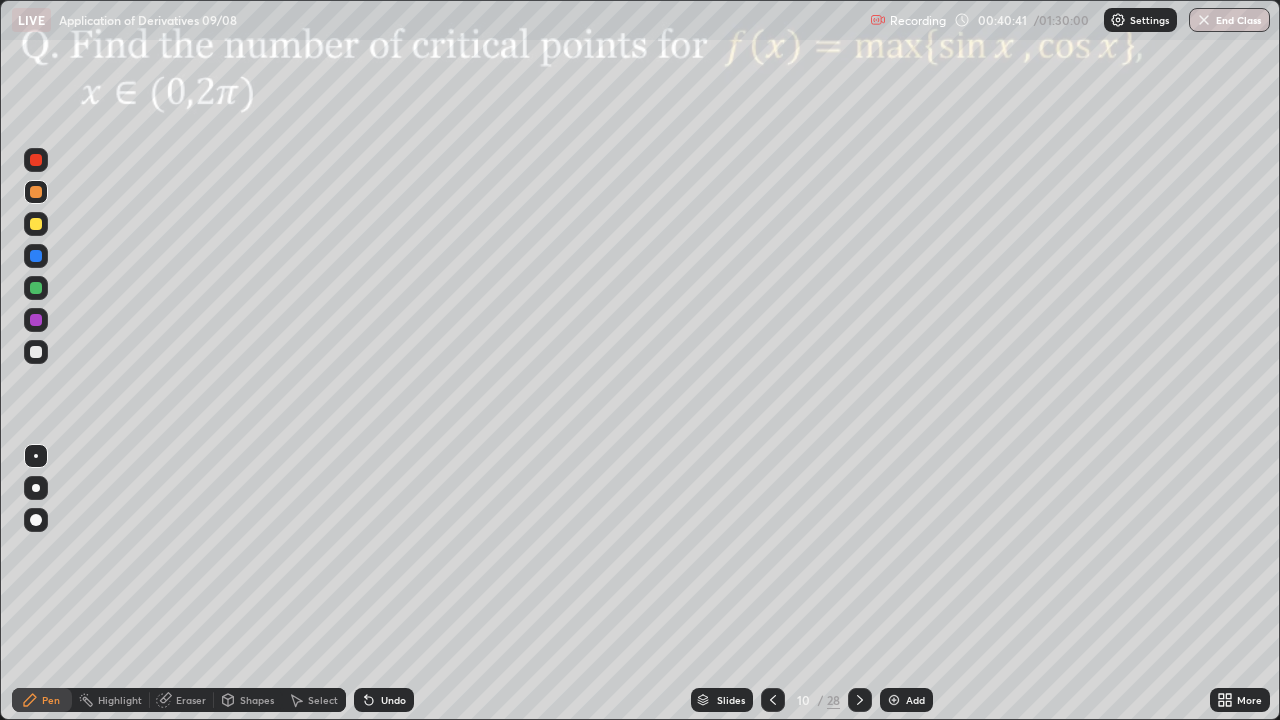 click at bounding box center (36, 456) 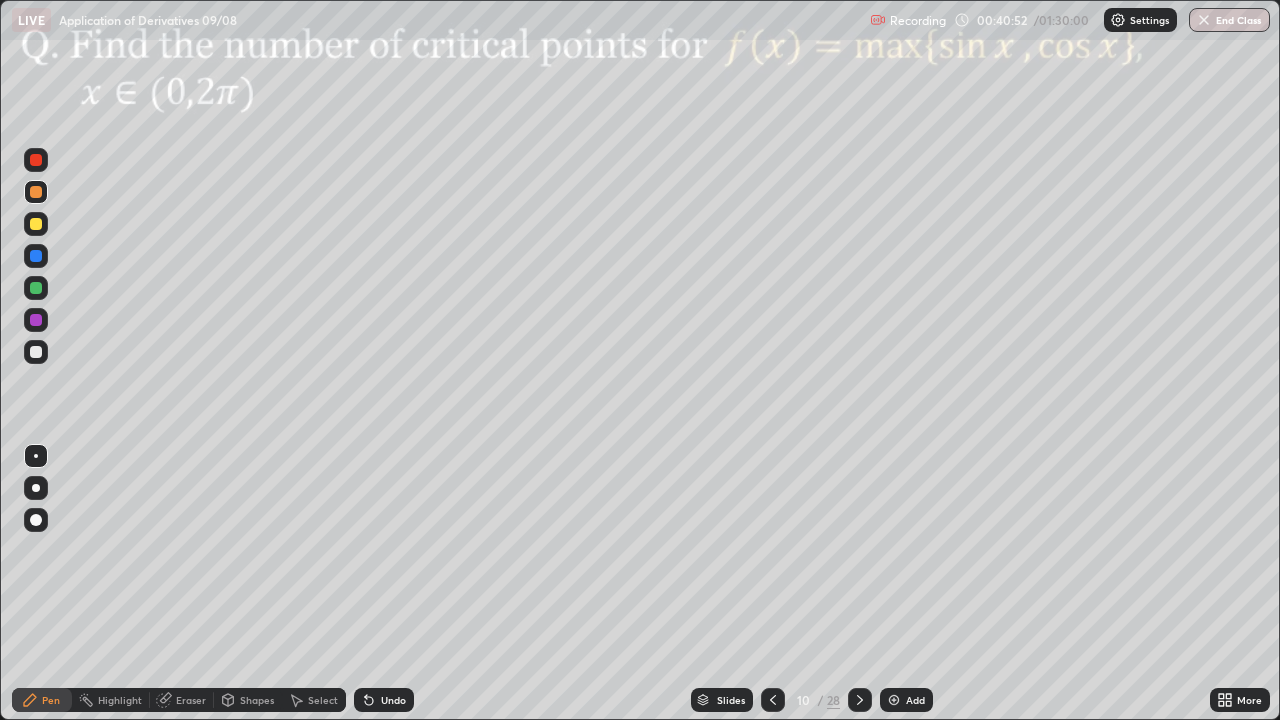 click on "Shapes" at bounding box center [248, 700] 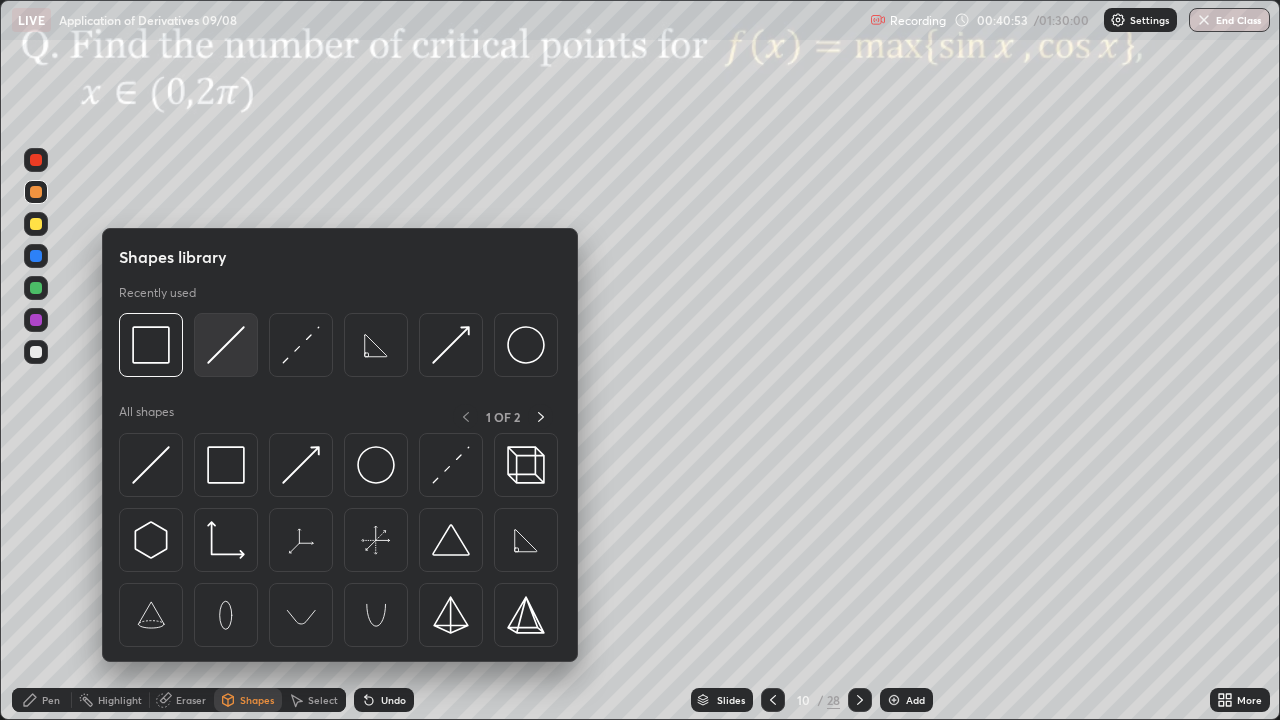 click at bounding box center (226, 345) 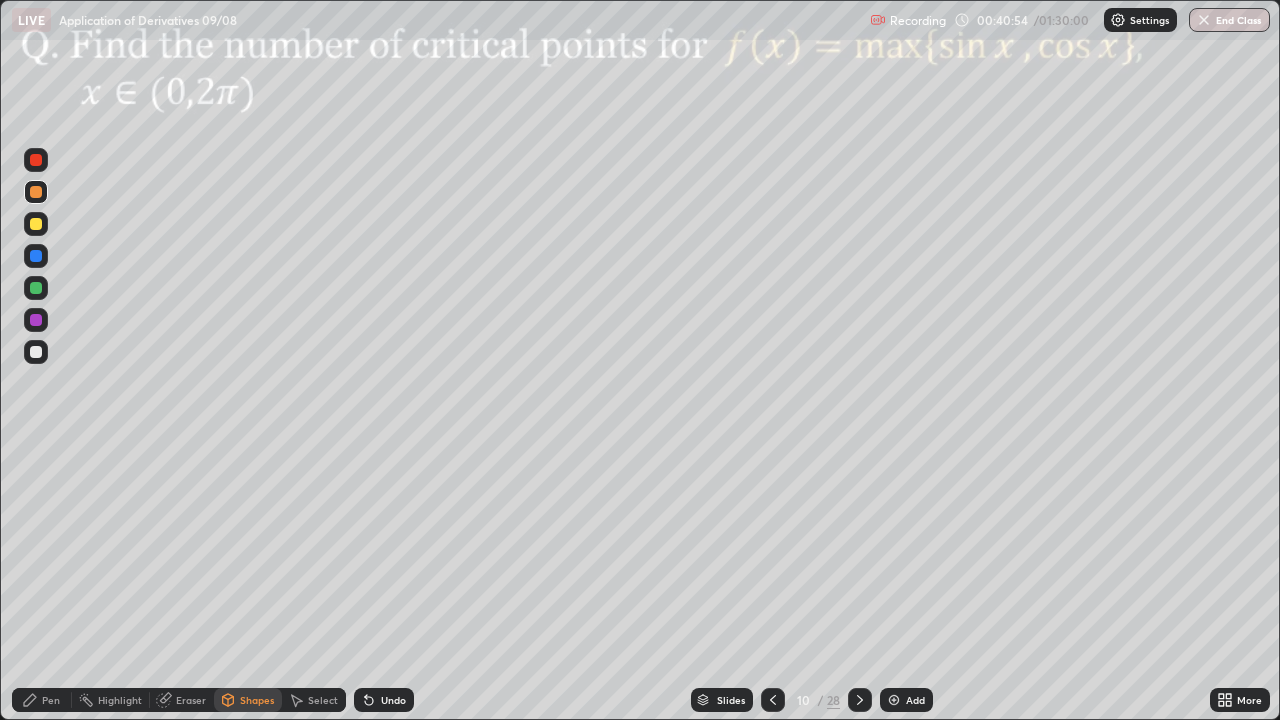 click at bounding box center (36, 352) 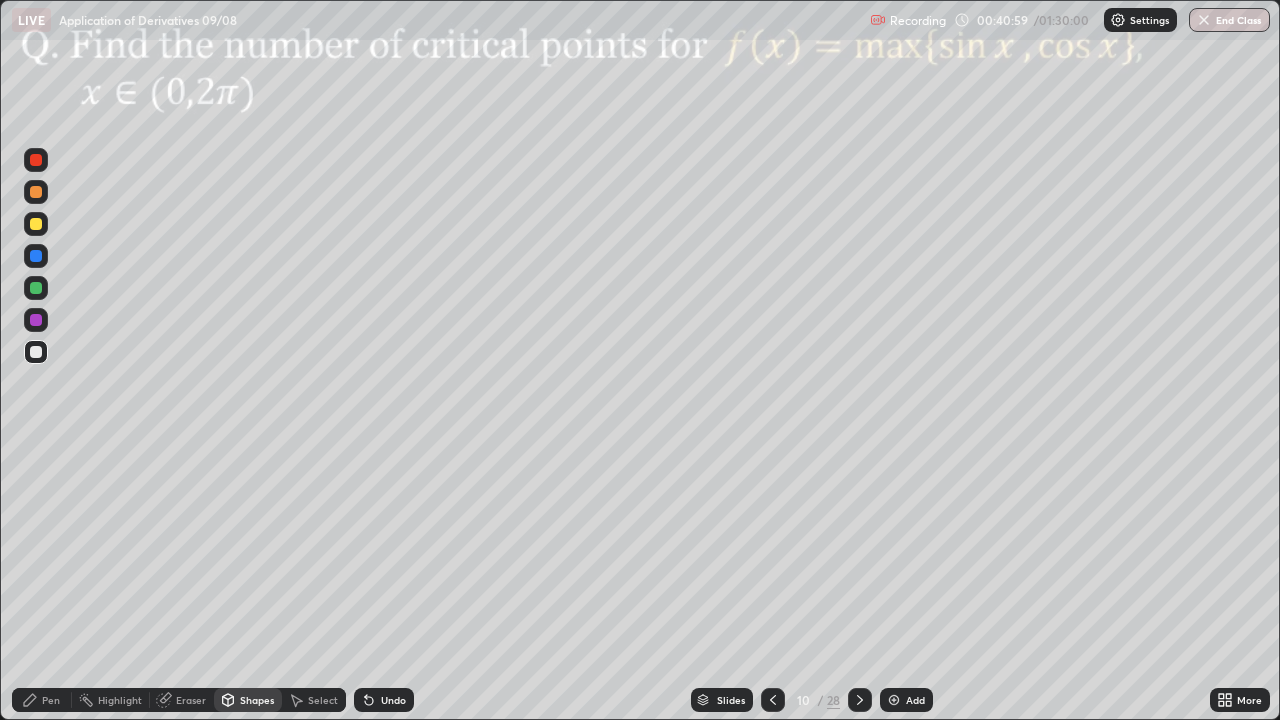 click on "Pen" at bounding box center (42, 700) 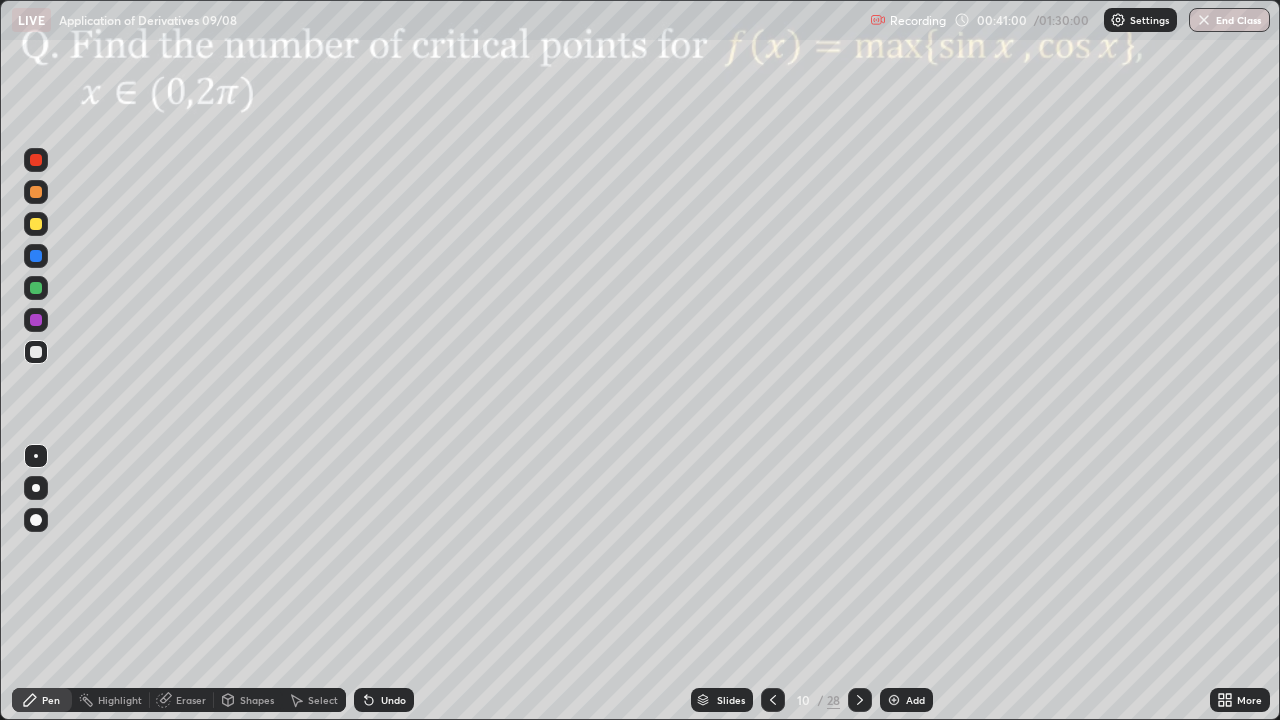 click at bounding box center (36, 256) 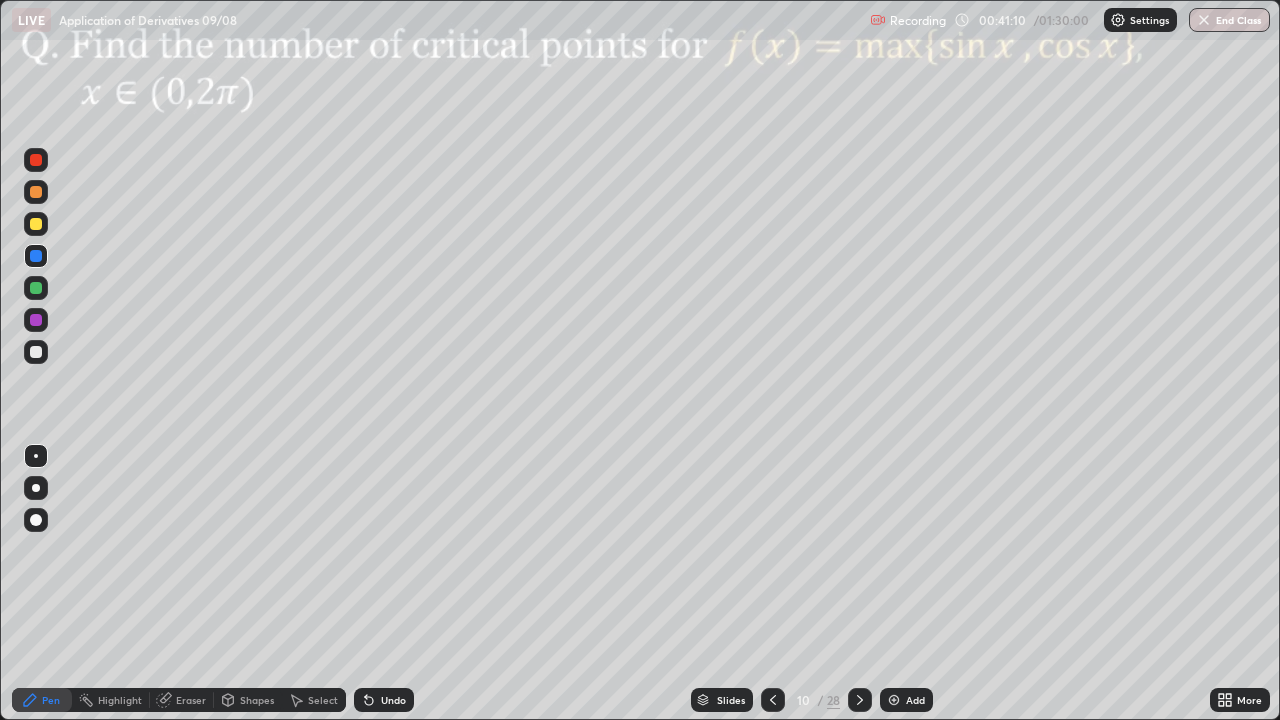 click on "Undo" at bounding box center (393, 700) 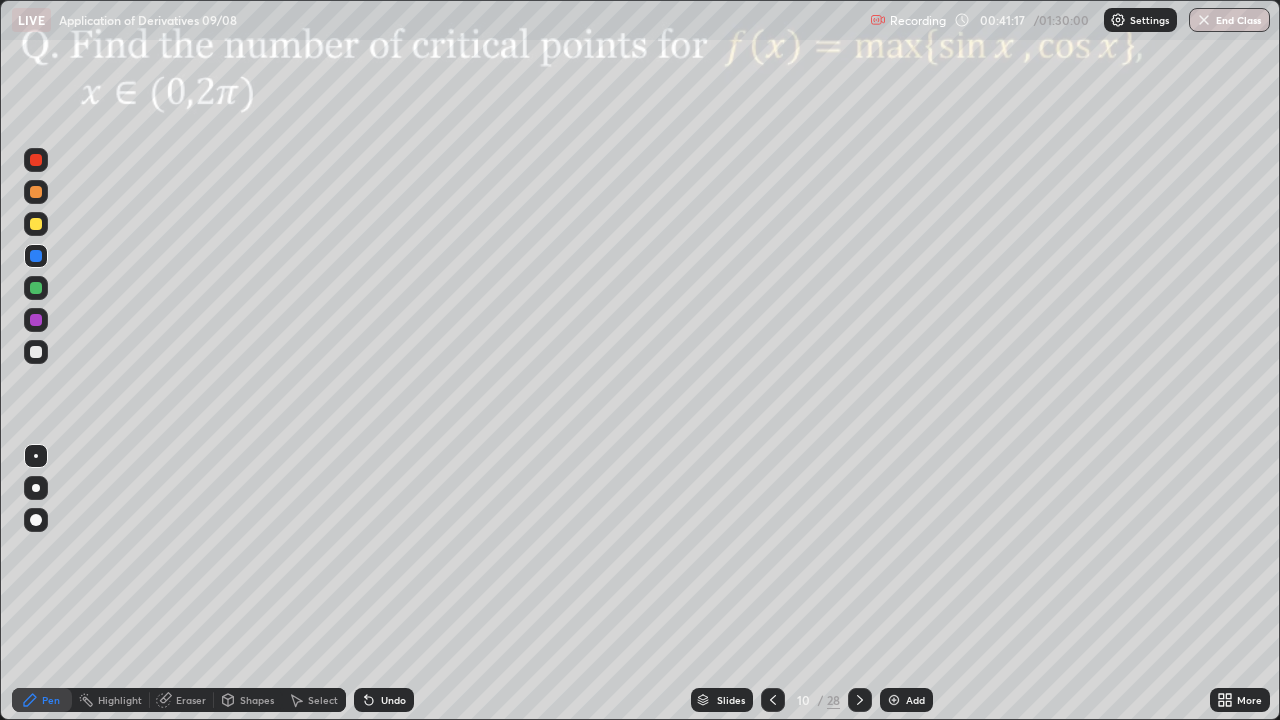 click at bounding box center (36, 320) 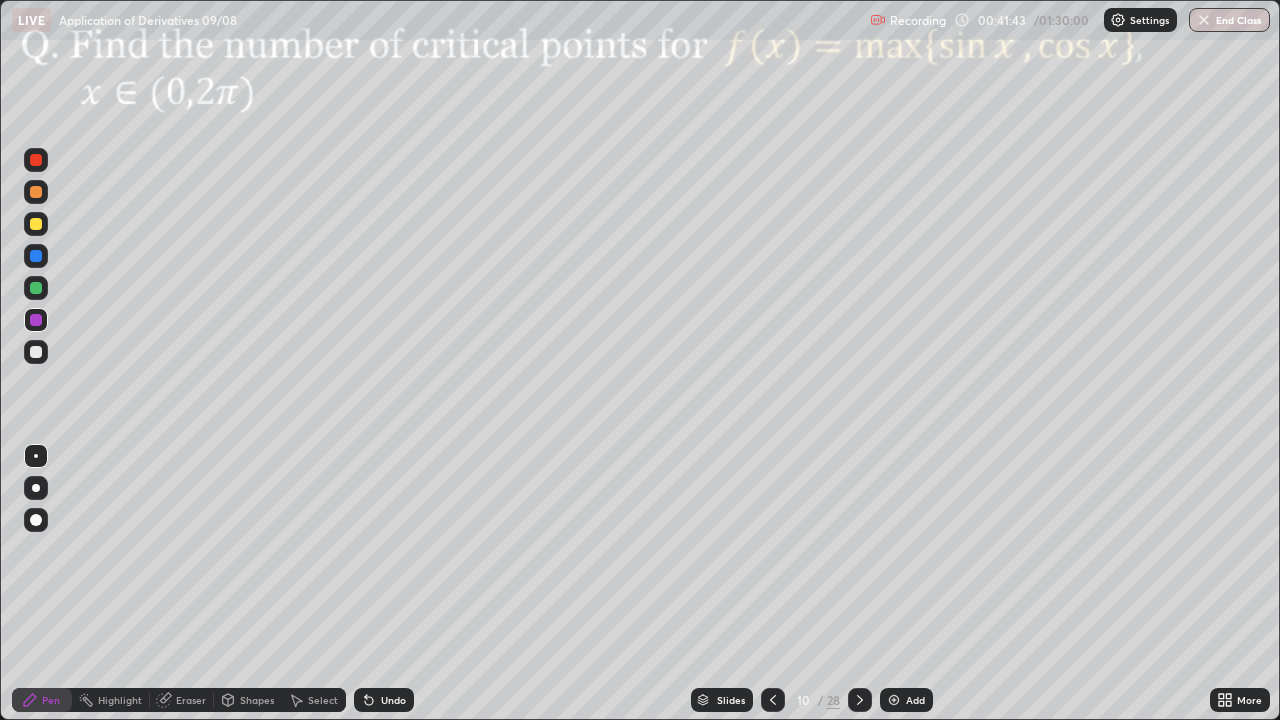 click at bounding box center [36, 288] 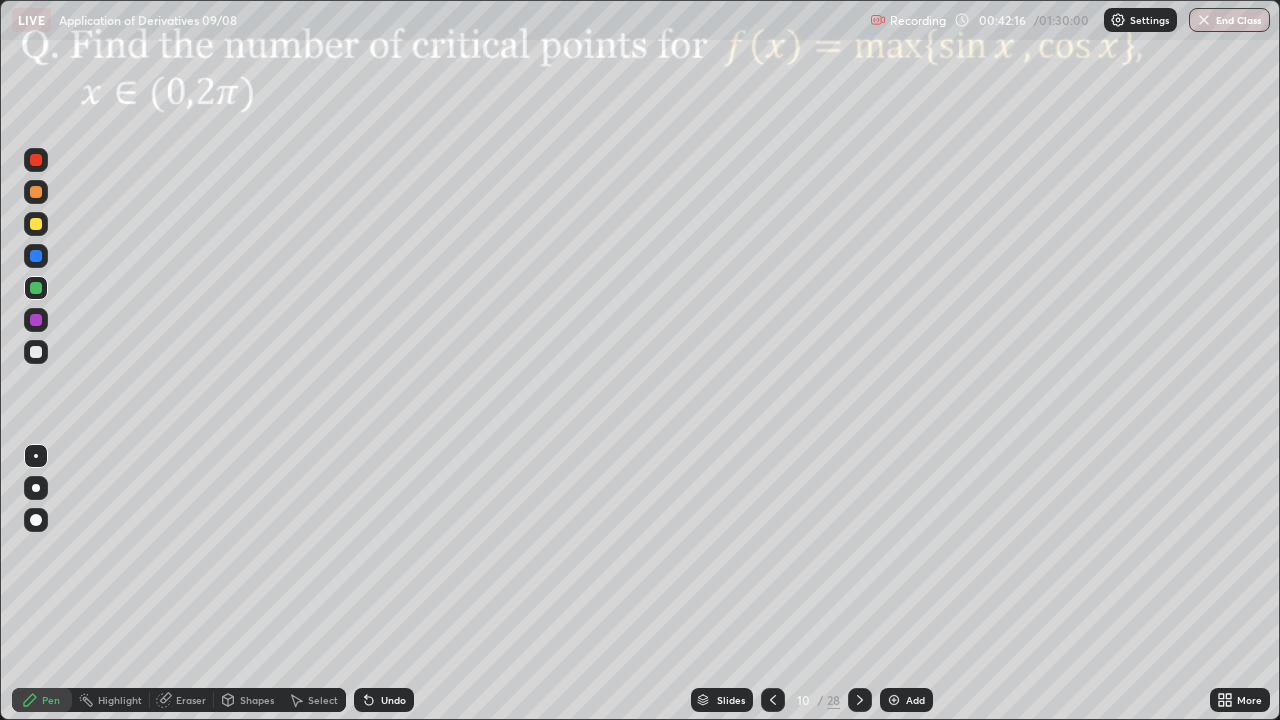 click at bounding box center [36, 160] 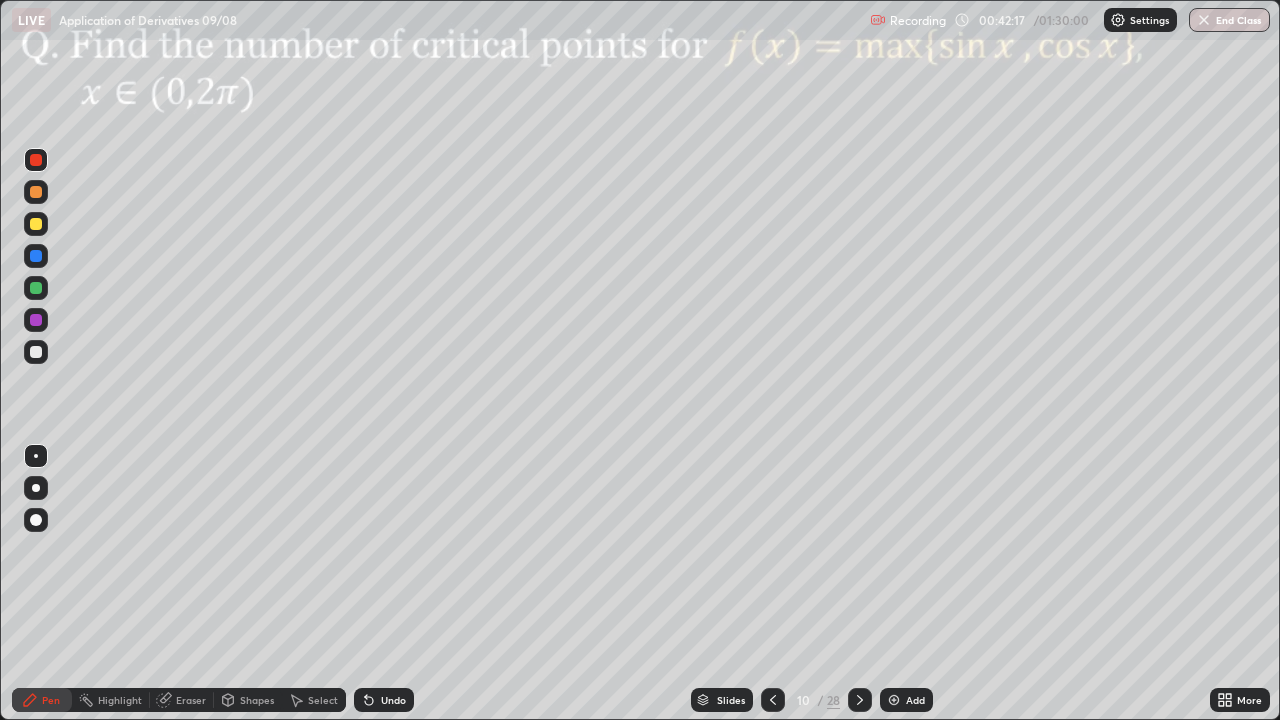 click at bounding box center (36, 520) 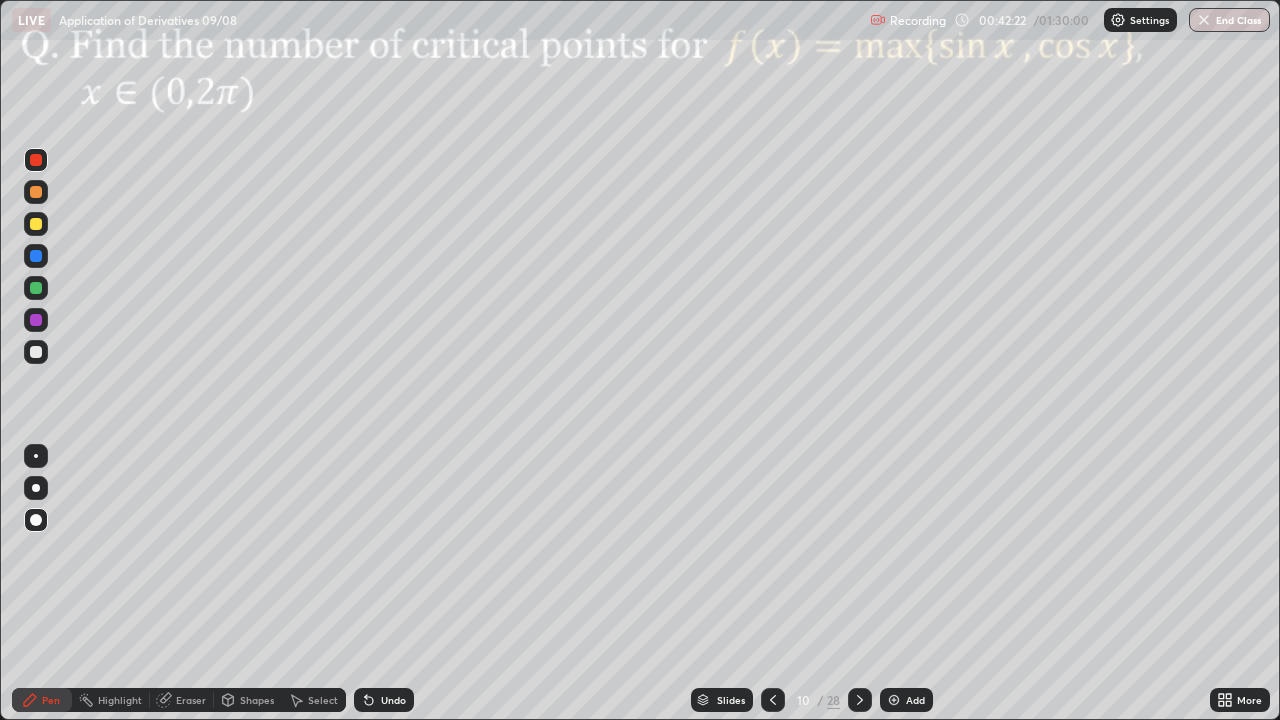 click on "Pen" at bounding box center (51, 700) 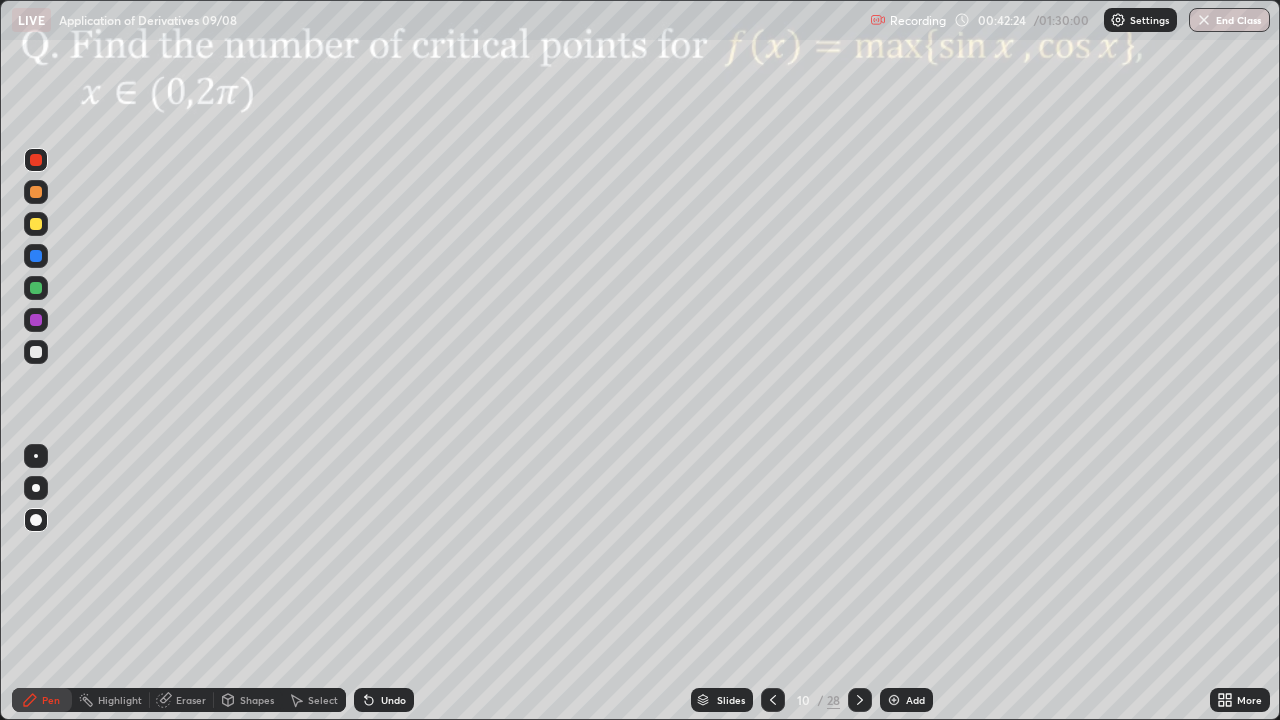 click at bounding box center (36, 320) 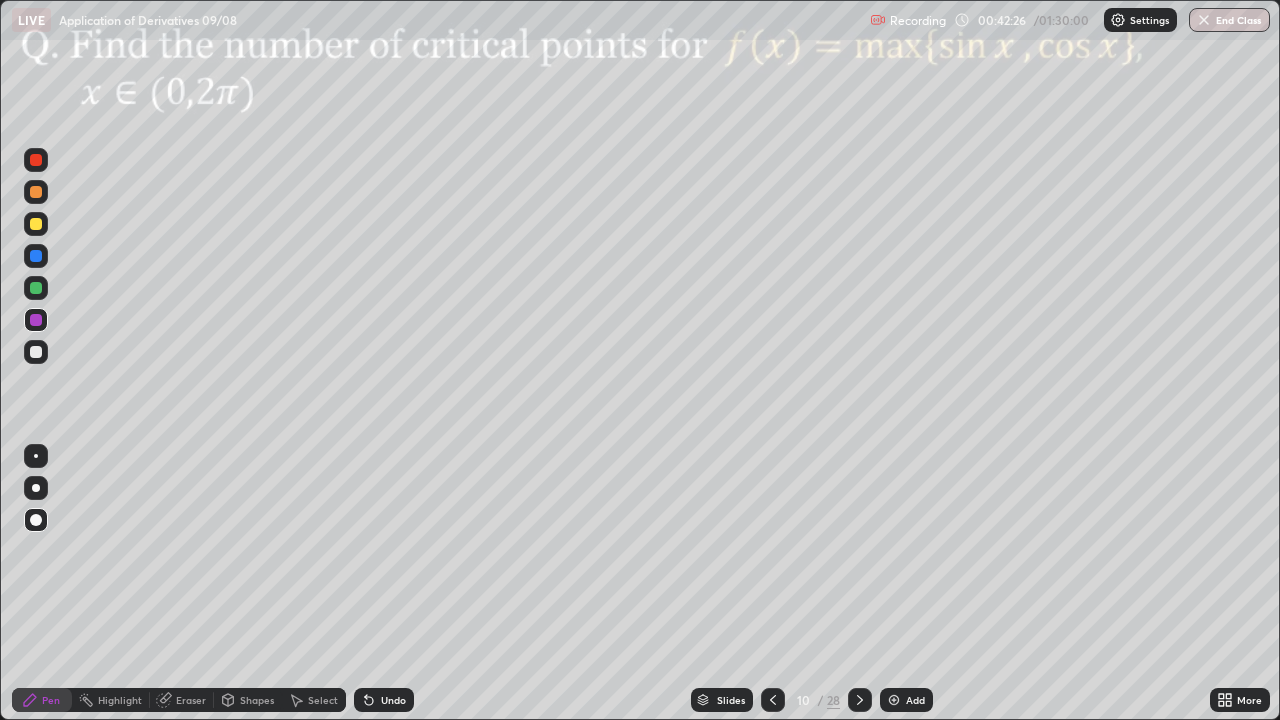 click on "Eraser" at bounding box center (191, 700) 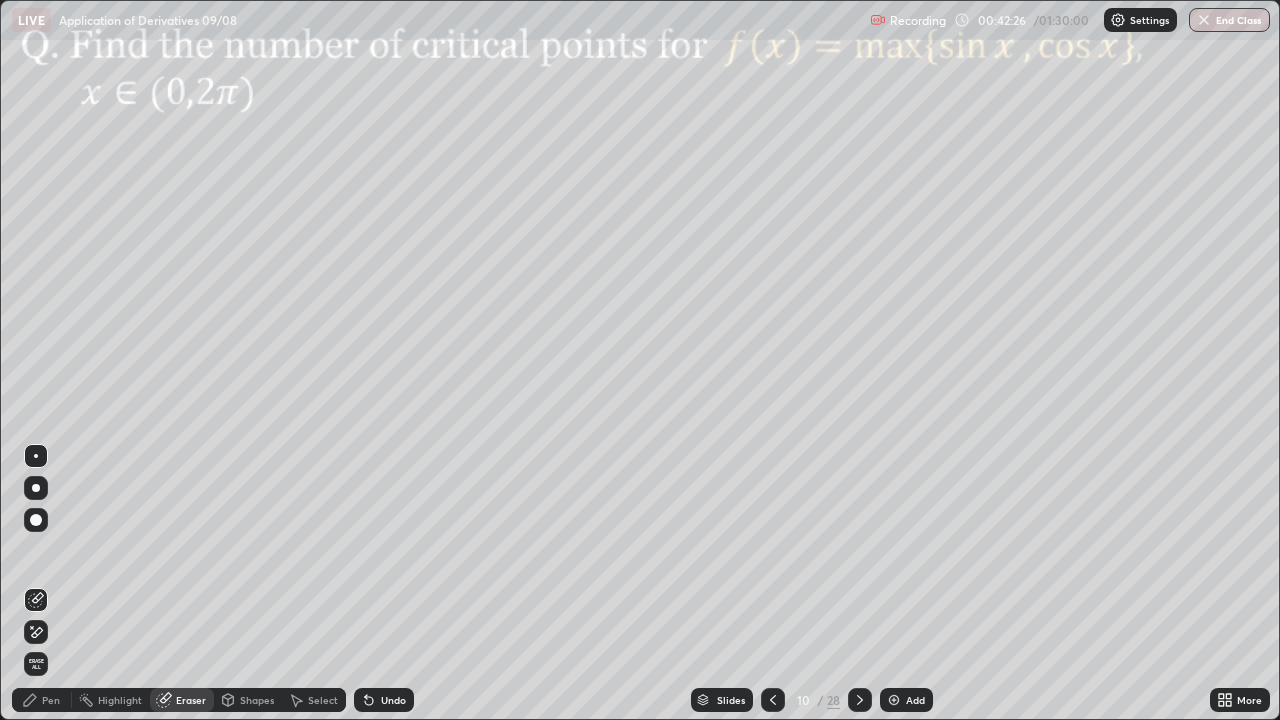 click on "Shapes" at bounding box center (257, 700) 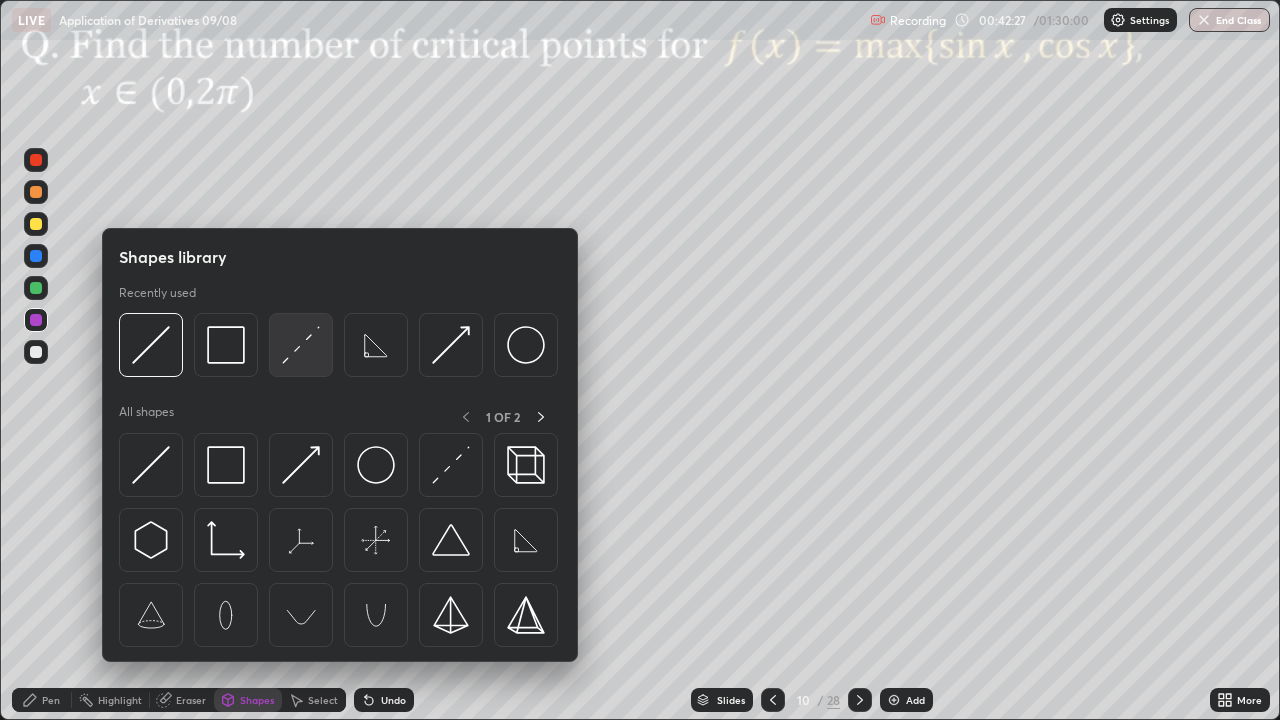 click at bounding box center [301, 345] 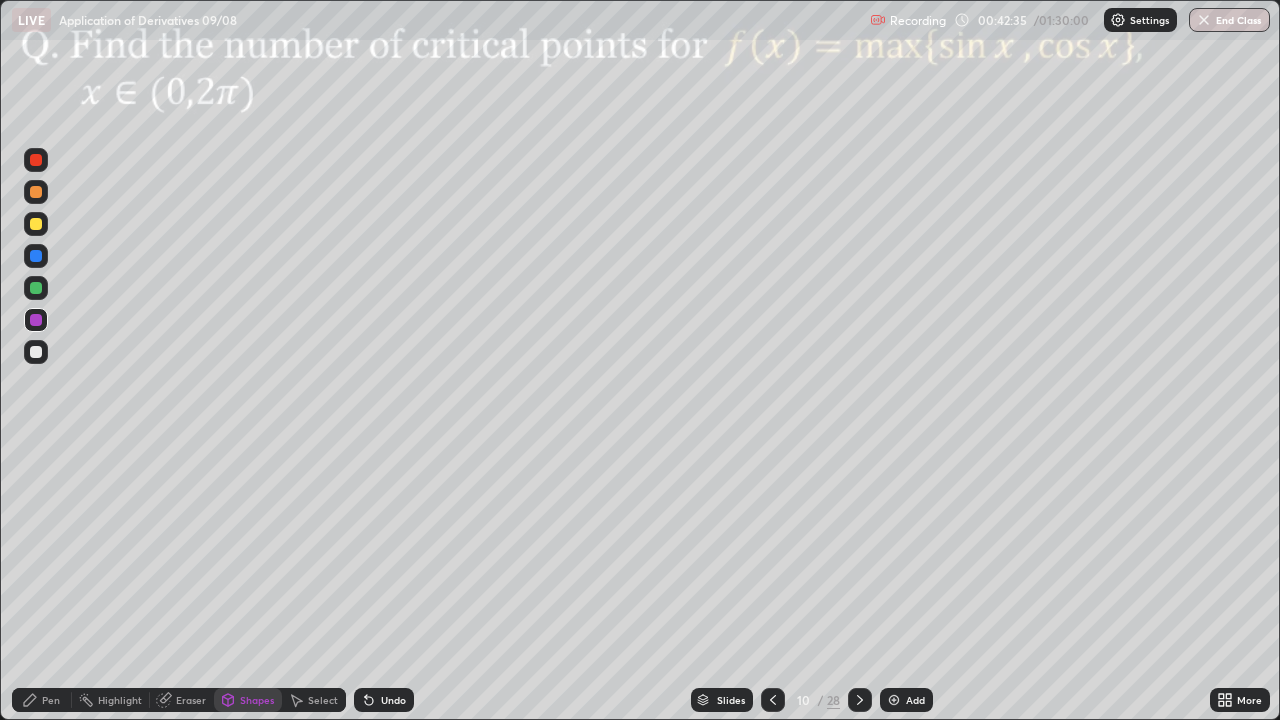 click on "Pen" at bounding box center [42, 700] 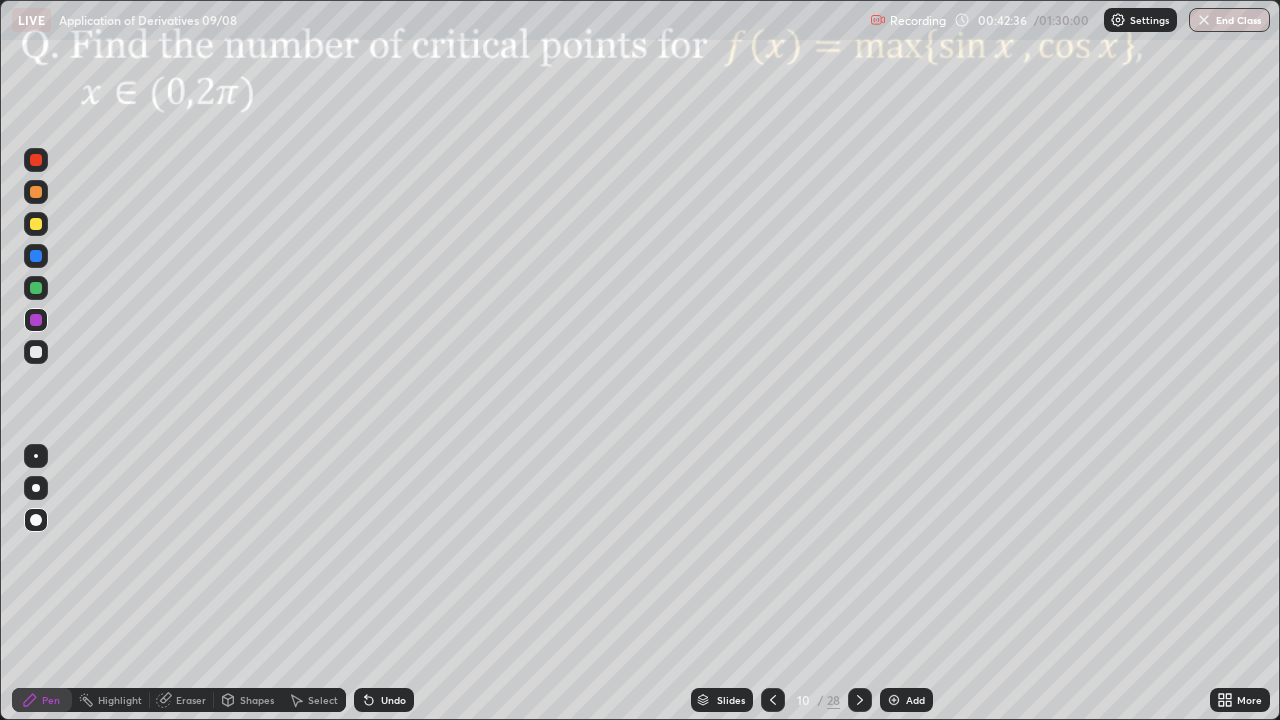 click at bounding box center (36, 352) 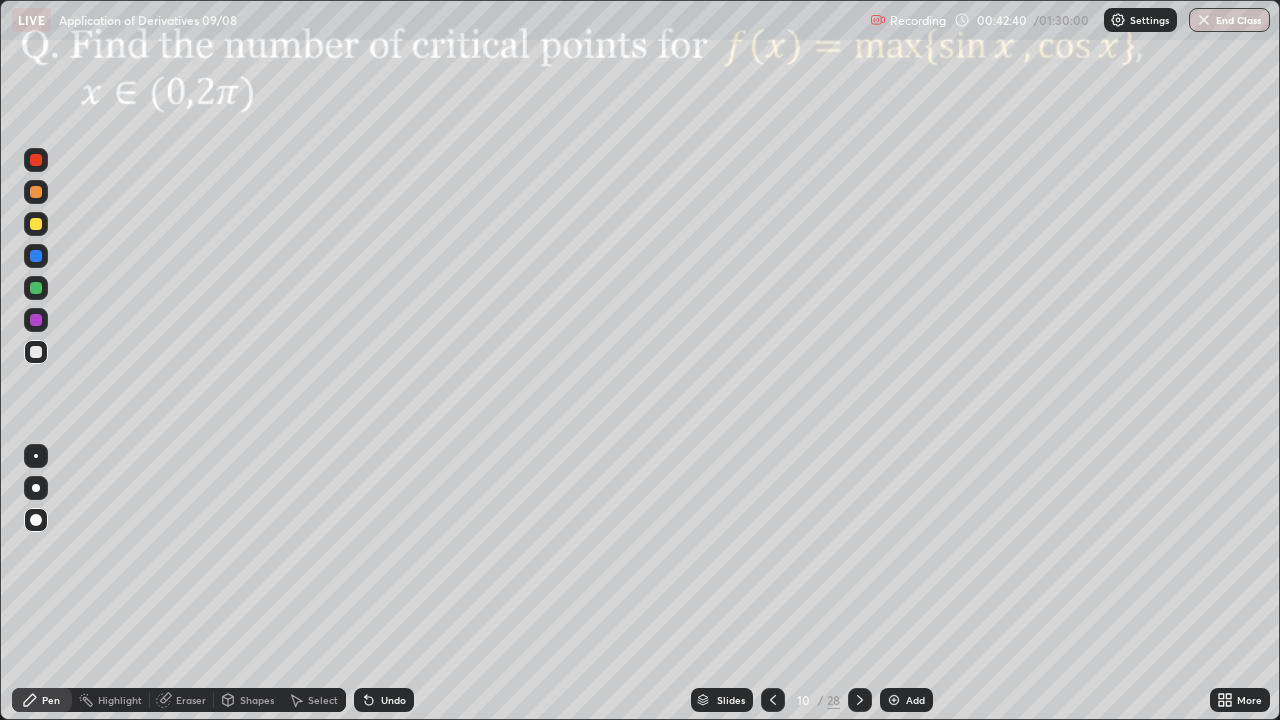 click at bounding box center [36, 456] 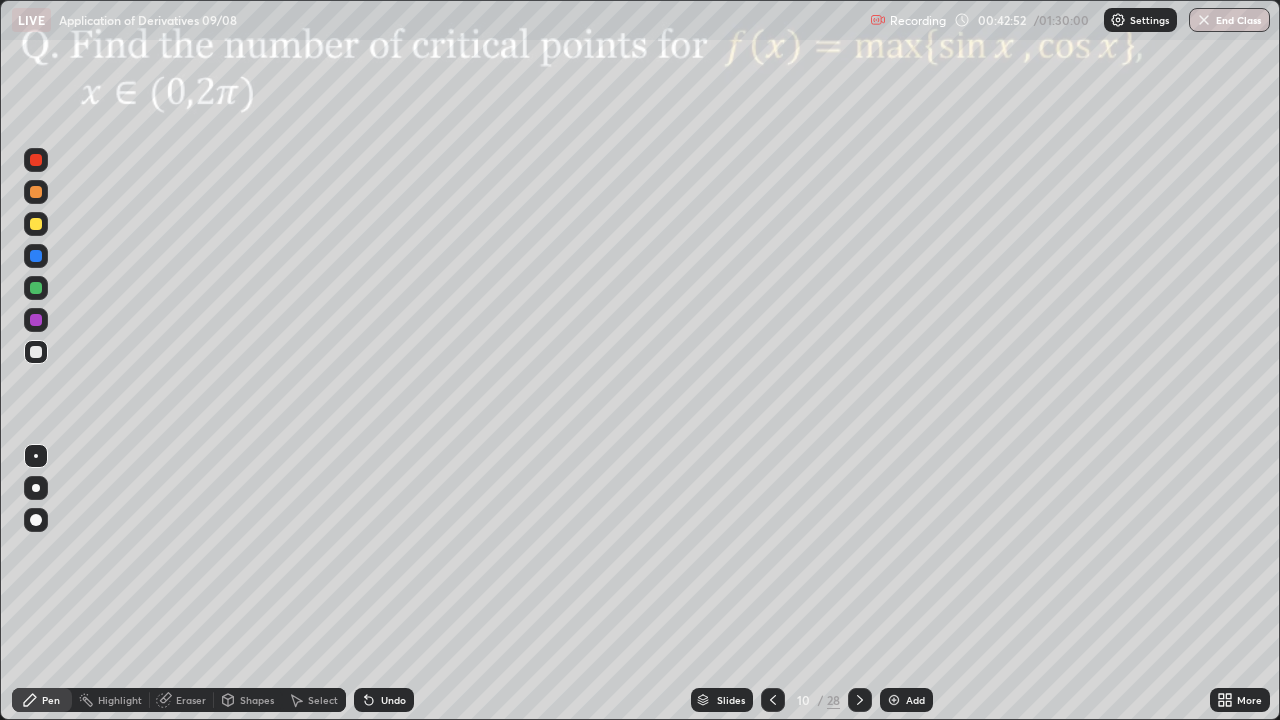 click at bounding box center (36, 160) 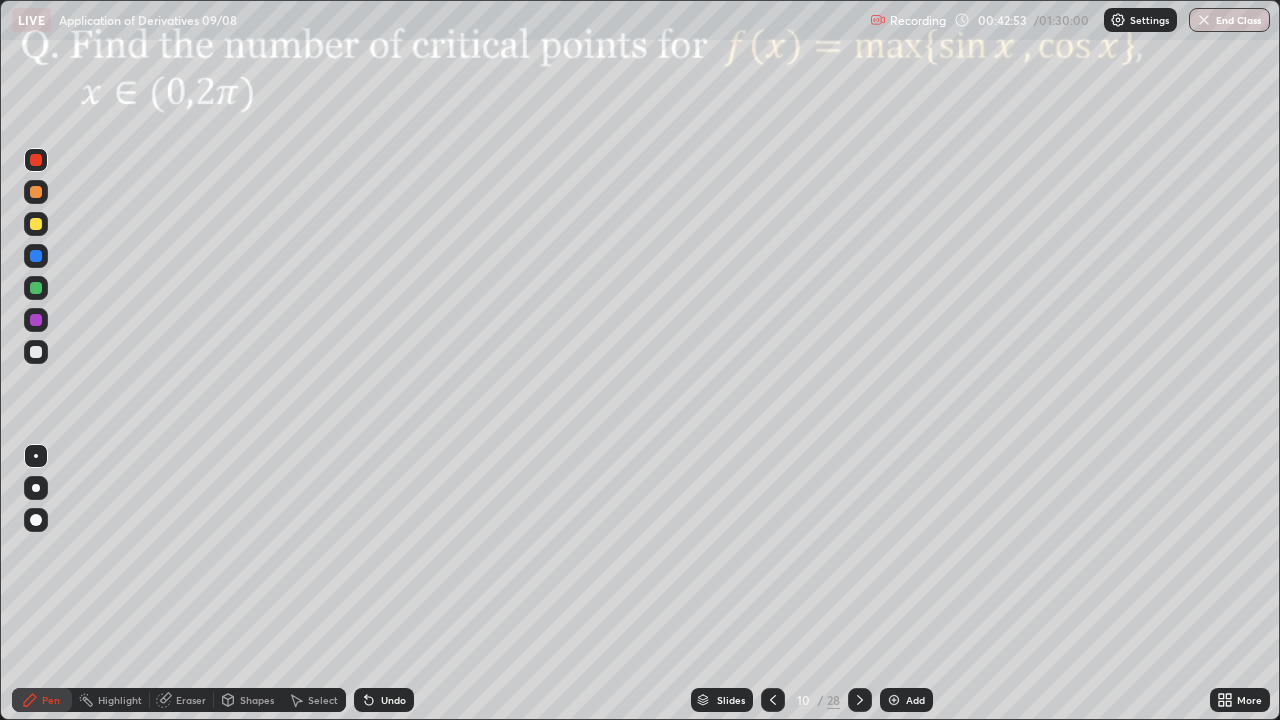 click at bounding box center (36, 520) 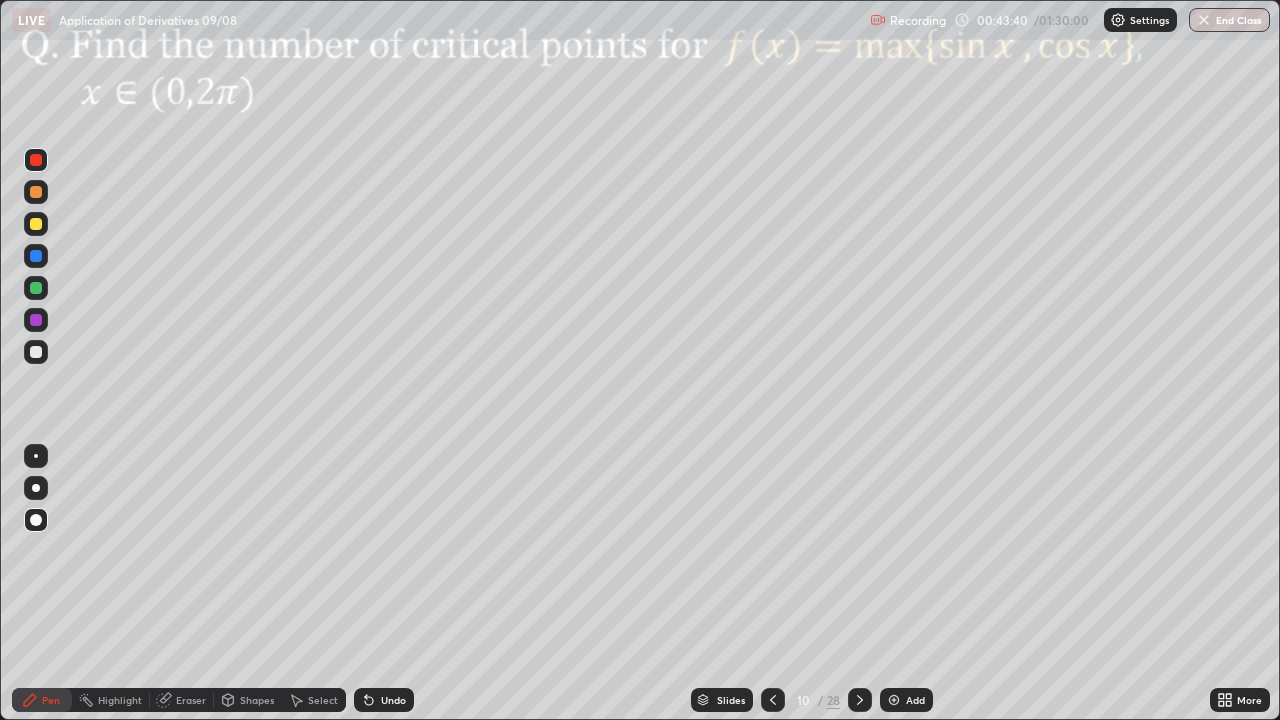 click at bounding box center (36, 256) 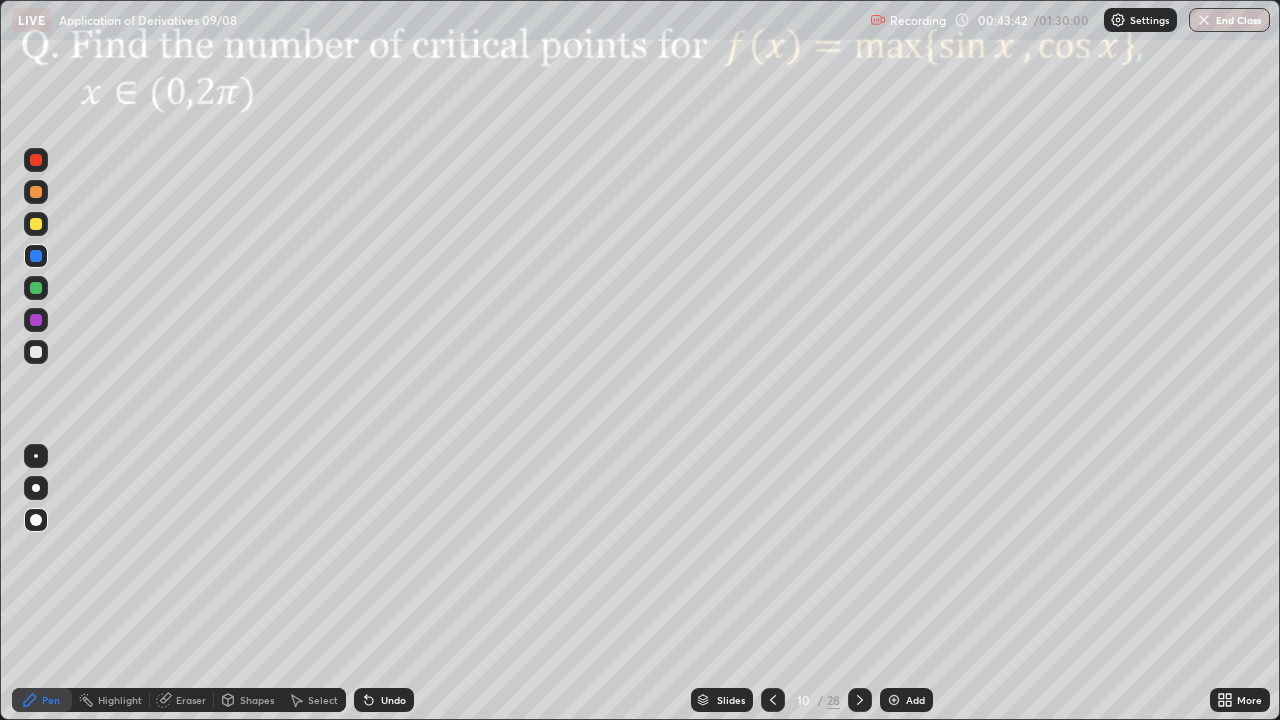 click on "Pen" at bounding box center [51, 700] 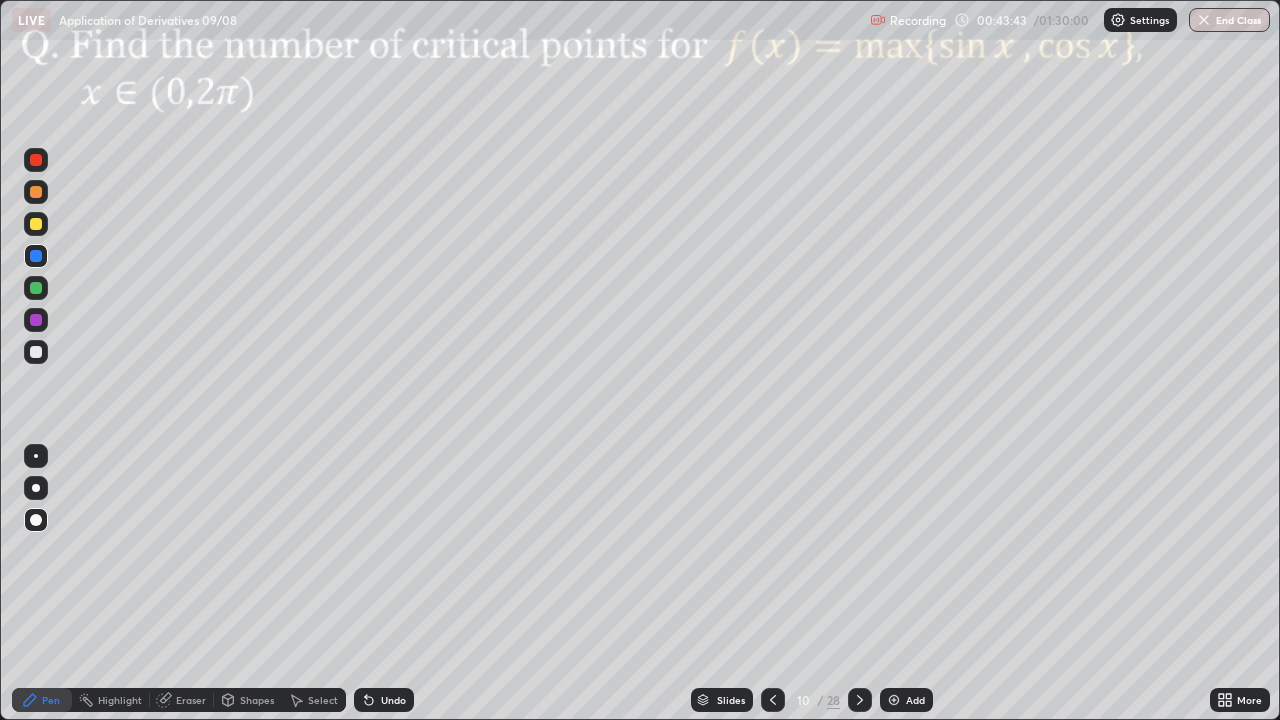 click at bounding box center (36, 456) 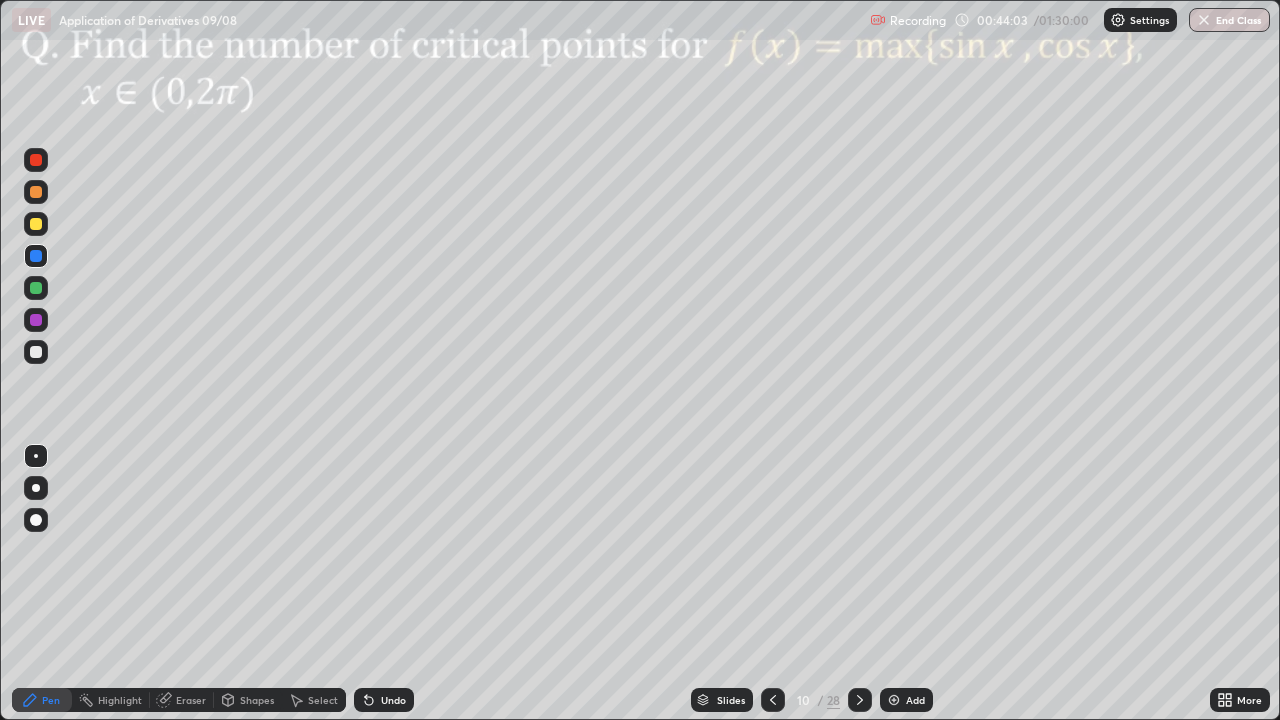 click on "Highlight" at bounding box center [120, 700] 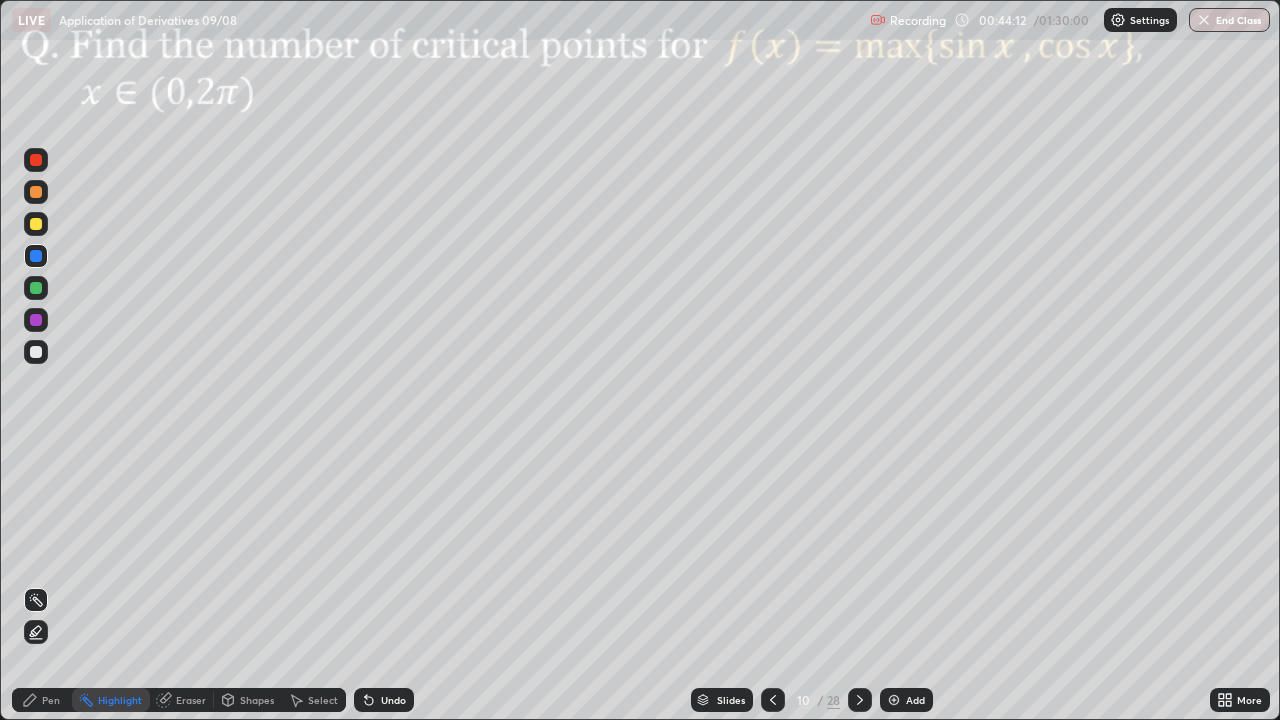click 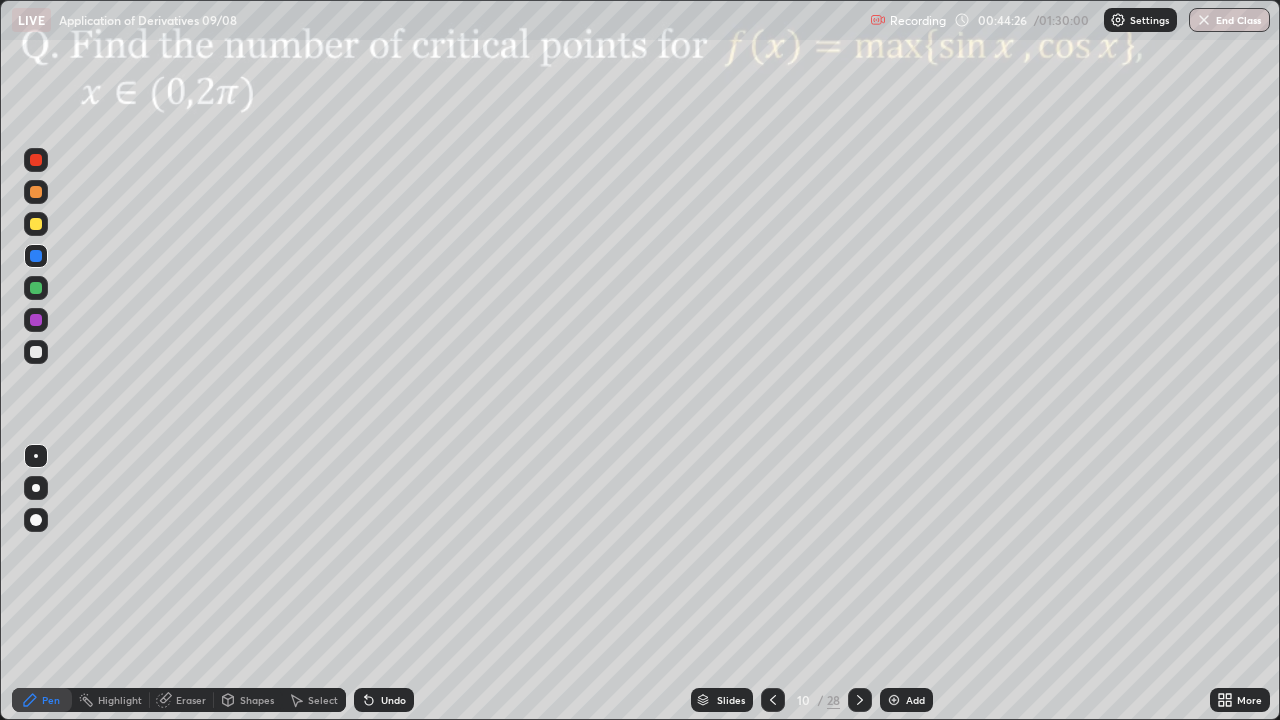 click at bounding box center [36, 224] 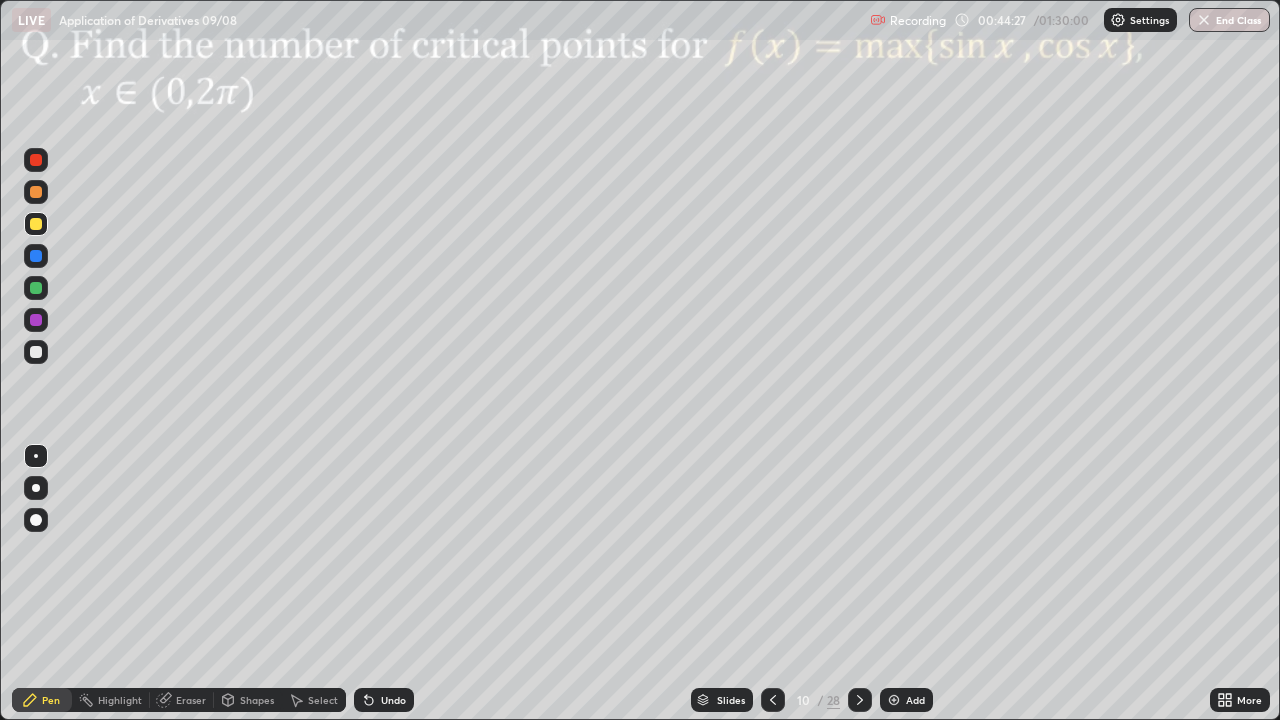 click at bounding box center (36, 520) 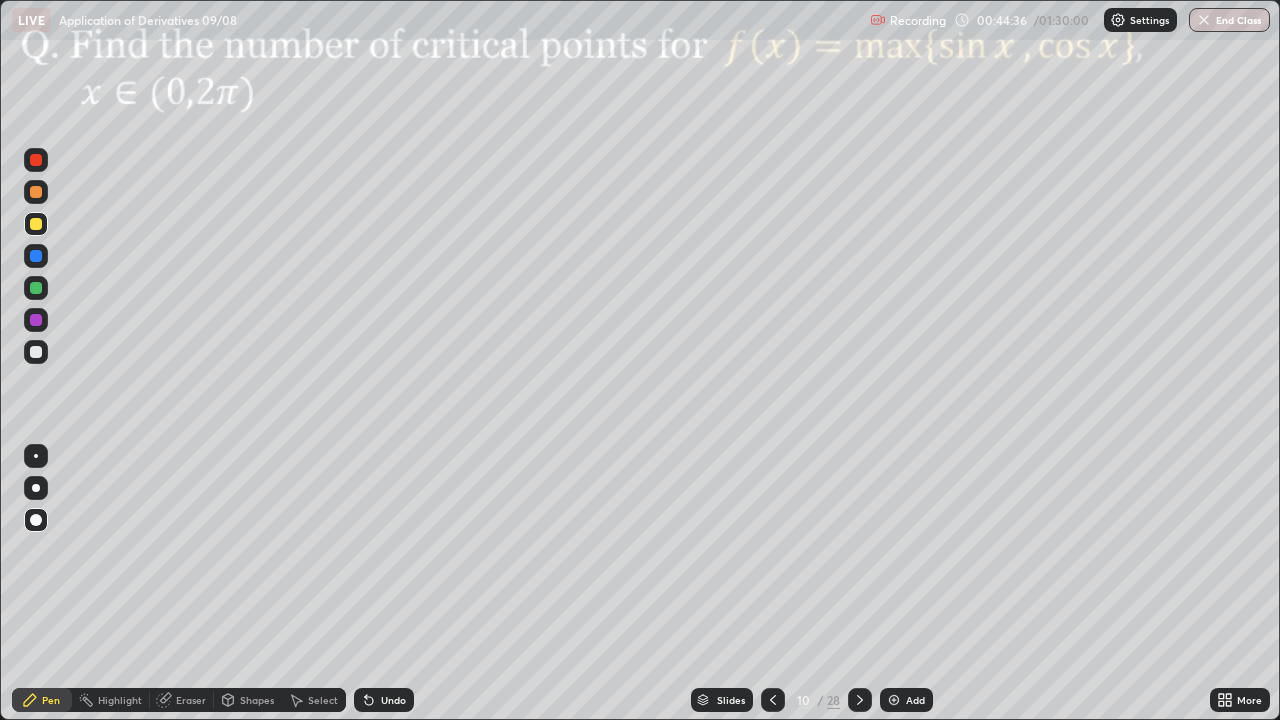 click on "Undo" at bounding box center [393, 700] 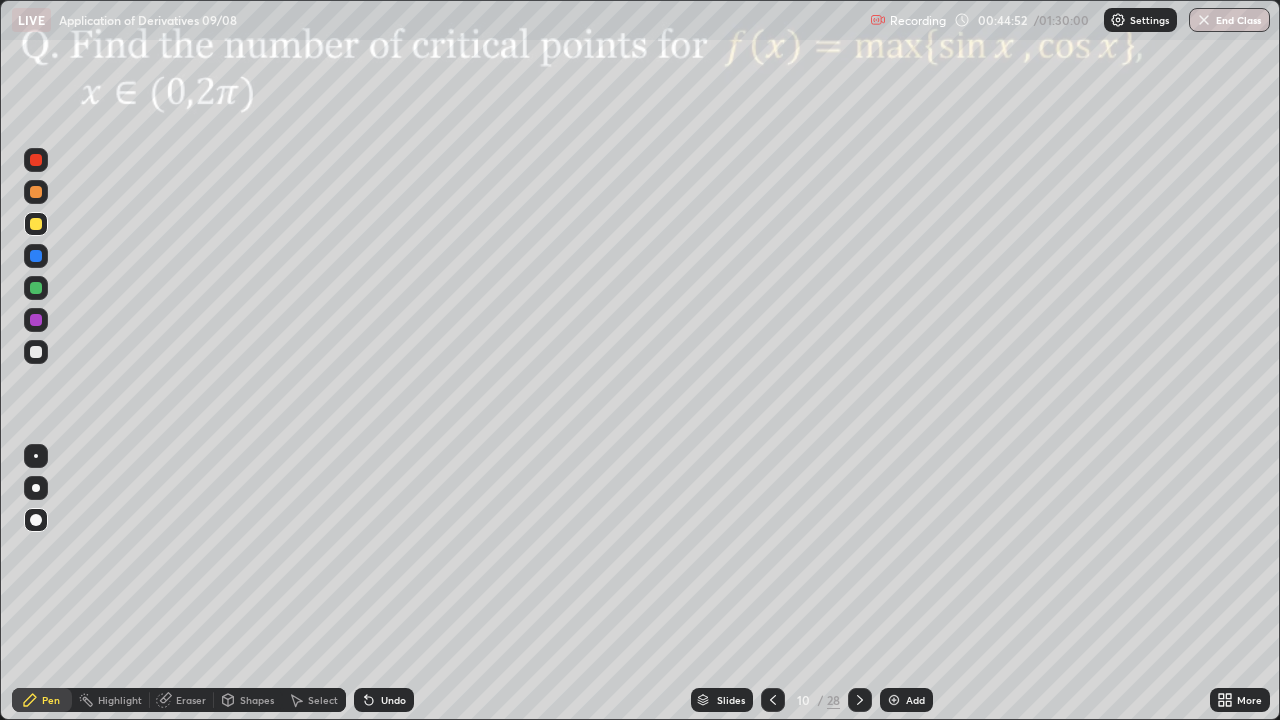 click at bounding box center [36, 256] 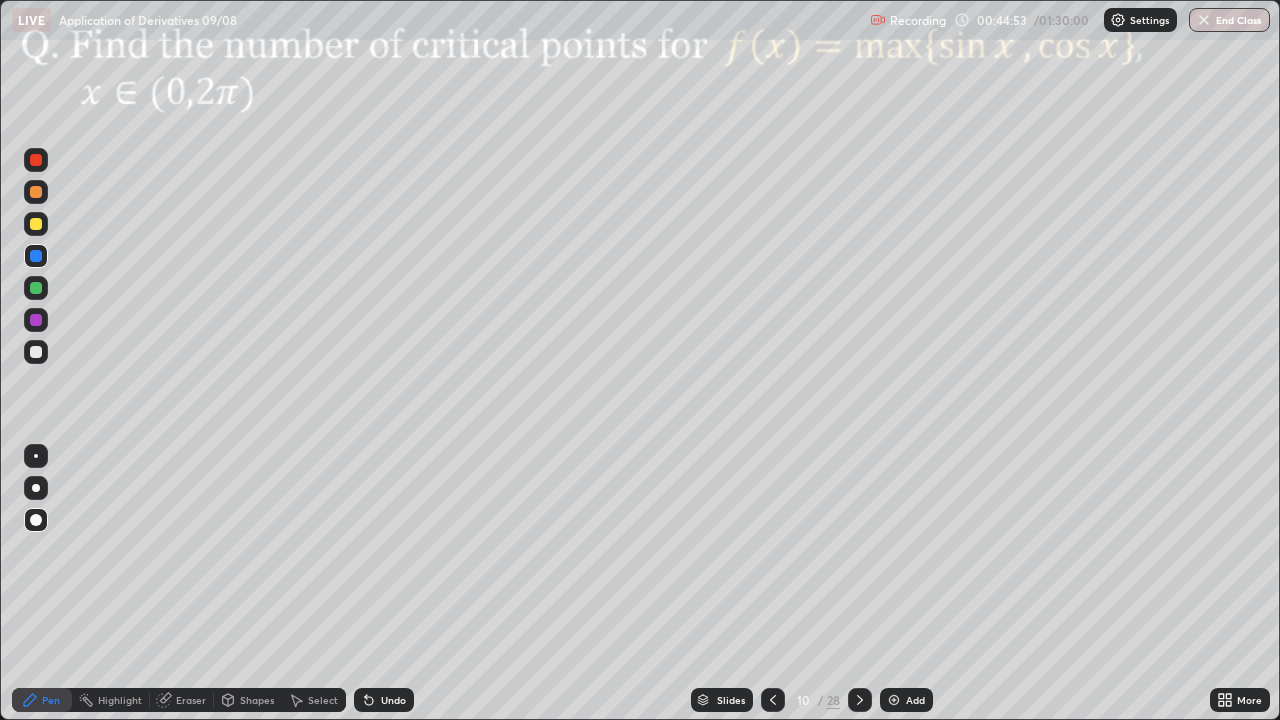 click at bounding box center [36, 456] 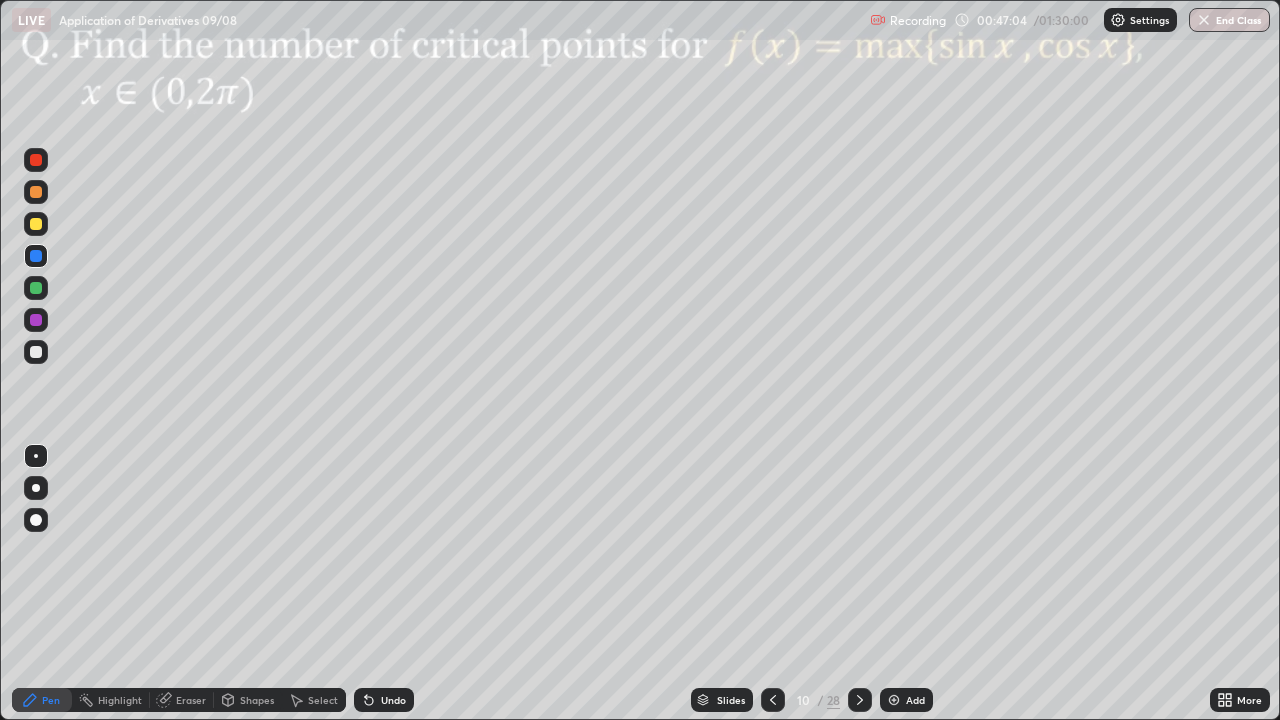 click on "Select" at bounding box center (314, 700) 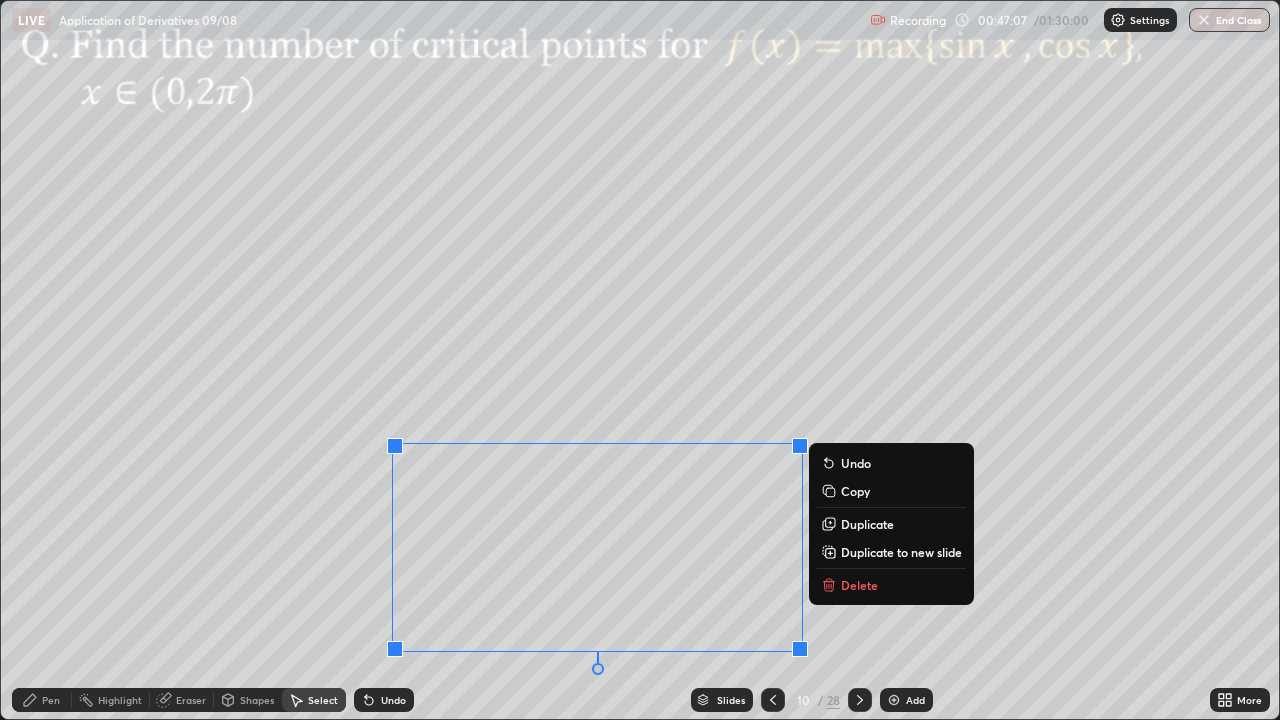 click on "Slides 10 / 28 Add" at bounding box center [812, 700] 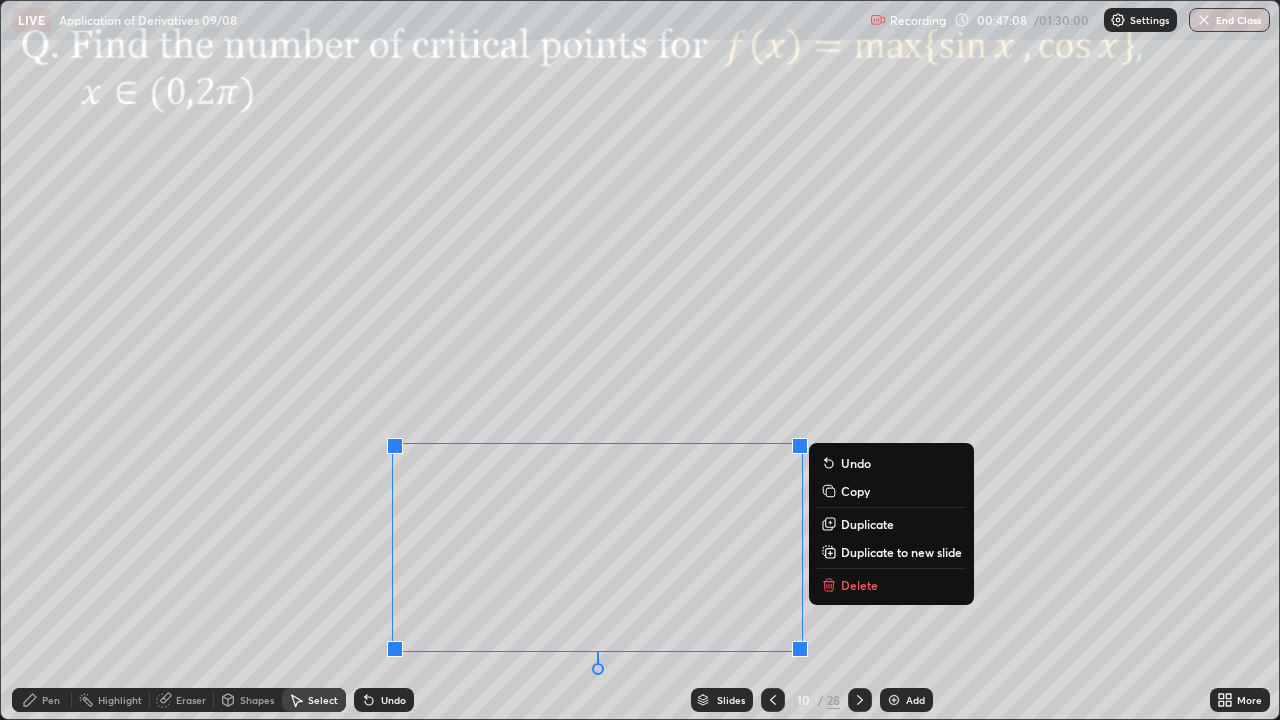click on "0 ° Undo Copy Duplicate Duplicate to new slide Delete" at bounding box center (640, 360) 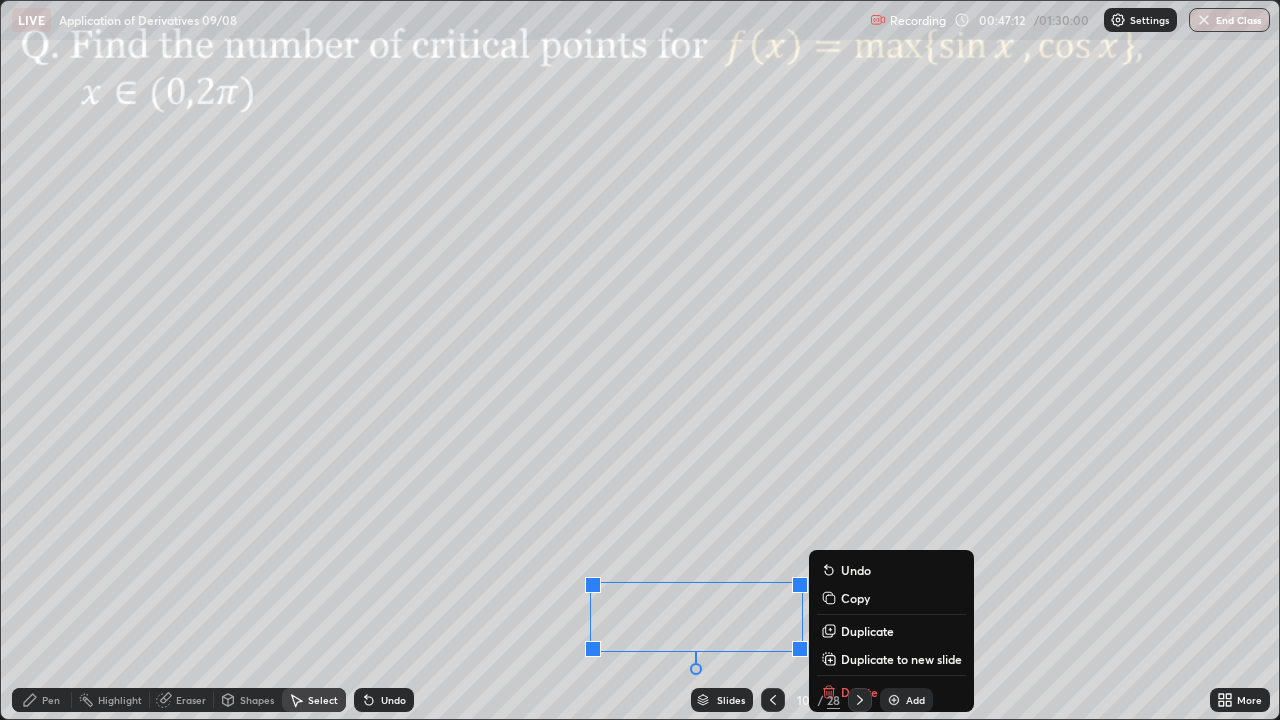 click on "Duplicate" at bounding box center (867, 631) 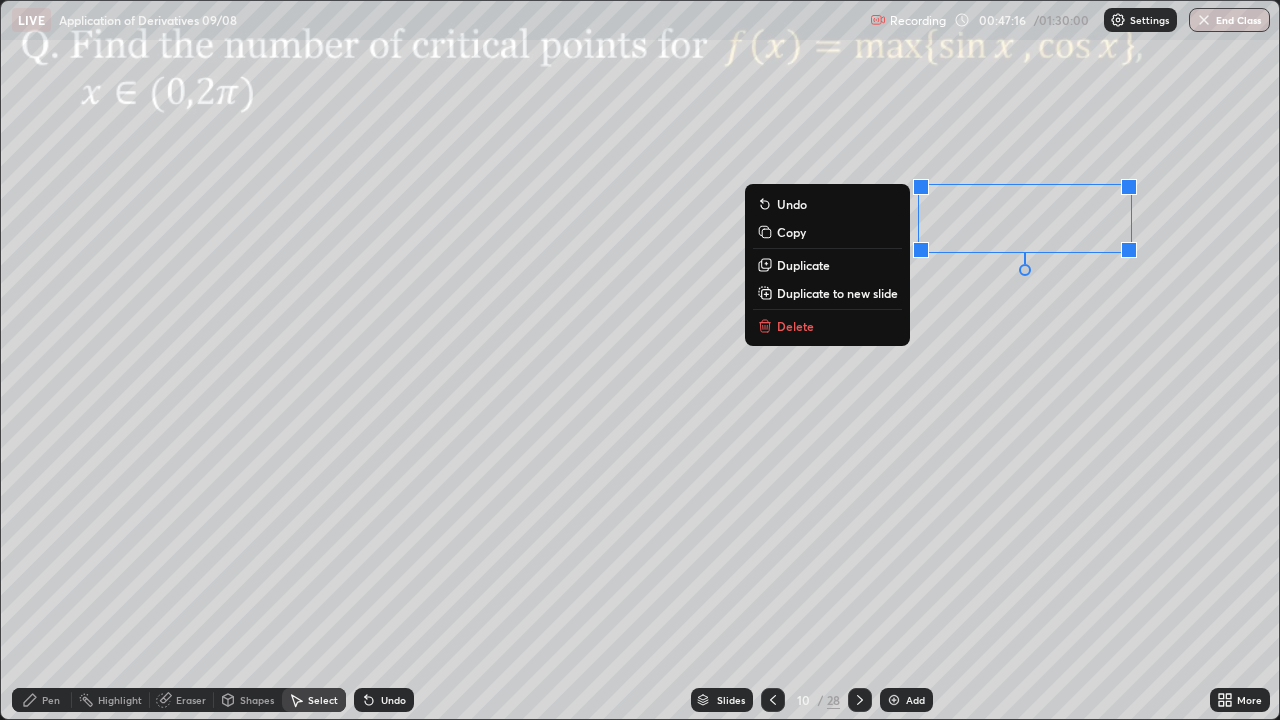 click on "Pen" at bounding box center (51, 700) 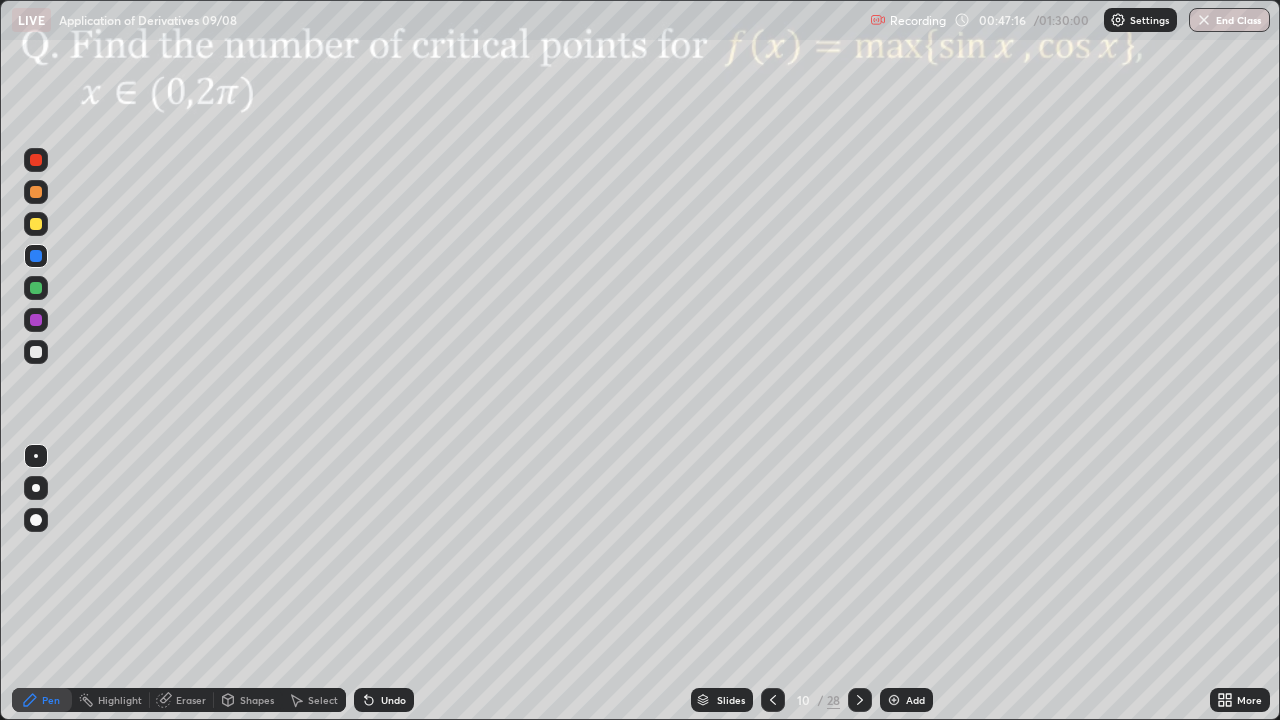 click at bounding box center [36, 288] 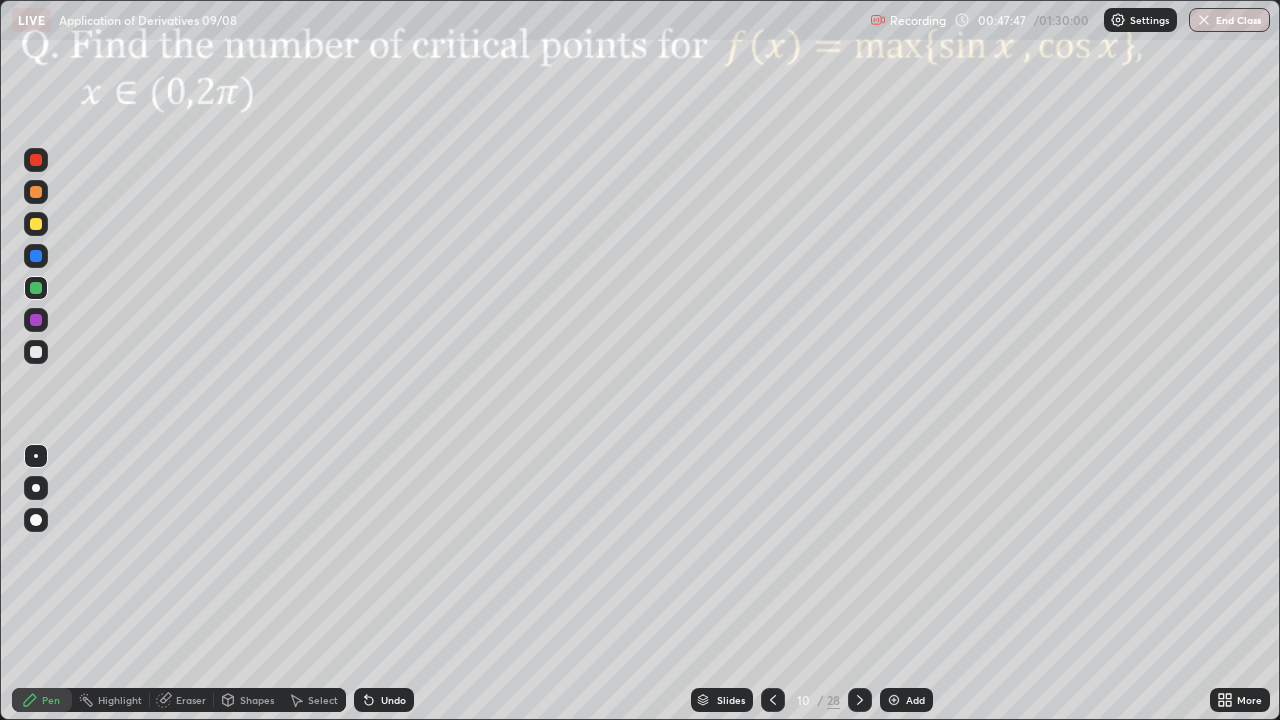 click at bounding box center [36, 320] 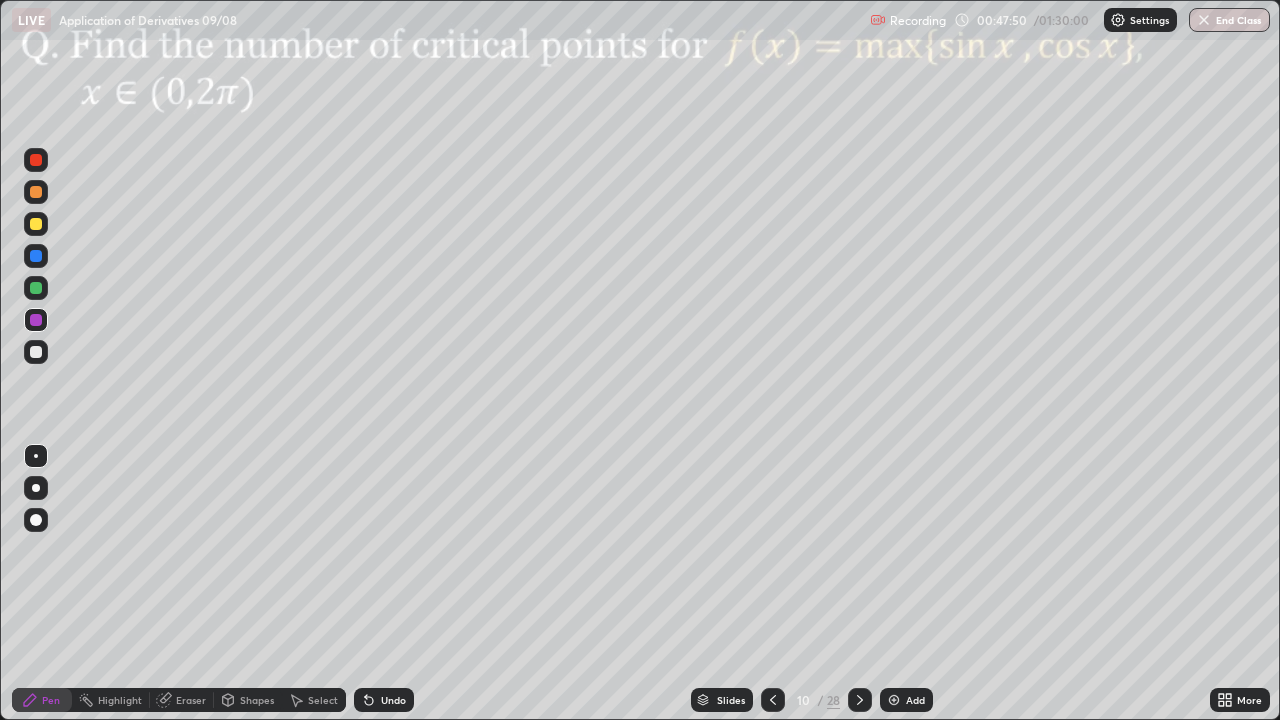 click at bounding box center (36, 352) 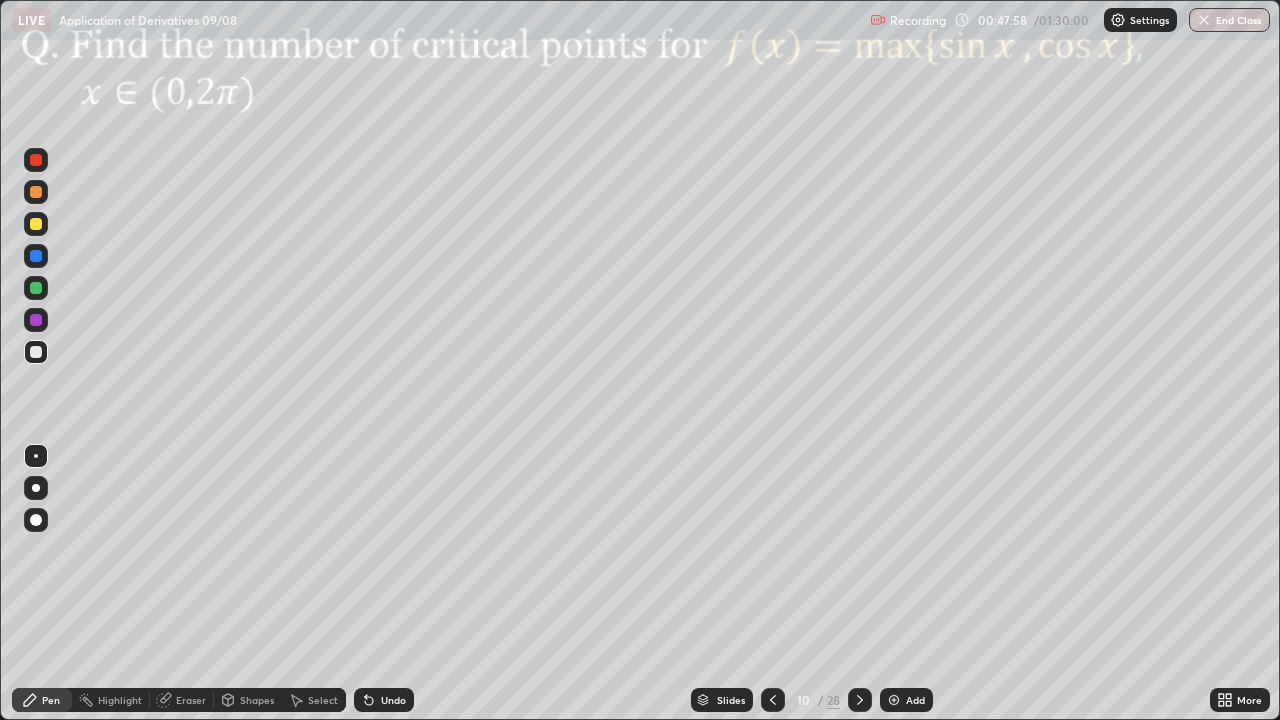 click on "Undo" at bounding box center [384, 700] 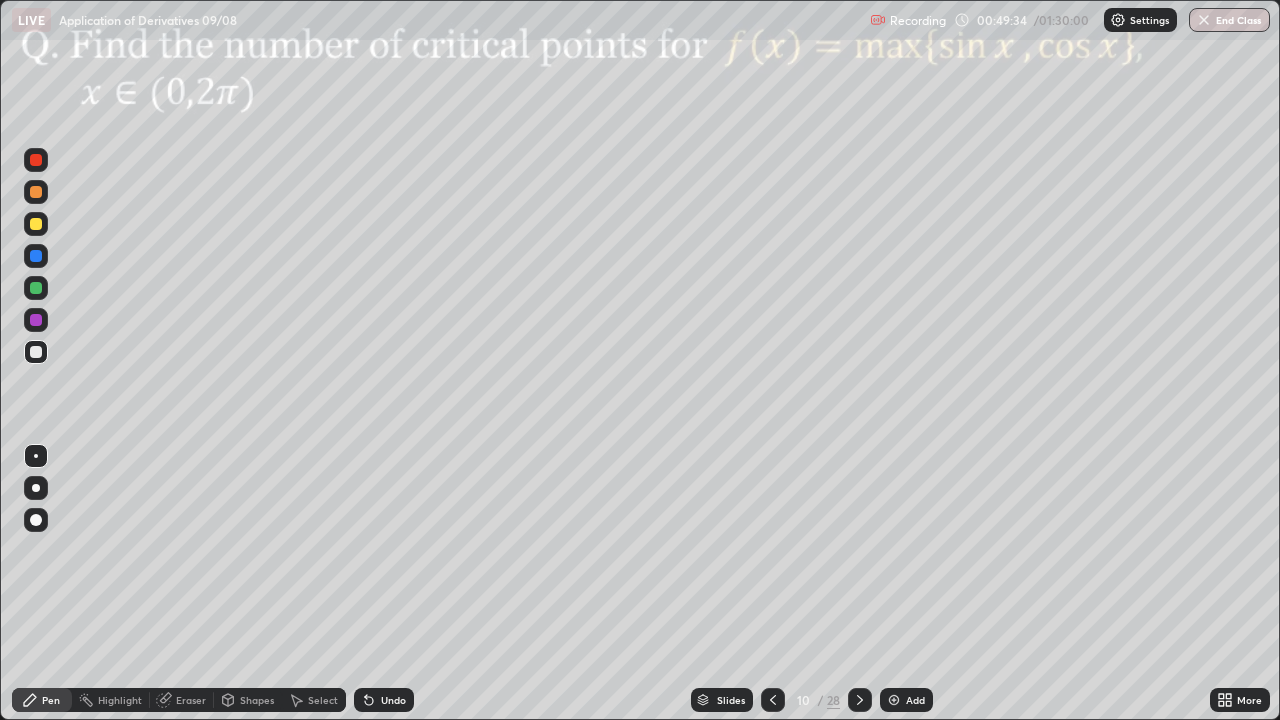 click 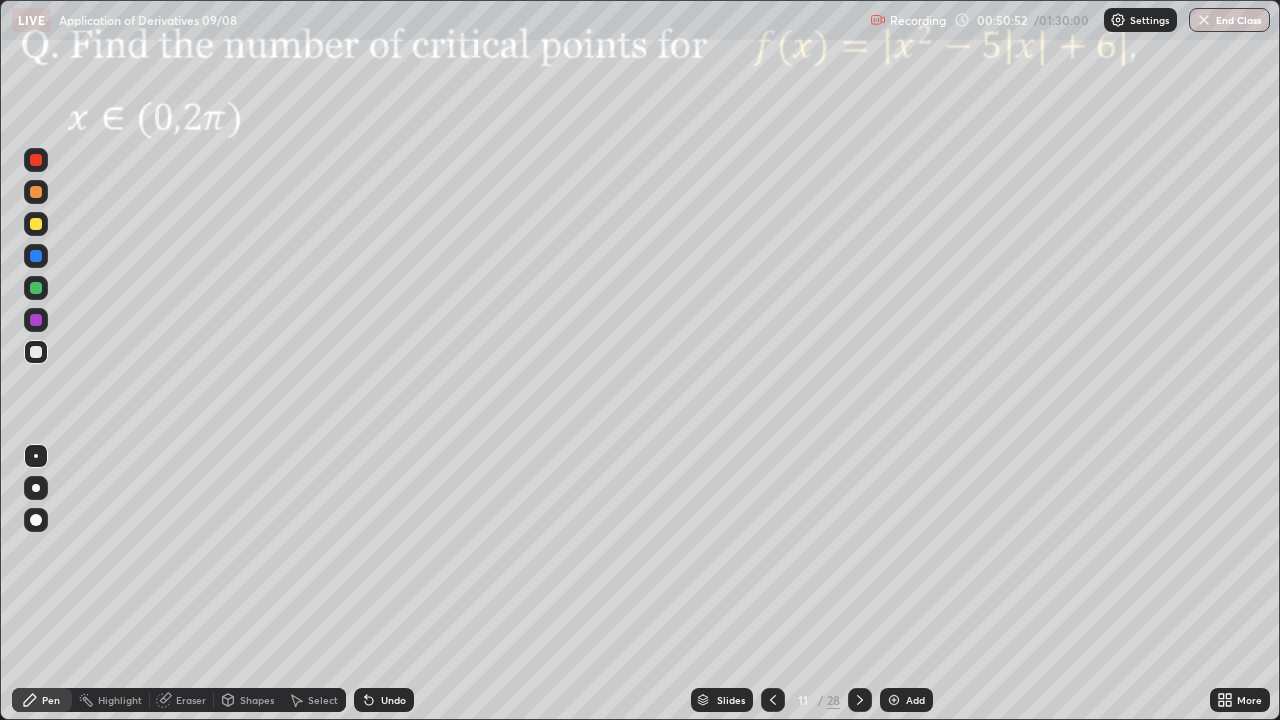 click at bounding box center [36, 352] 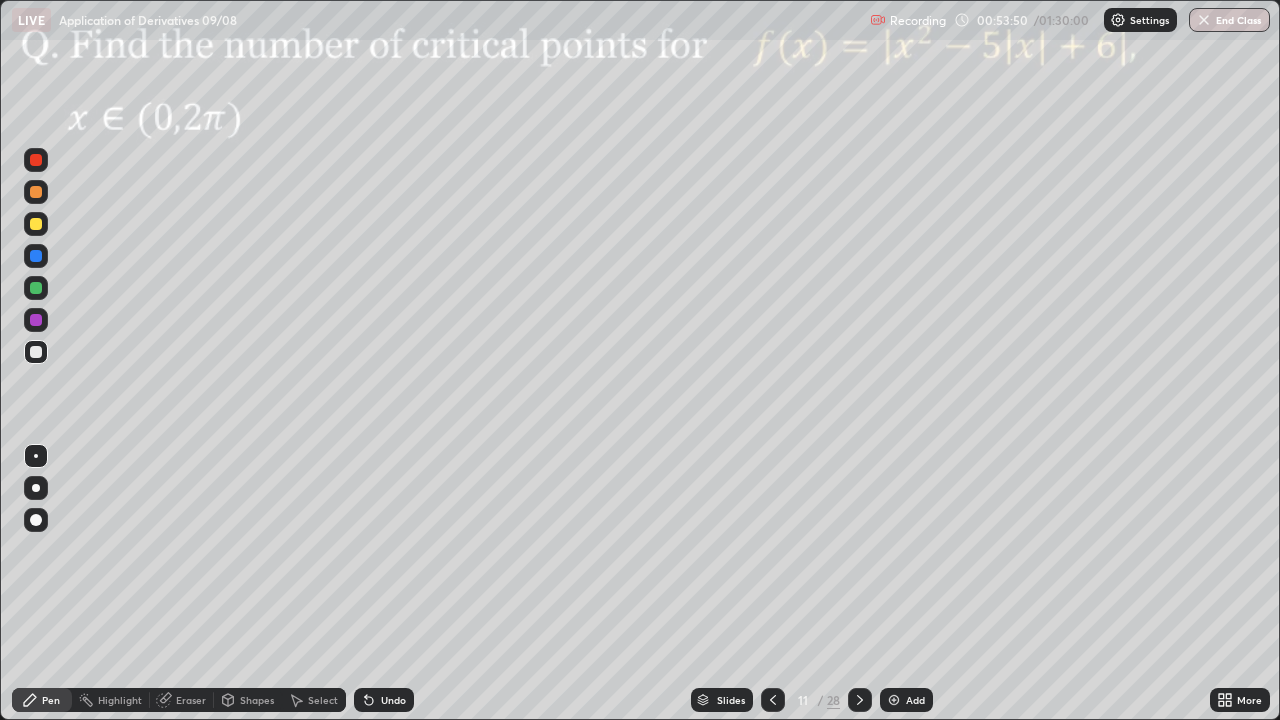 click at bounding box center [36, 288] 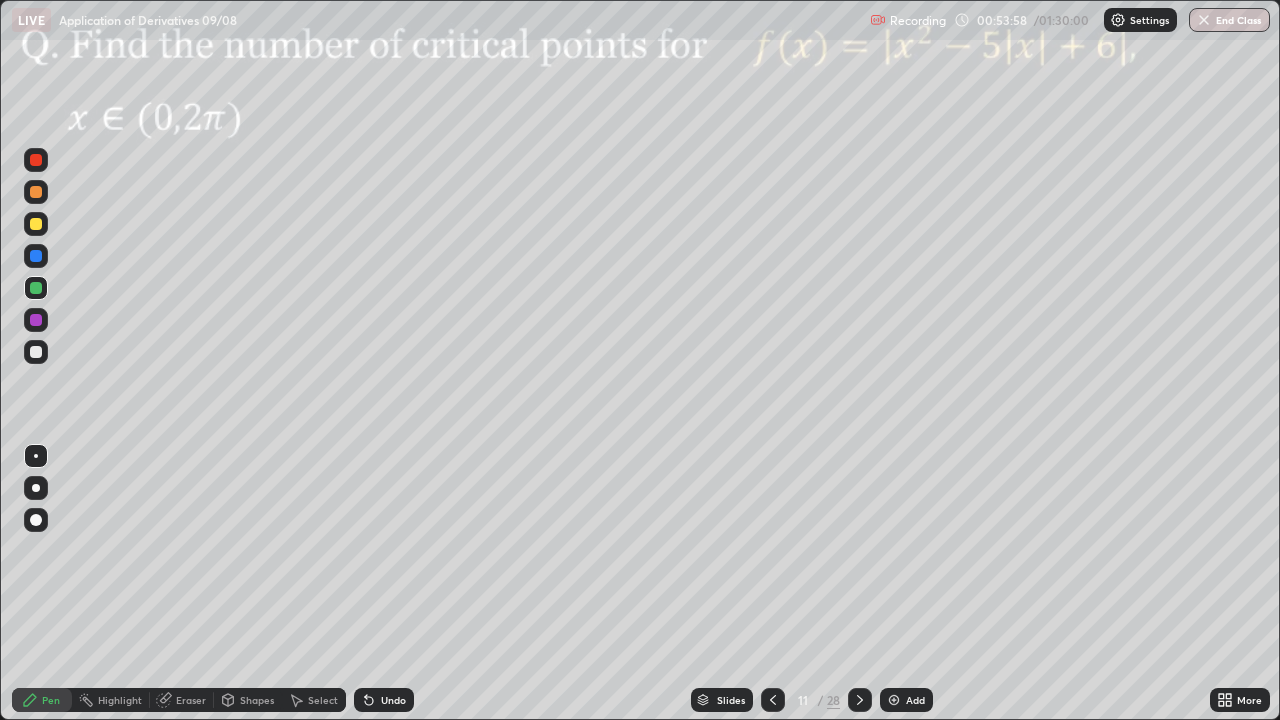 click on "Undo" at bounding box center [393, 700] 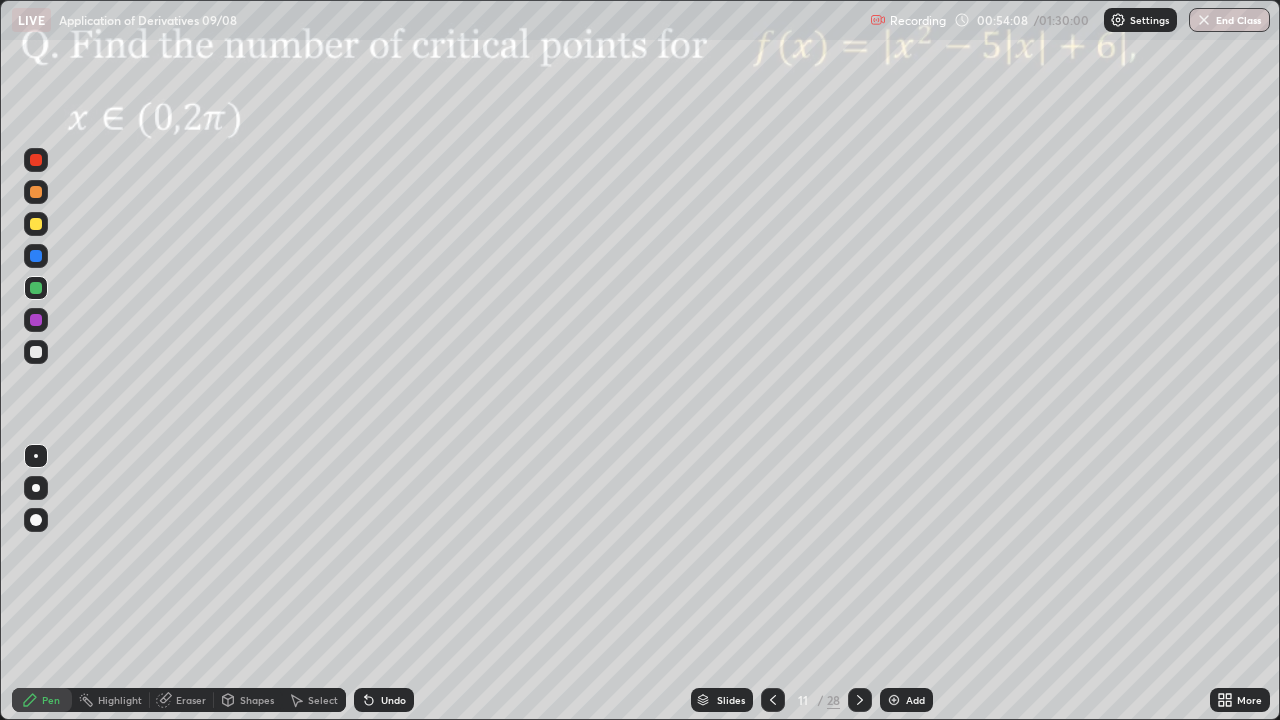 click at bounding box center [36, 256] 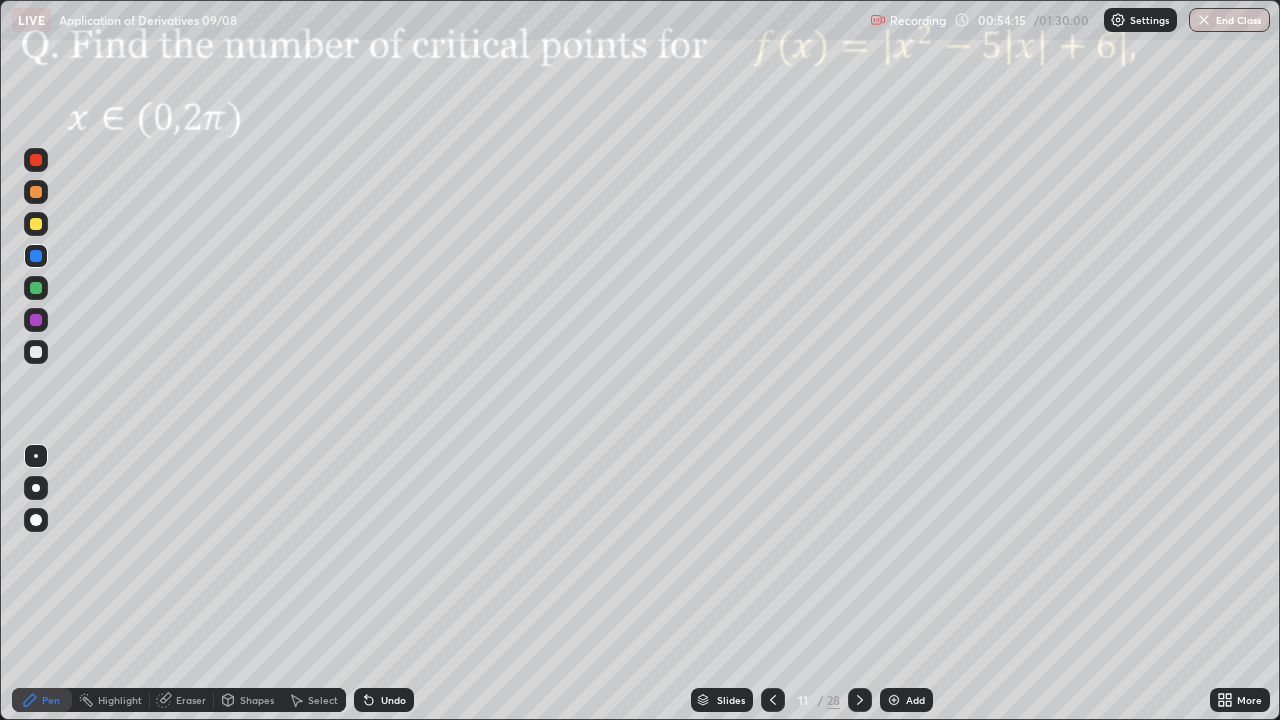 click at bounding box center (36, 320) 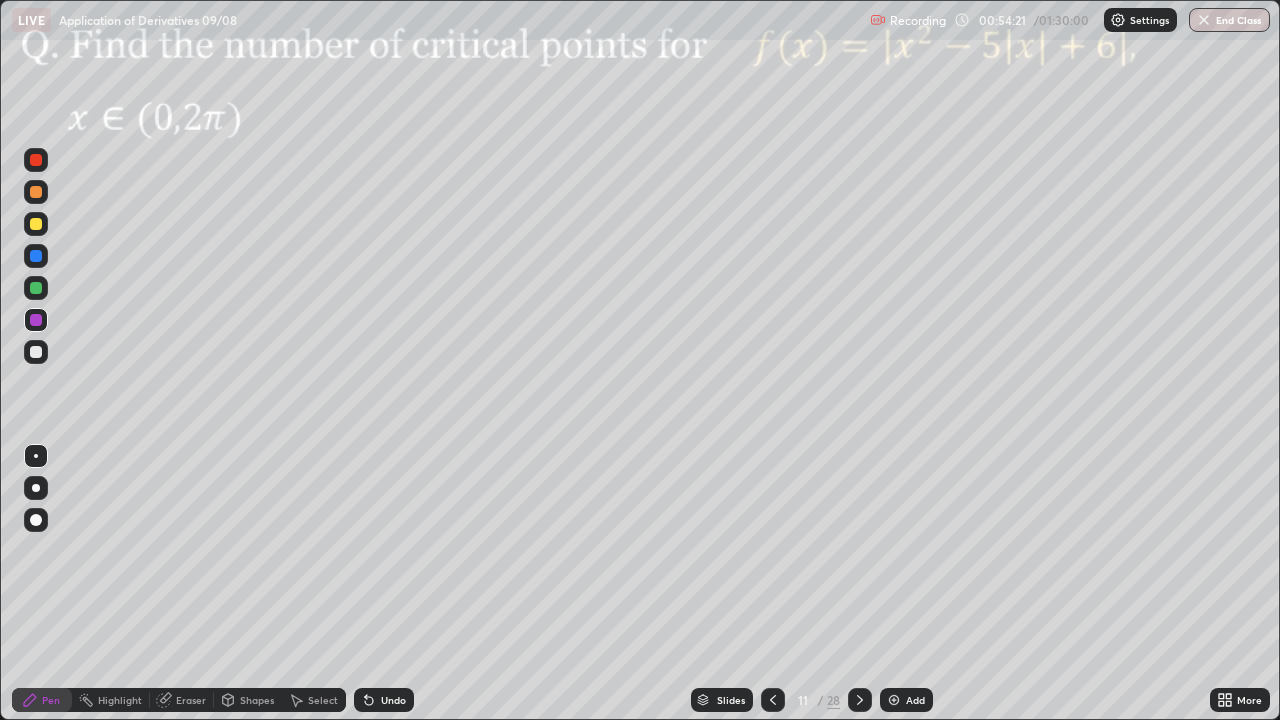 click at bounding box center [36, 256] 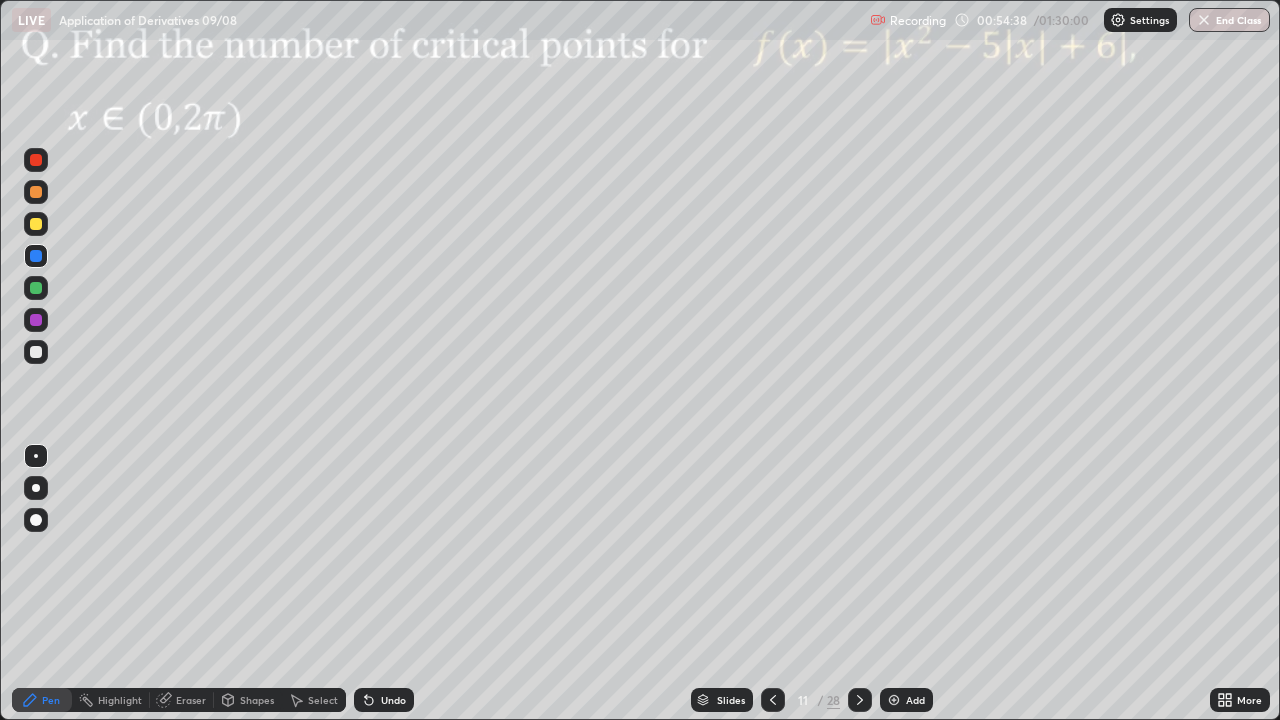 click at bounding box center [36, 320] 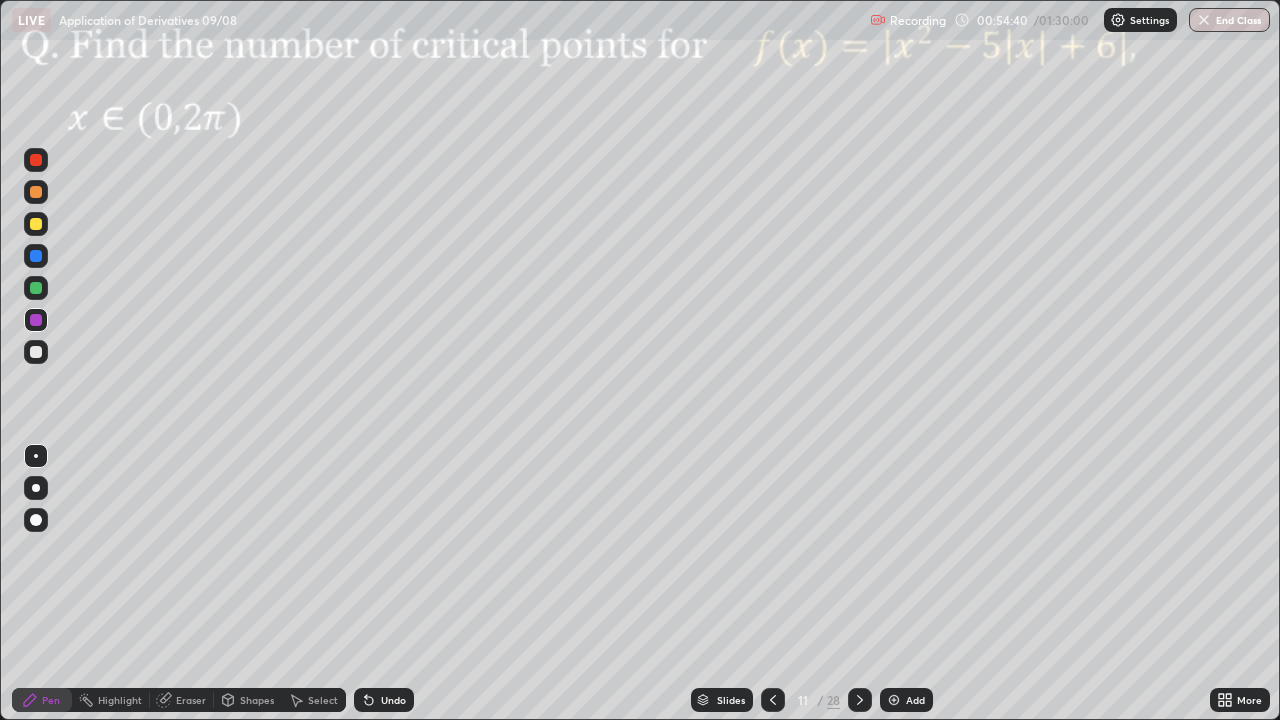 click on "Undo" at bounding box center [393, 700] 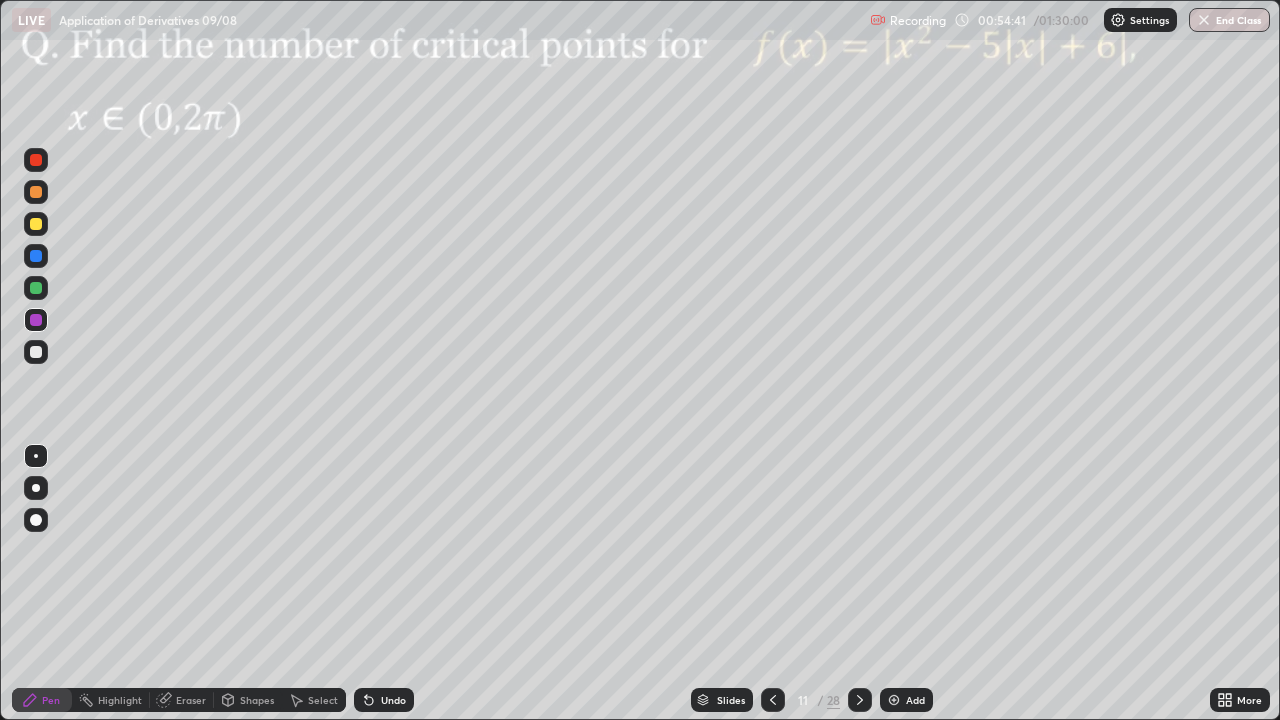 click at bounding box center [36, 256] 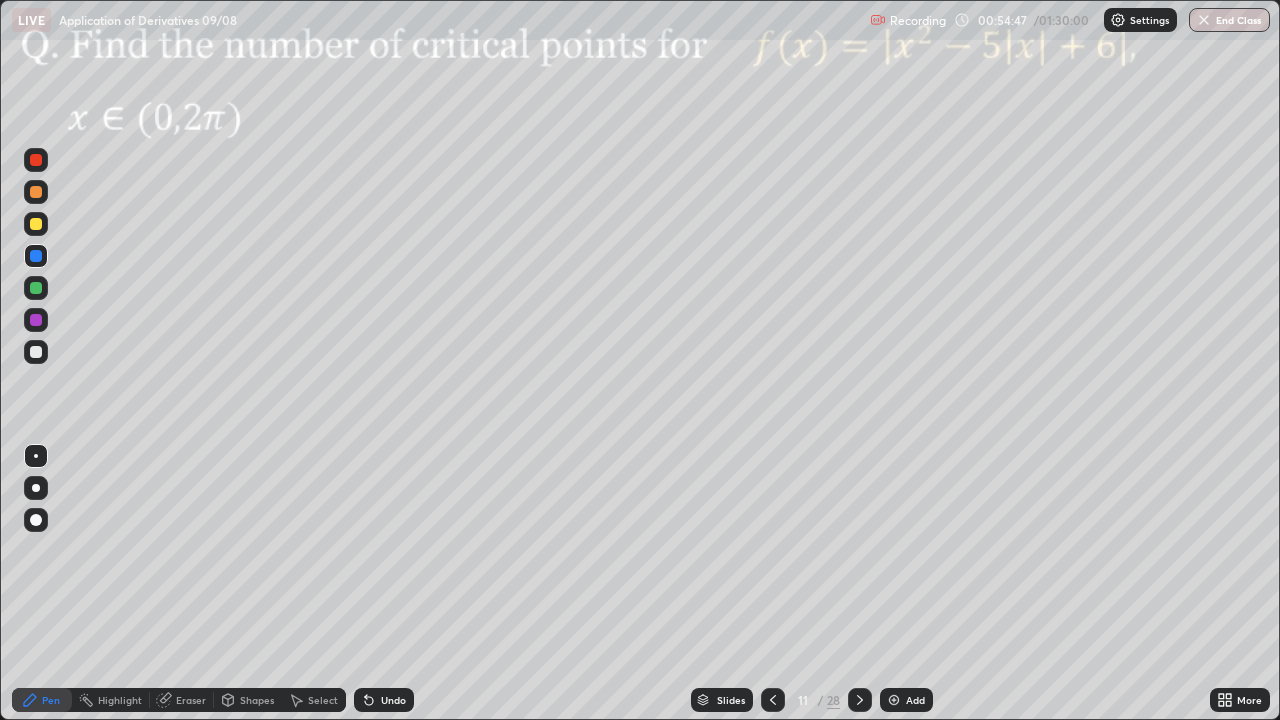 click on "Eraser" at bounding box center (191, 700) 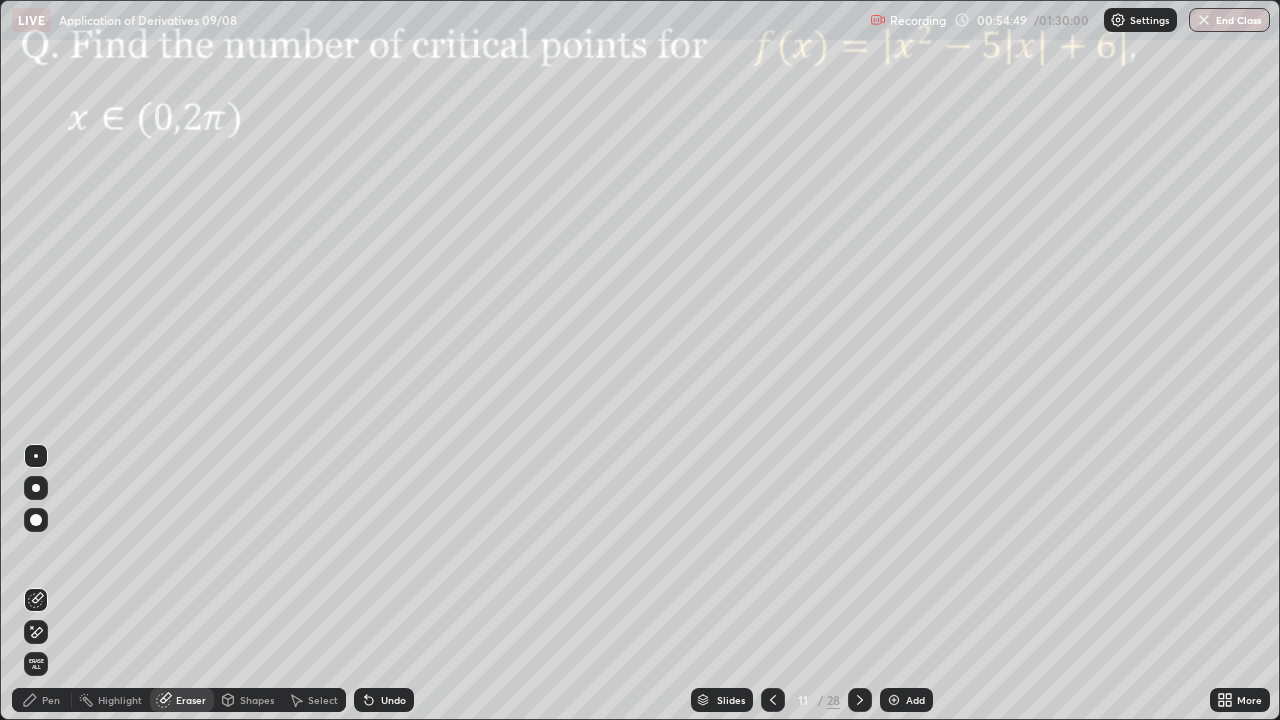 click 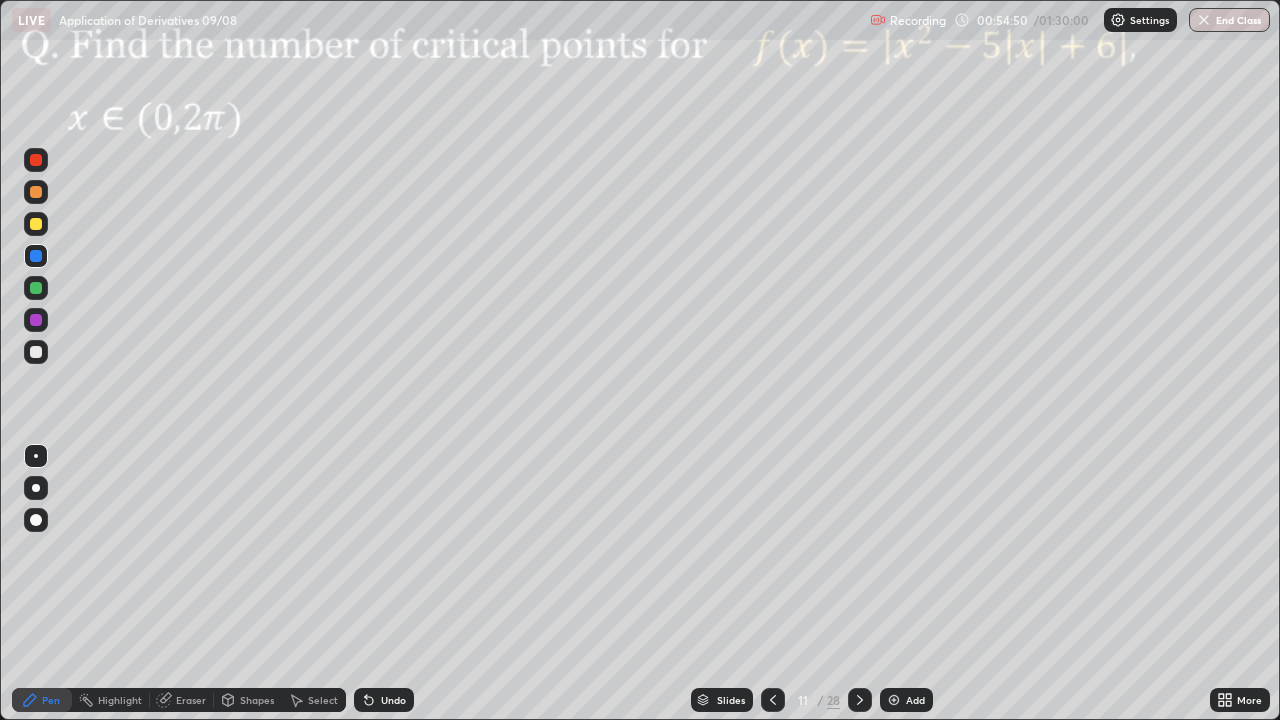 click at bounding box center (36, 320) 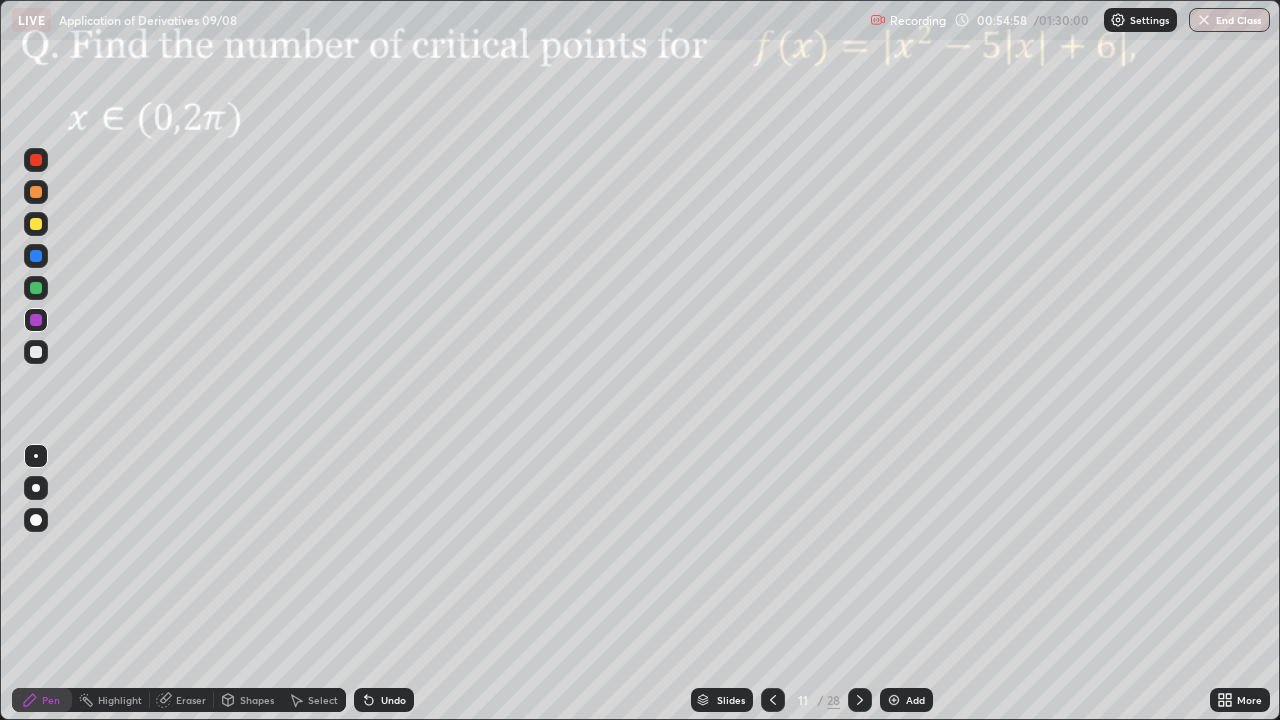 click on "Eraser" at bounding box center [191, 700] 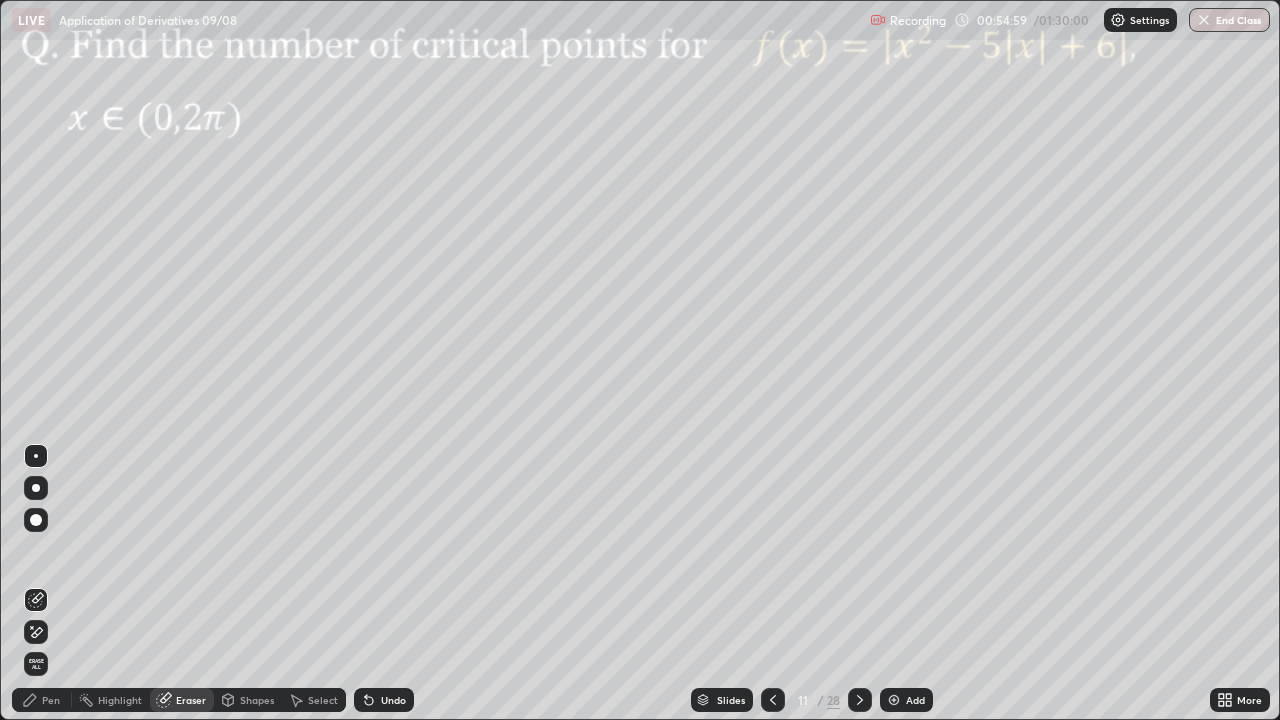 click on "Pen" at bounding box center [51, 700] 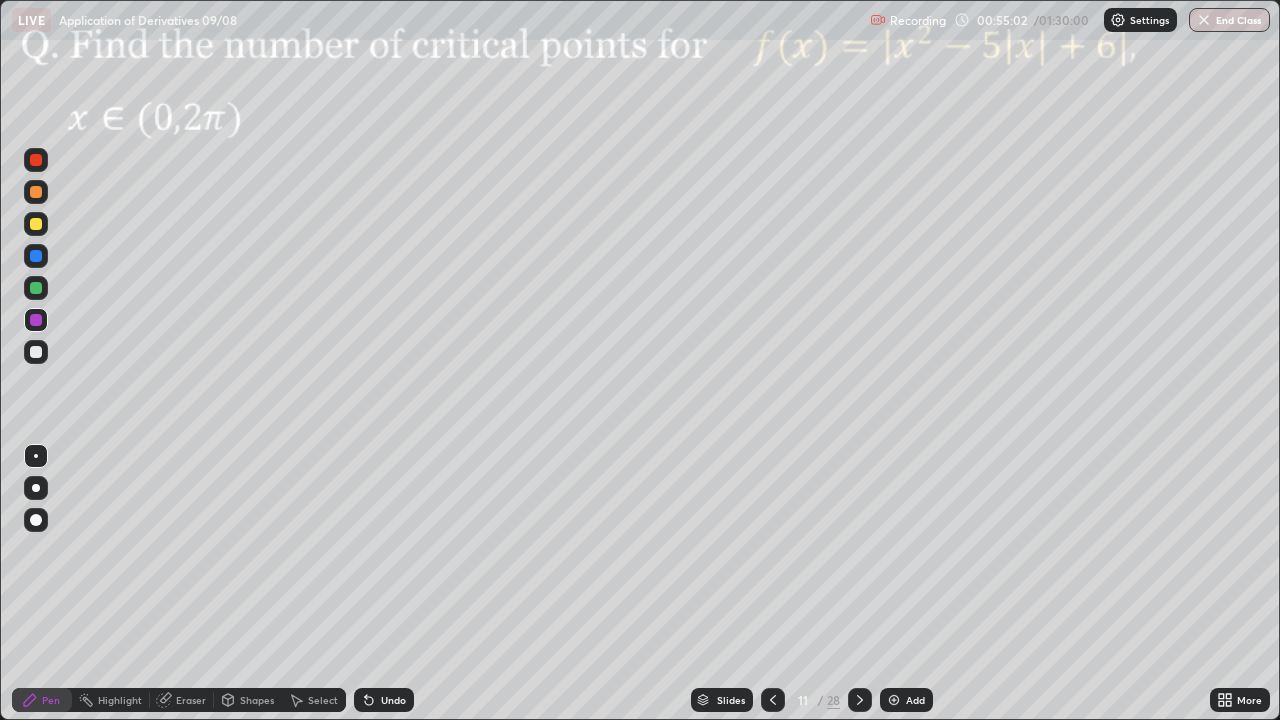 click on "Undo" at bounding box center [384, 700] 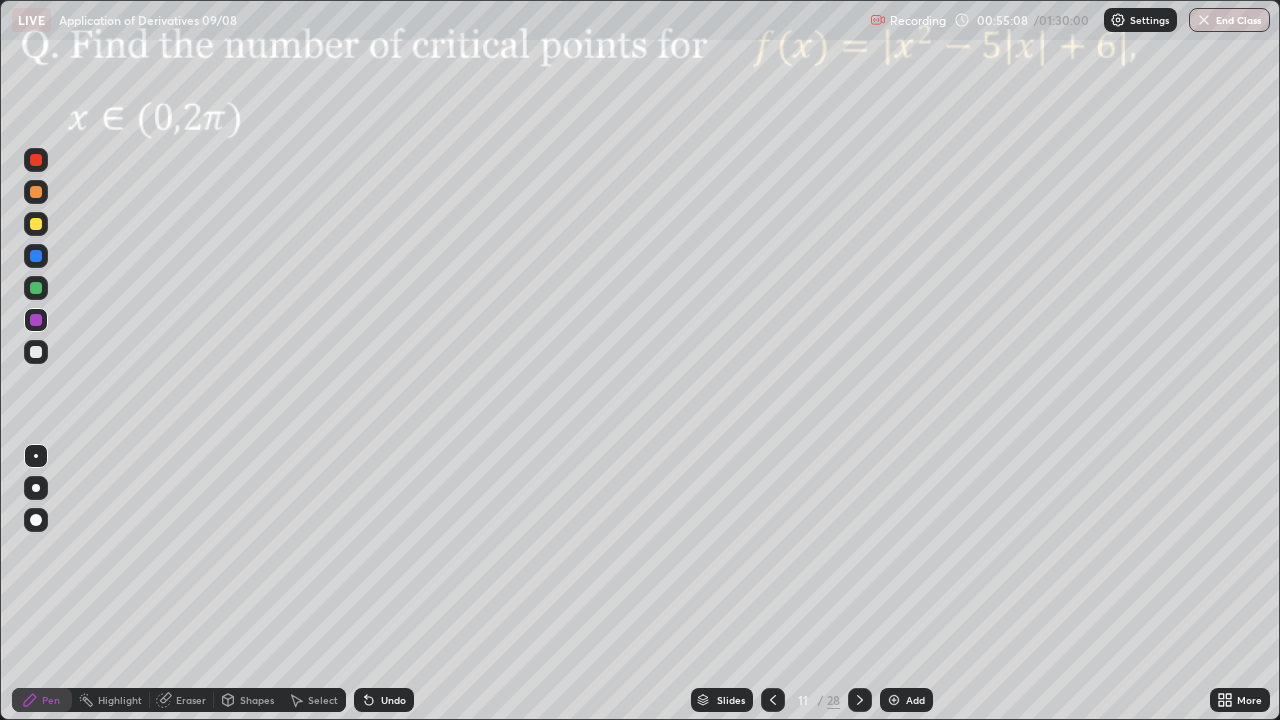 click at bounding box center [36, 256] 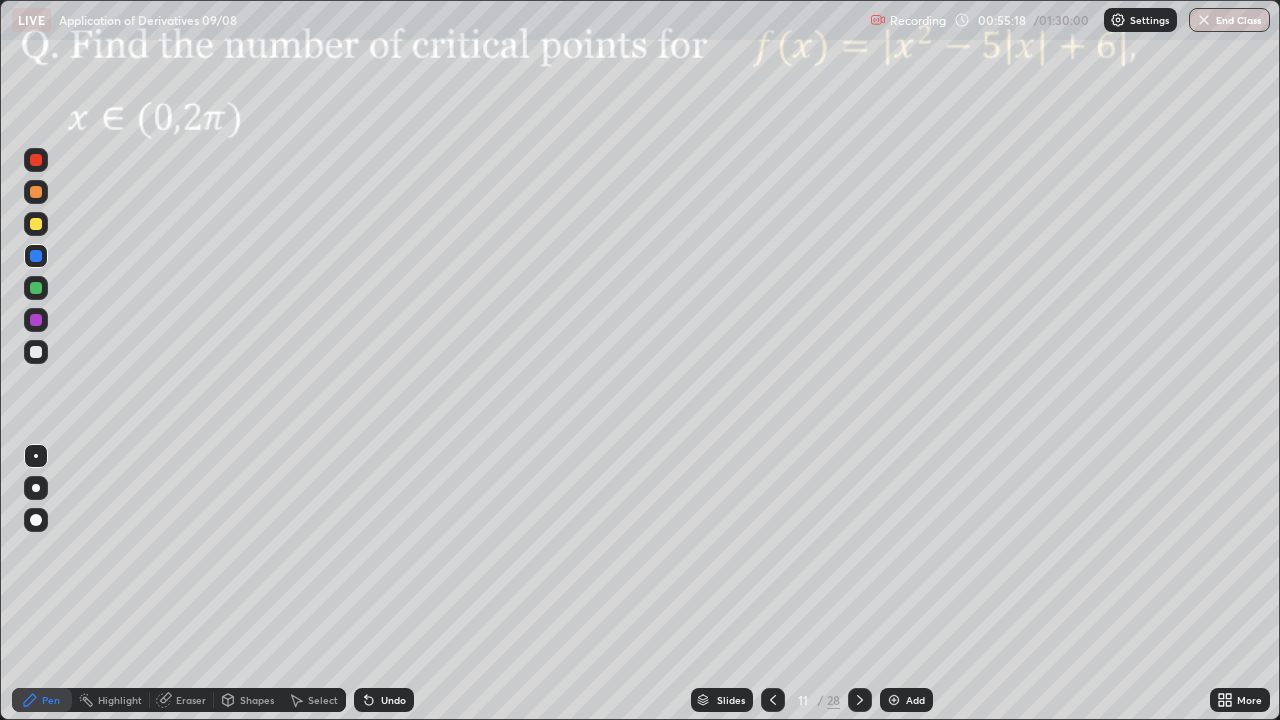 click on "Select" at bounding box center (314, 700) 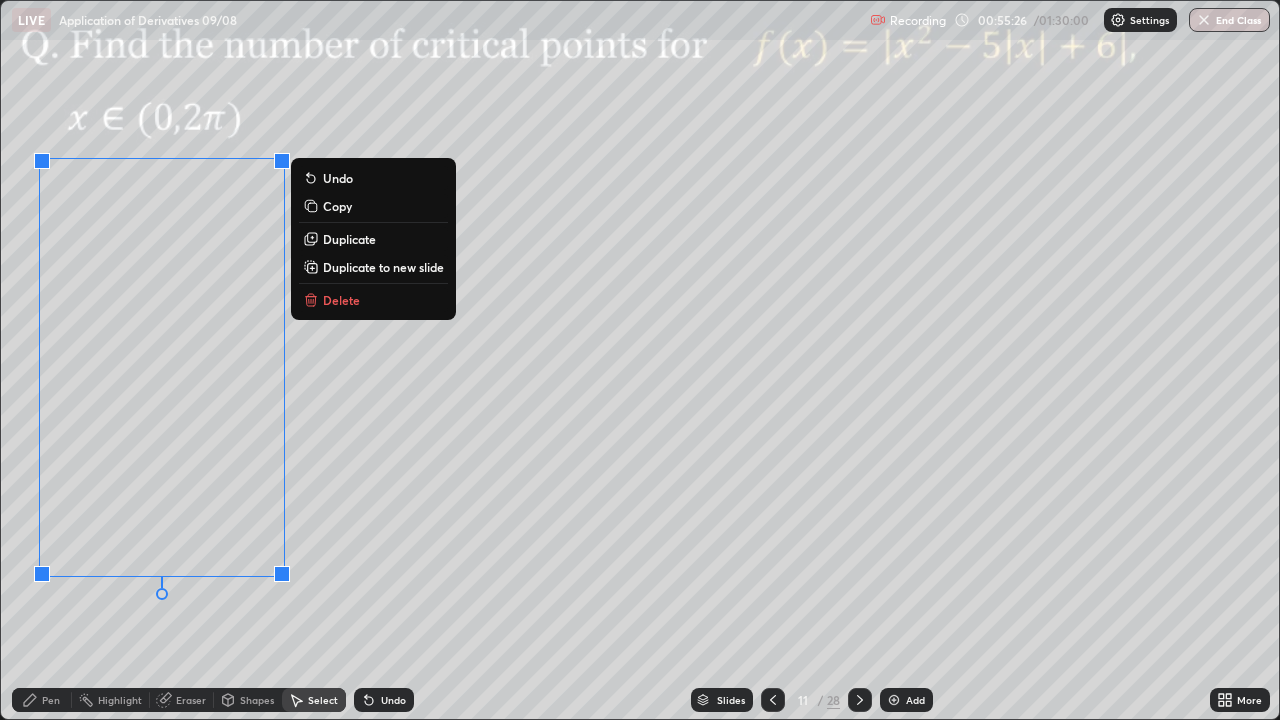 click on "0 ° Undo Copy Duplicate Duplicate to new slide Delete" at bounding box center [640, 360] 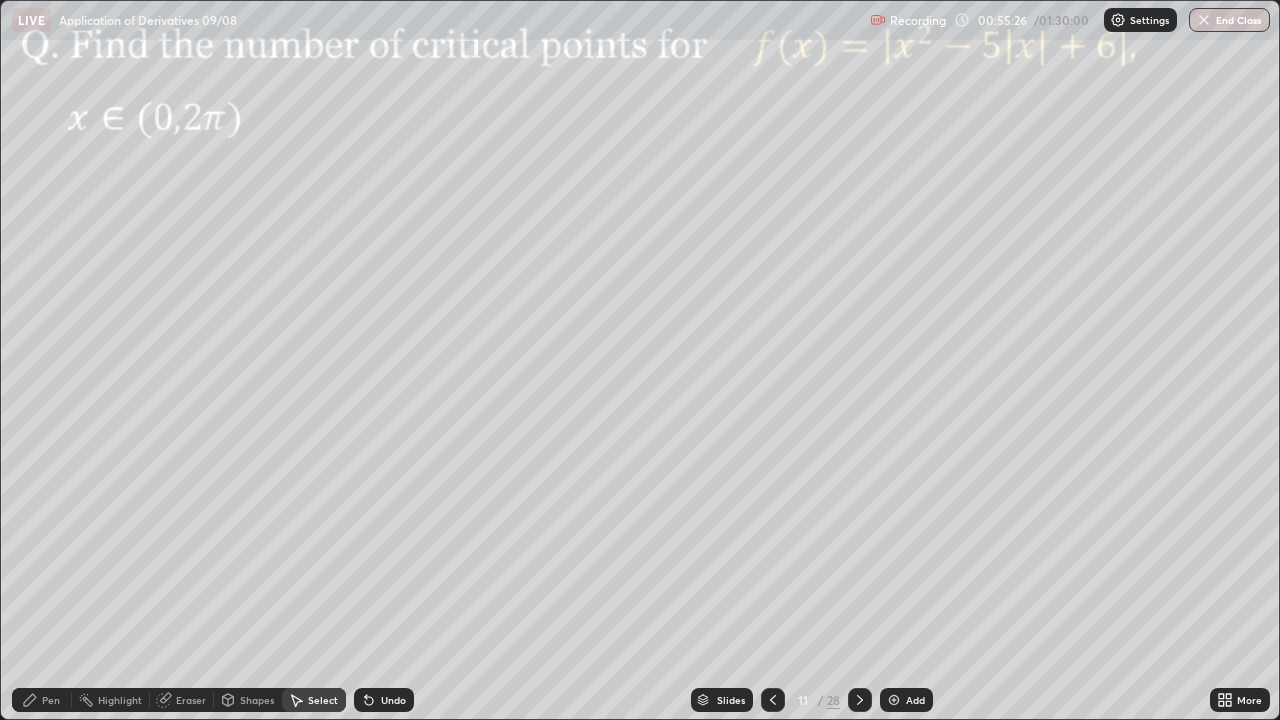 click on "Pen" at bounding box center [42, 700] 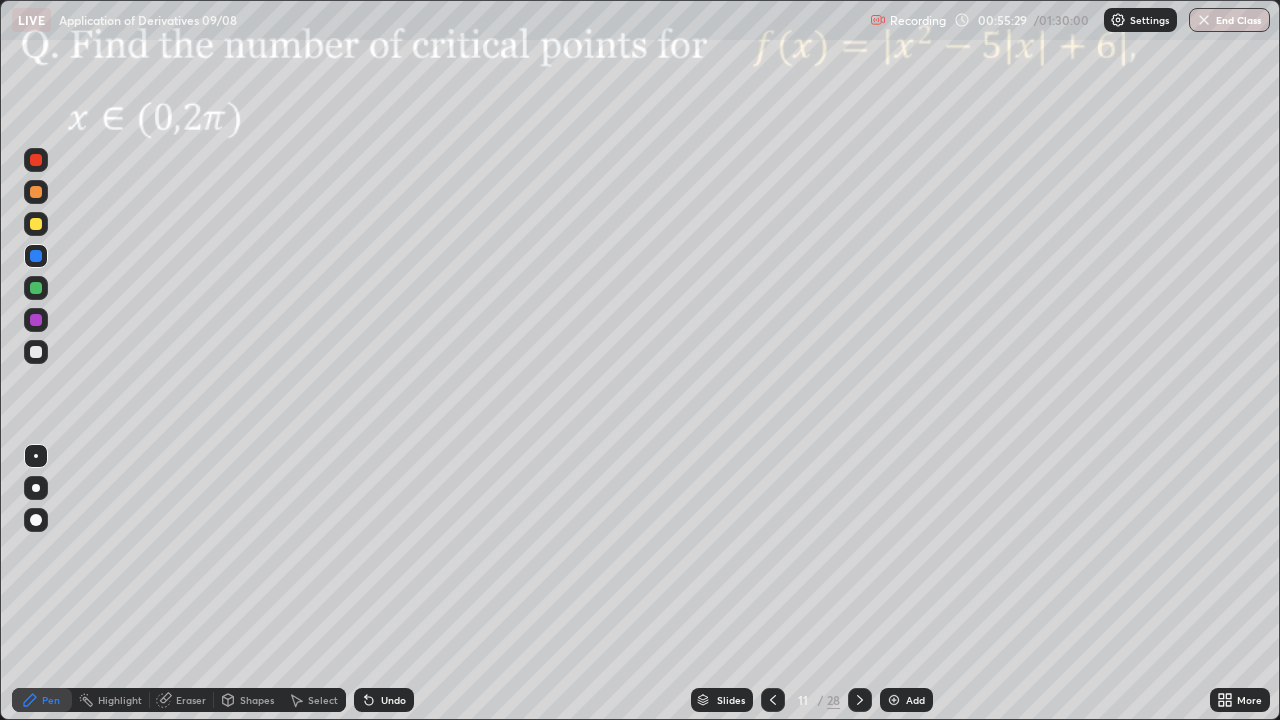 click on "Shapes" at bounding box center (257, 700) 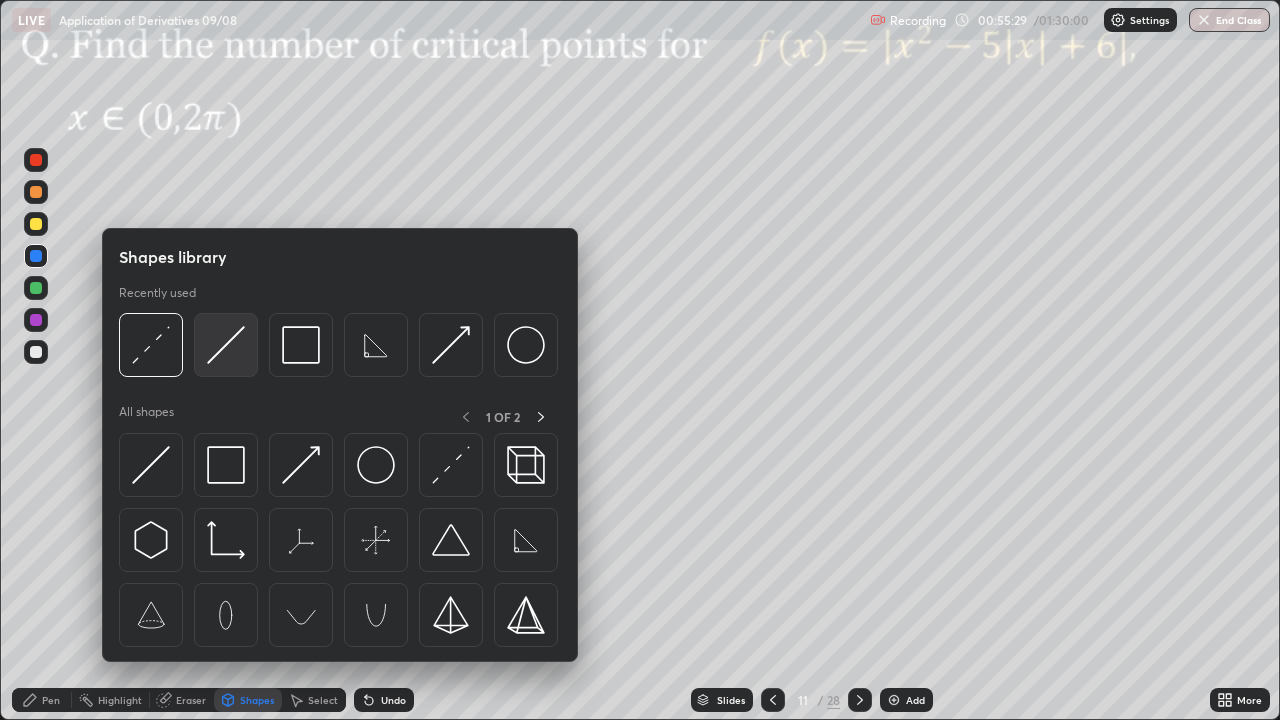 click at bounding box center [226, 345] 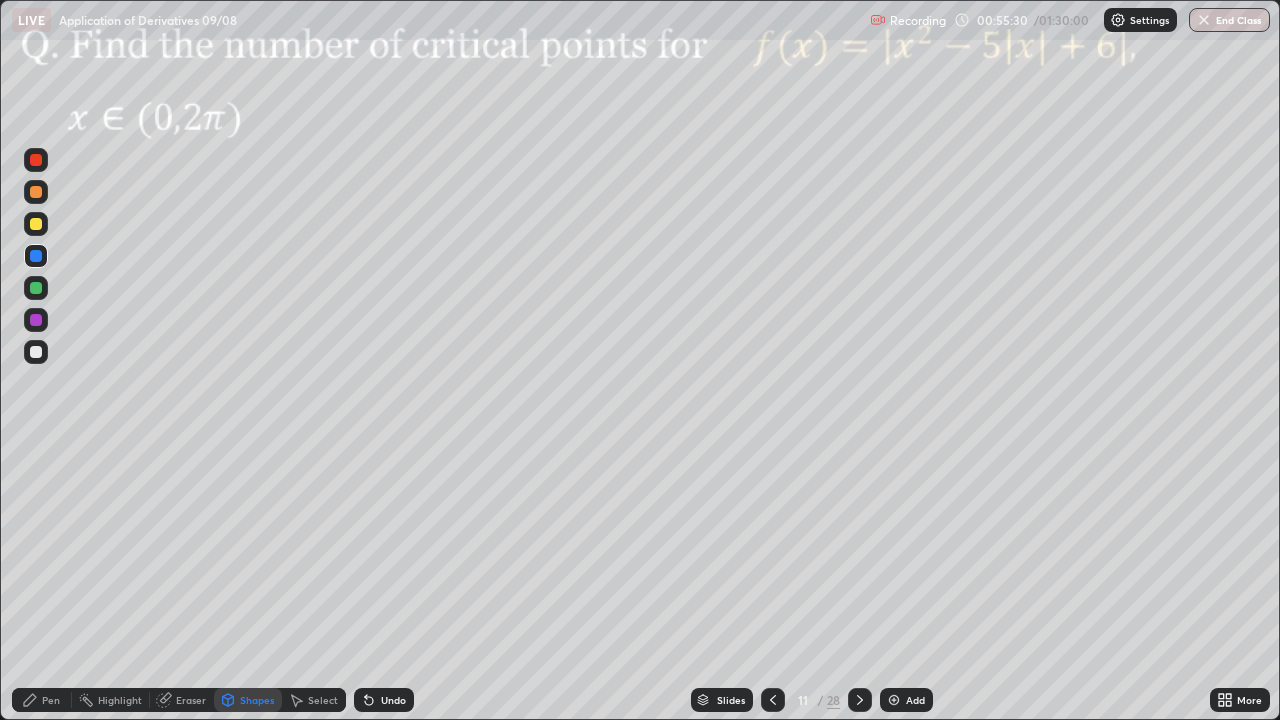 click at bounding box center [36, 352] 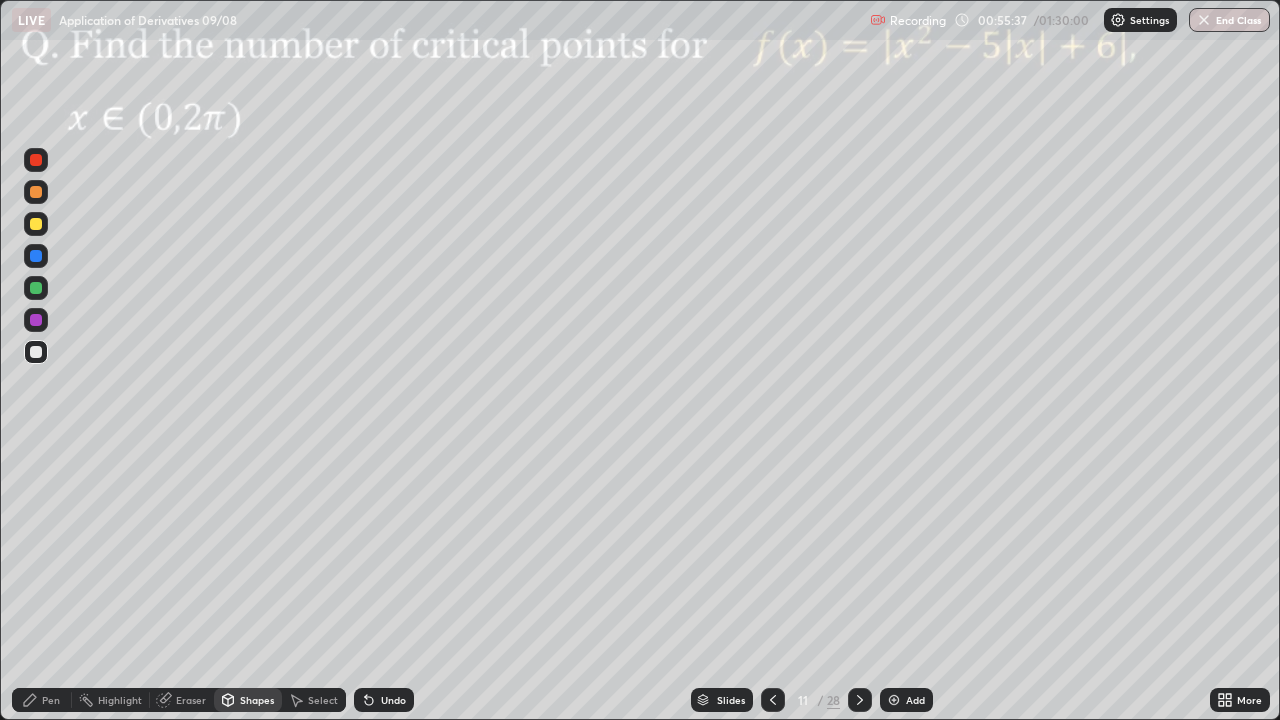 click at bounding box center [36, 256] 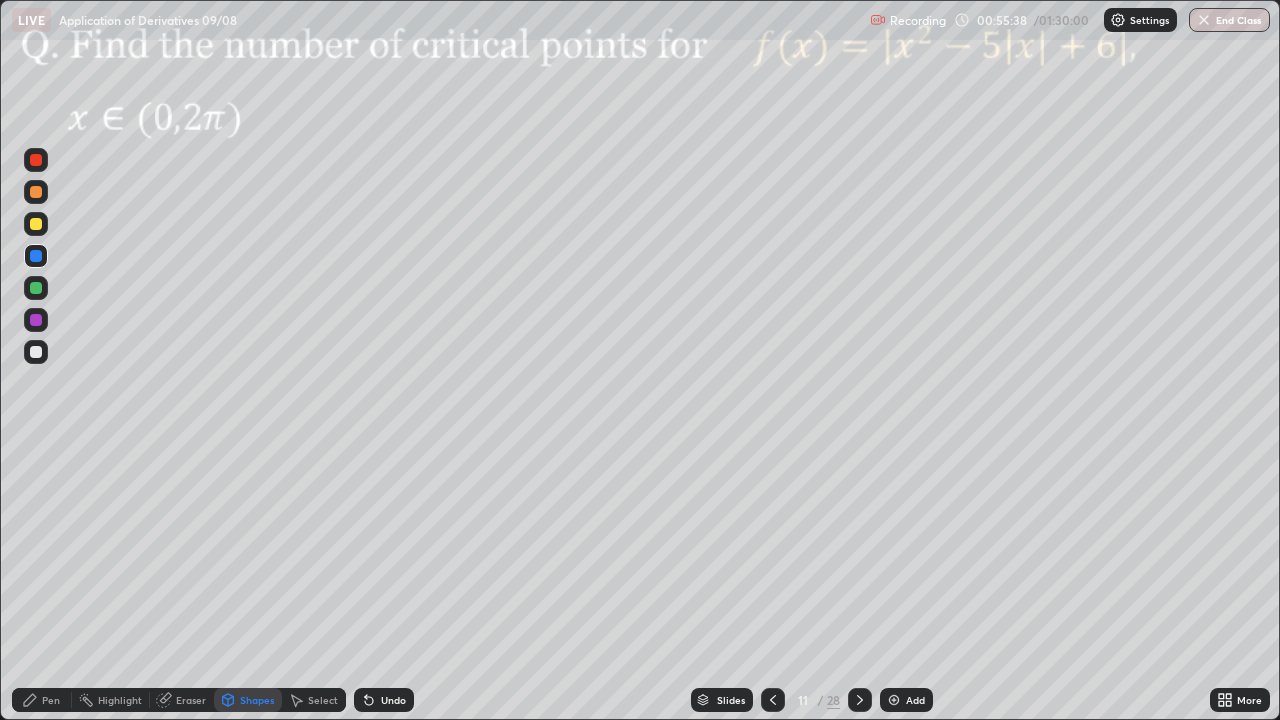 click on "Pen" at bounding box center [42, 700] 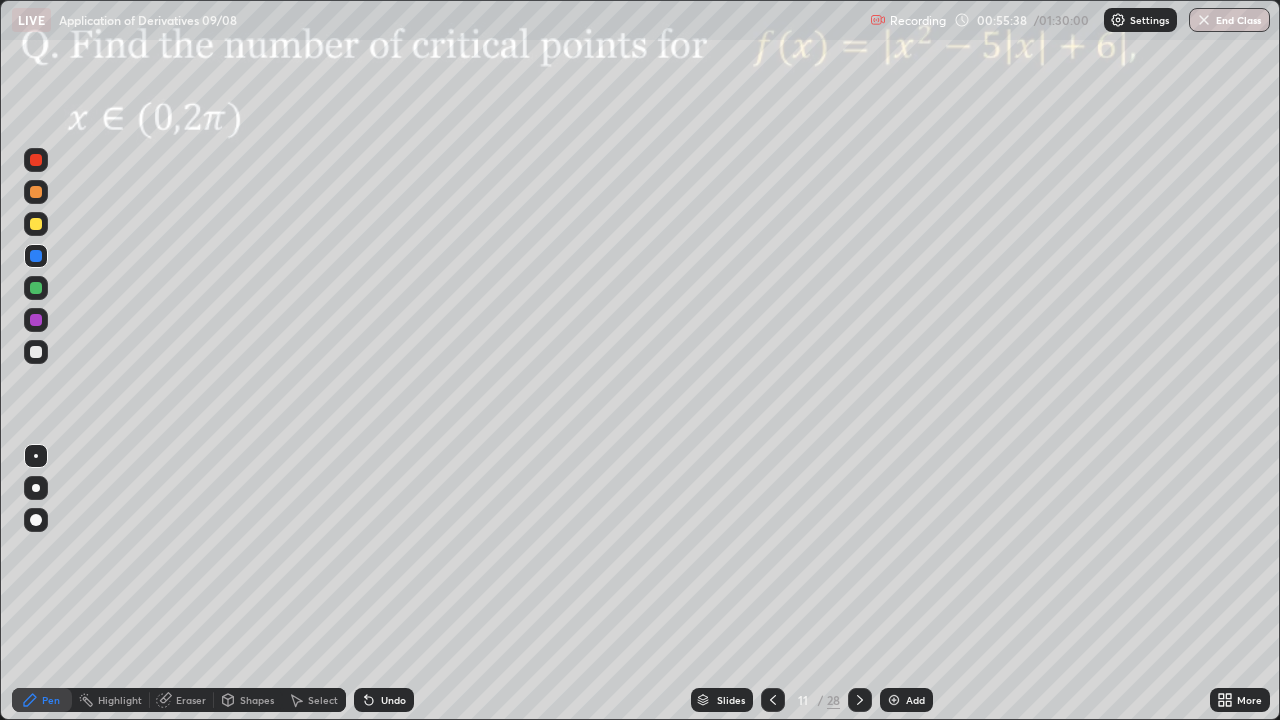 click at bounding box center (36, 256) 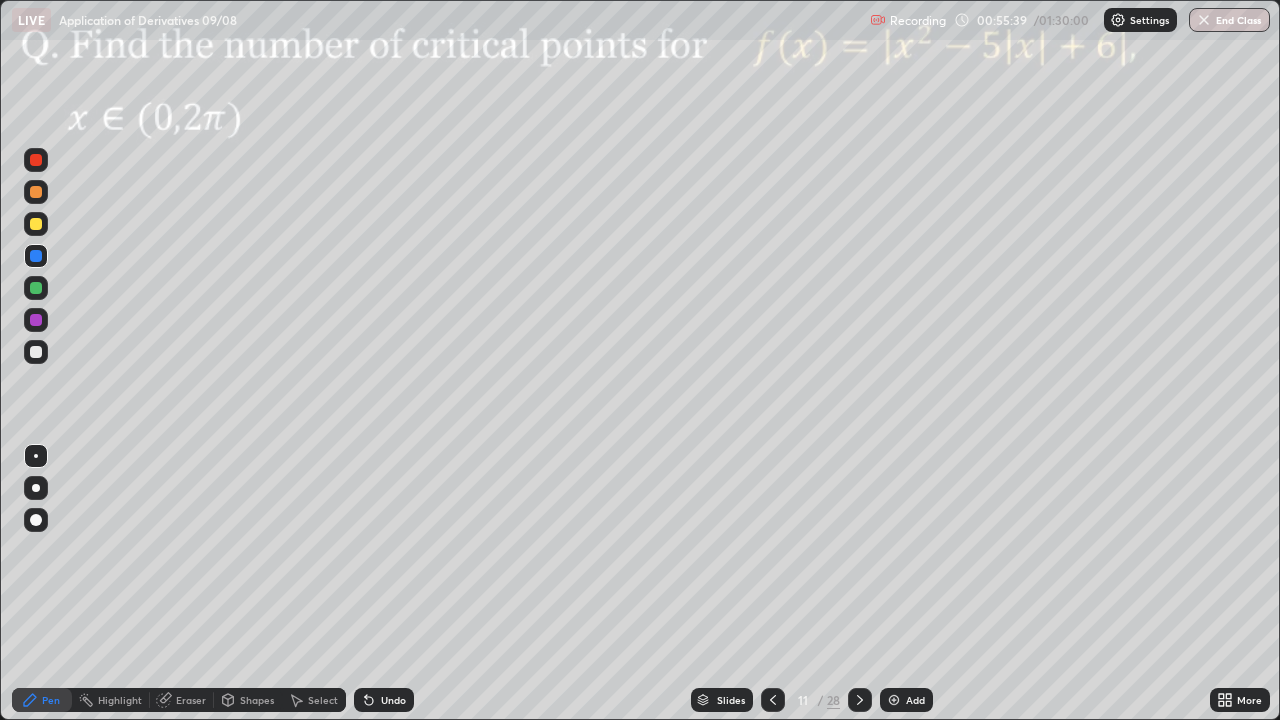 click on "Pen" at bounding box center [42, 700] 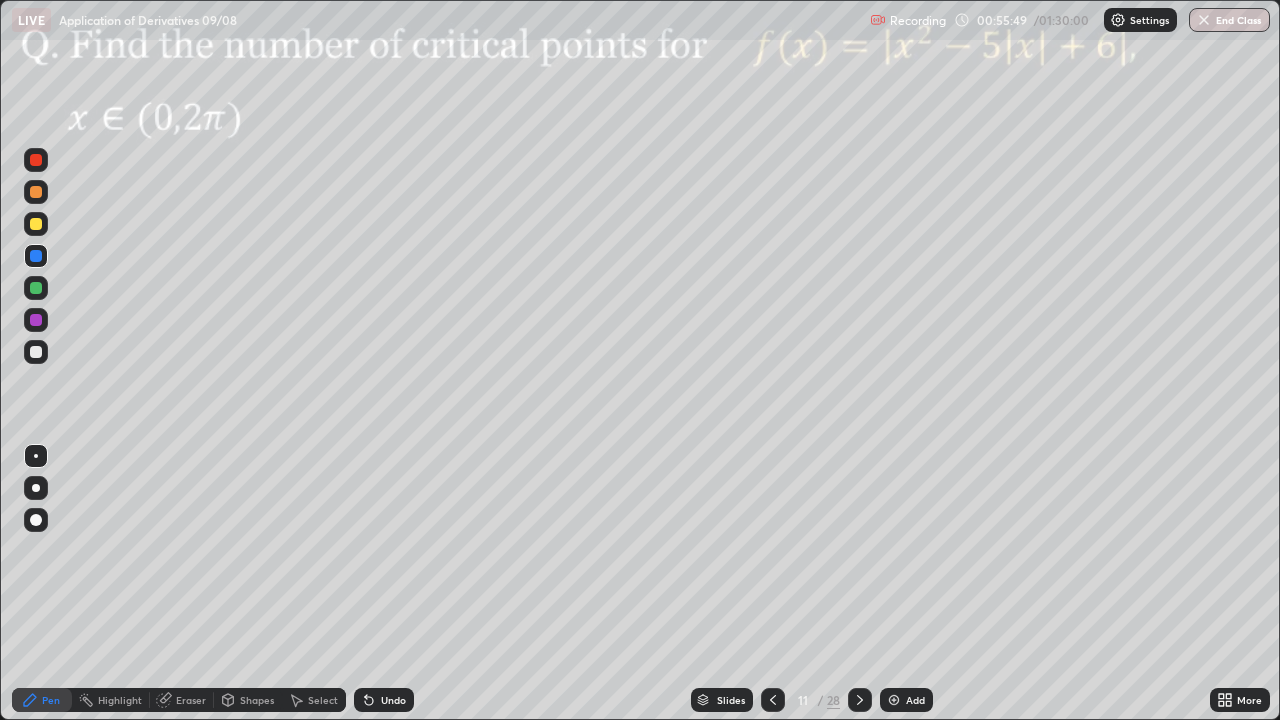 click on "Shapes" at bounding box center (257, 700) 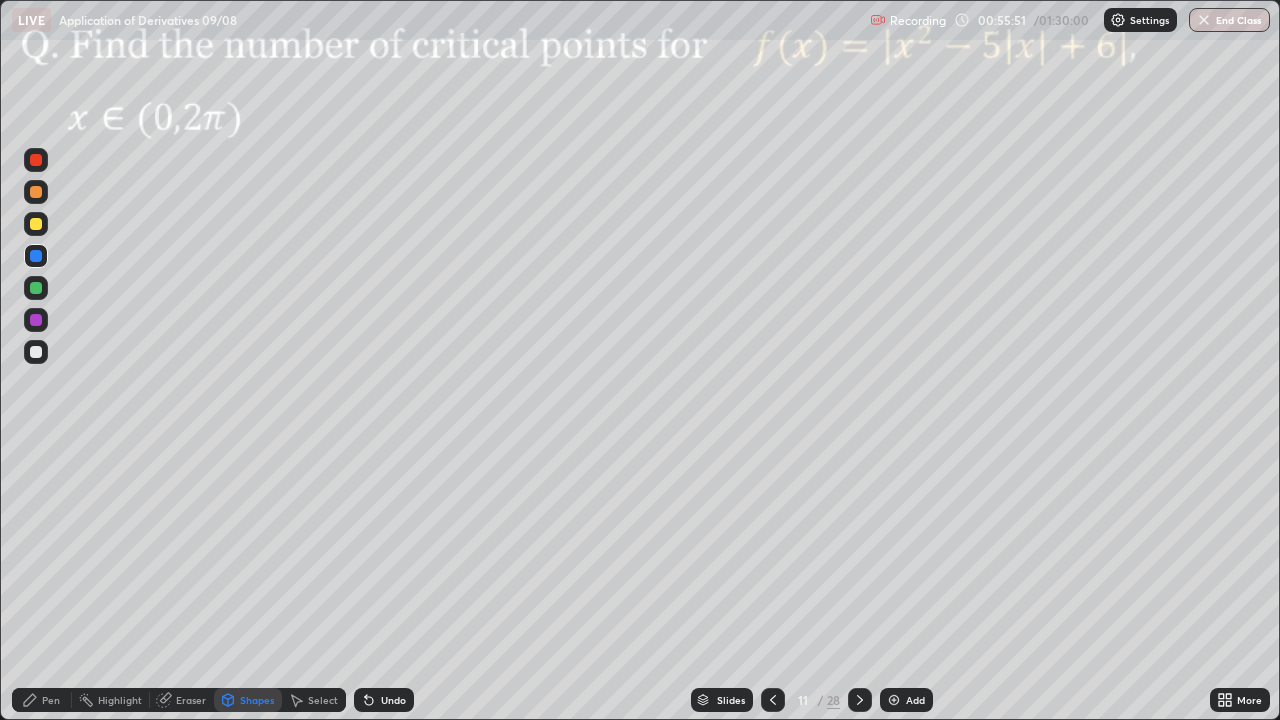 click on "Eraser" at bounding box center (182, 700) 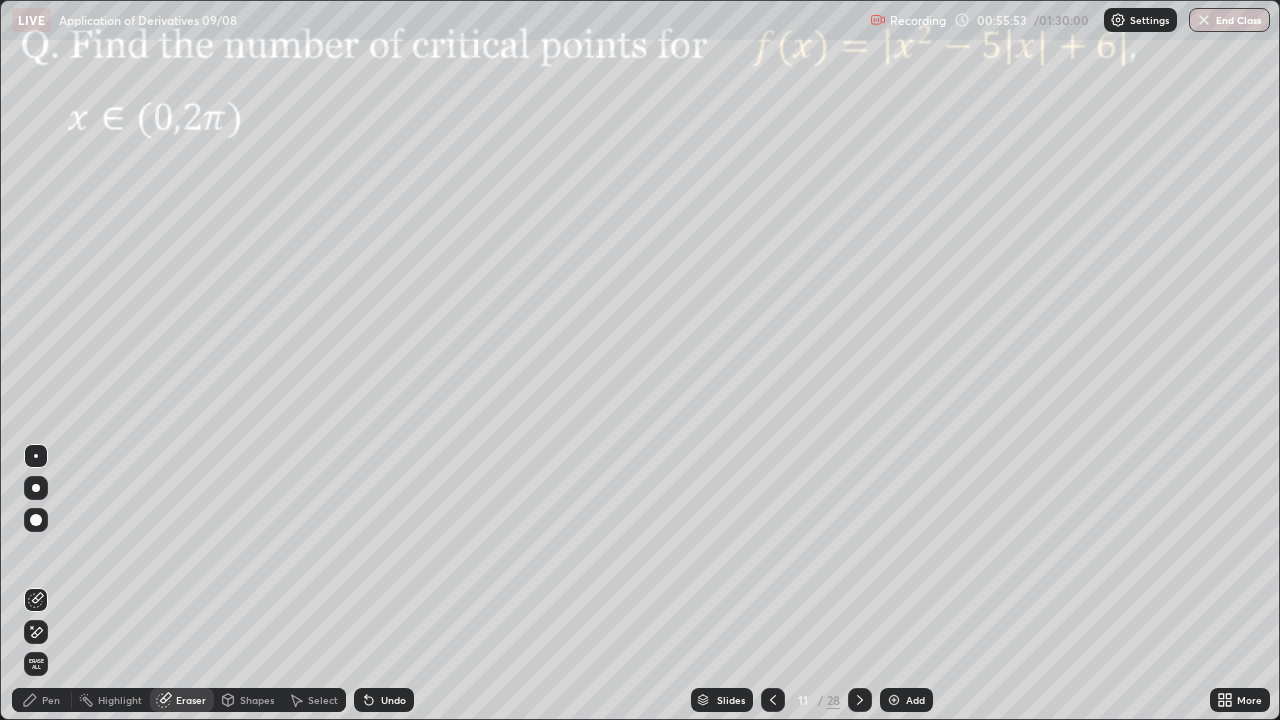 click 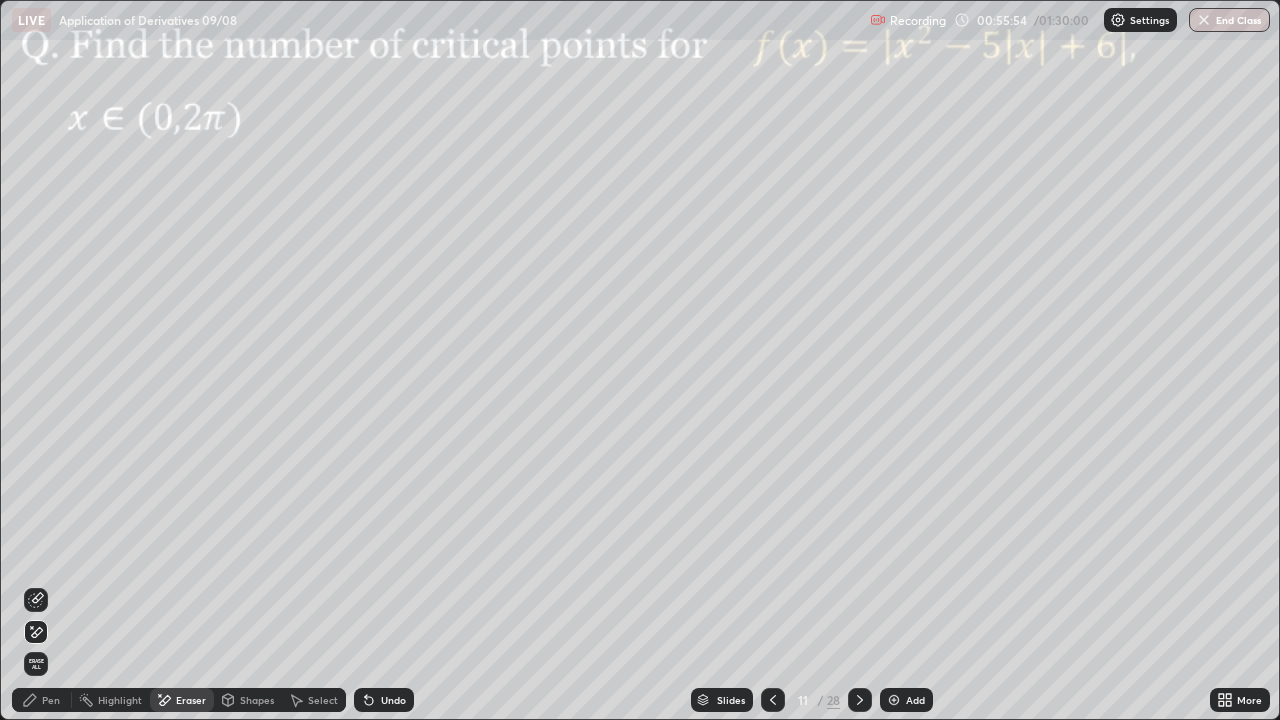 click on "Shapes" at bounding box center [257, 700] 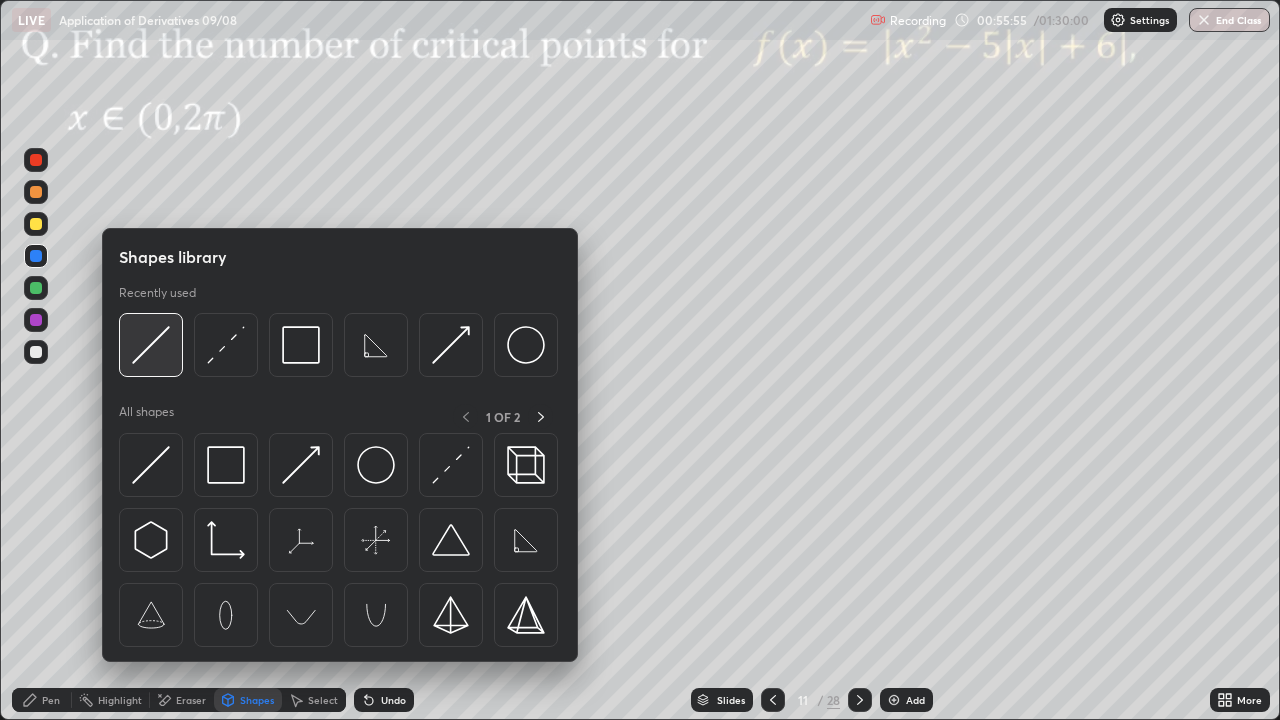 click at bounding box center [151, 345] 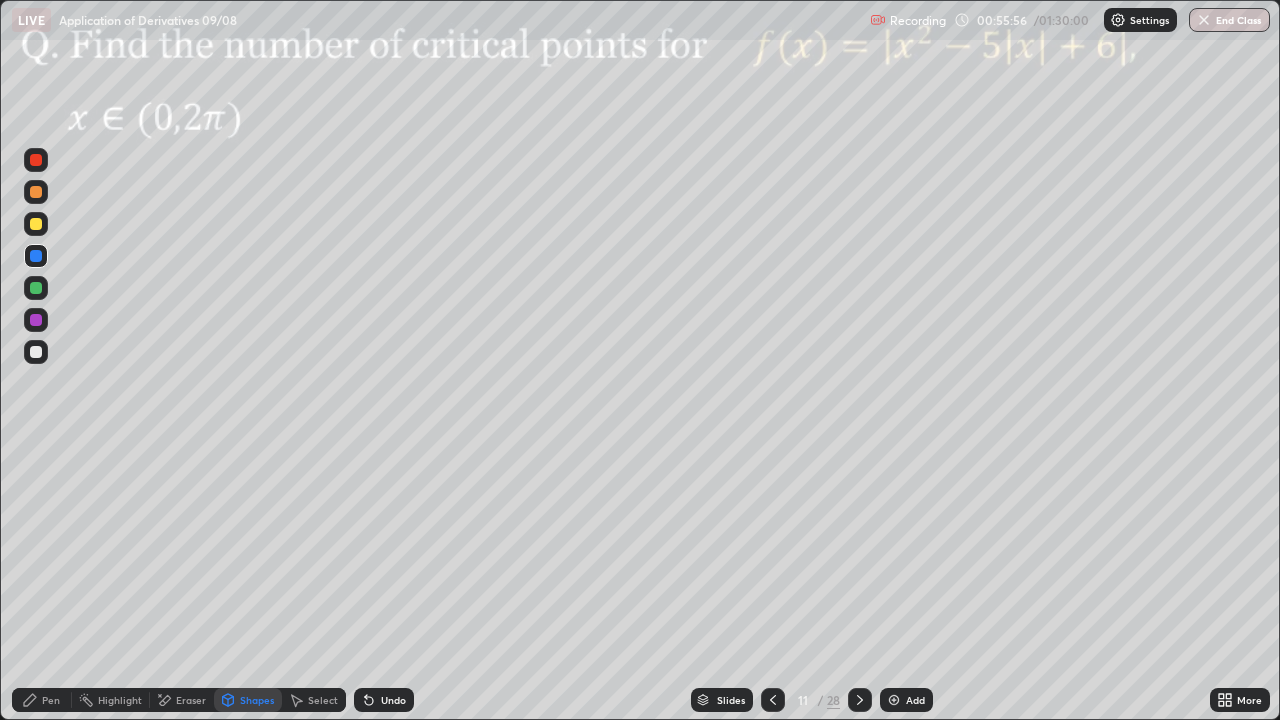 click at bounding box center (36, 352) 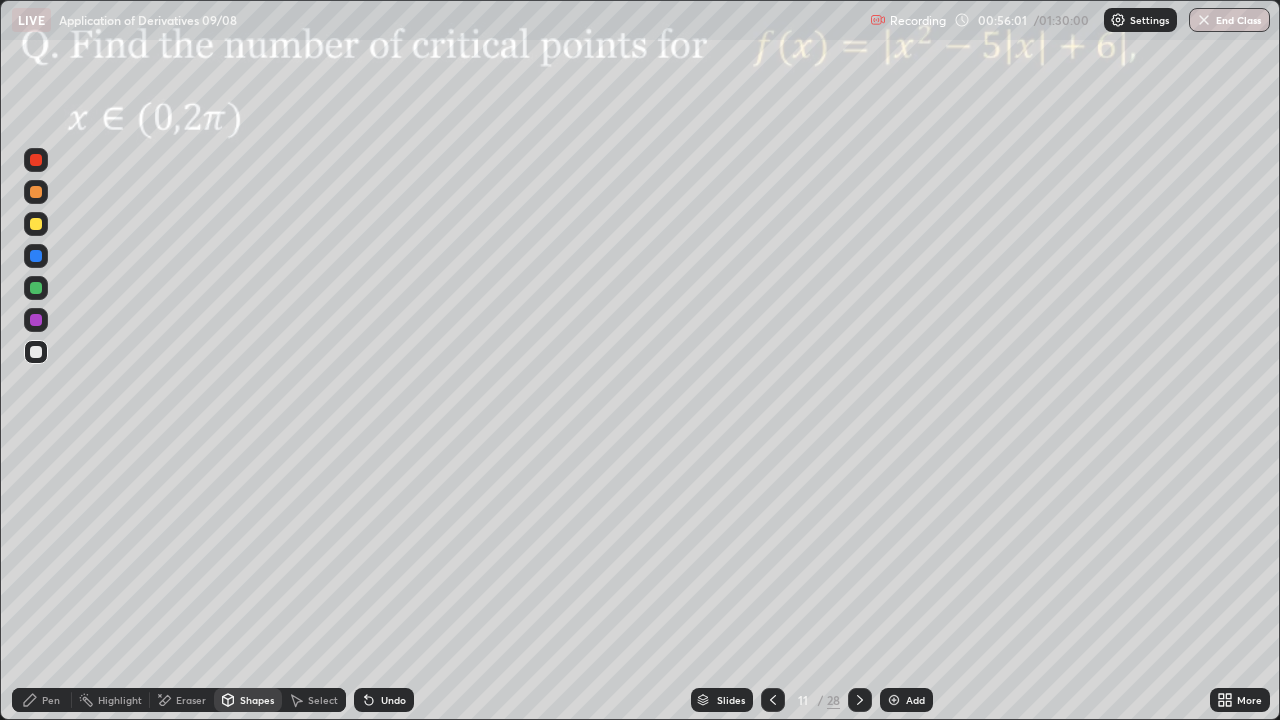 click on "Pen" at bounding box center [42, 700] 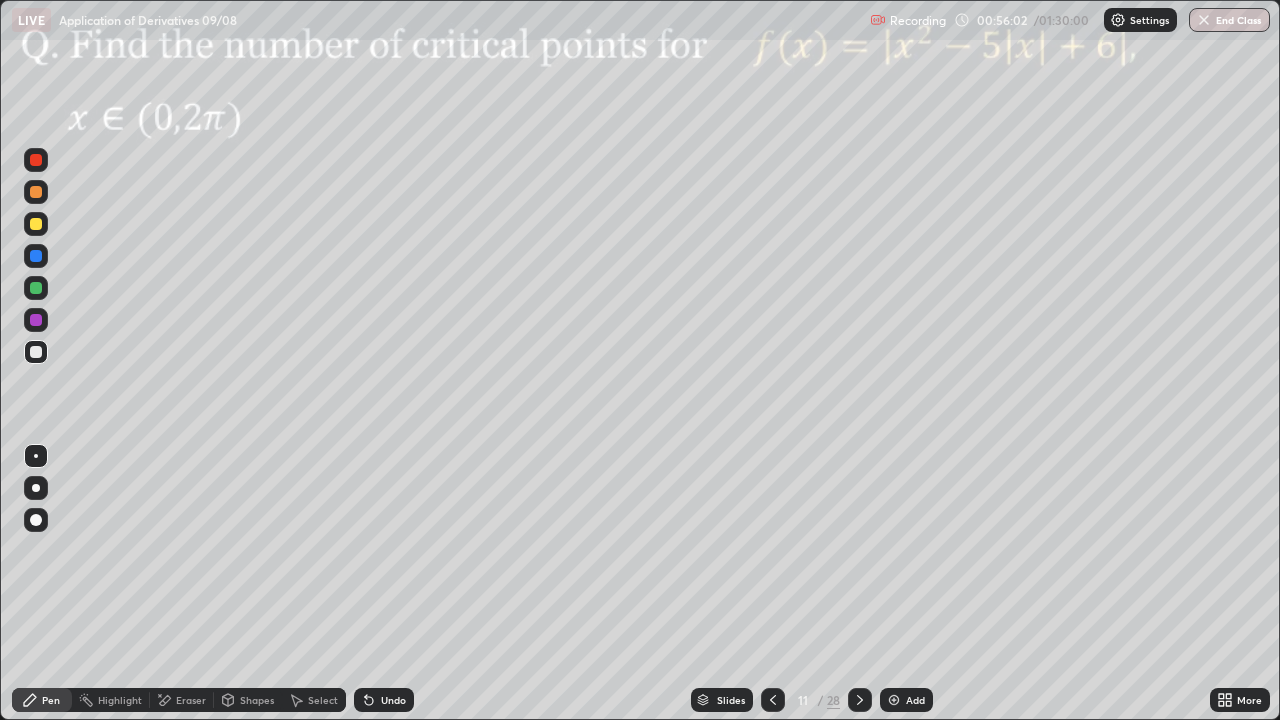 click at bounding box center (36, 256) 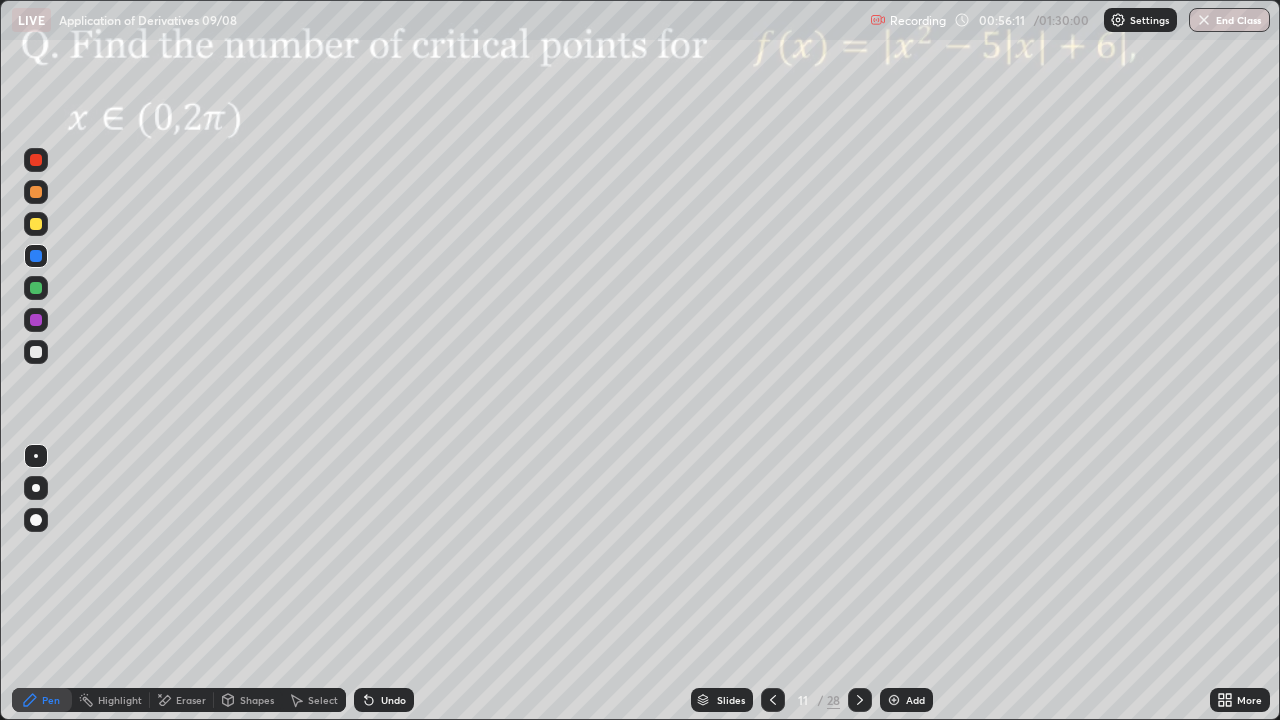 click on "Select" at bounding box center [323, 700] 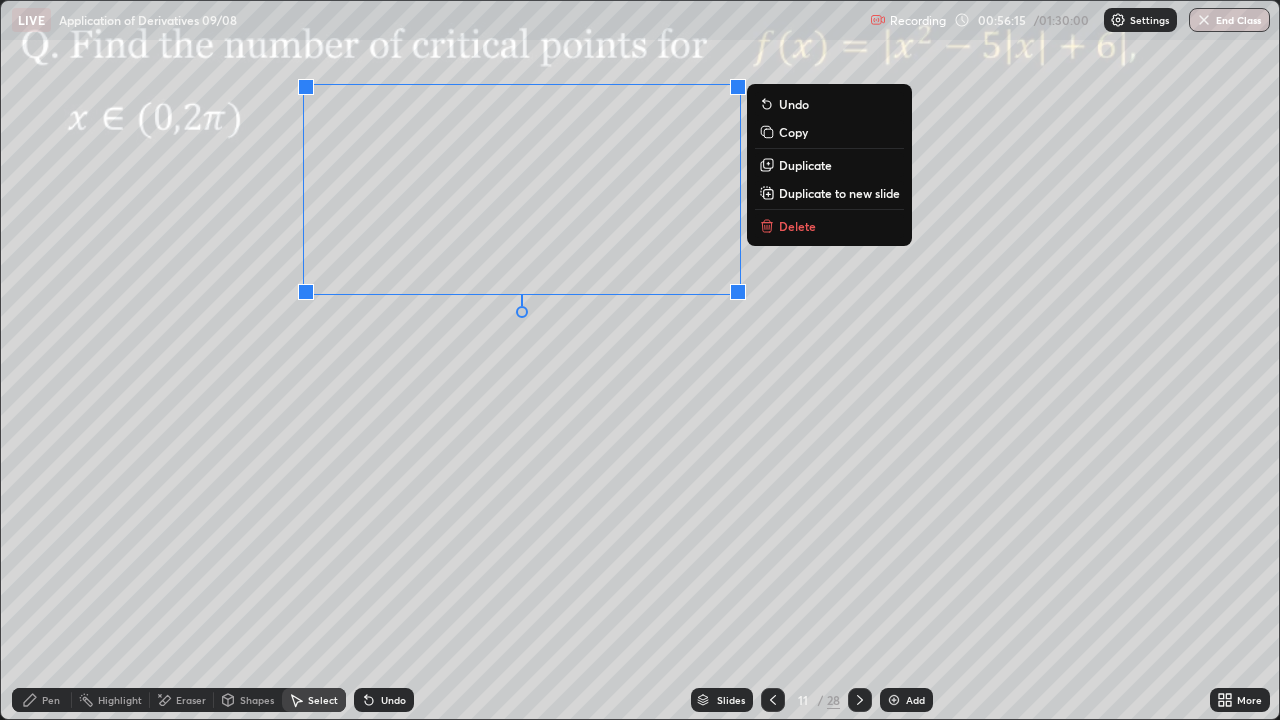click on "0 ° Undo Copy Duplicate Duplicate to new slide Delete" at bounding box center [640, 360] 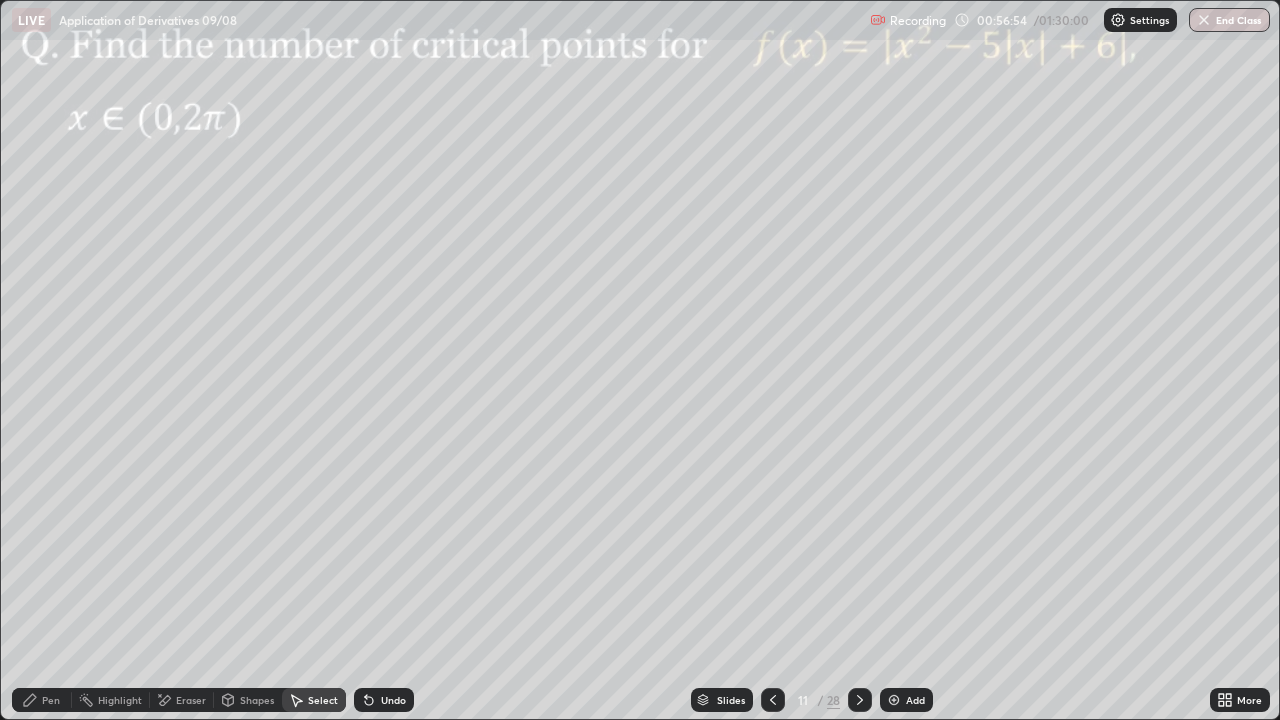 click on "Select" at bounding box center [323, 700] 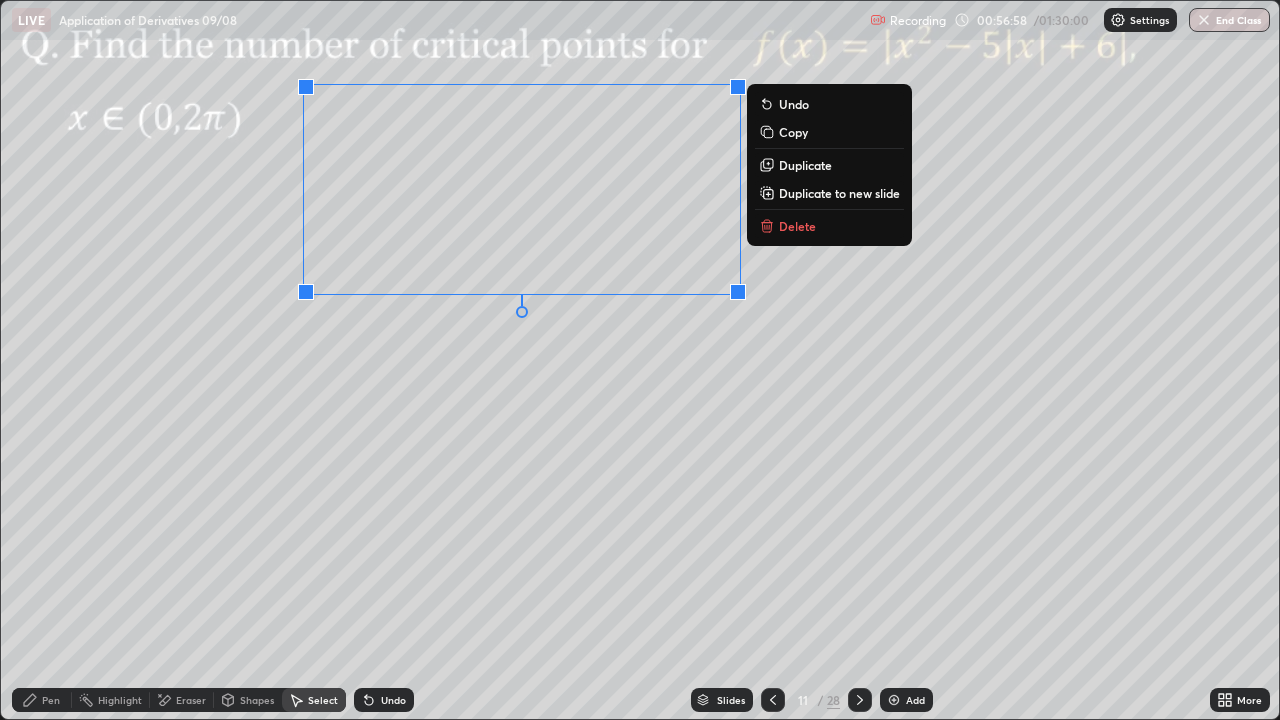 click on "Duplicate" at bounding box center (805, 165) 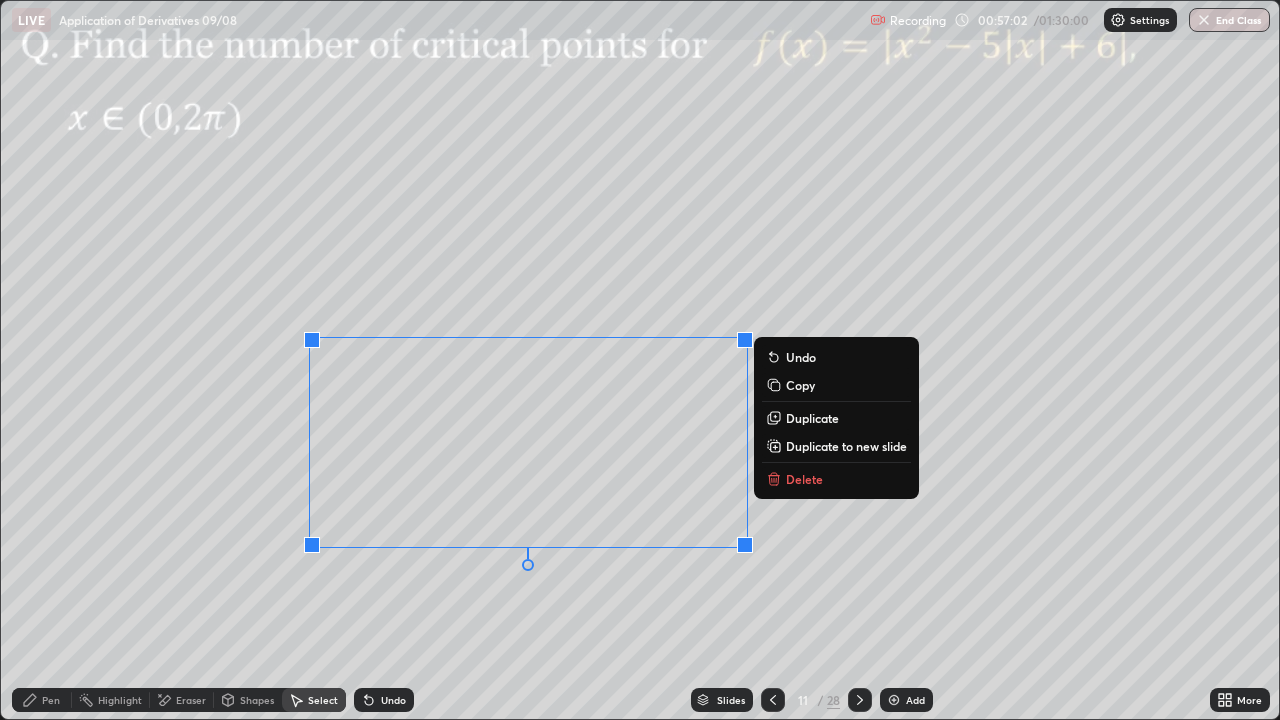click on "0 ° Undo Copy Duplicate Duplicate to new slide Delete" at bounding box center [640, 360] 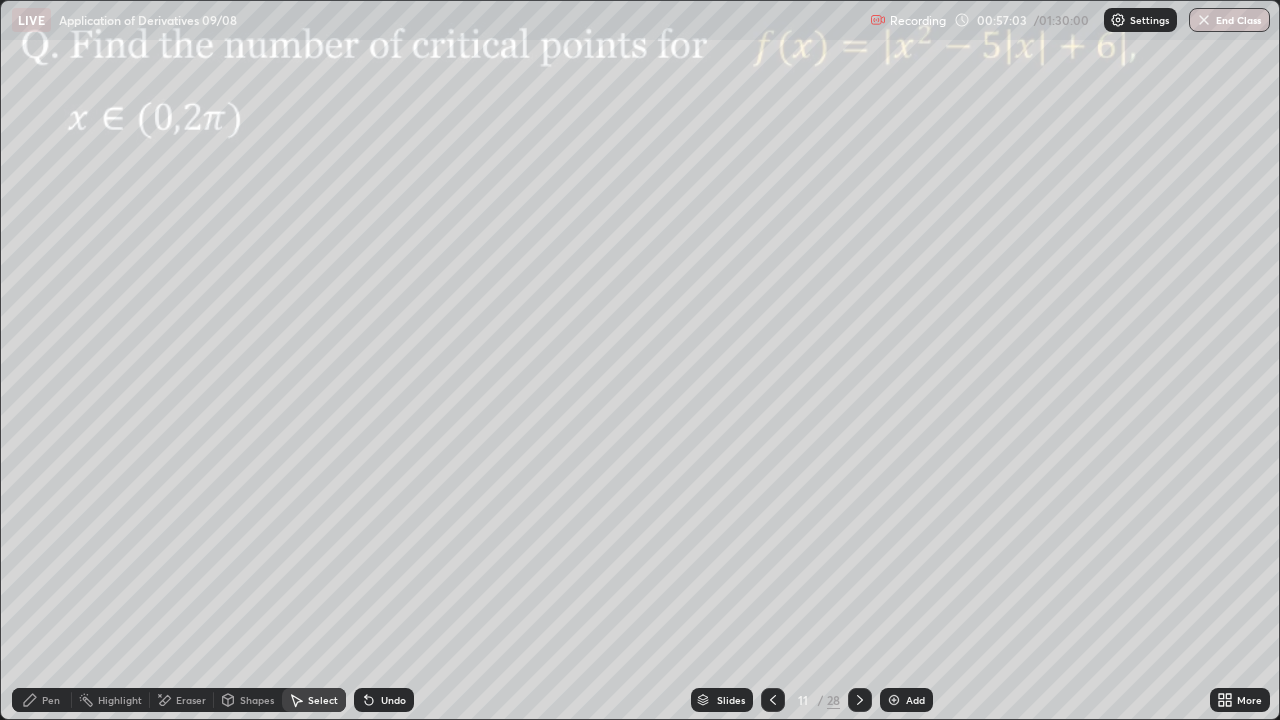 click on "Eraser" at bounding box center [191, 700] 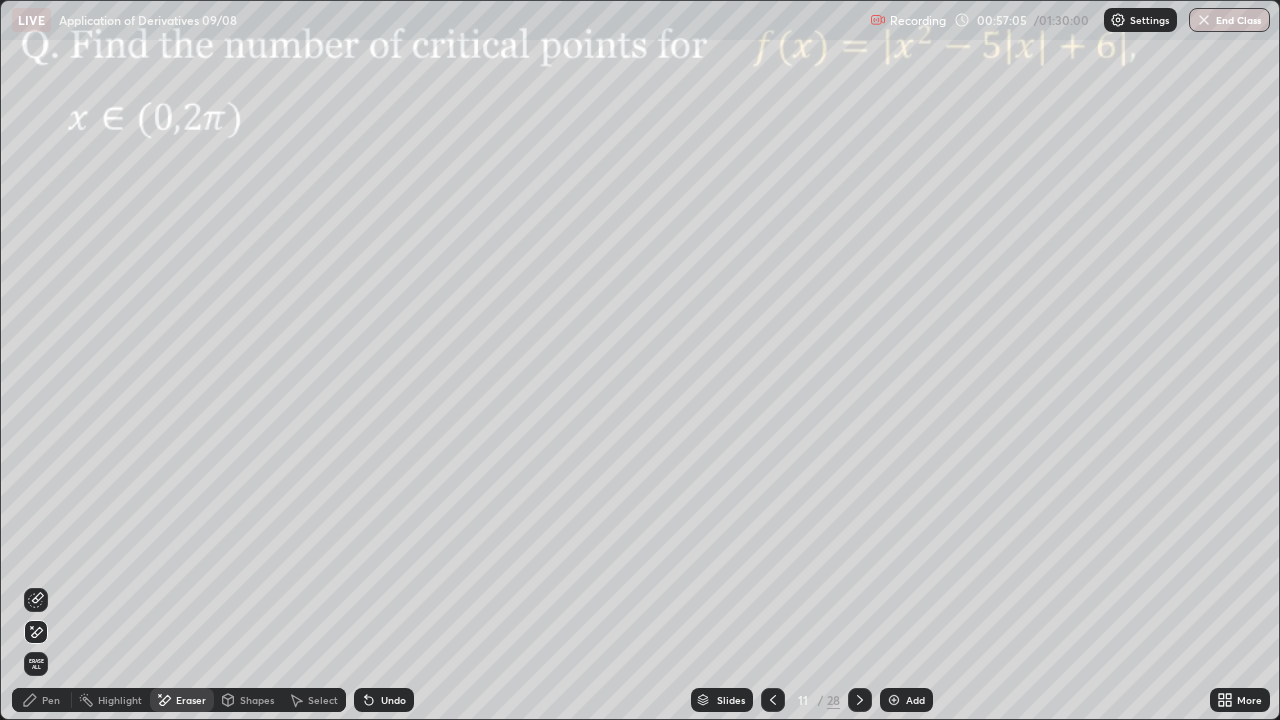 click 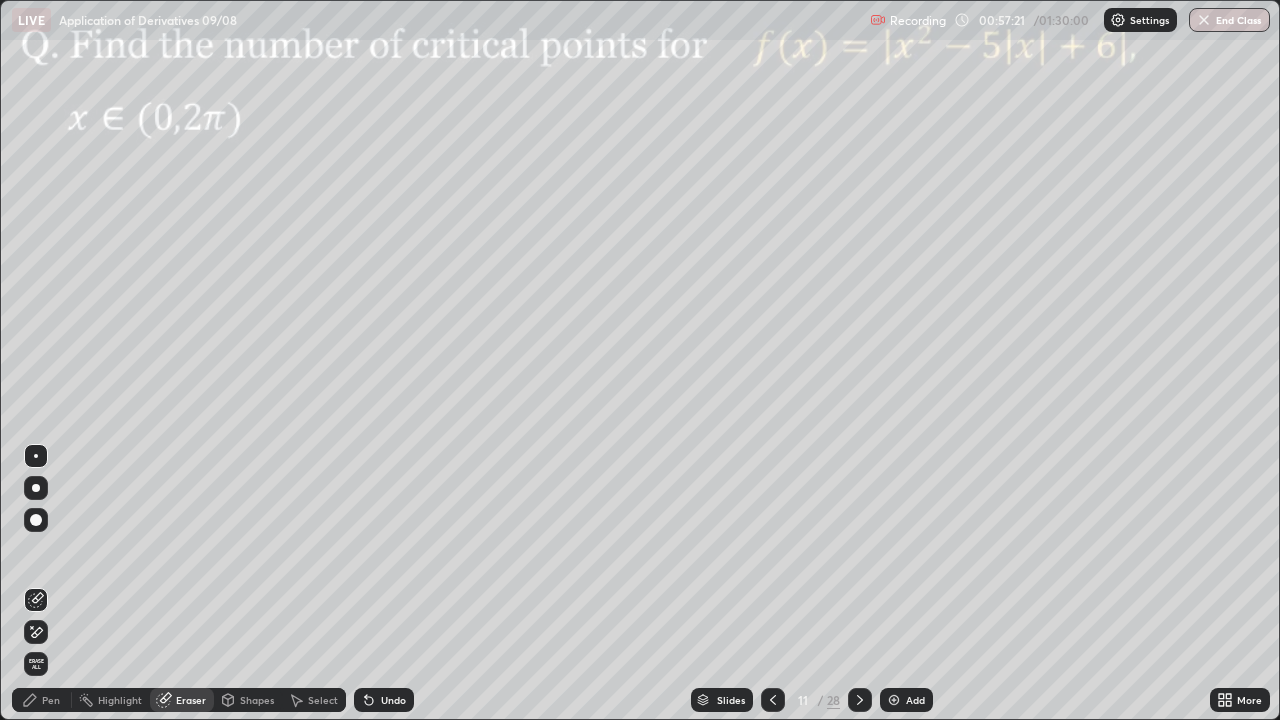 click on "Pen" at bounding box center [51, 700] 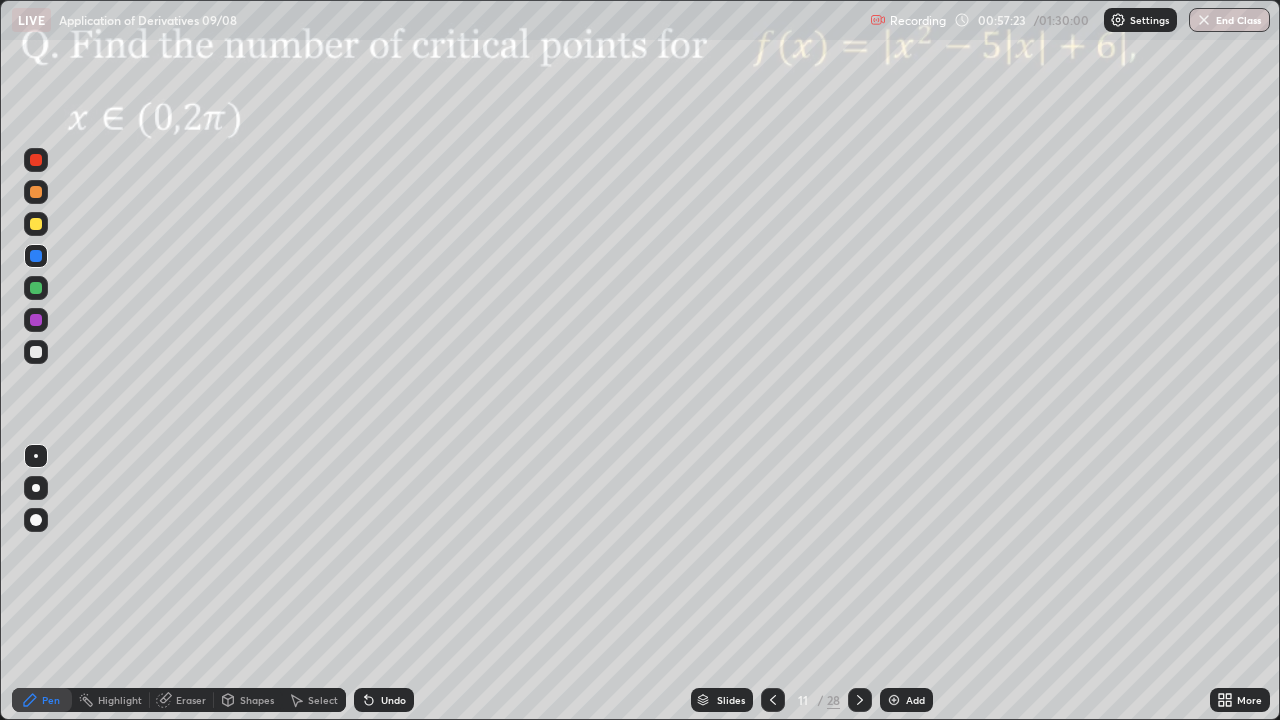 click at bounding box center [36, 256] 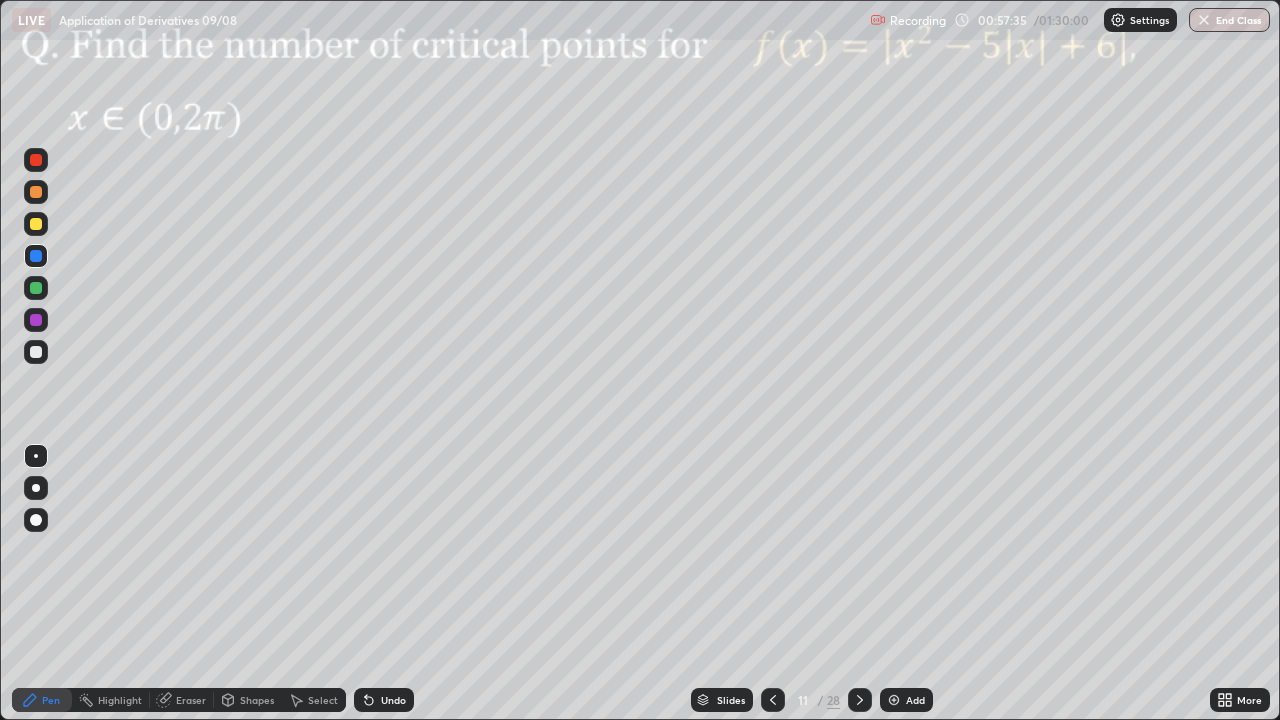 click at bounding box center (36, 256) 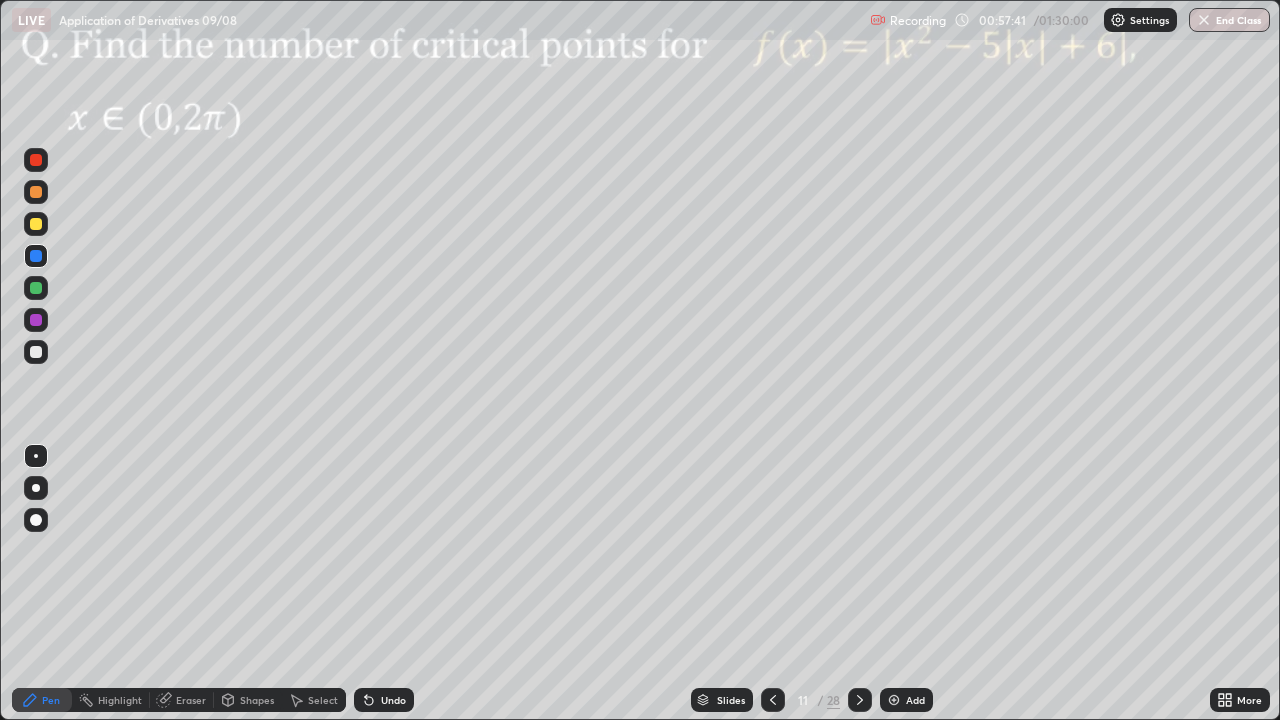 click at bounding box center [36, 224] 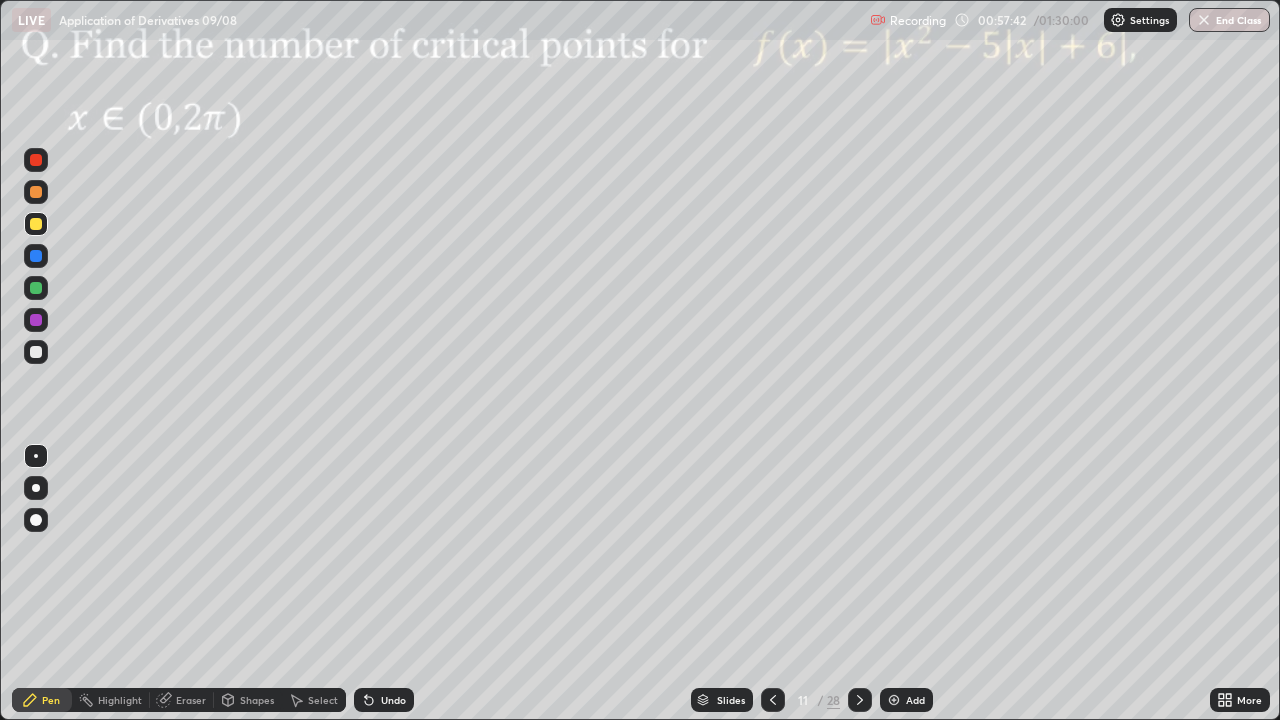 click on "Shapes" at bounding box center [257, 700] 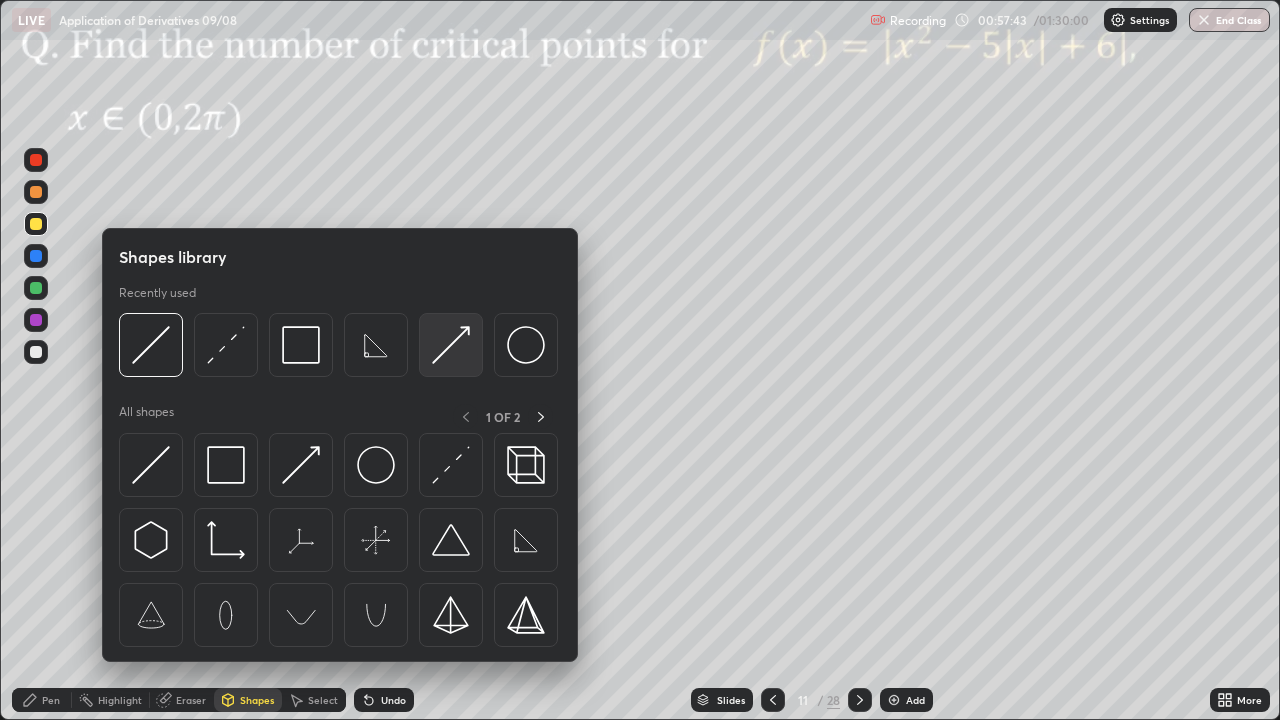 click at bounding box center (451, 345) 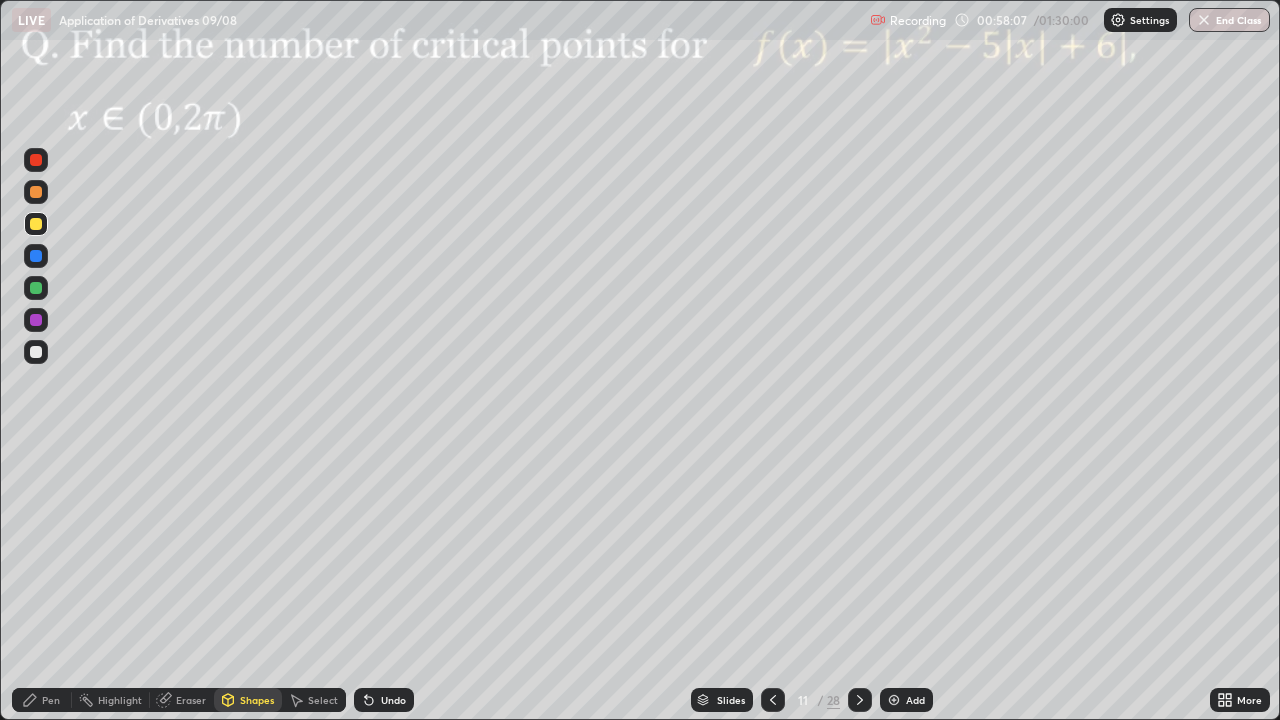 click on "Select" at bounding box center (323, 700) 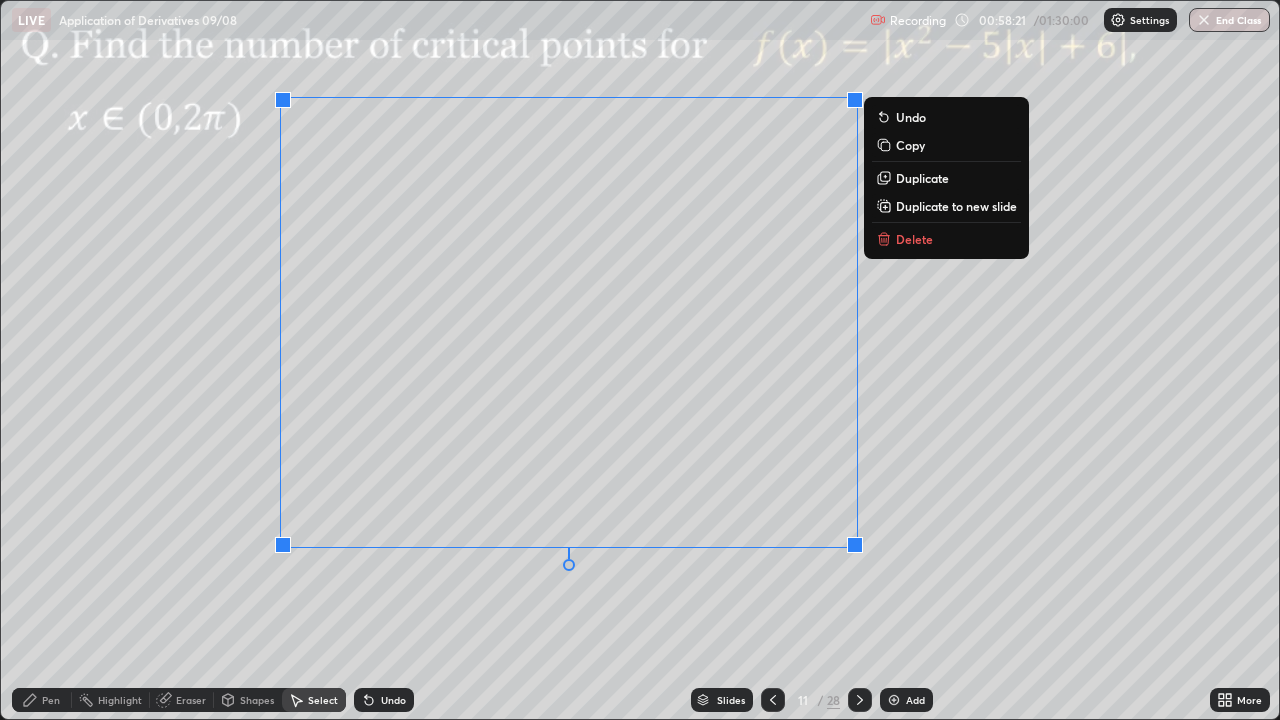 click on "0 ° Undo Copy Duplicate Duplicate to new slide Delete" at bounding box center (640, 360) 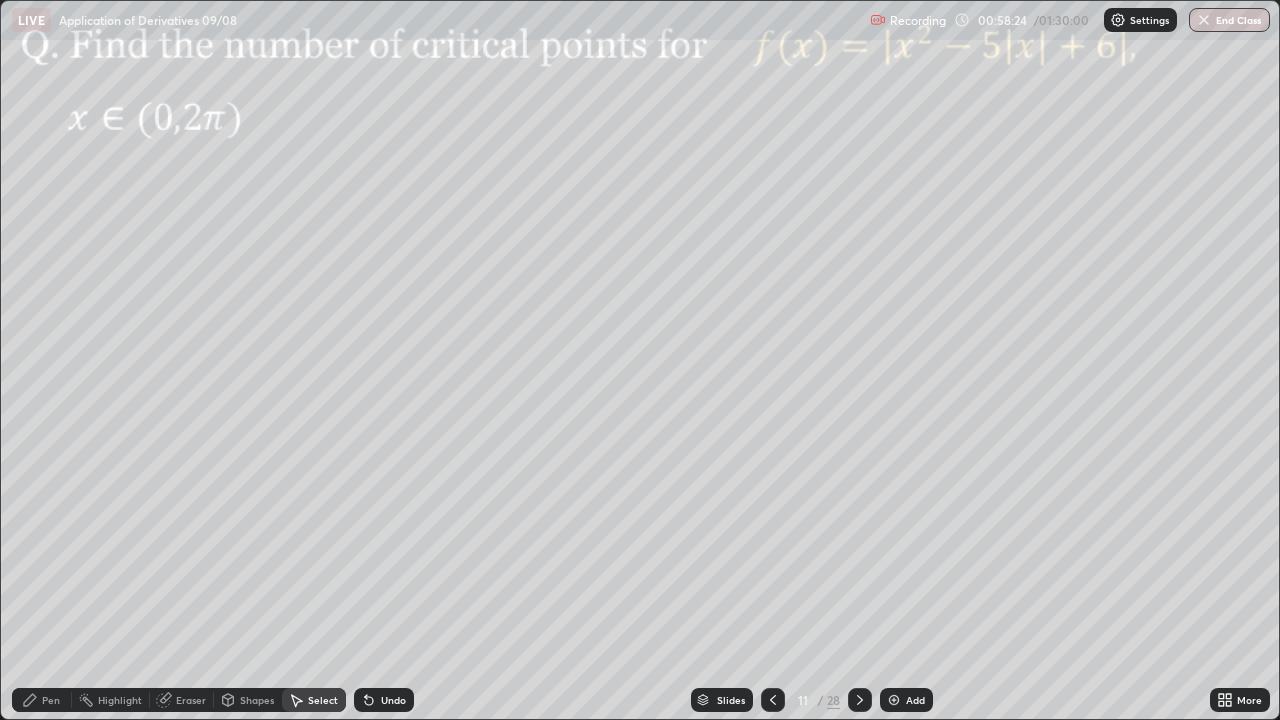 click on "Pen" at bounding box center [51, 700] 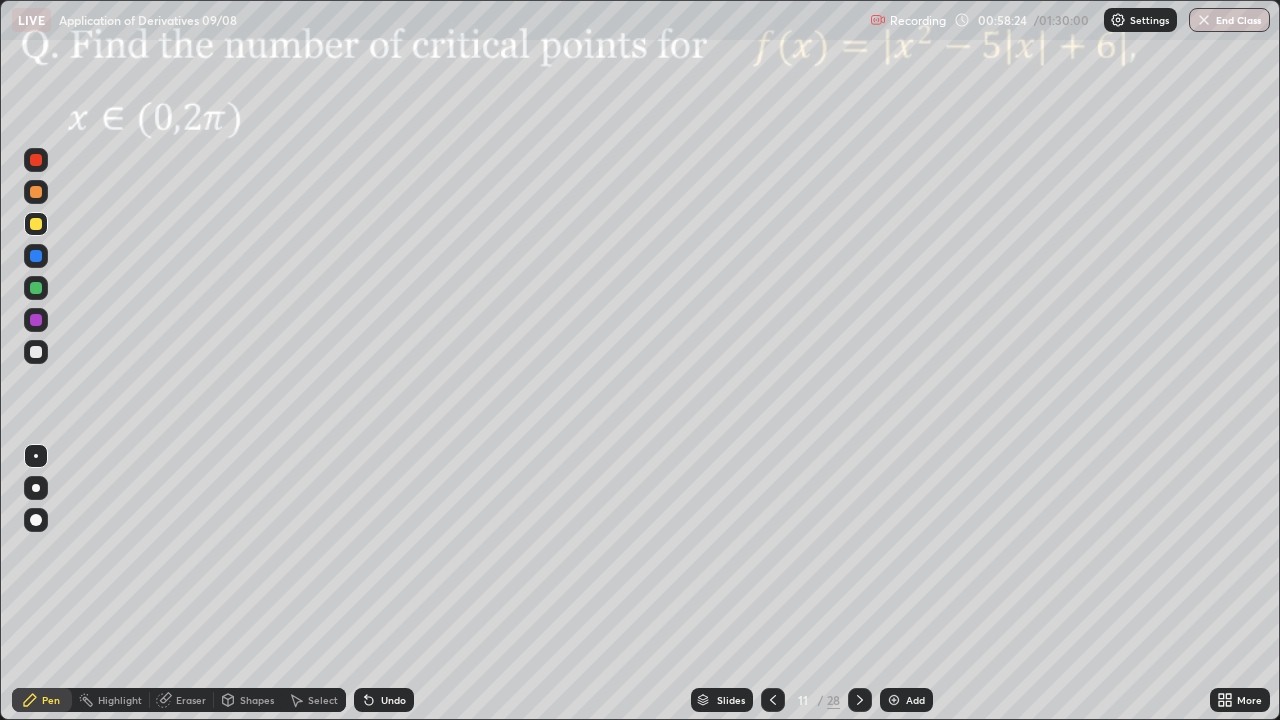 click at bounding box center [36, 320] 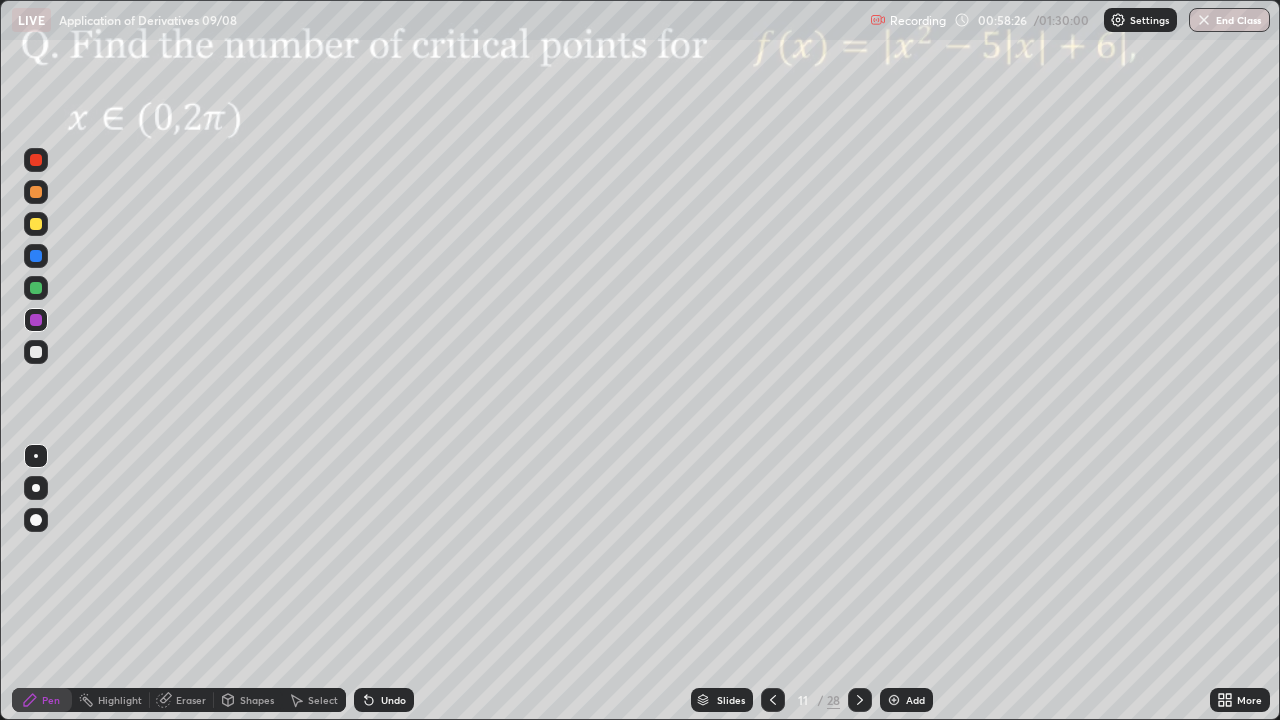 click on "Shapes" at bounding box center [257, 700] 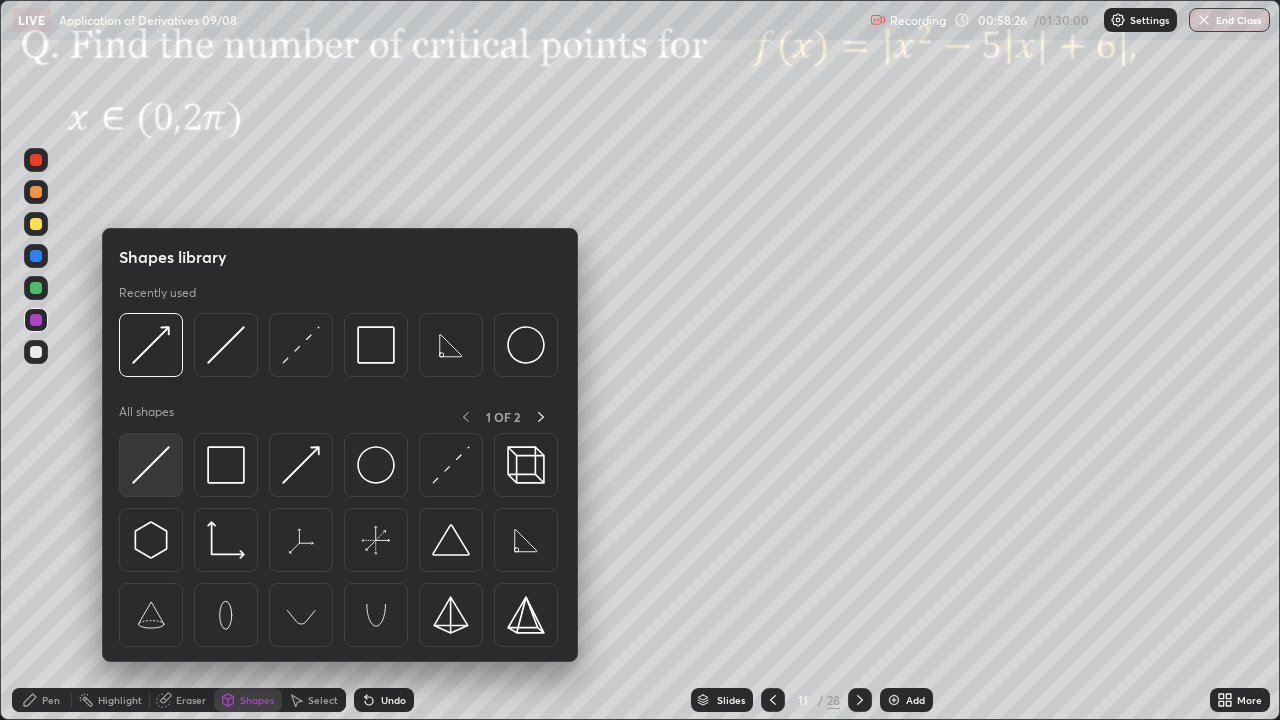 click at bounding box center (151, 465) 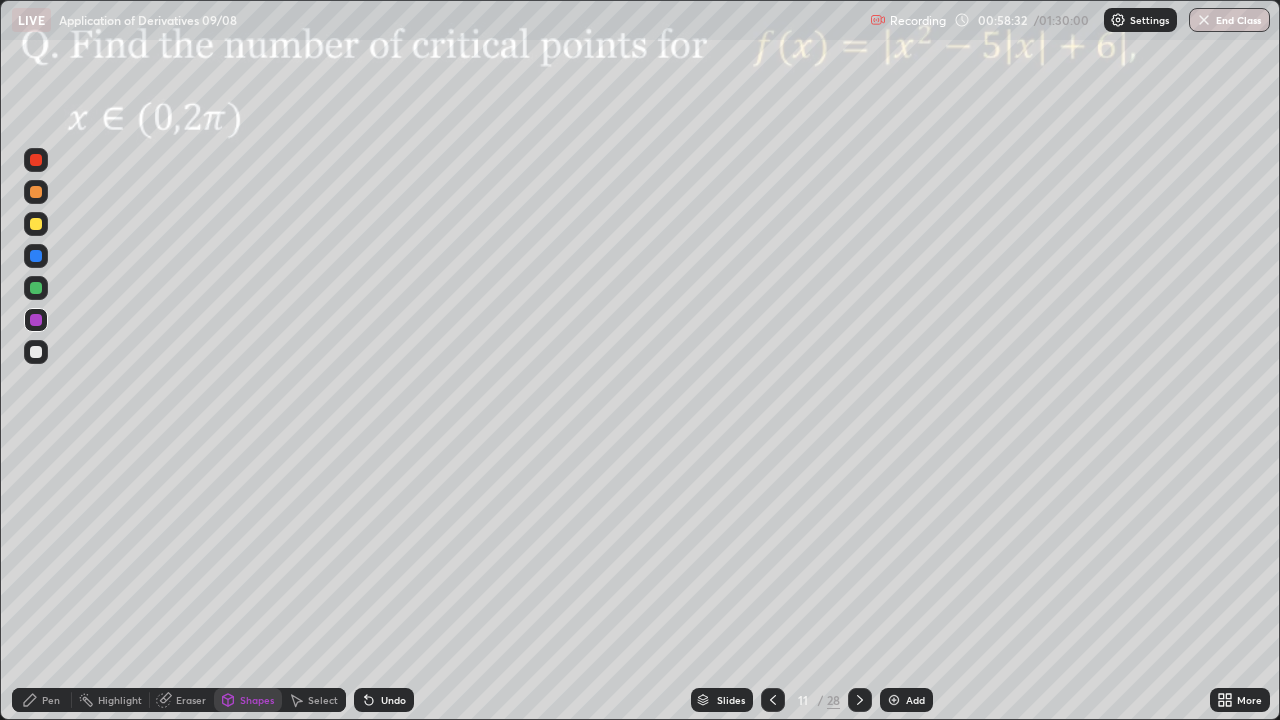 click on "Undo" at bounding box center [393, 700] 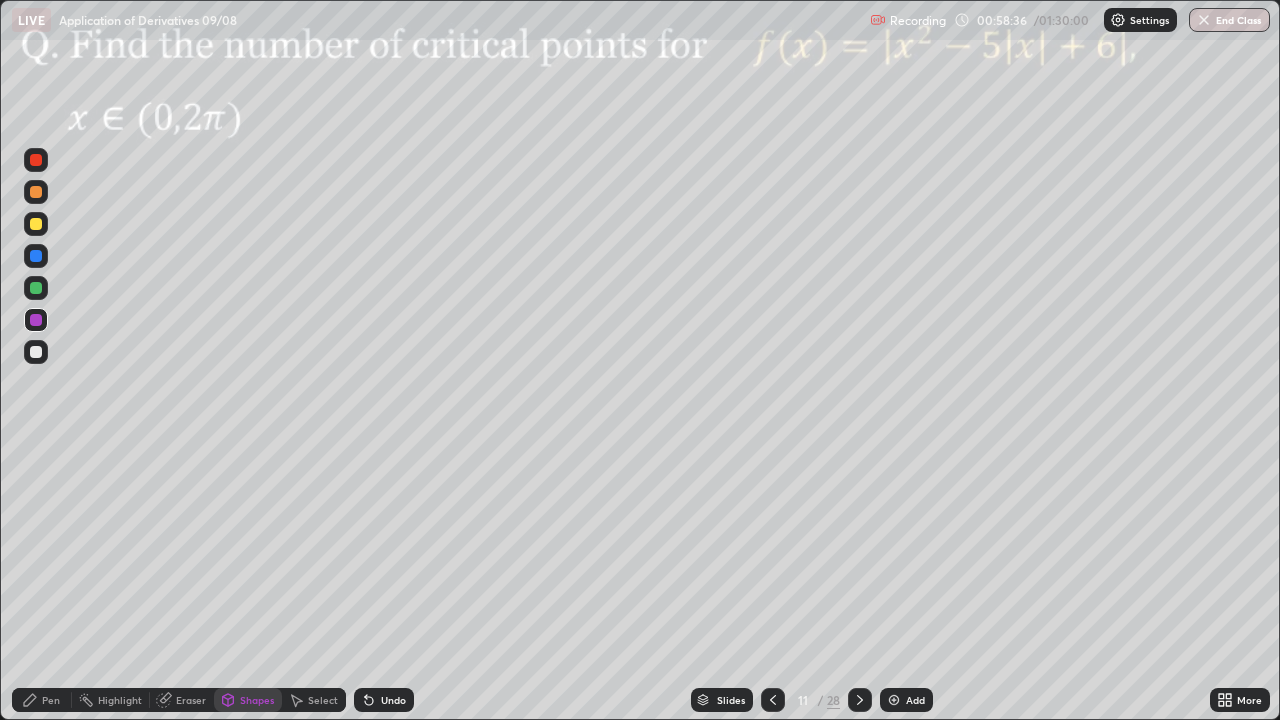 click at bounding box center [36, 256] 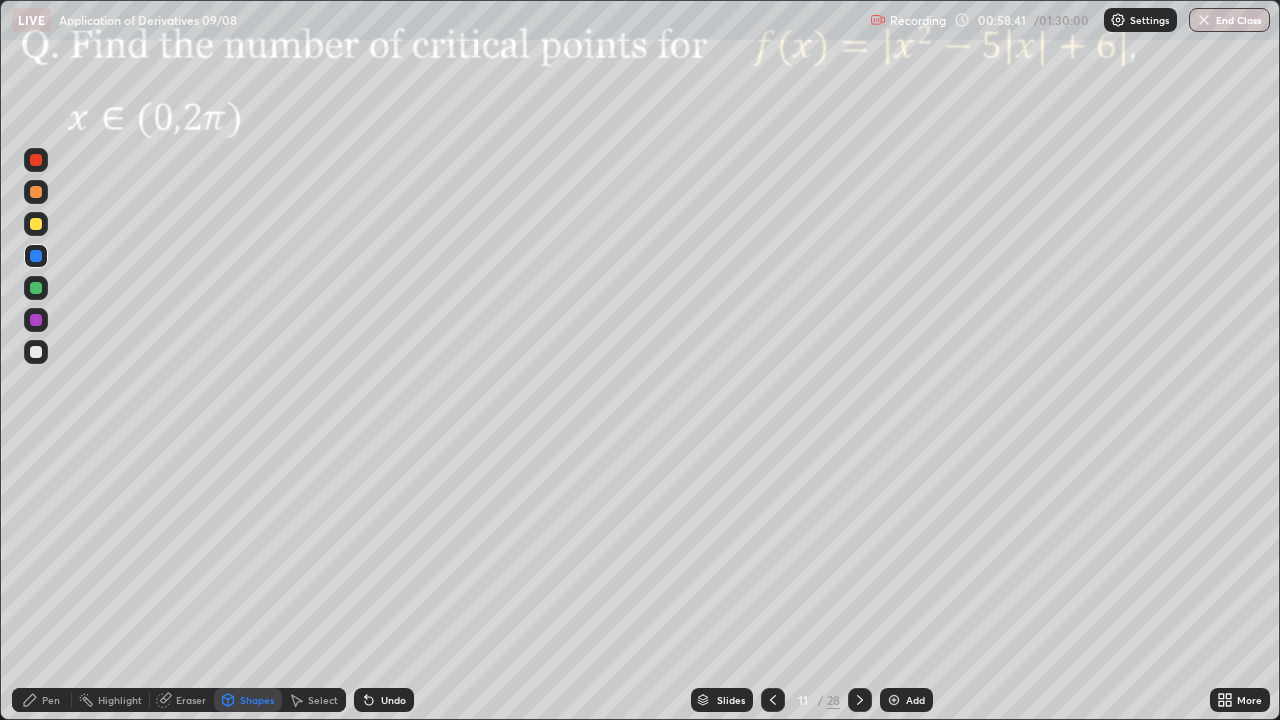 click on "Undo" at bounding box center (384, 700) 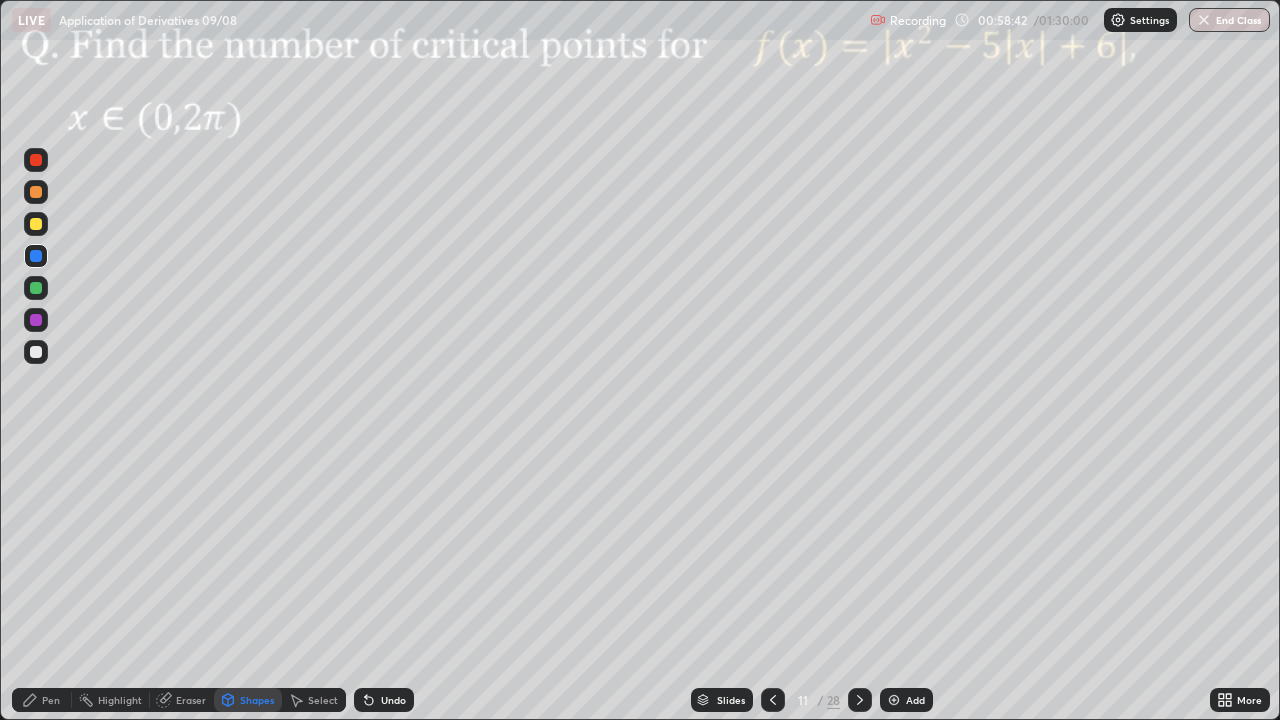 click on "Pen" at bounding box center (42, 700) 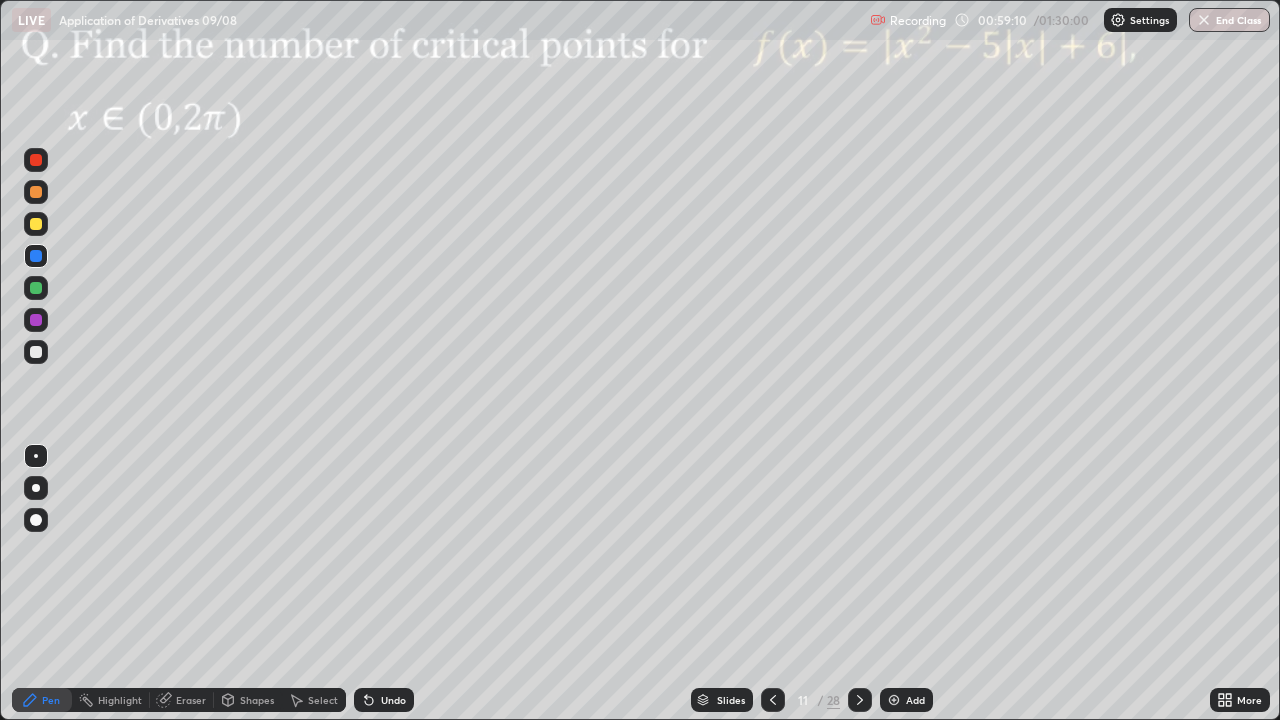 click on "Eraser" at bounding box center (182, 700) 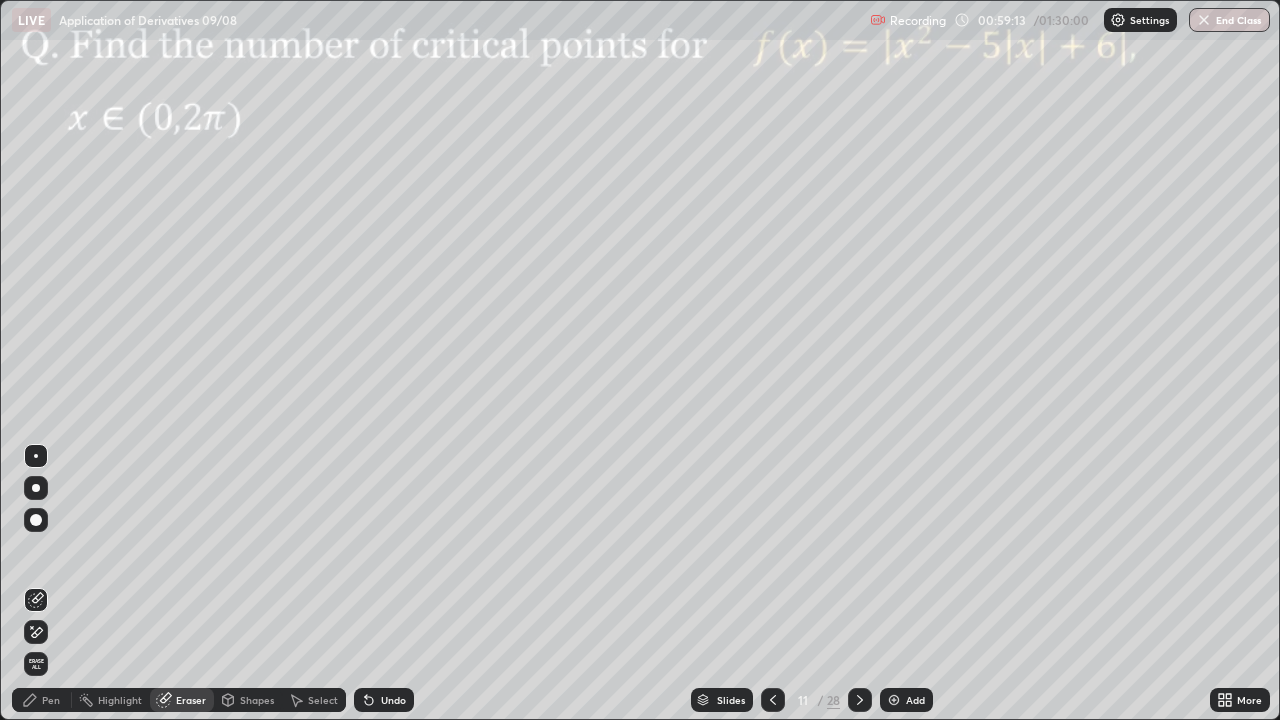 click on "Shapes" at bounding box center [257, 700] 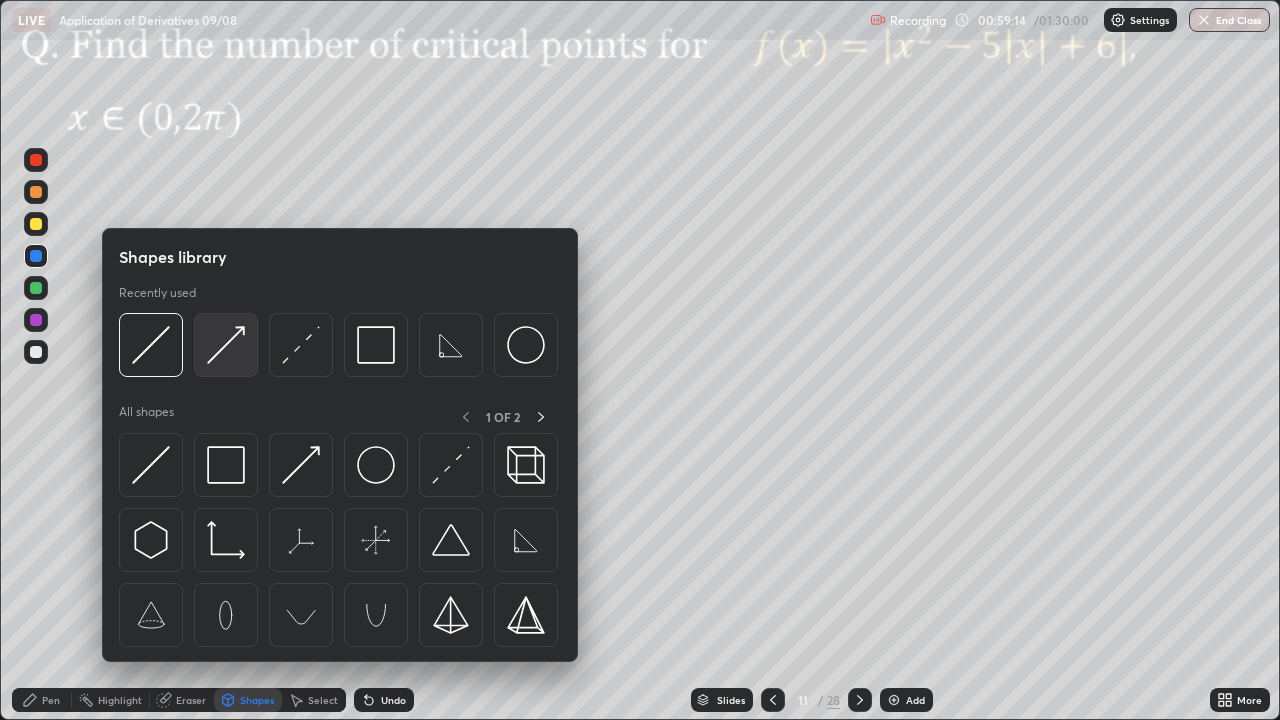 click at bounding box center [226, 345] 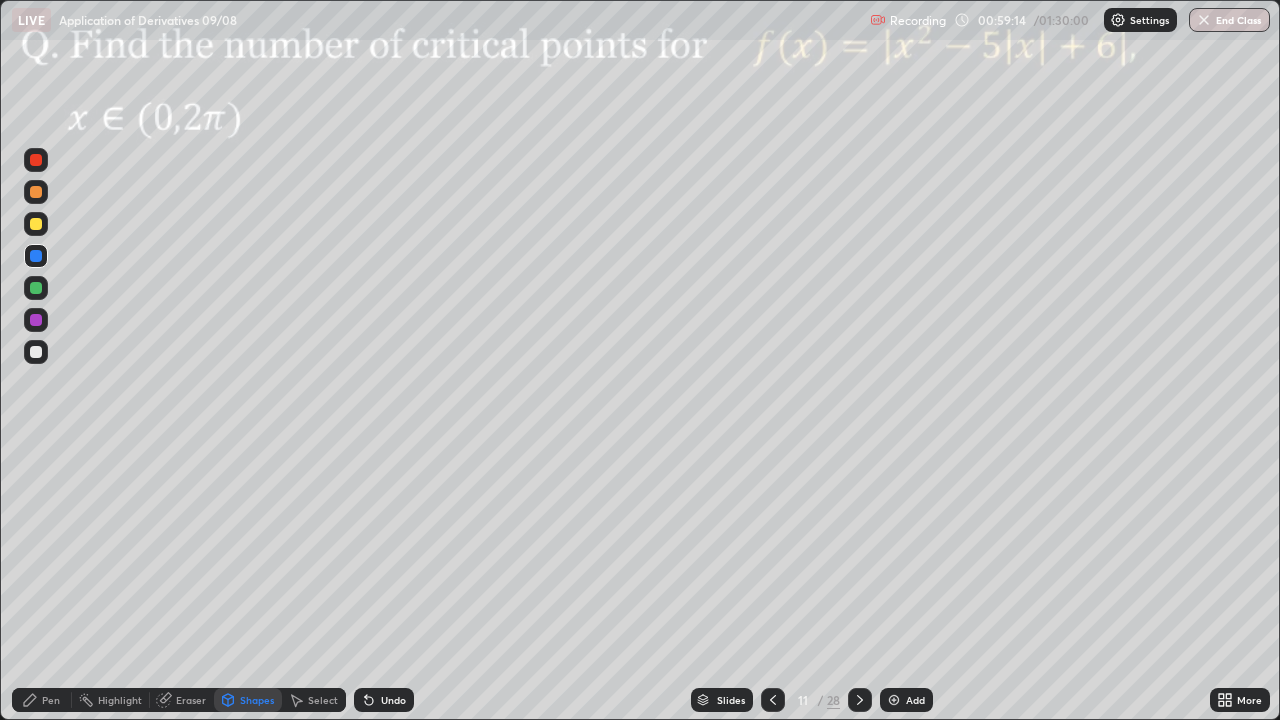 click at bounding box center (36, 224) 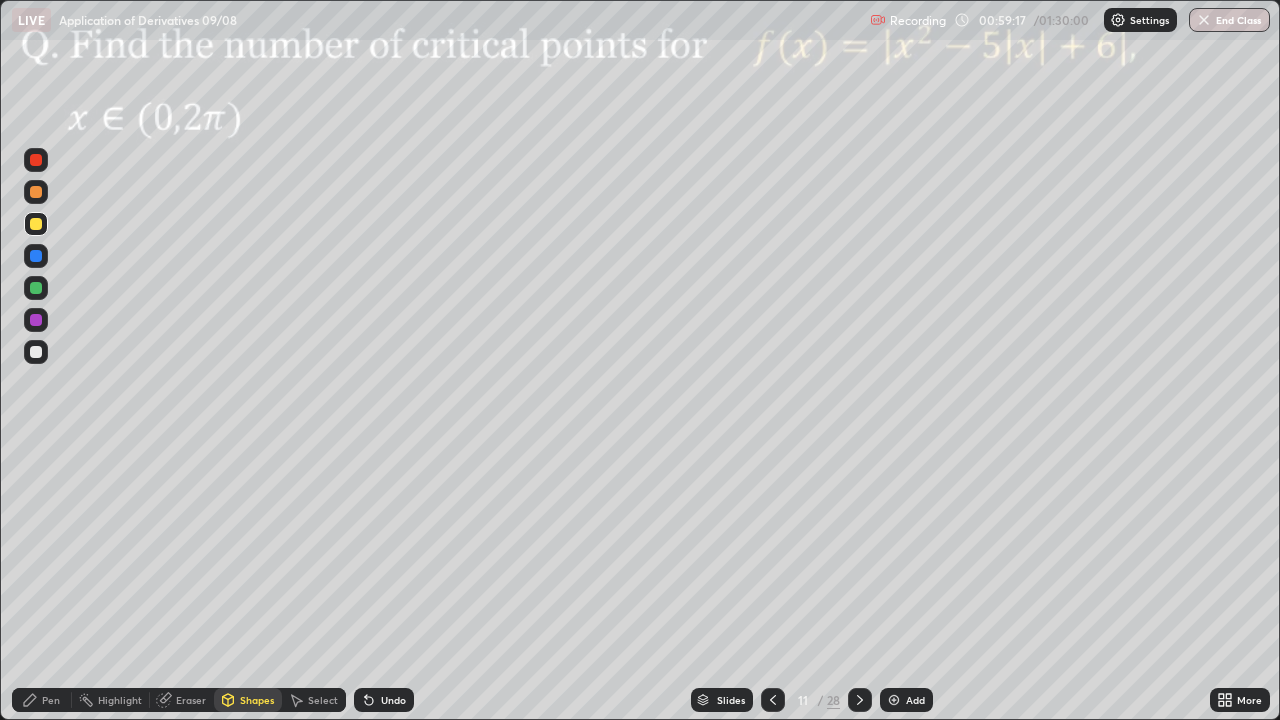click on "Shapes" at bounding box center (257, 700) 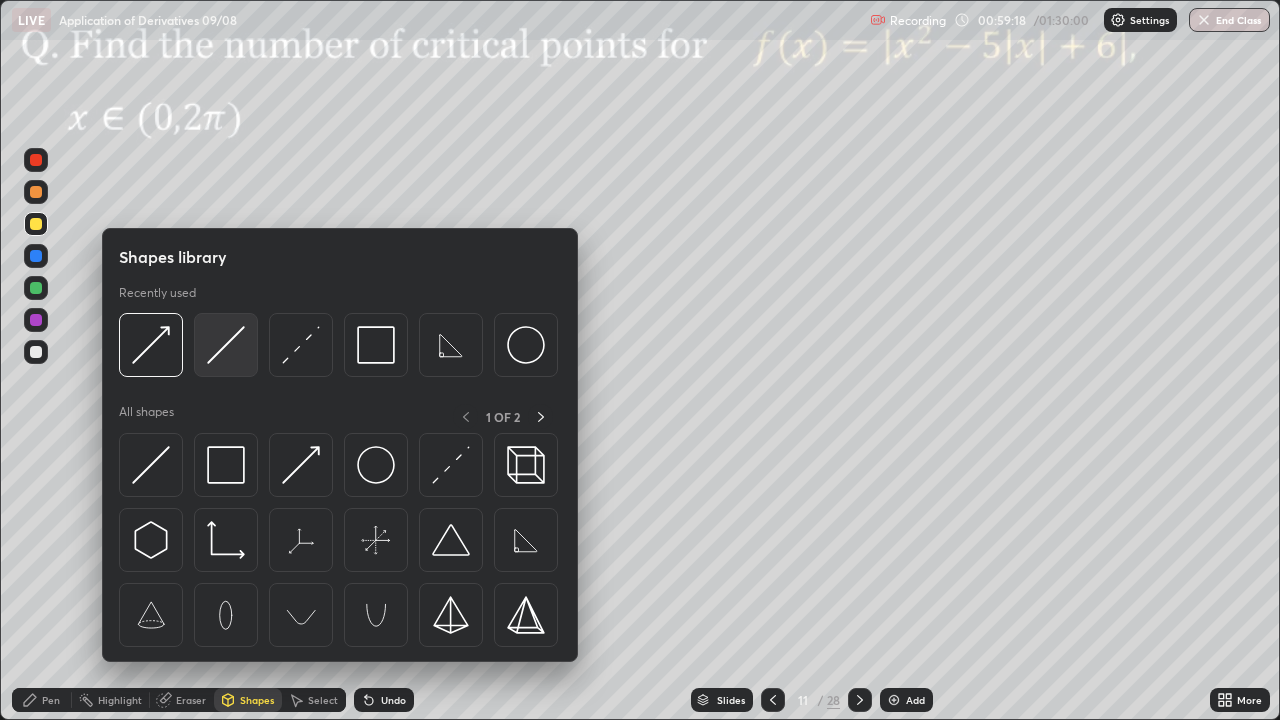 click at bounding box center (226, 345) 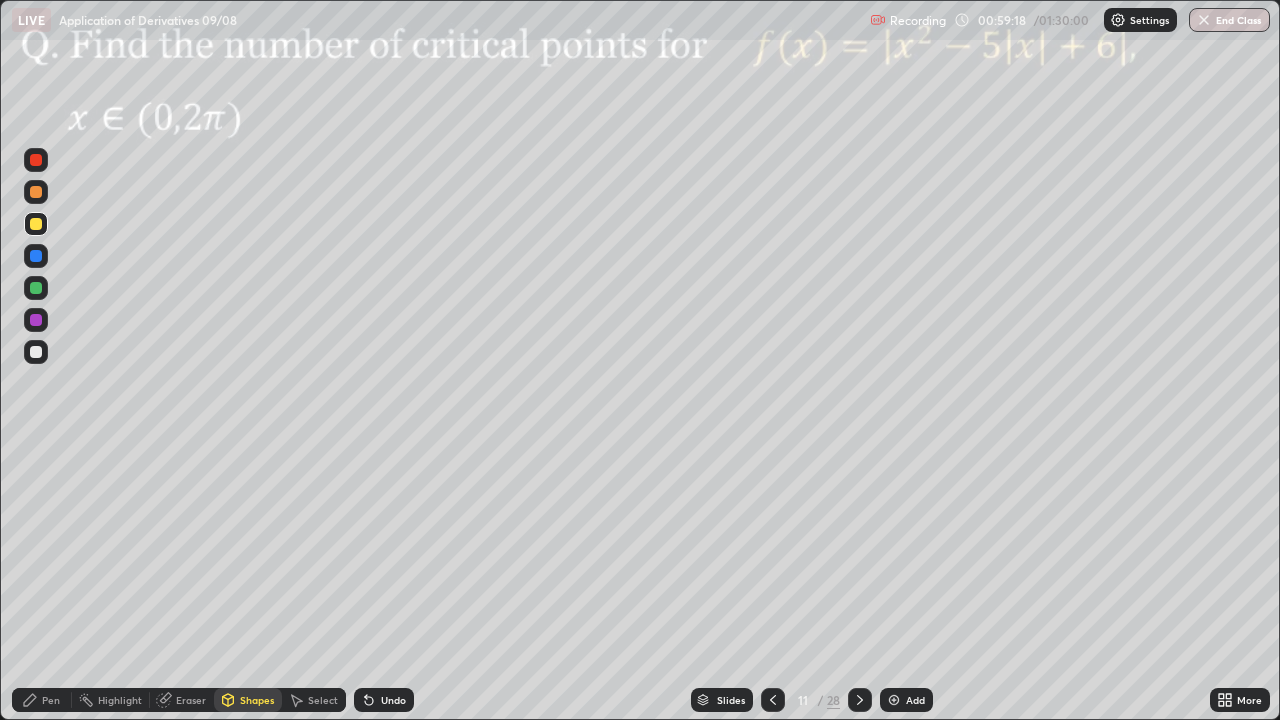 click at bounding box center (36, 320) 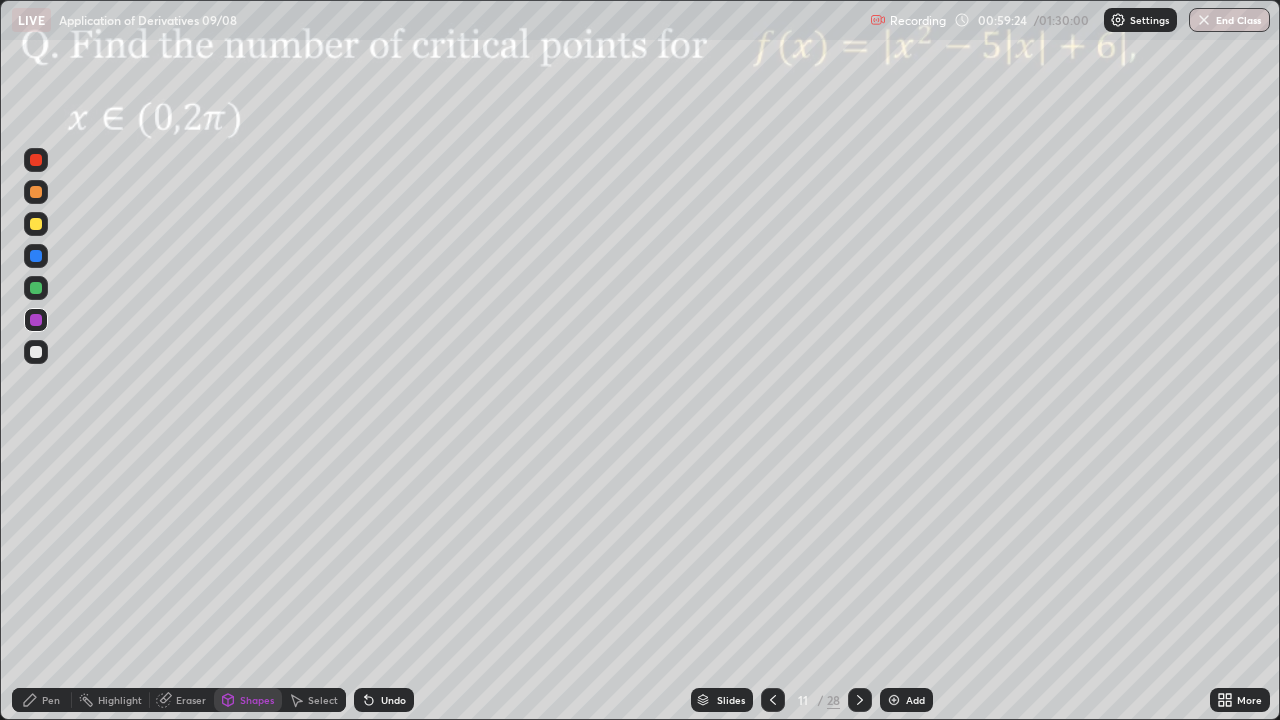 click on "Pen" at bounding box center (42, 700) 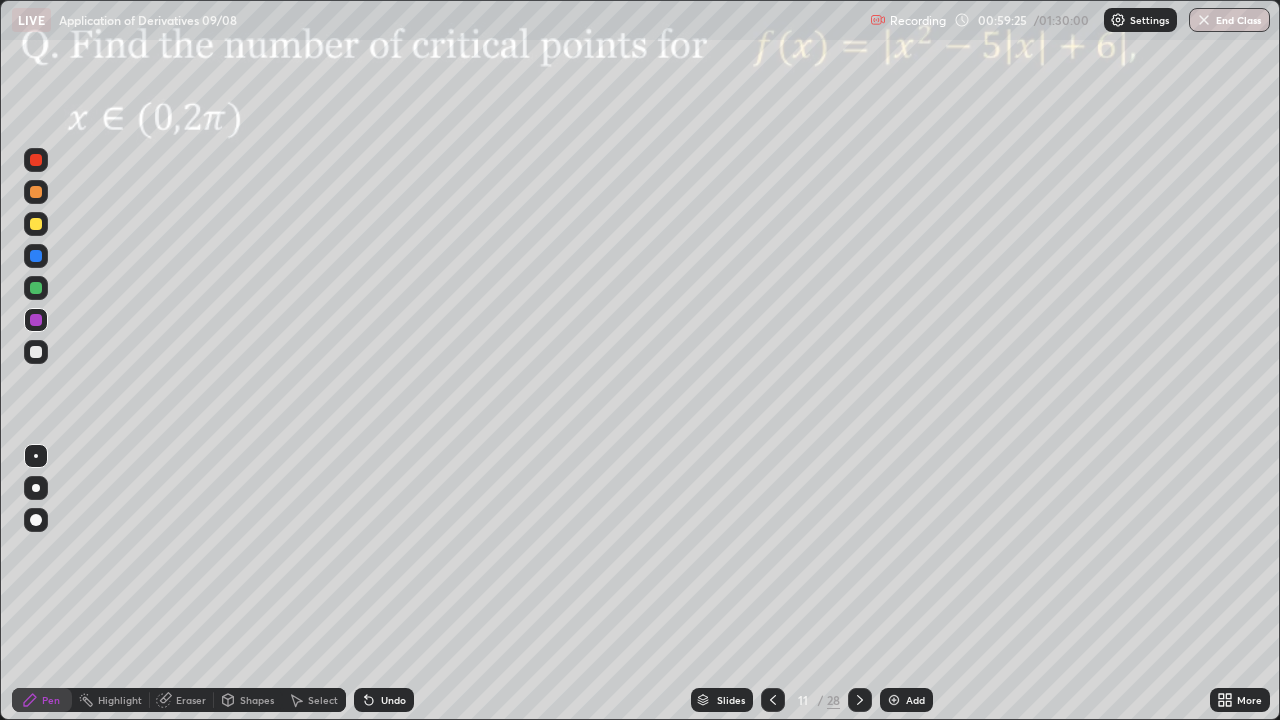 click at bounding box center [36, 160] 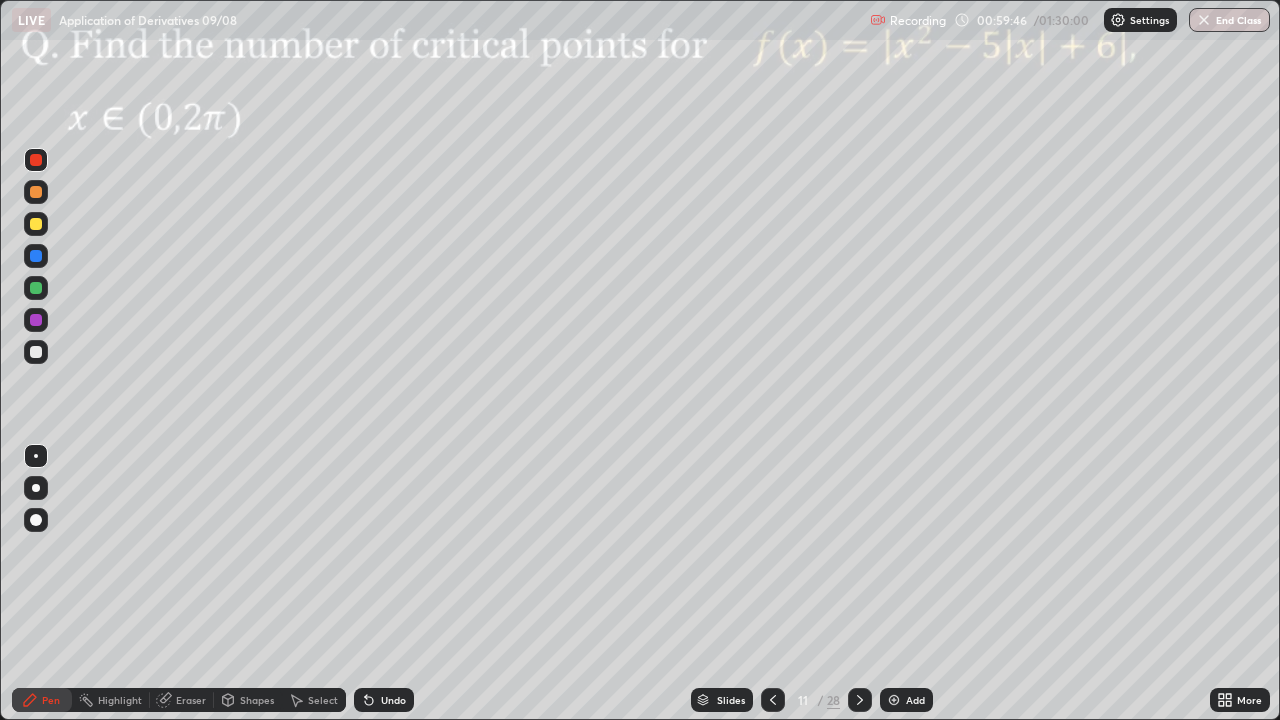 click at bounding box center (36, 192) 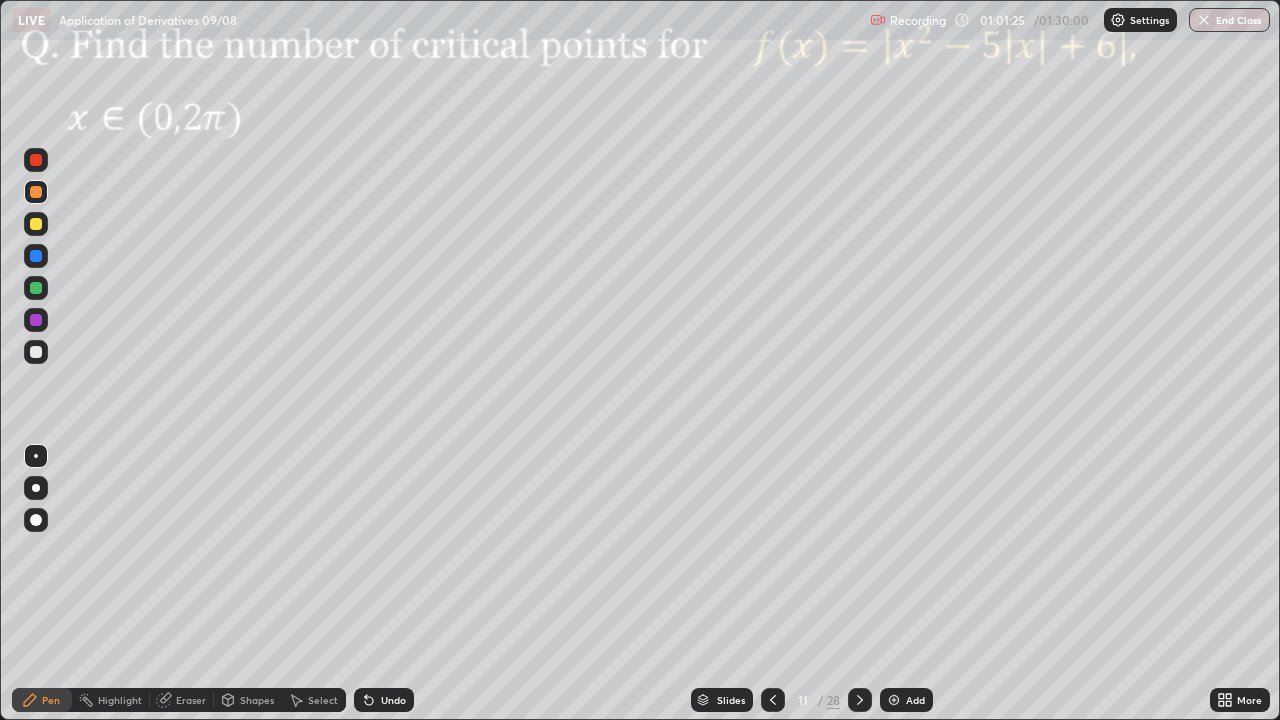 click 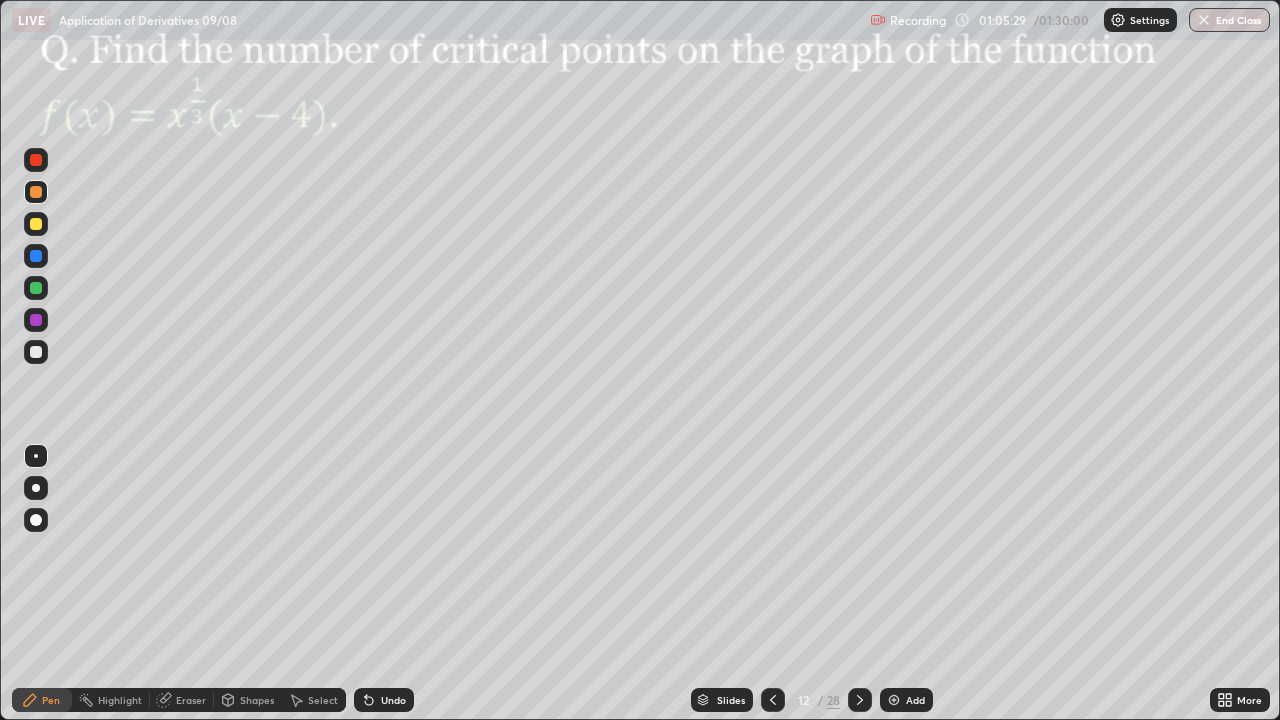 click at bounding box center [36, 320] 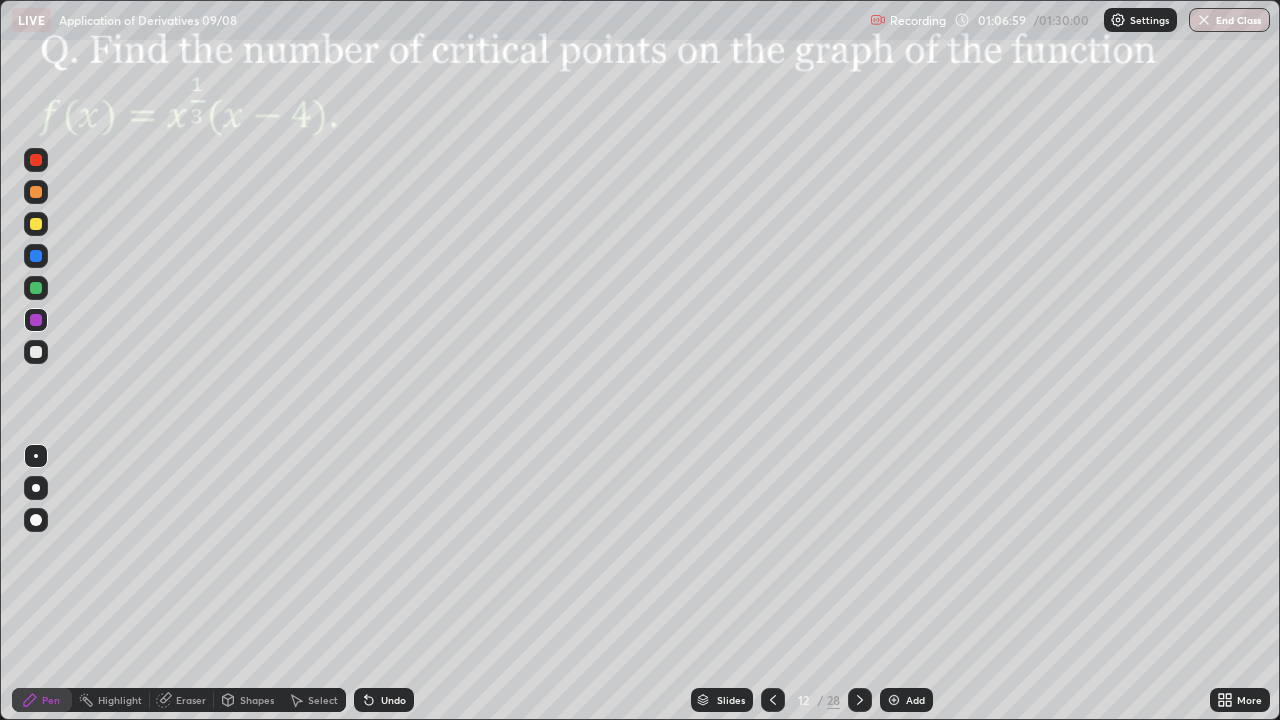 click on "Undo" at bounding box center [384, 700] 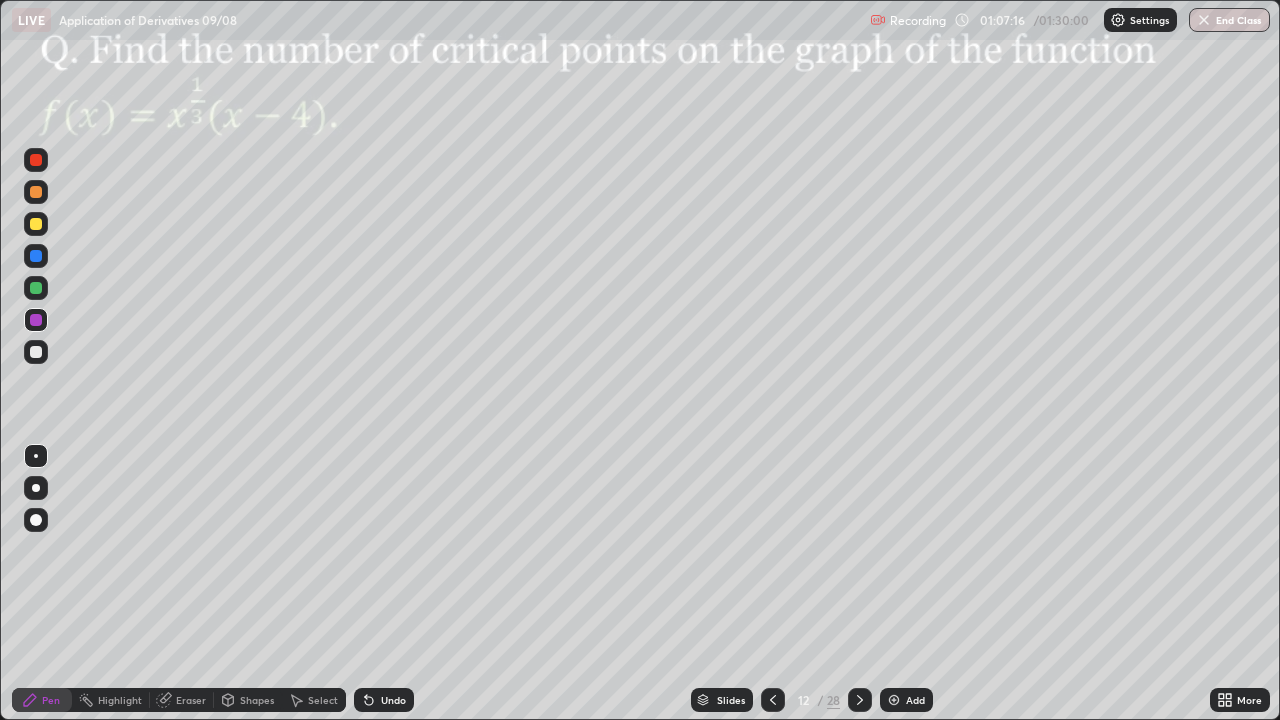 click at bounding box center [36, 256] 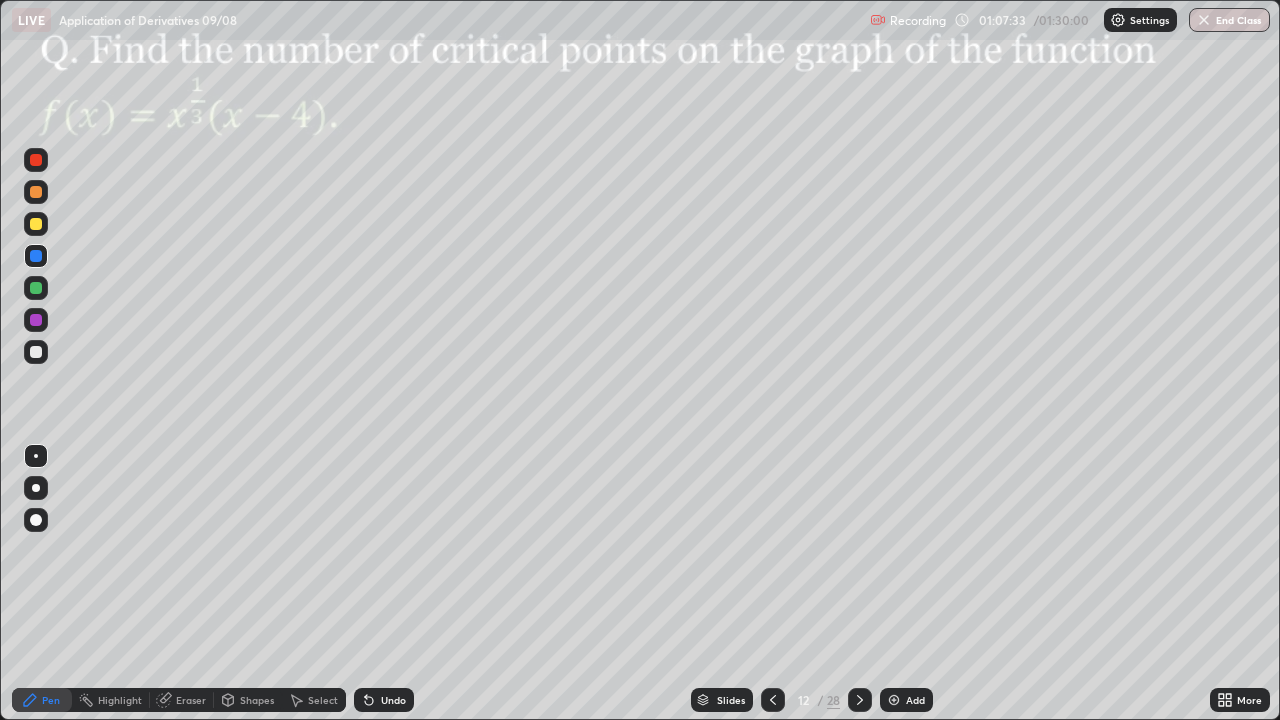 click at bounding box center (36, 320) 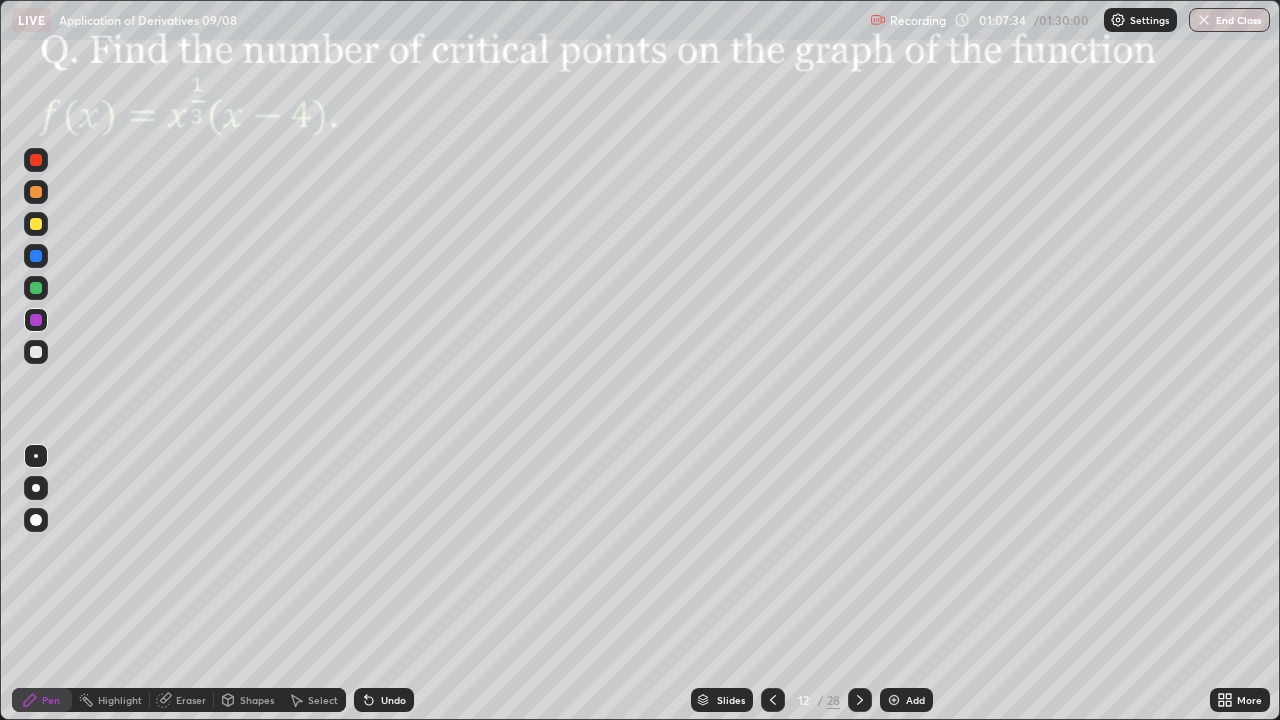 click at bounding box center (36, 224) 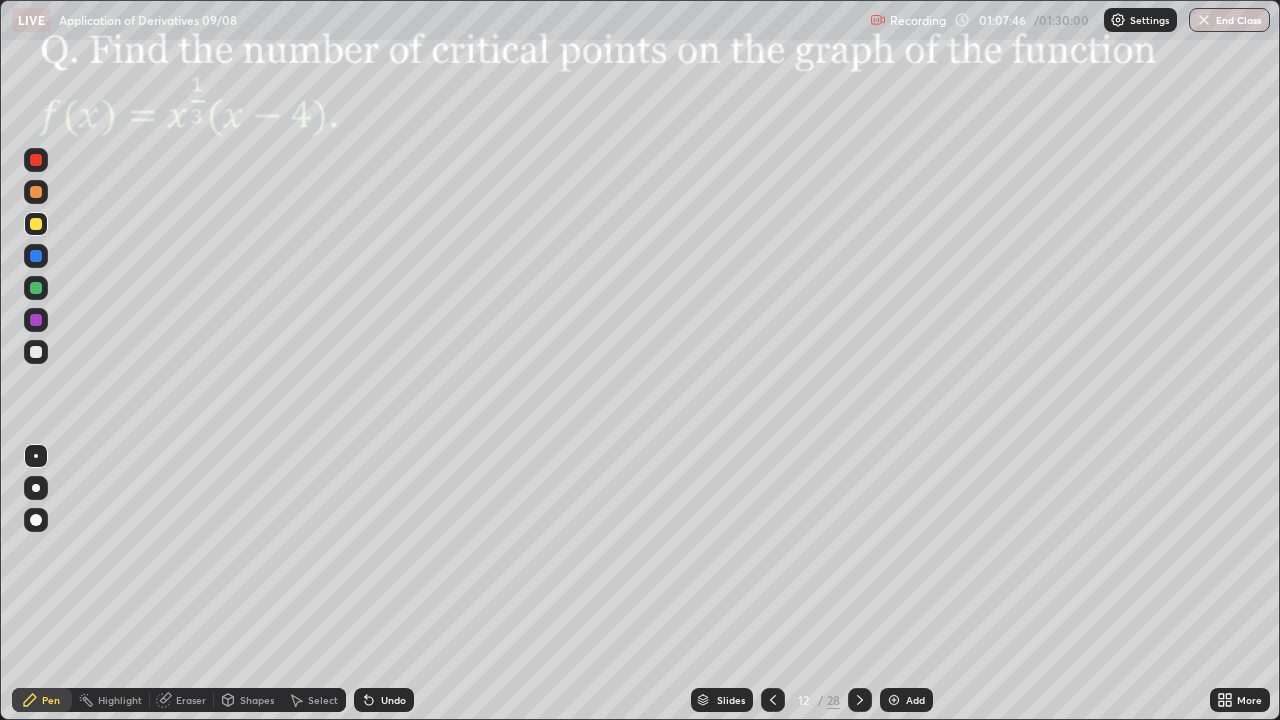 click at bounding box center (36, 160) 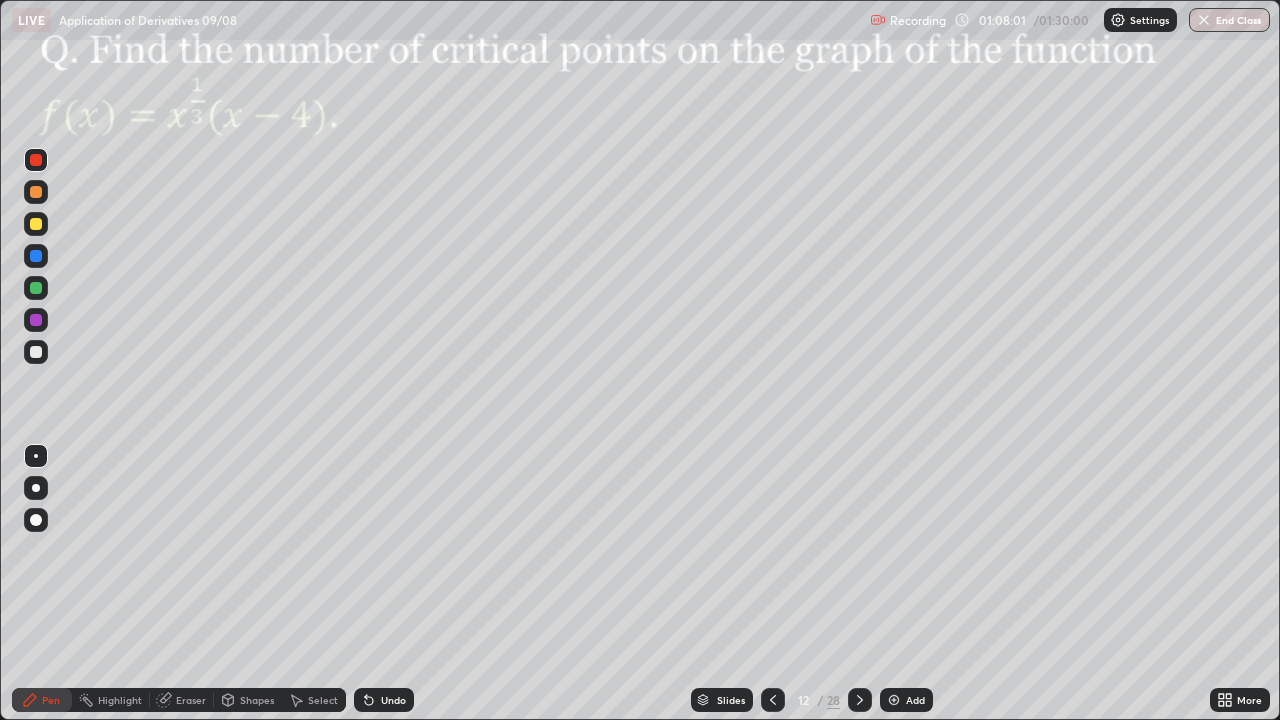 click at bounding box center [36, 224] 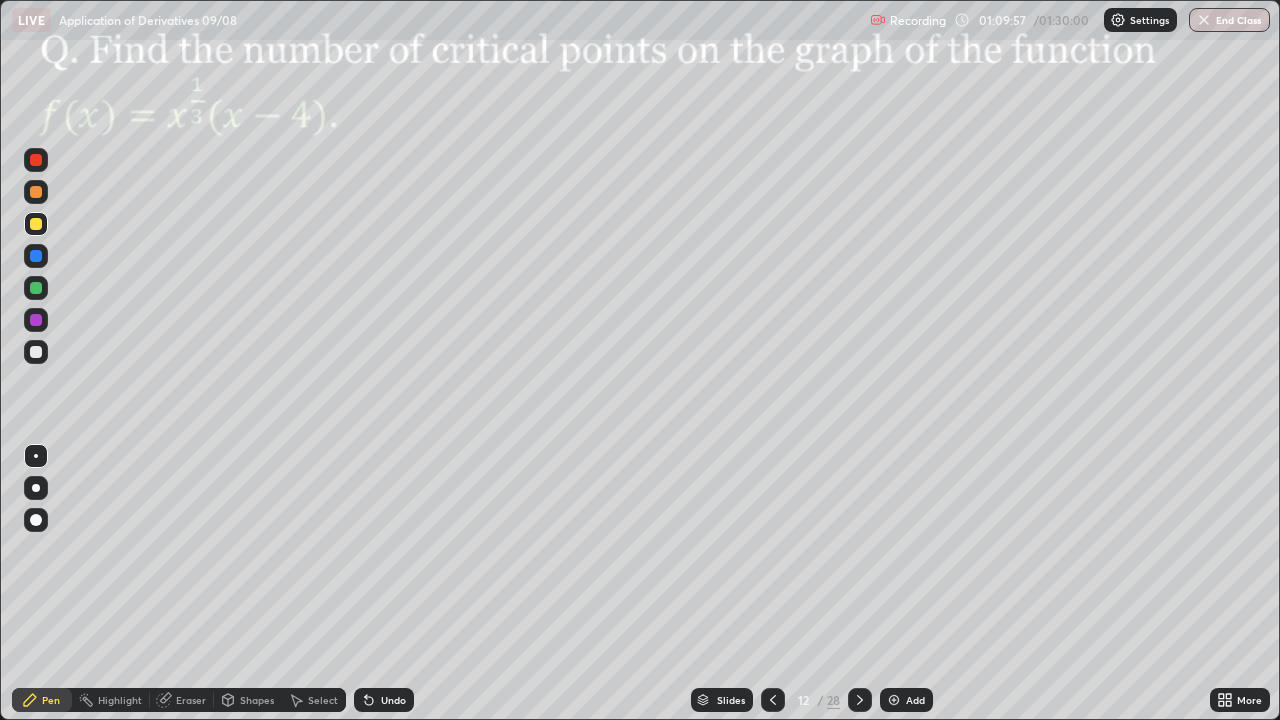 click 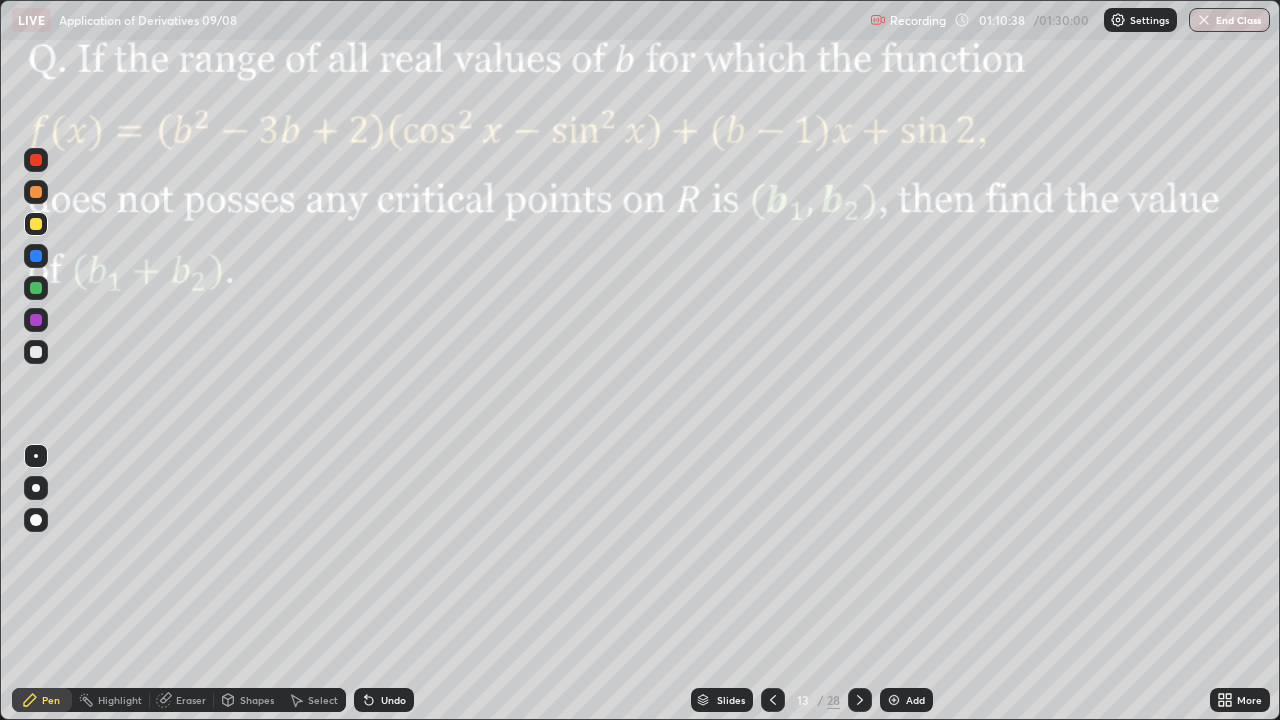 click 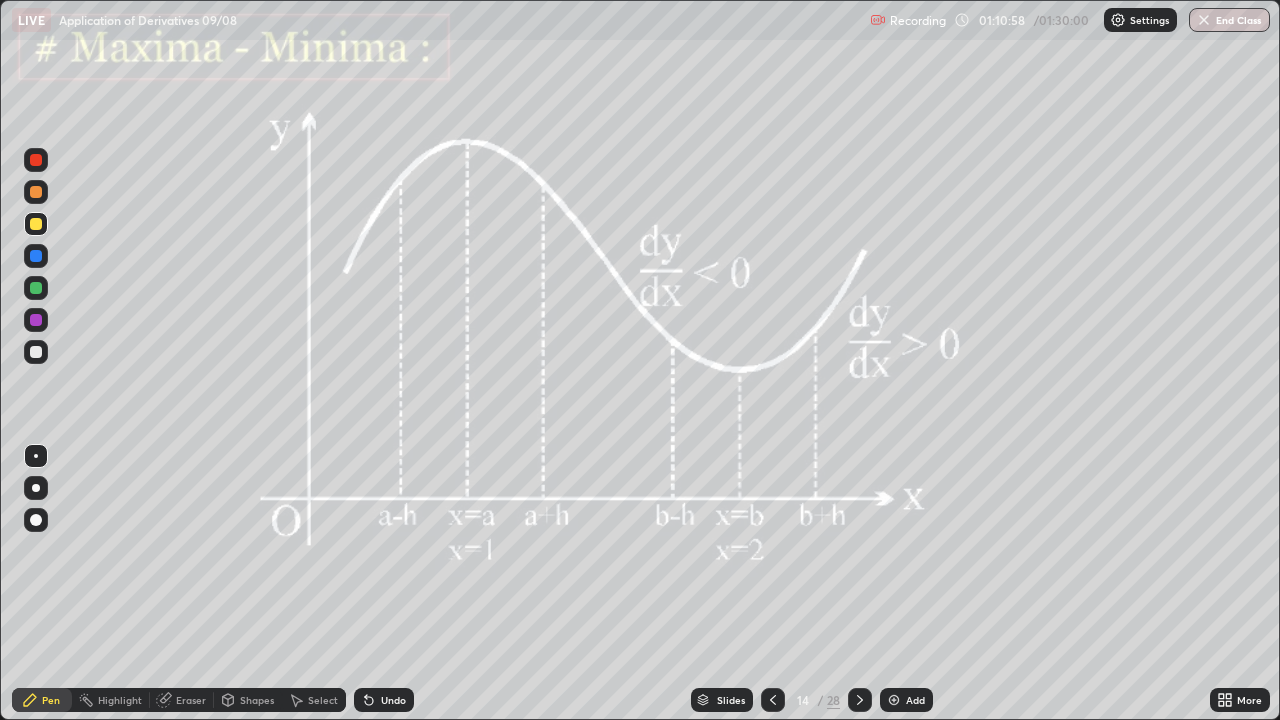 click on "Highlight" at bounding box center (120, 700) 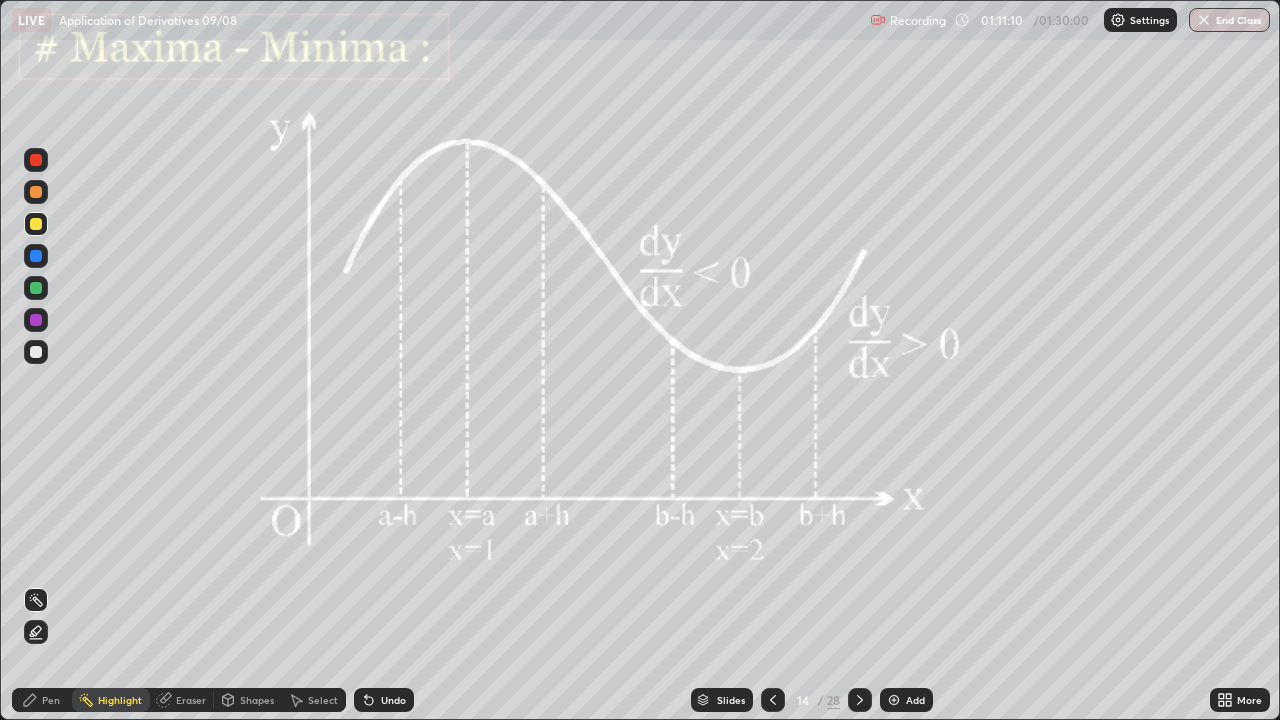 click on "Pen" at bounding box center [42, 700] 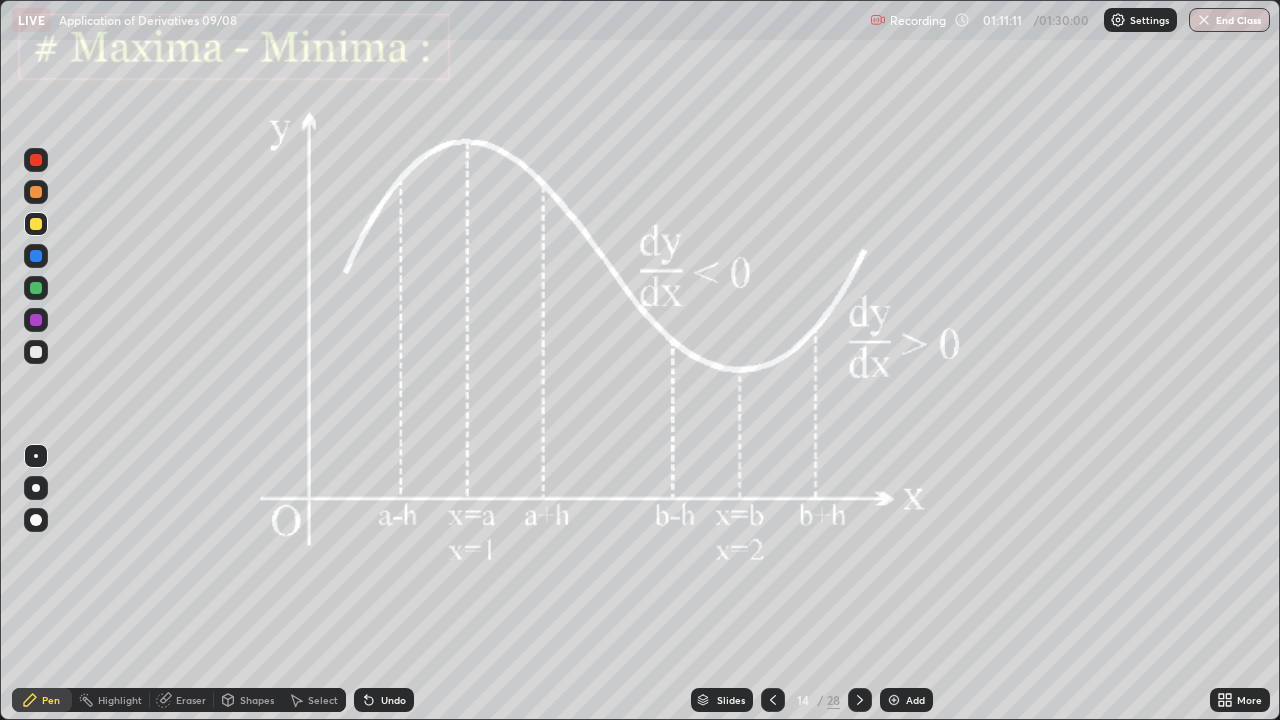click on "Highlight" at bounding box center [120, 700] 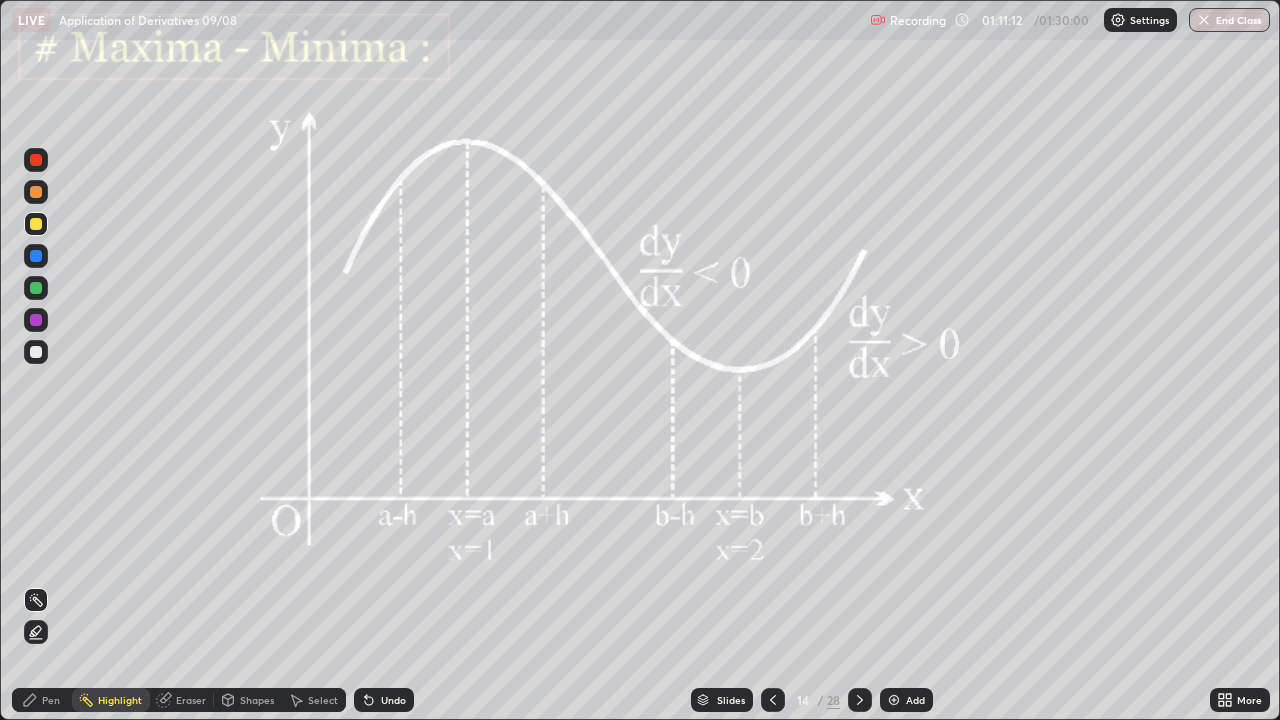click on "Highlight" at bounding box center (120, 700) 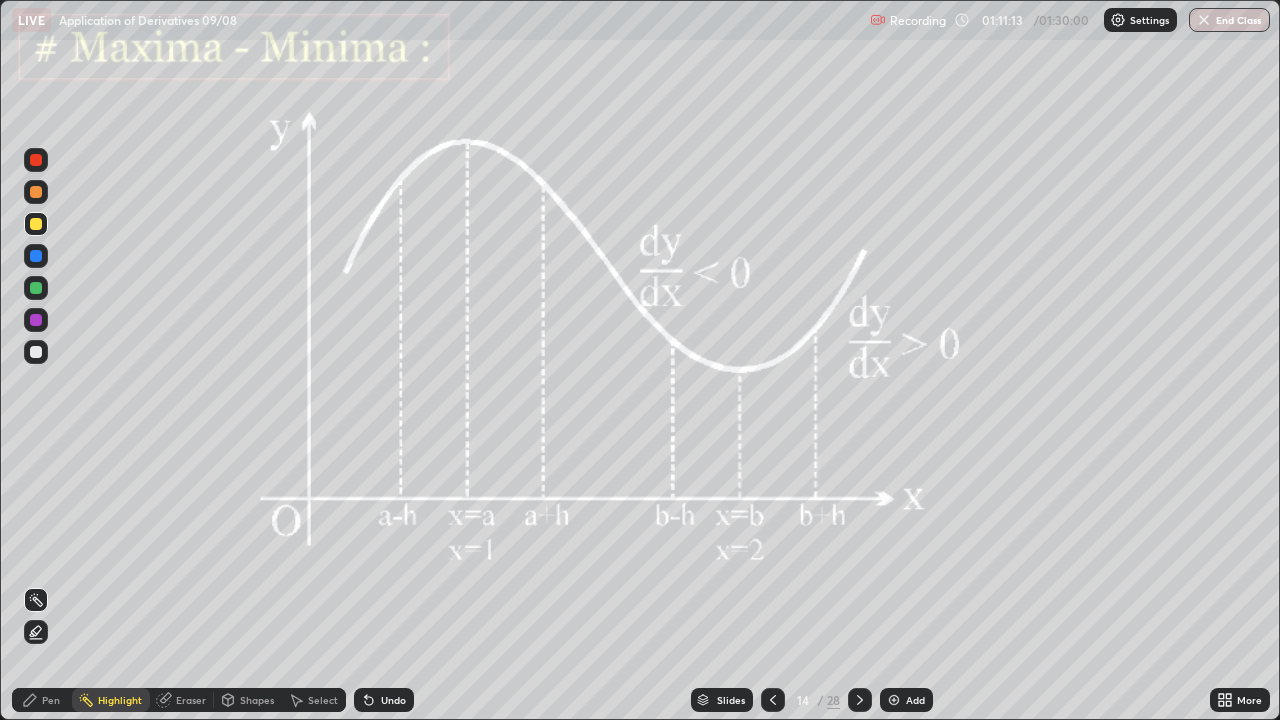 click at bounding box center [36, 320] 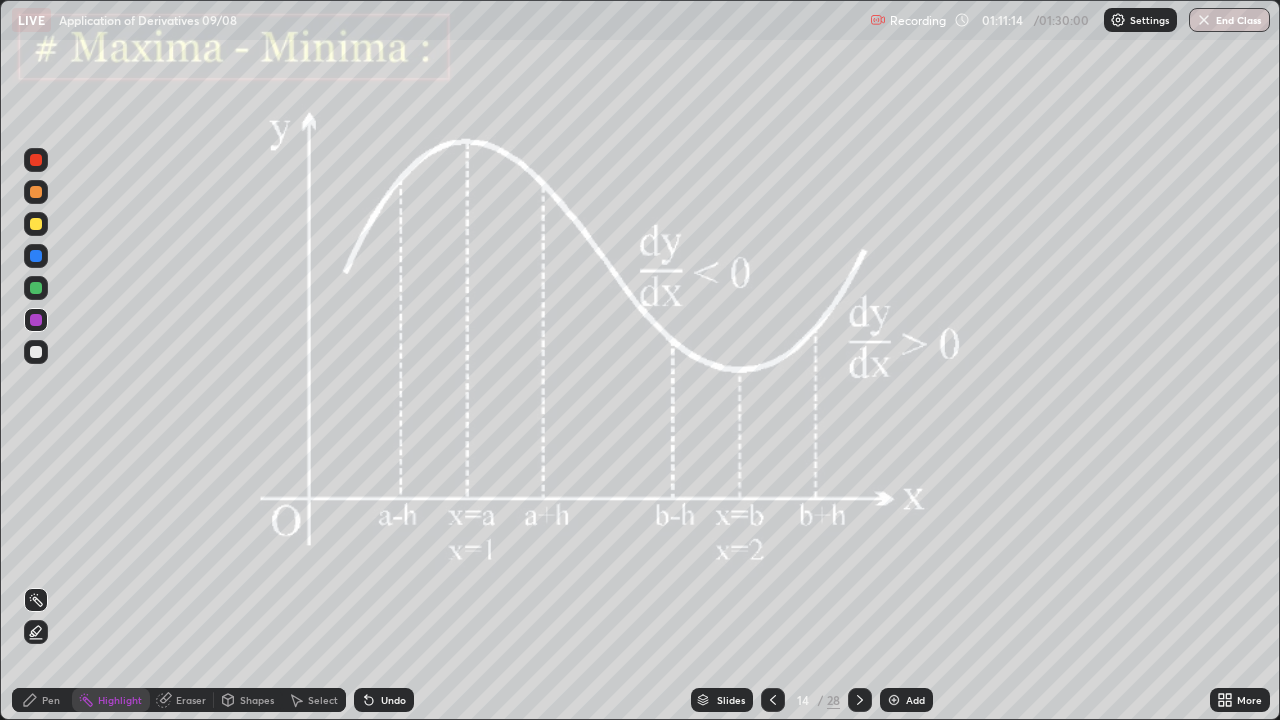 click 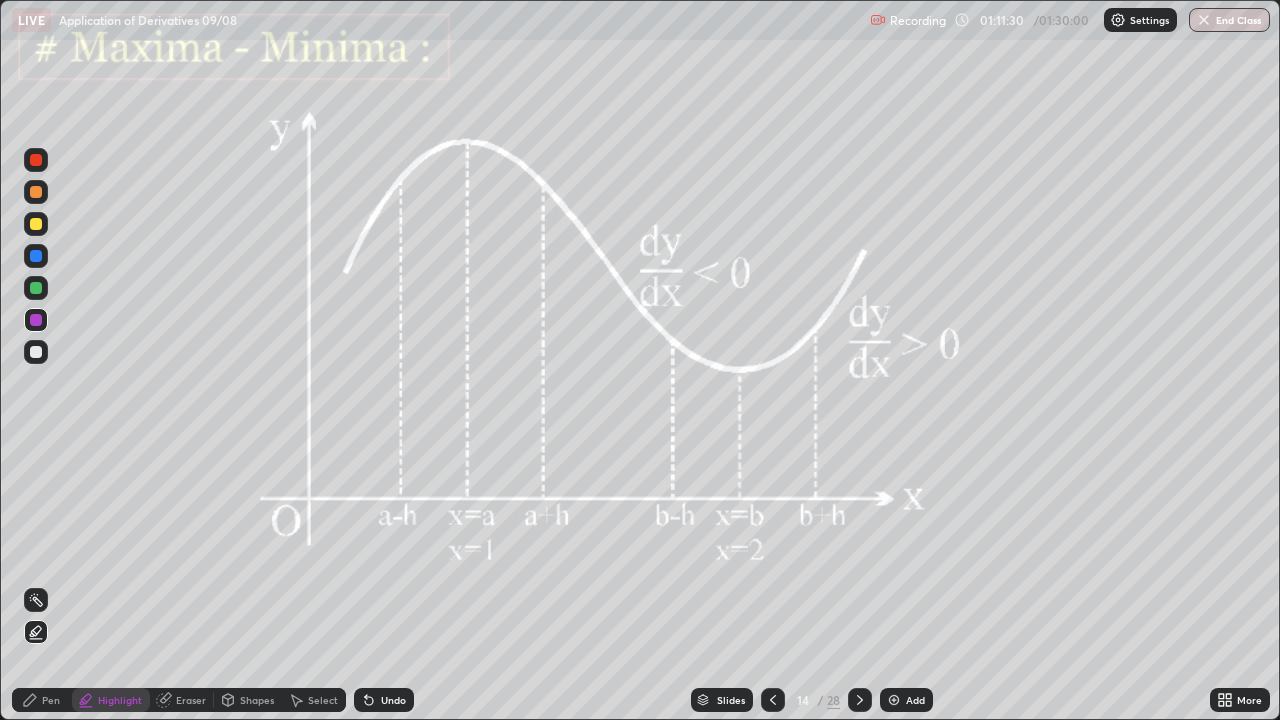 click on "Pen" at bounding box center (42, 700) 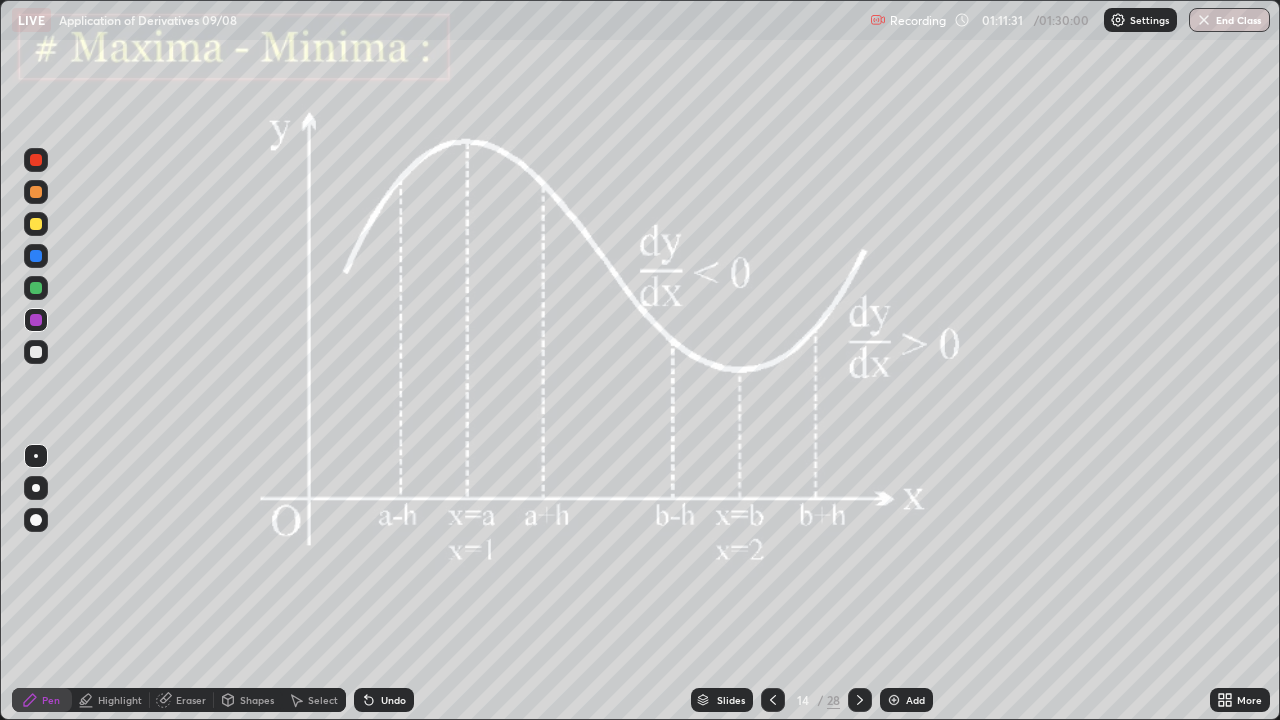 click at bounding box center [36, 288] 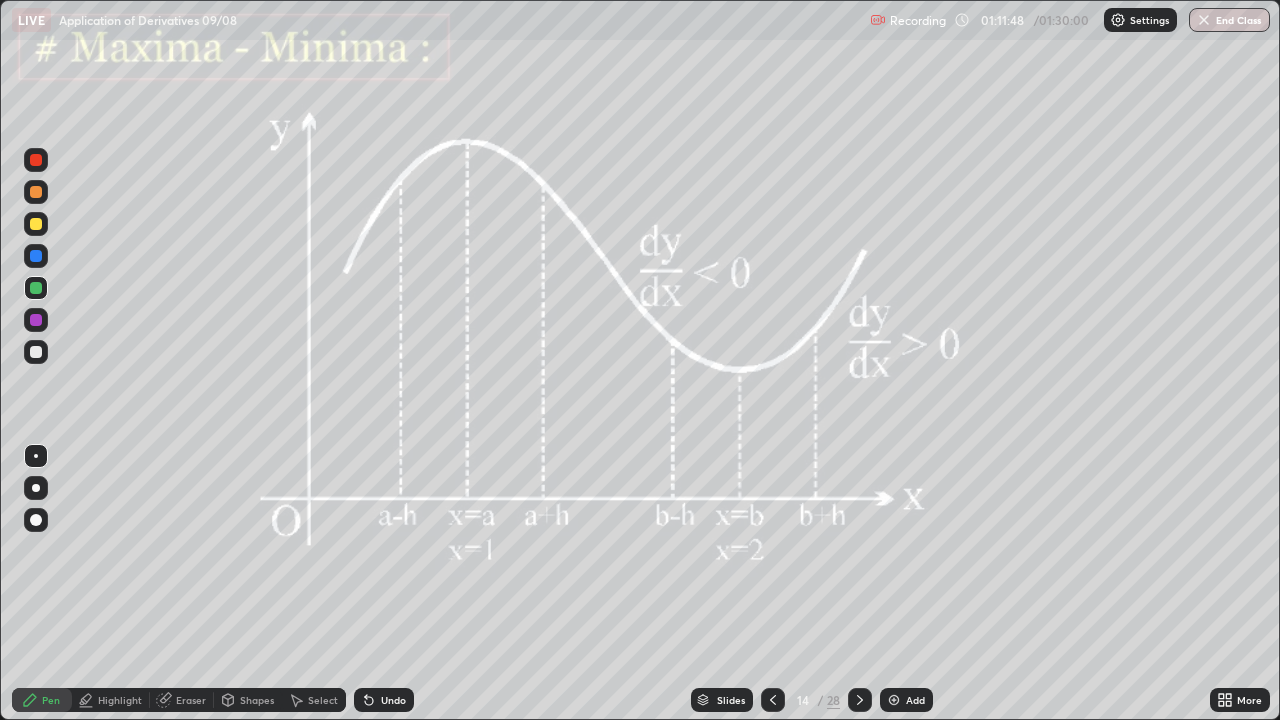 click at bounding box center [36, 160] 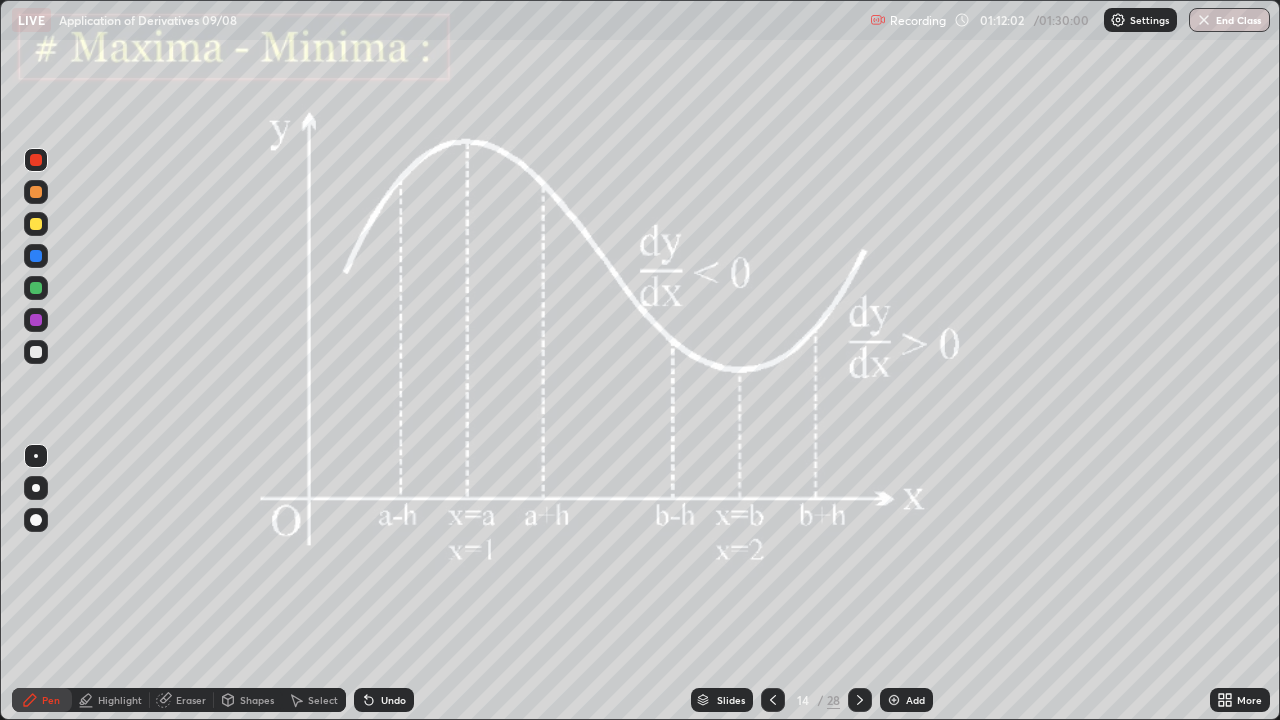 click at bounding box center [36, 288] 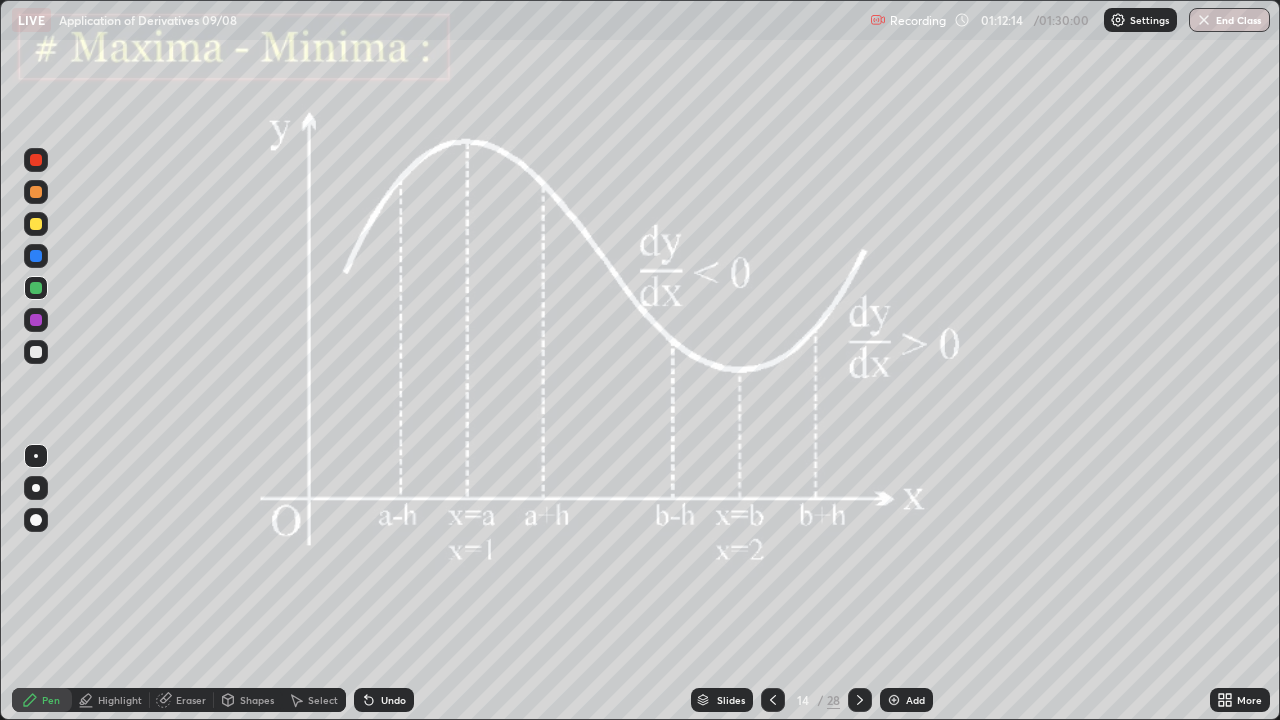 click at bounding box center (36, 488) 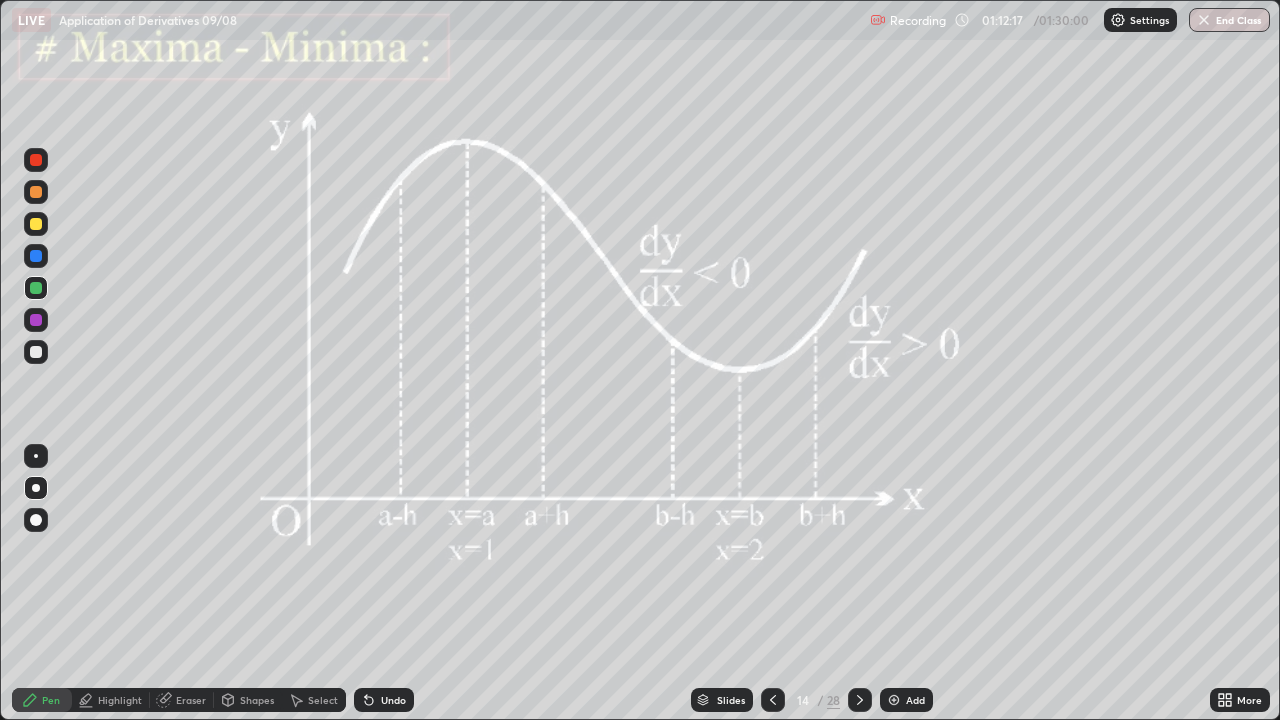 click on "Undo" at bounding box center [384, 700] 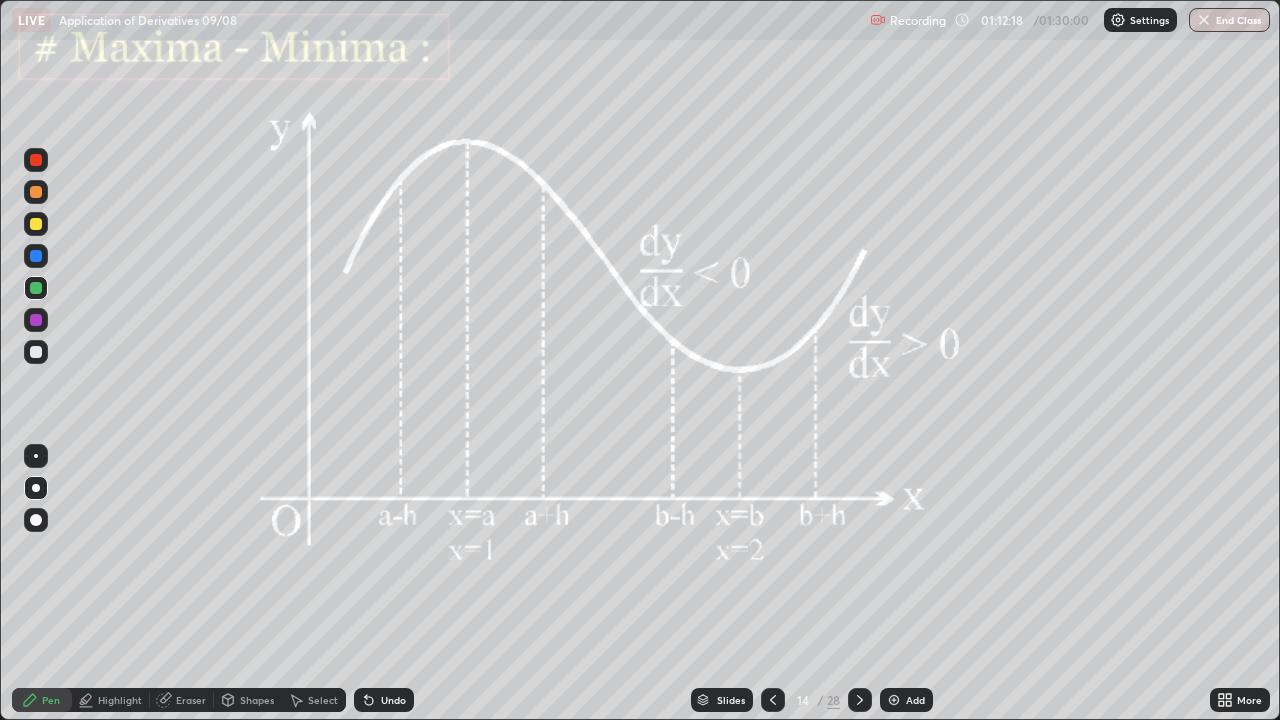 click at bounding box center (36, 352) 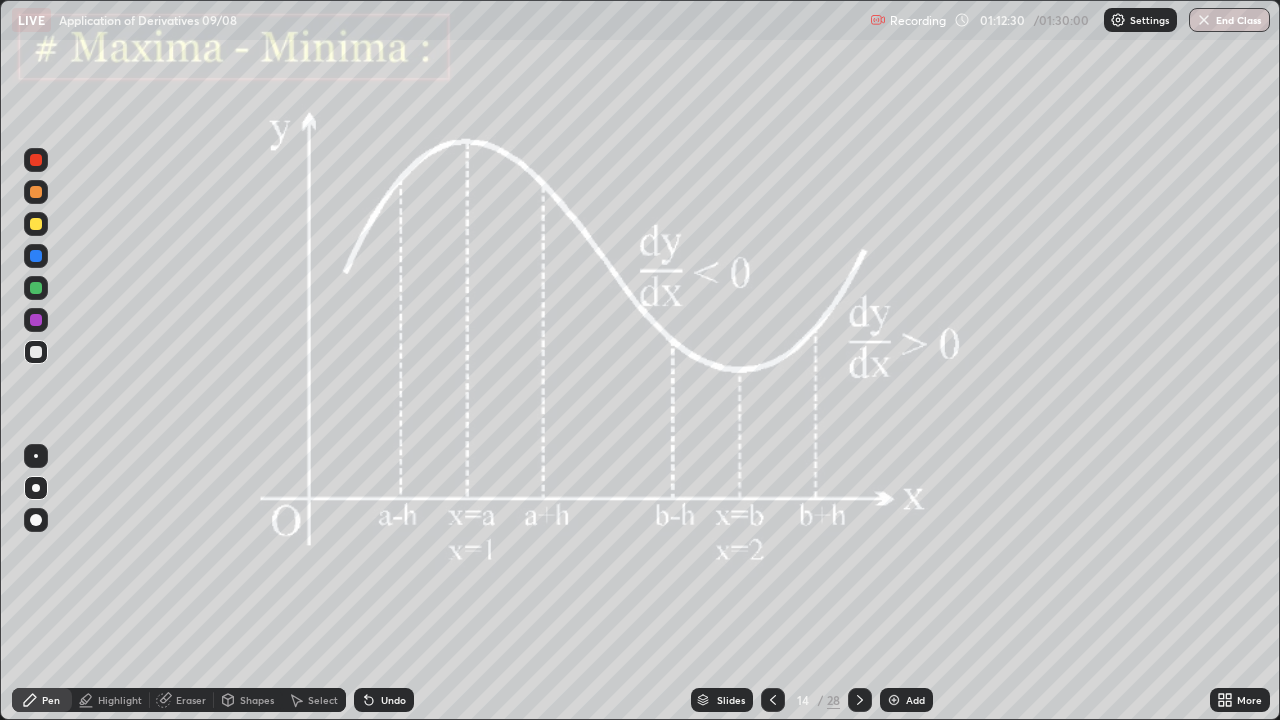 click on "Highlight" at bounding box center [111, 700] 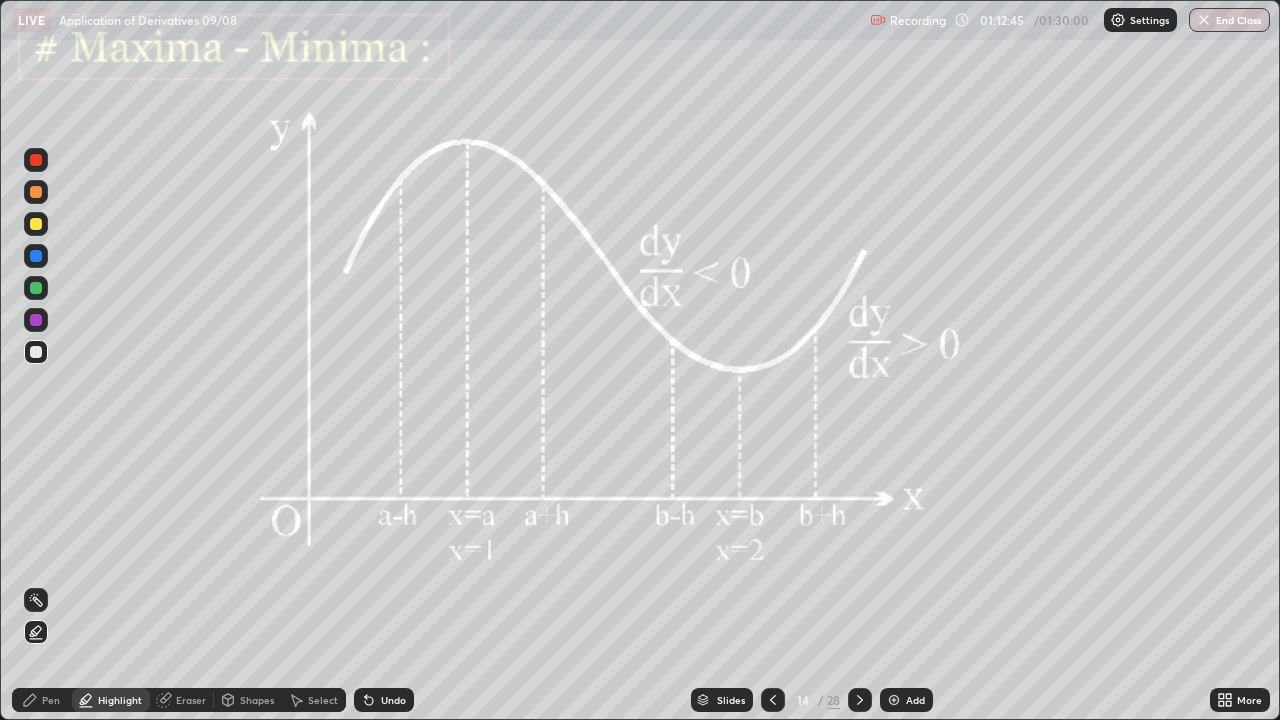 click on "Highlight" at bounding box center (120, 700) 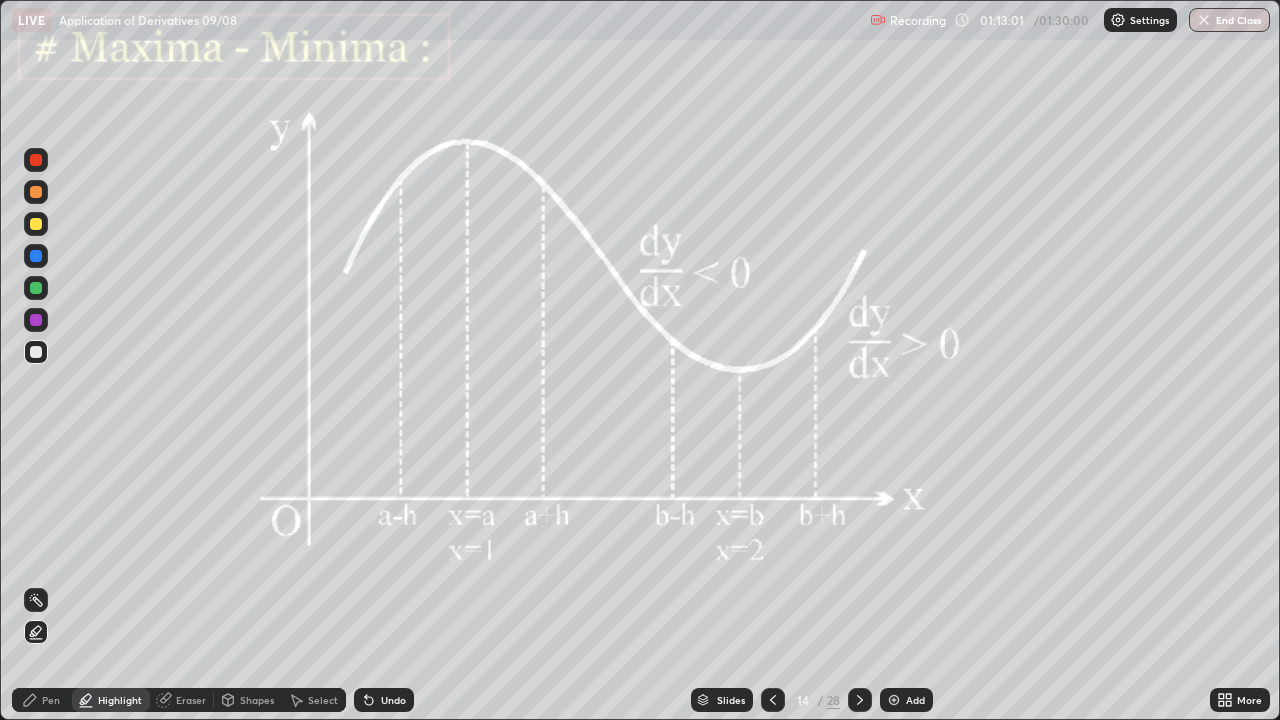 click on "Undo" at bounding box center [393, 700] 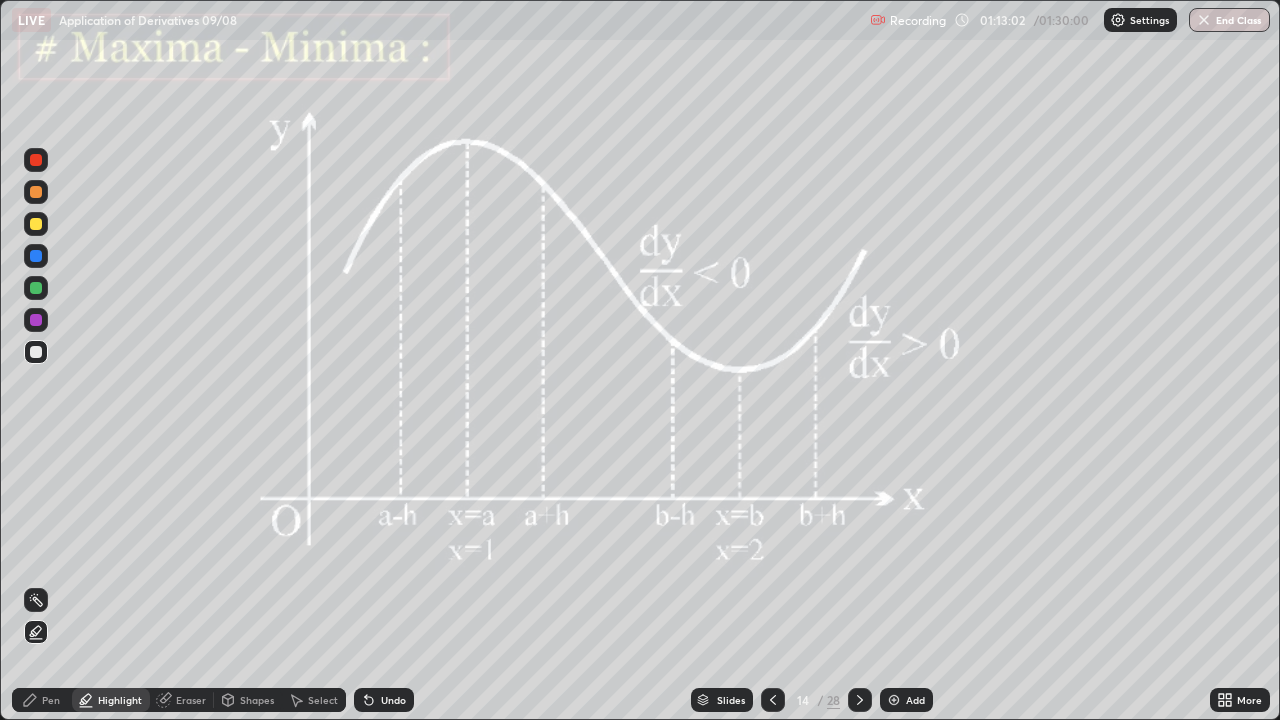 click on "Undo" at bounding box center (393, 700) 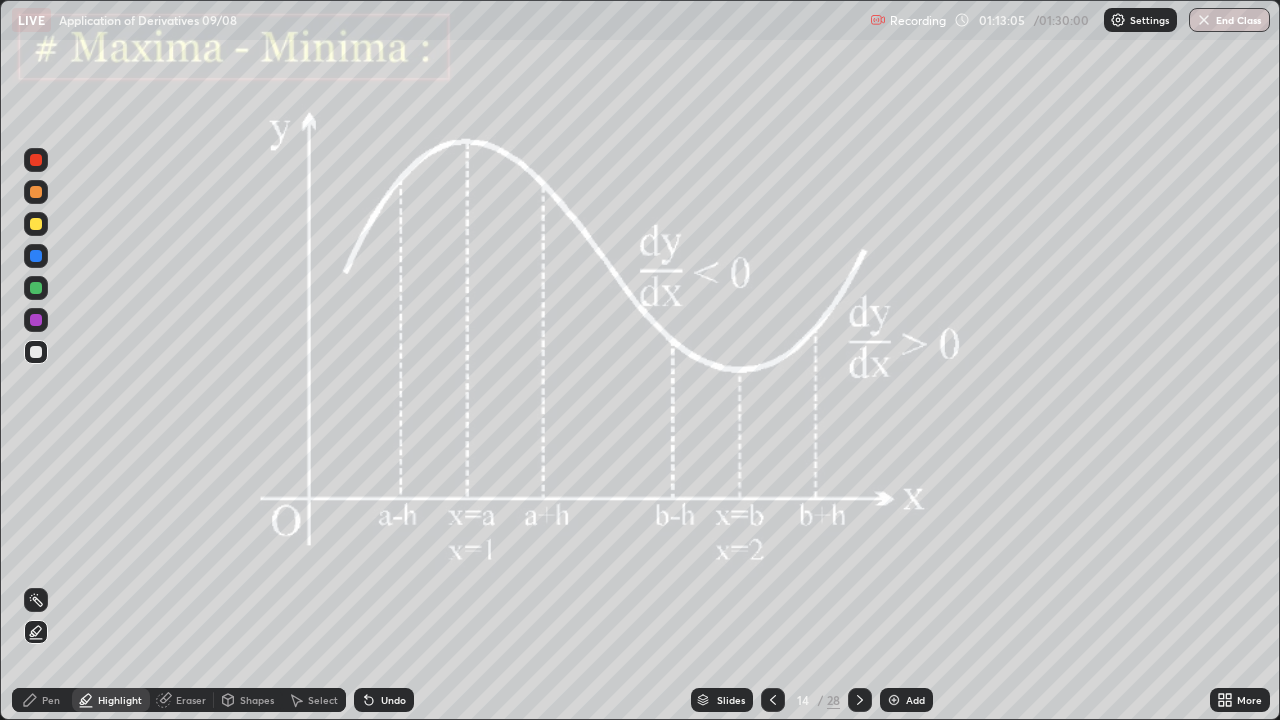 click 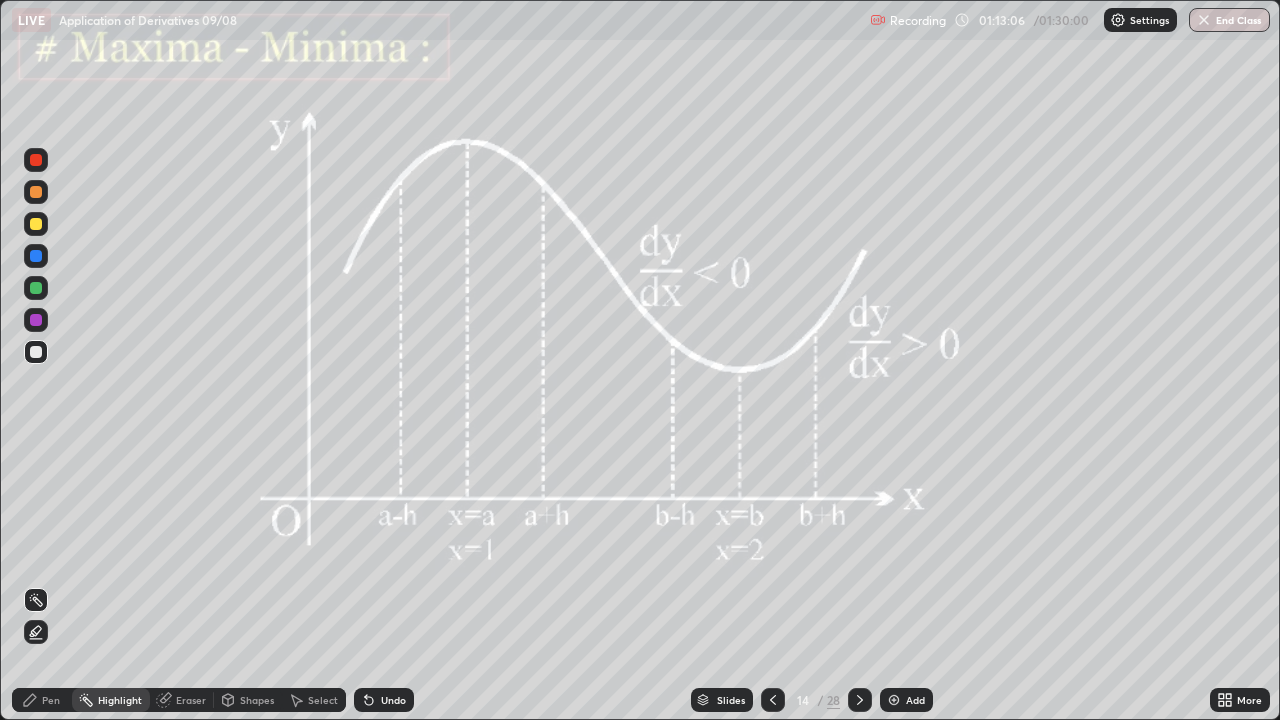 click at bounding box center [36, 288] 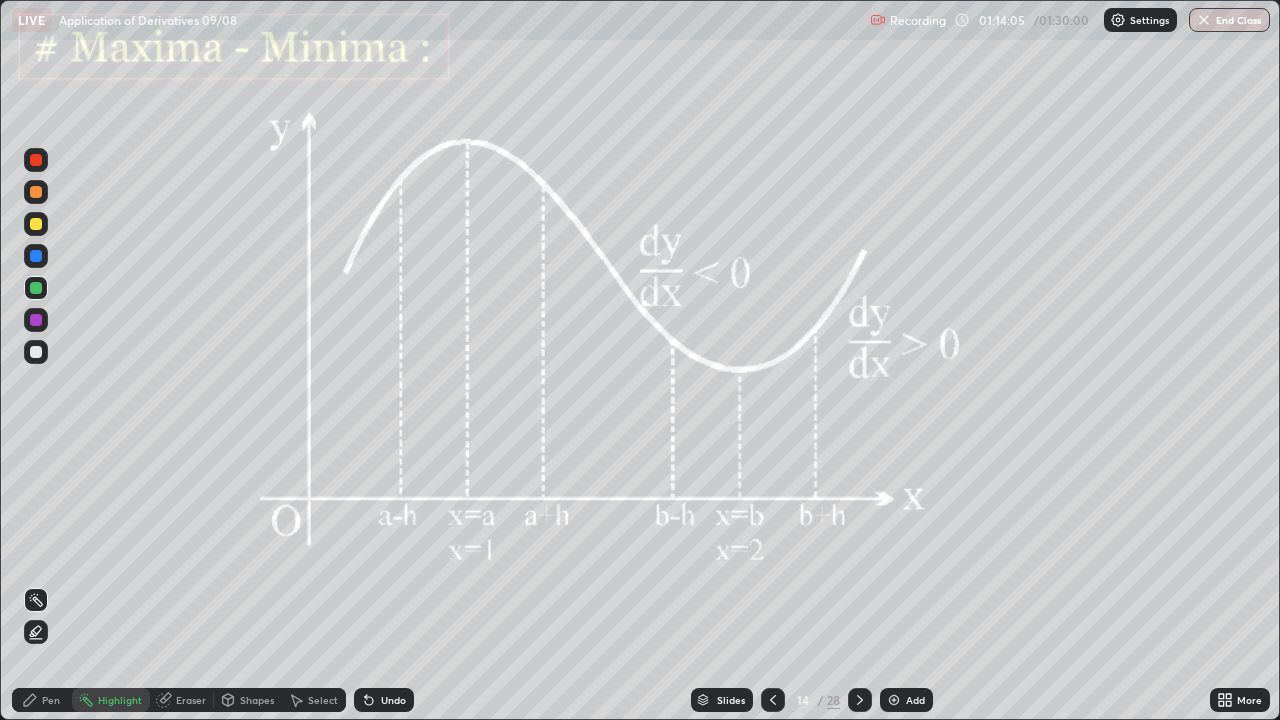 click at bounding box center [860, 700] 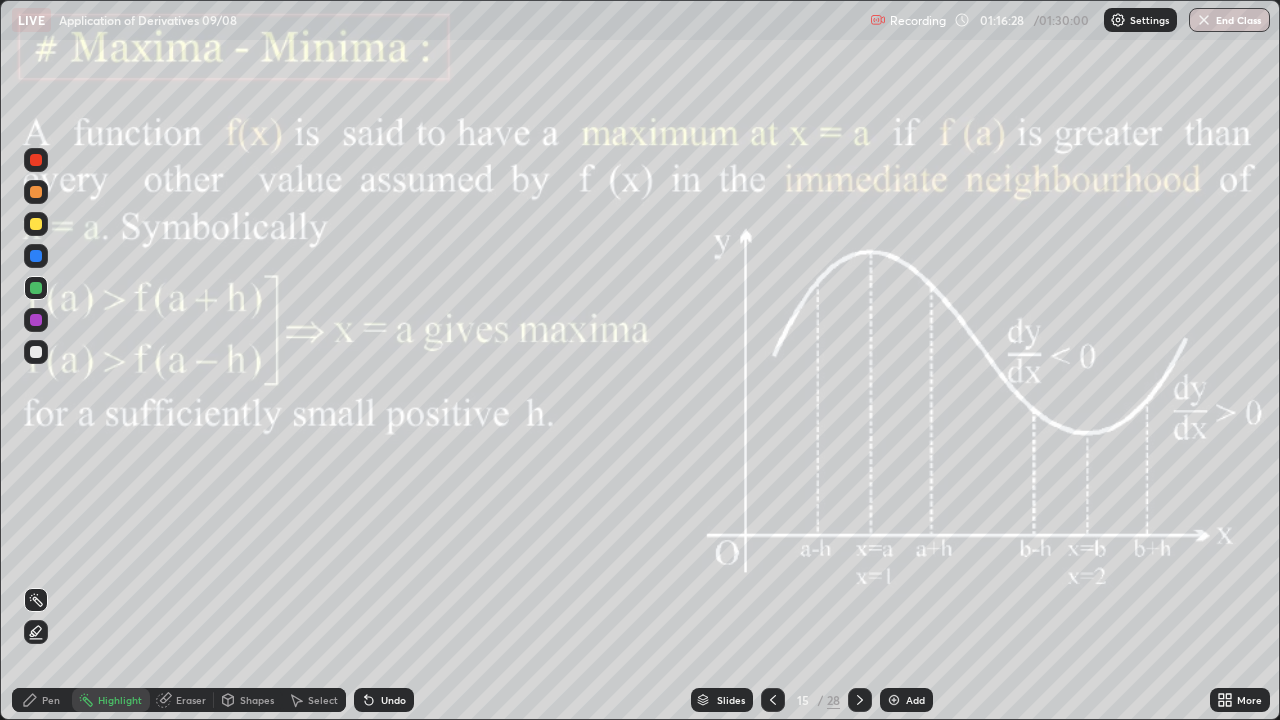 click 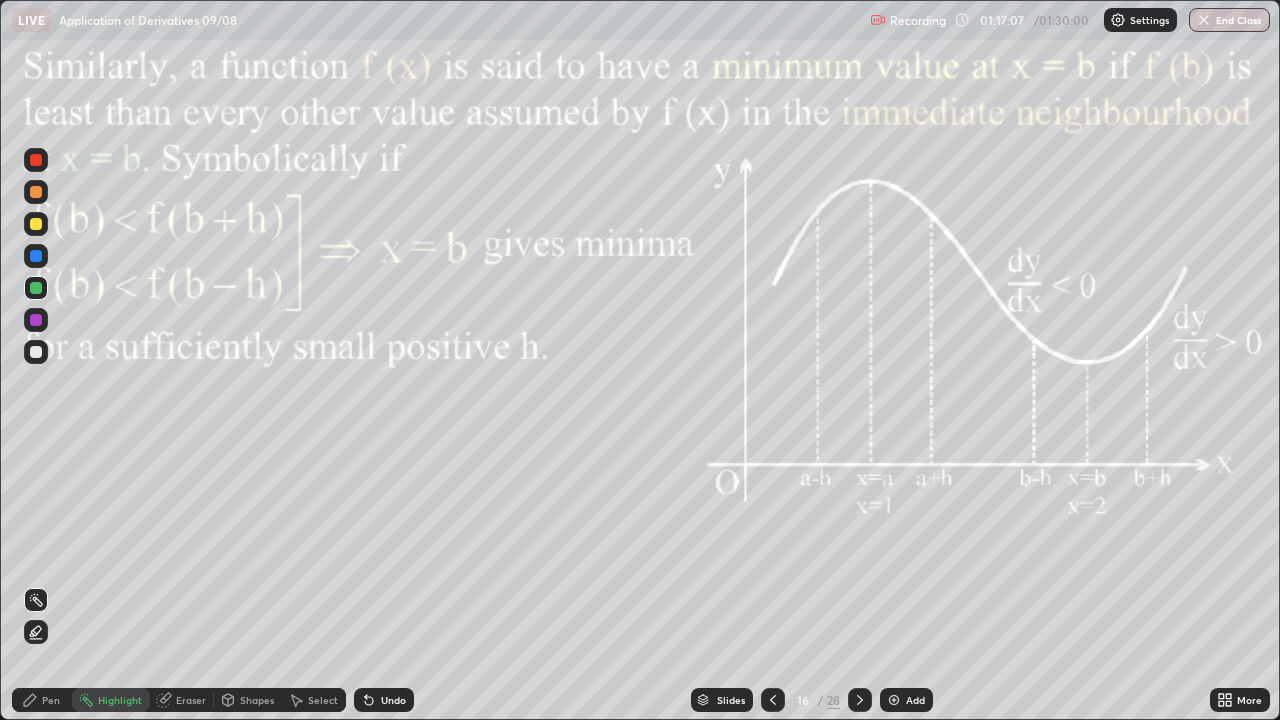 click at bounding box center [860, 700] 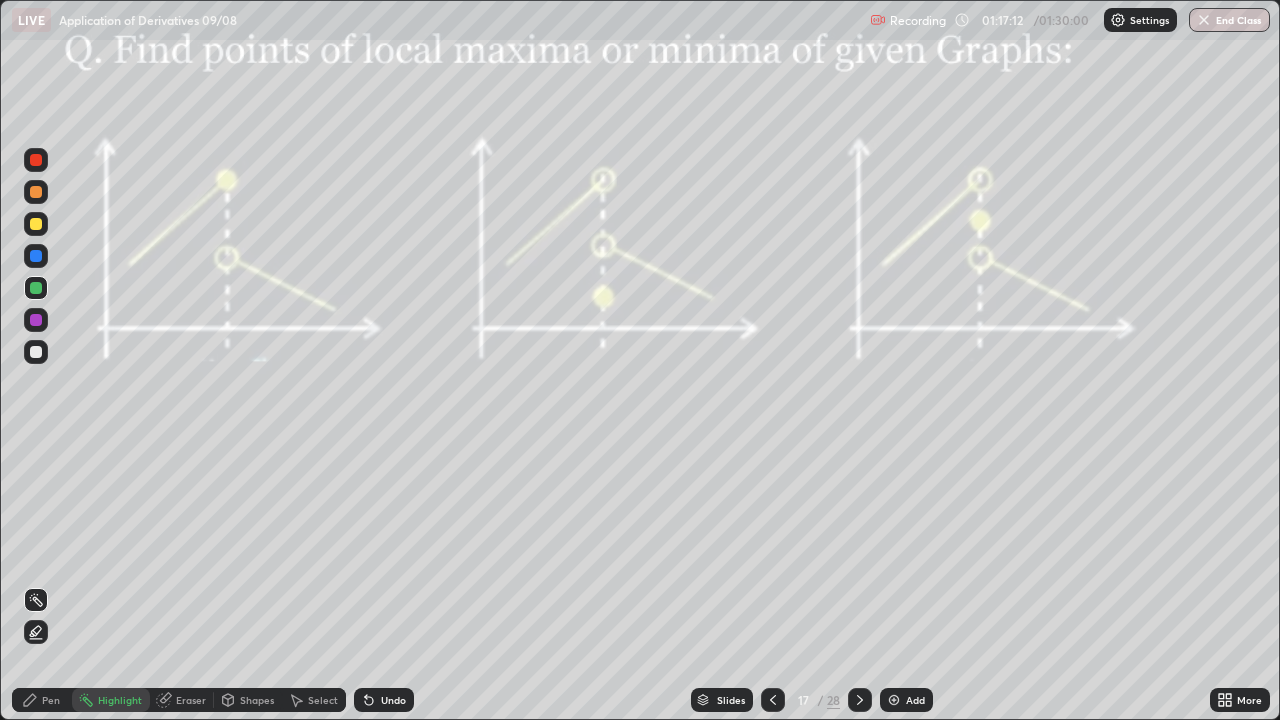 click on "Pen" at bounding box center (42, 700) 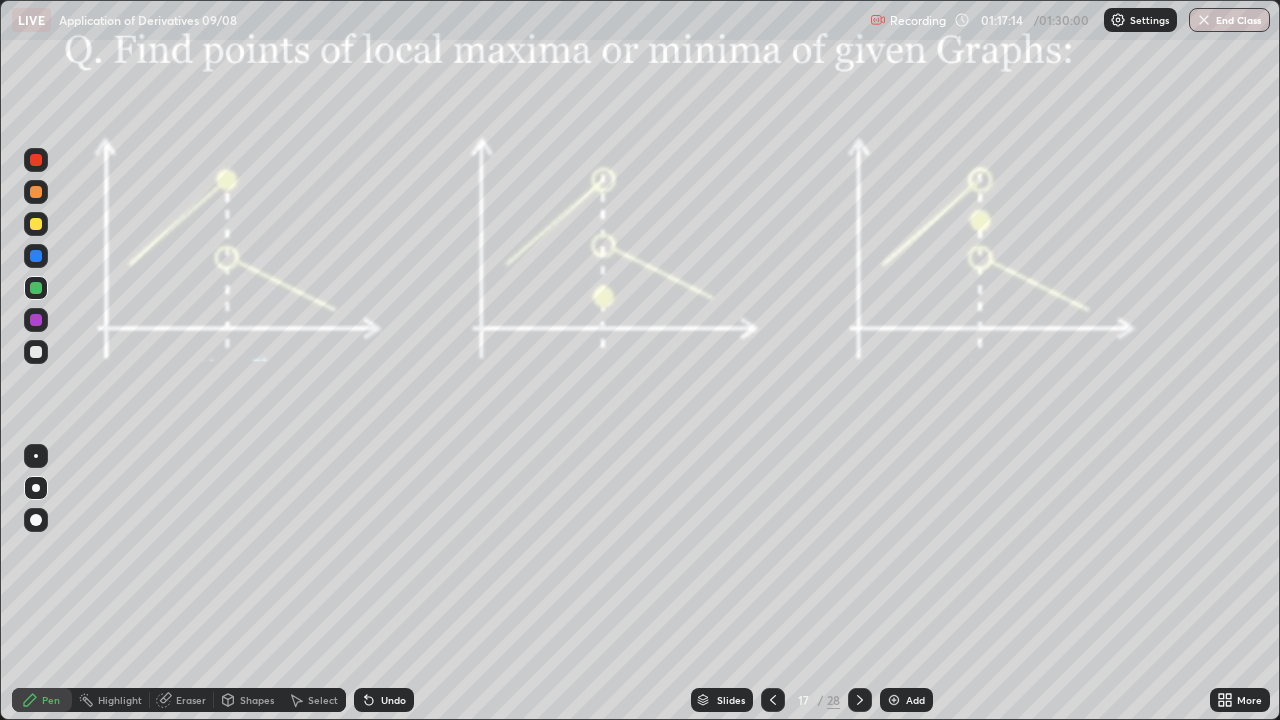 click at bounding box center (36, 320) 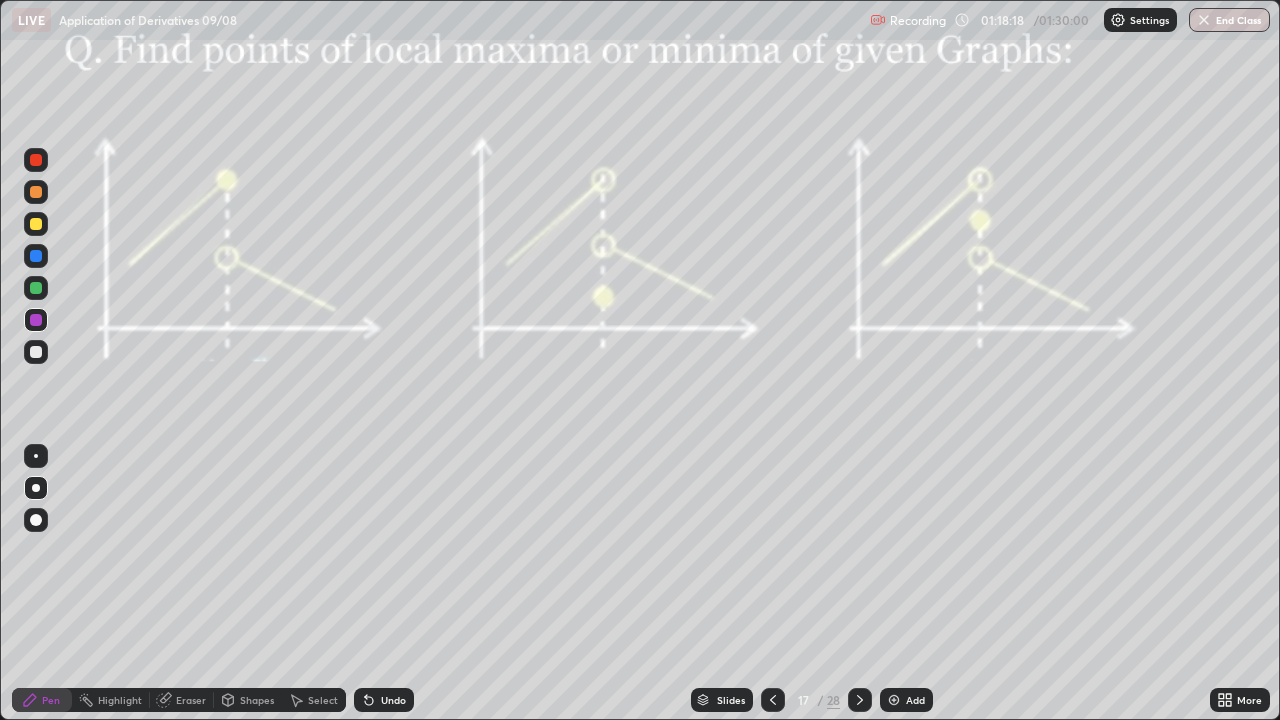 click at bounding box center [36, 288] 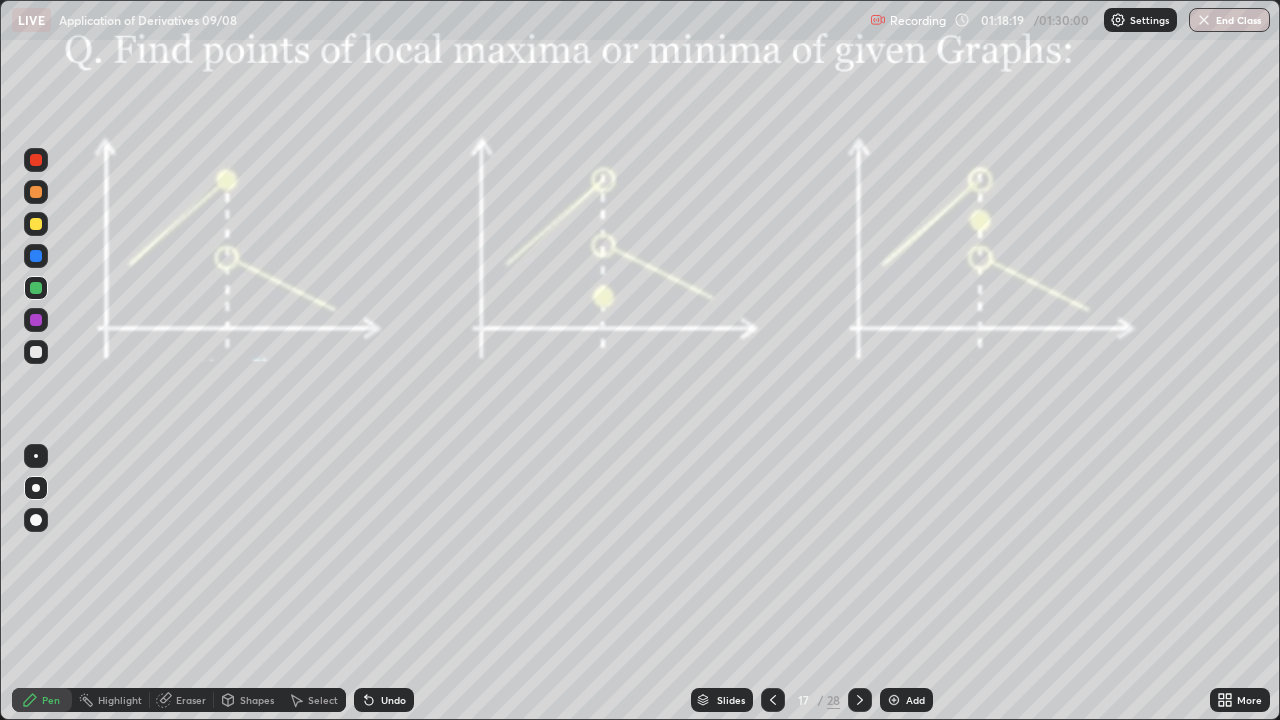 click at bounding box center (36, 456) 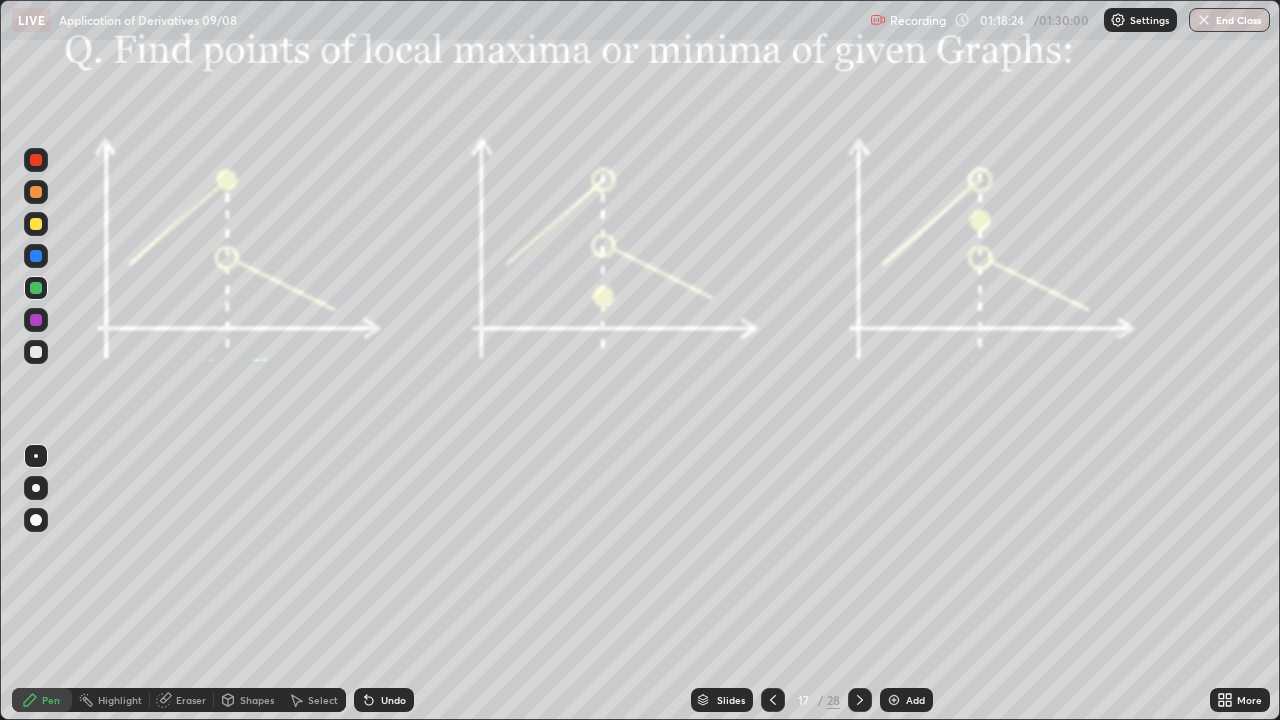 click on "Undo" at bounding box center [384, 700] 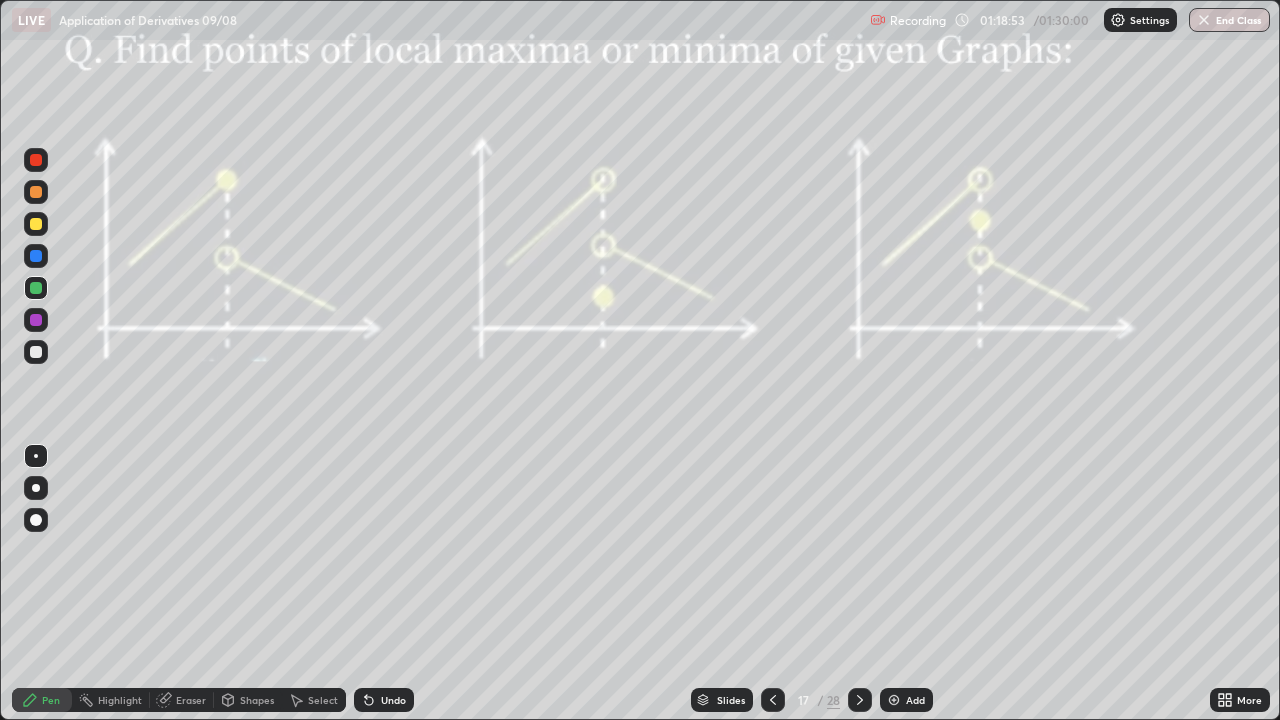 click on "Undo" at bounding box center (384, 700) 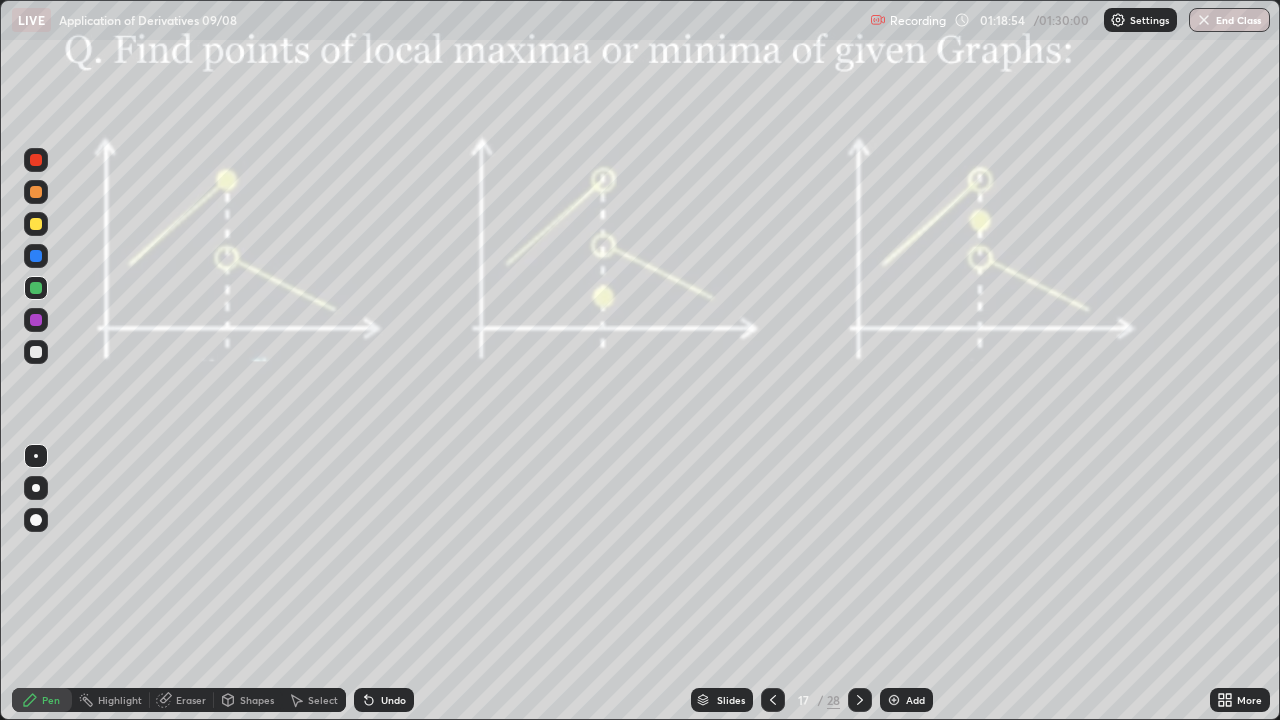 click on "Undo" at bounding box center (384, 700) 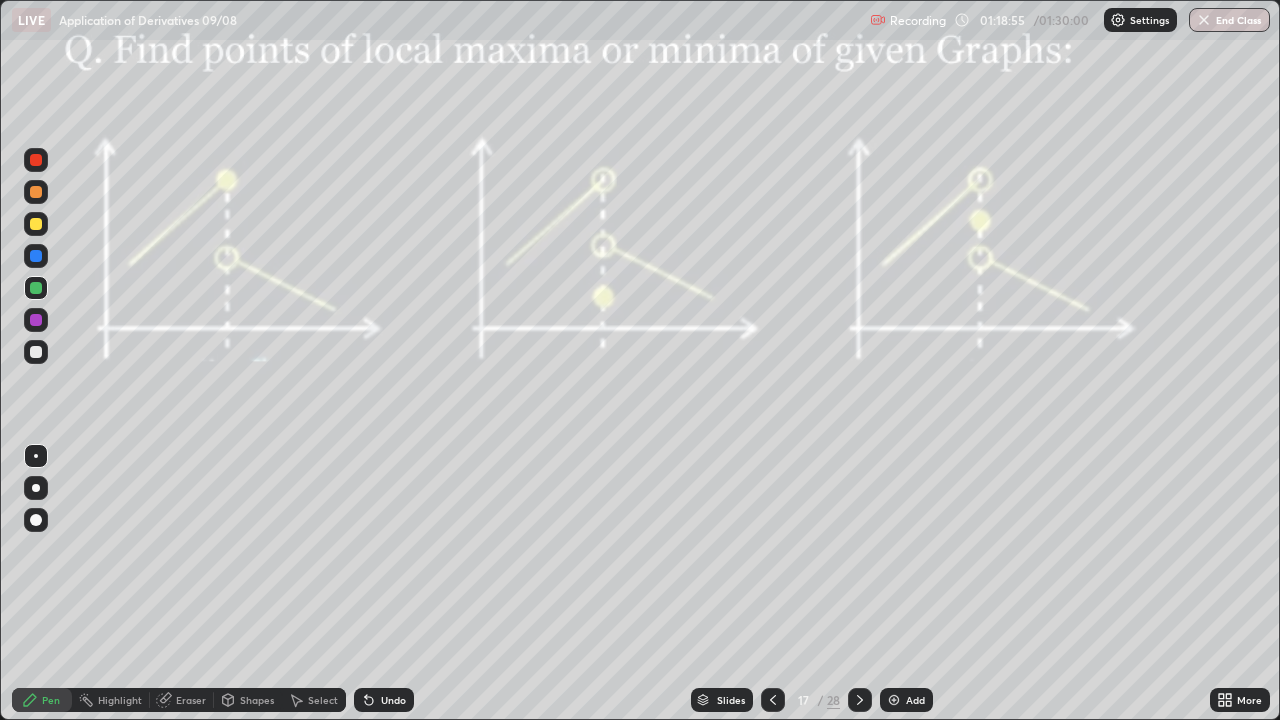 click on "Undo" at bounding box center [384, 700] 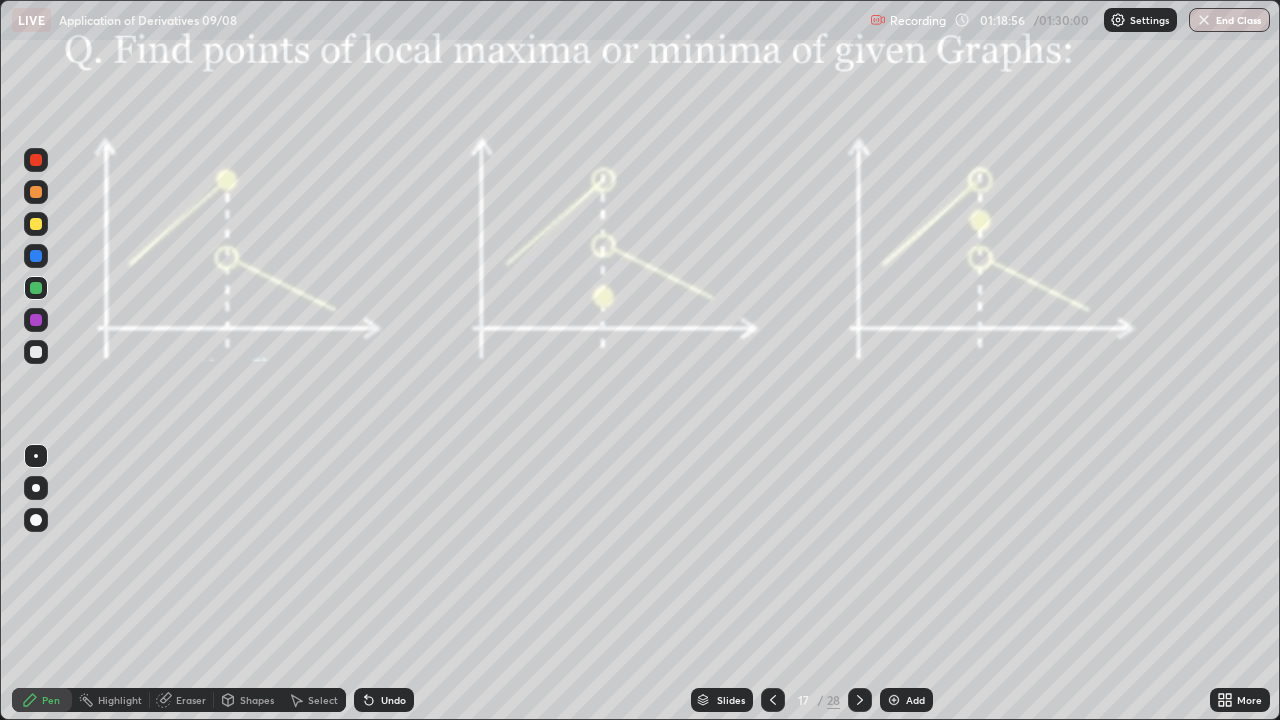 click on "Undo" at bounding box center [380, 700] 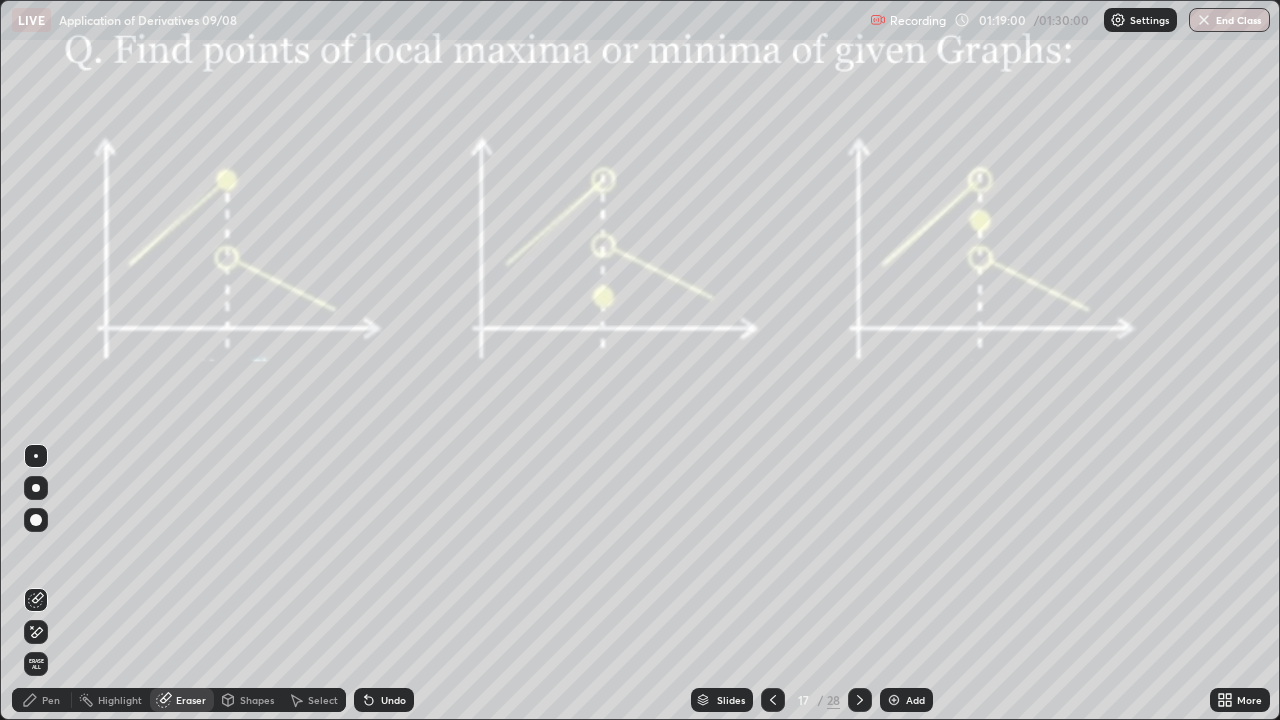 click on "Pen" at bounding box center (51, 700) 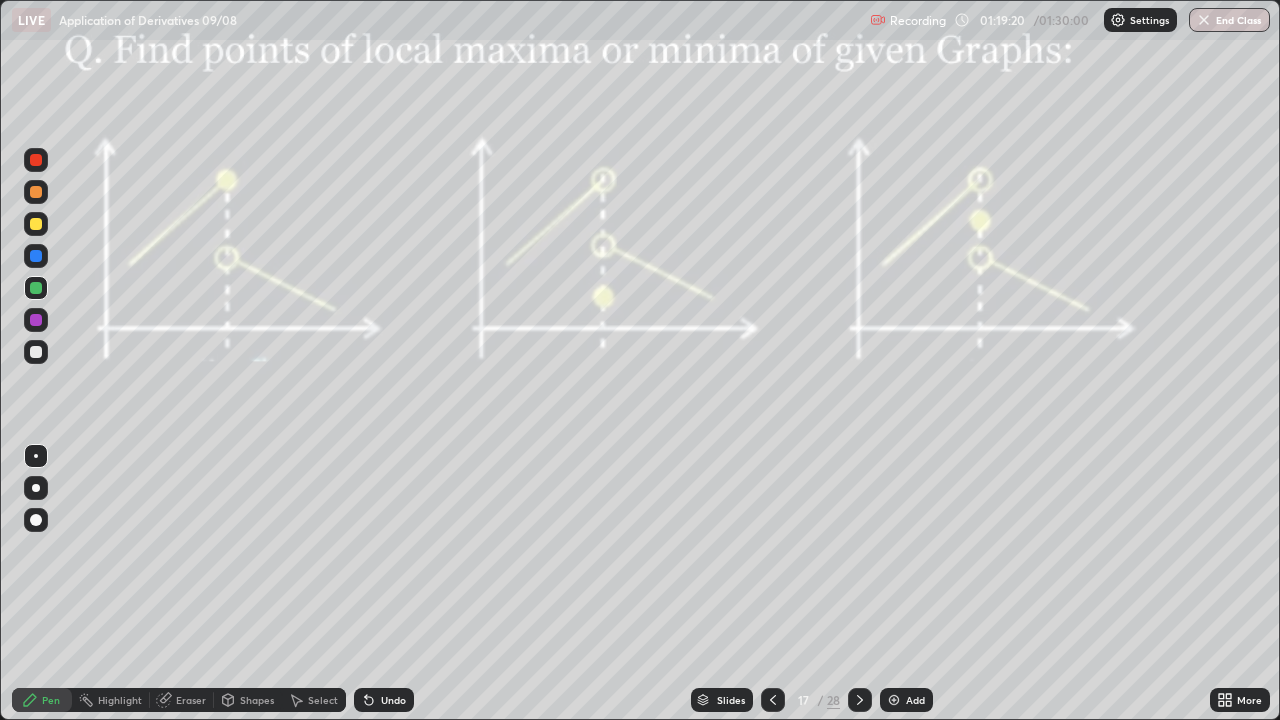 click on "Select" at bounding box center (323, 700) 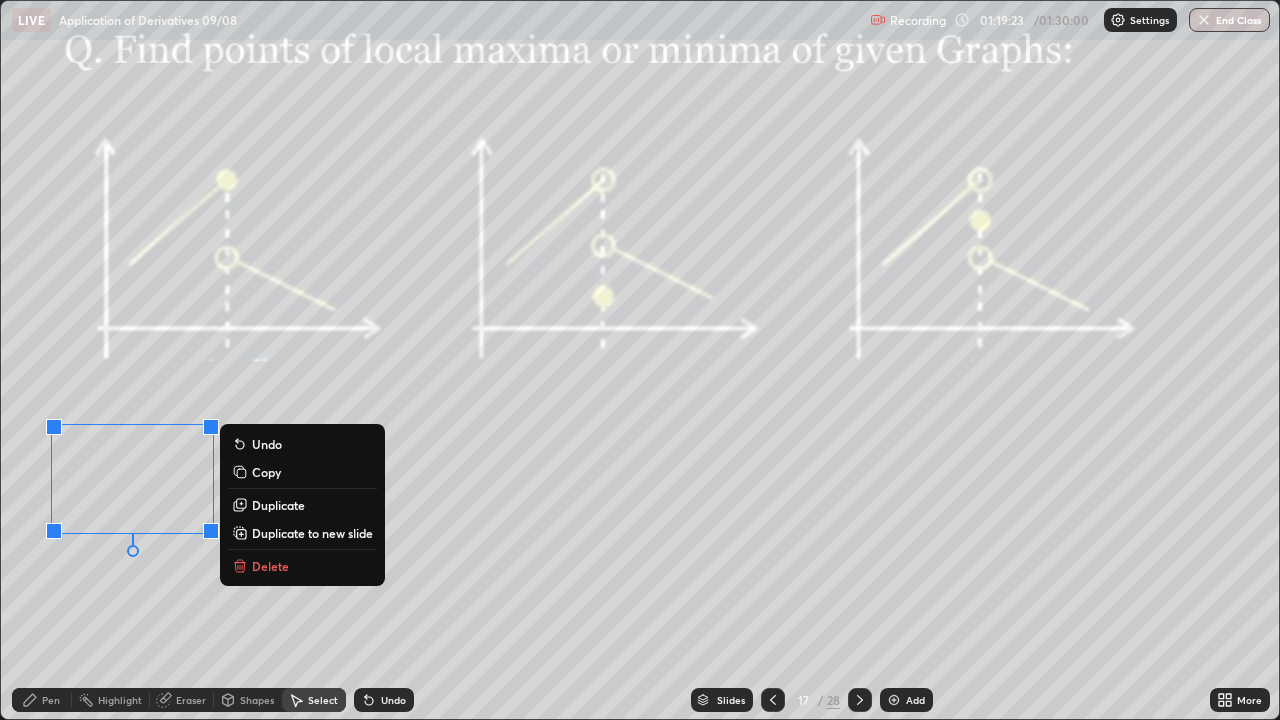 click on "Pen" at bounding box center (42, 700) 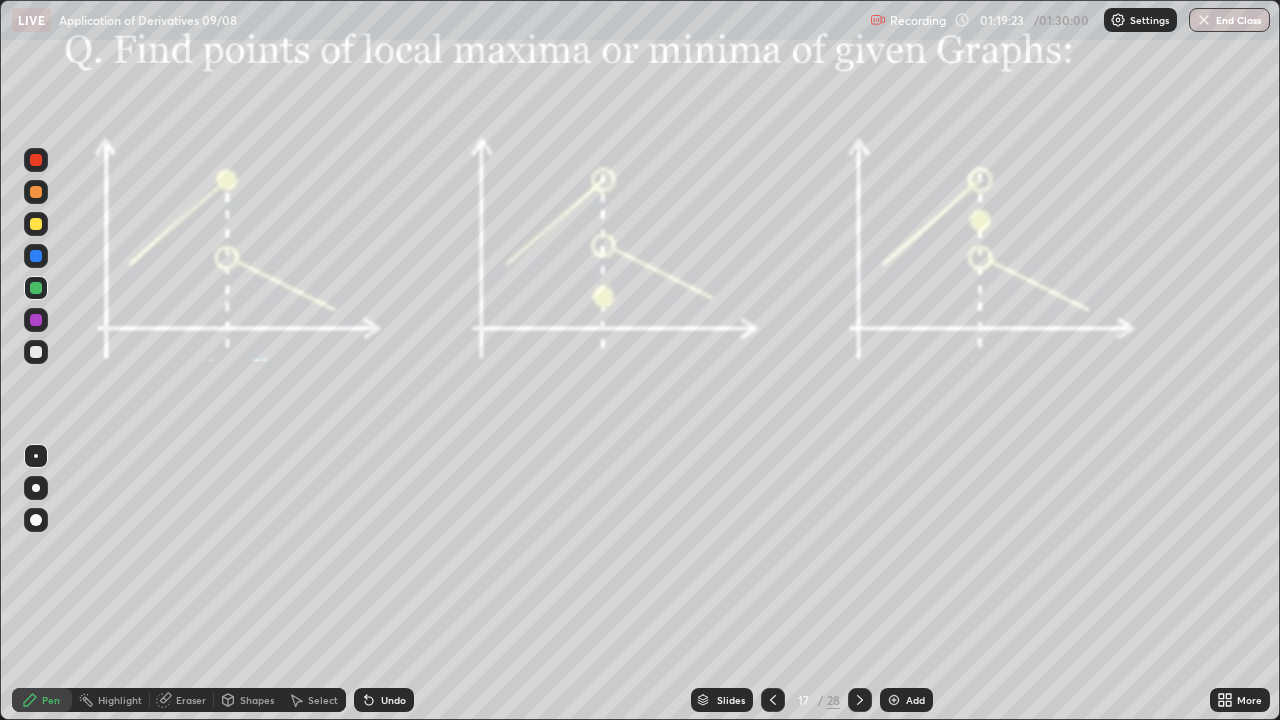 click at bounding box center (36, 352) 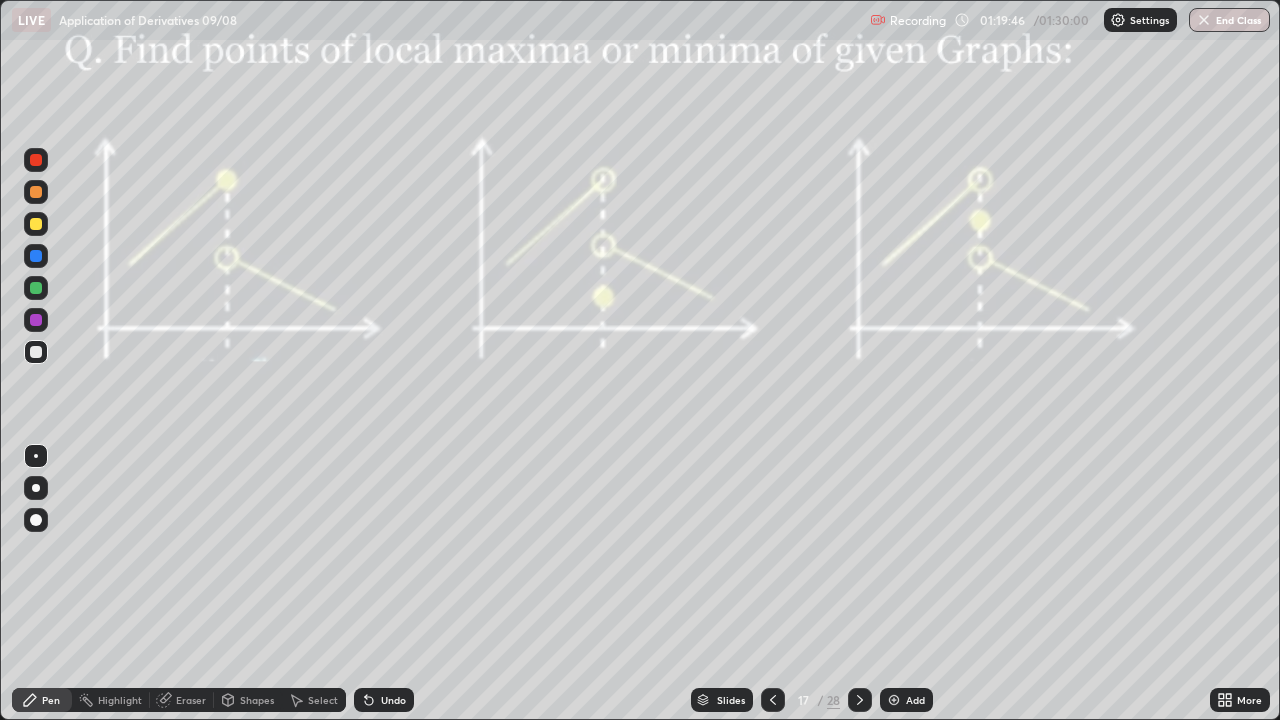 click at bounding box center [36, 320] 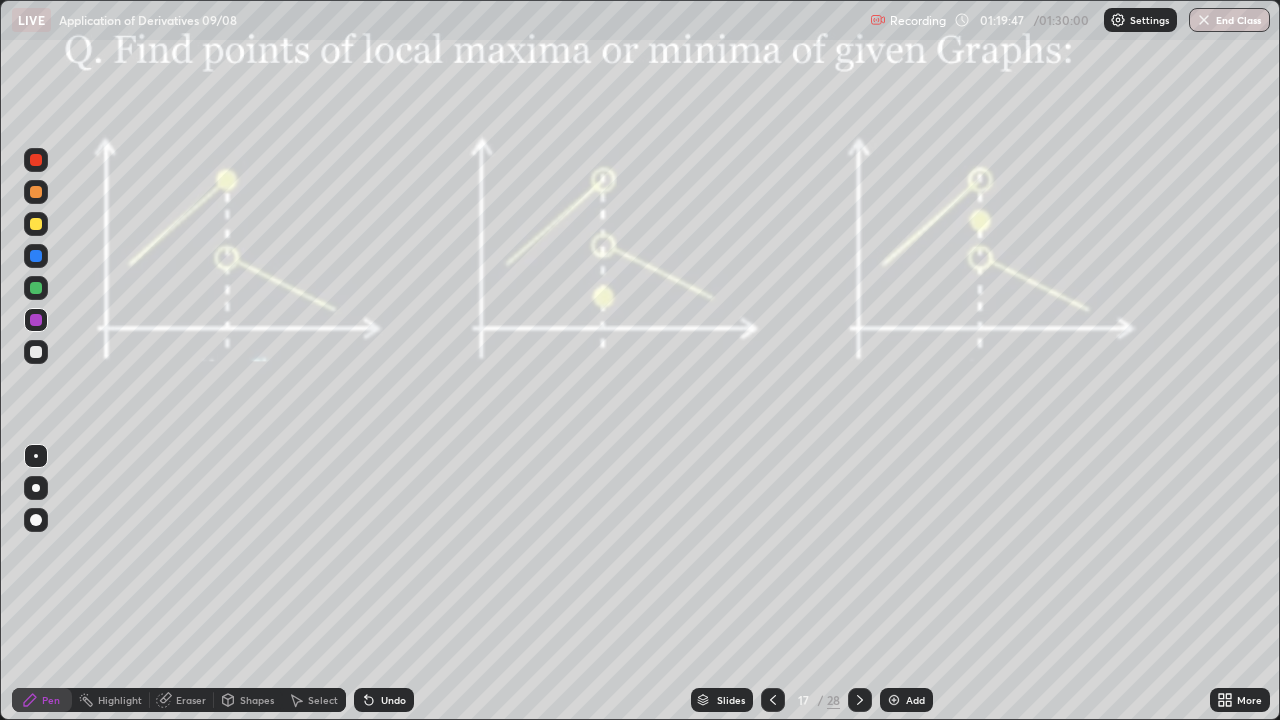 click at bounding box center [36, 288] 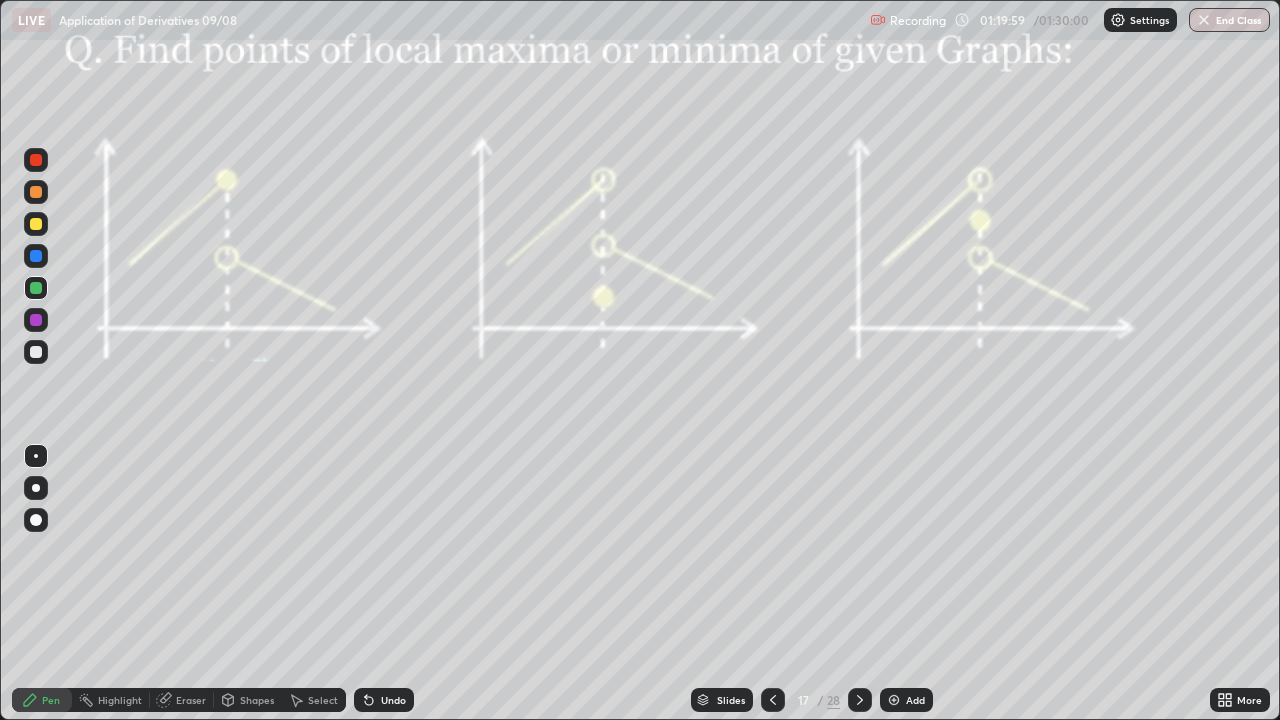 click 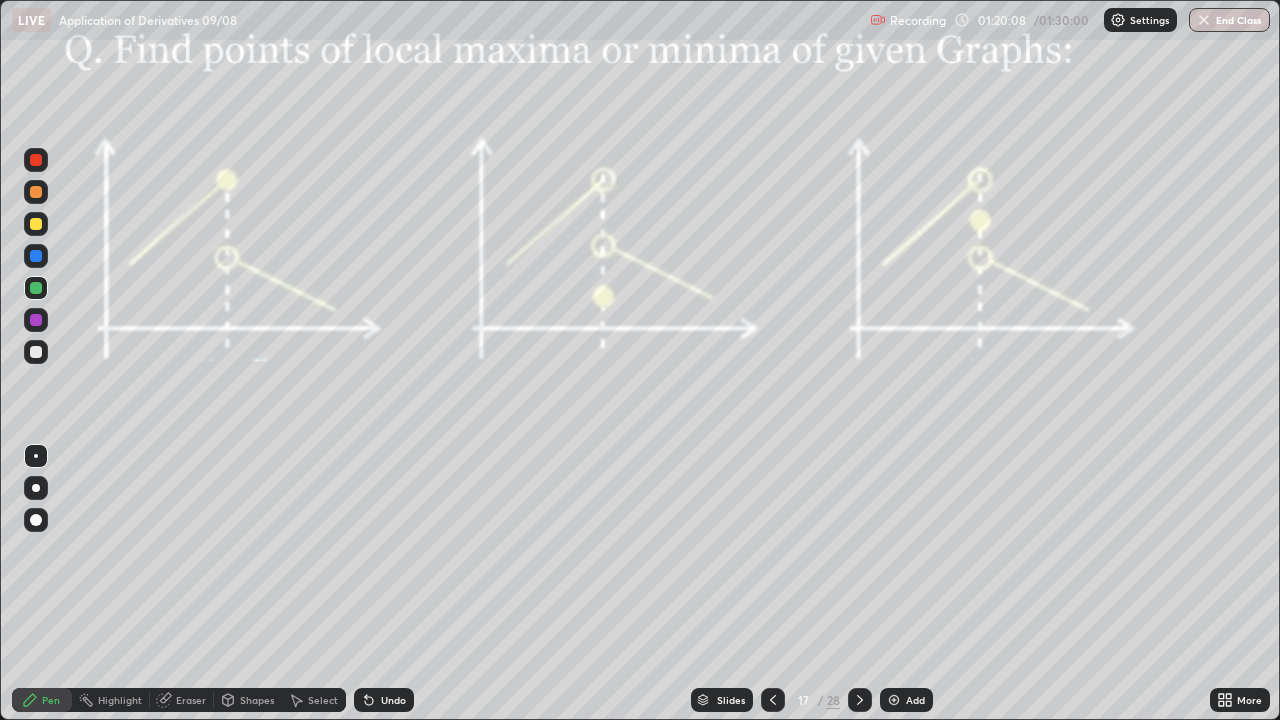 click on "Undo" at bounding box center (384, 700) 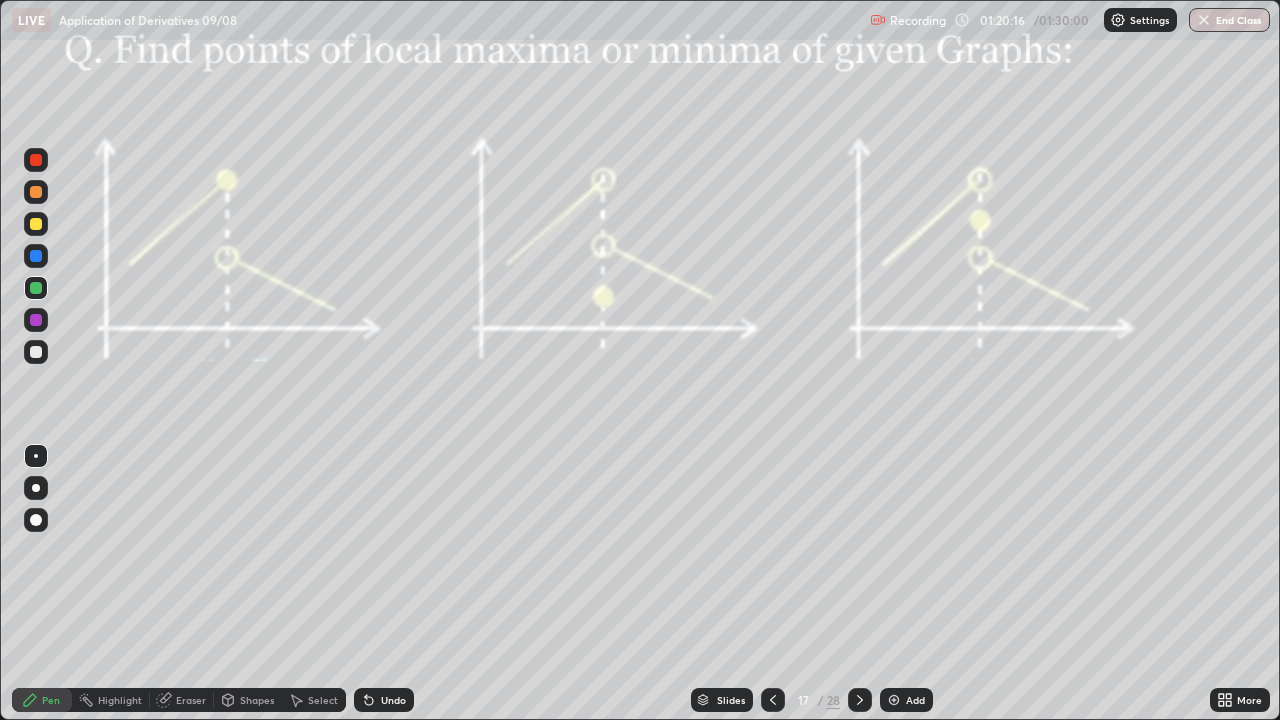 click on "Undo" at bounding box center [393, 700] 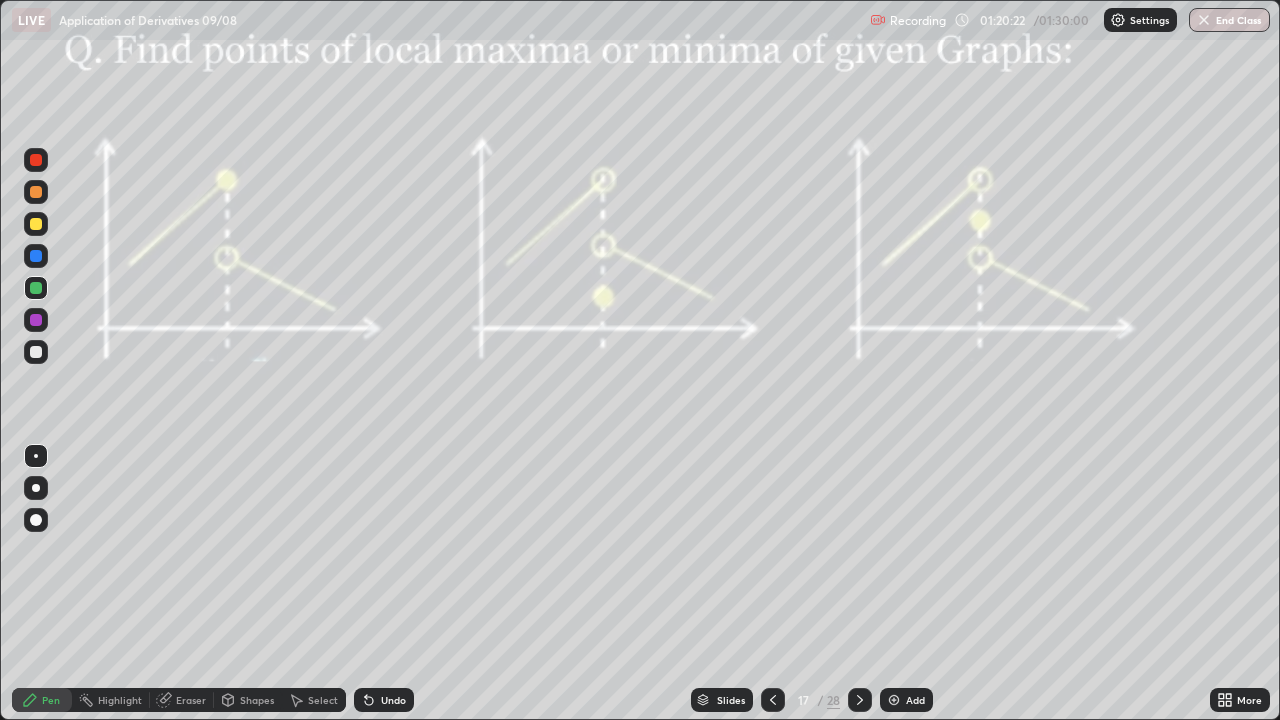click at bounding box center [36, 352] 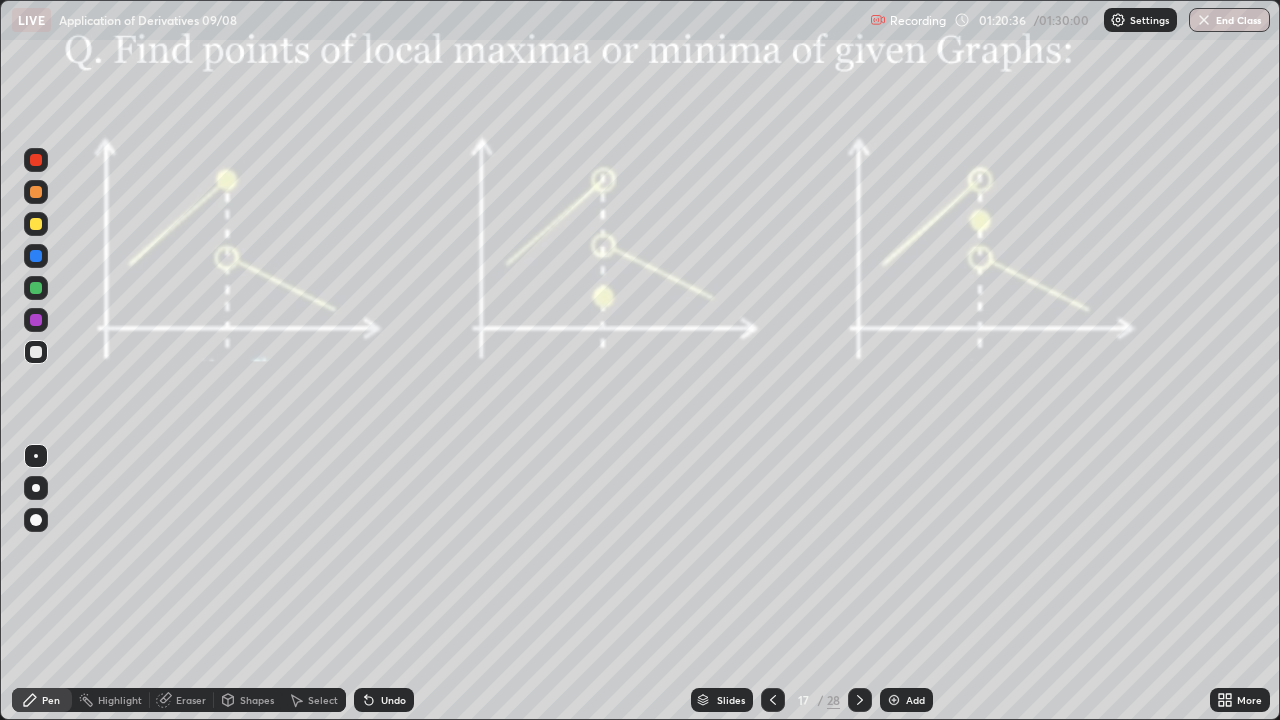 click at bounding box center [36, 320] 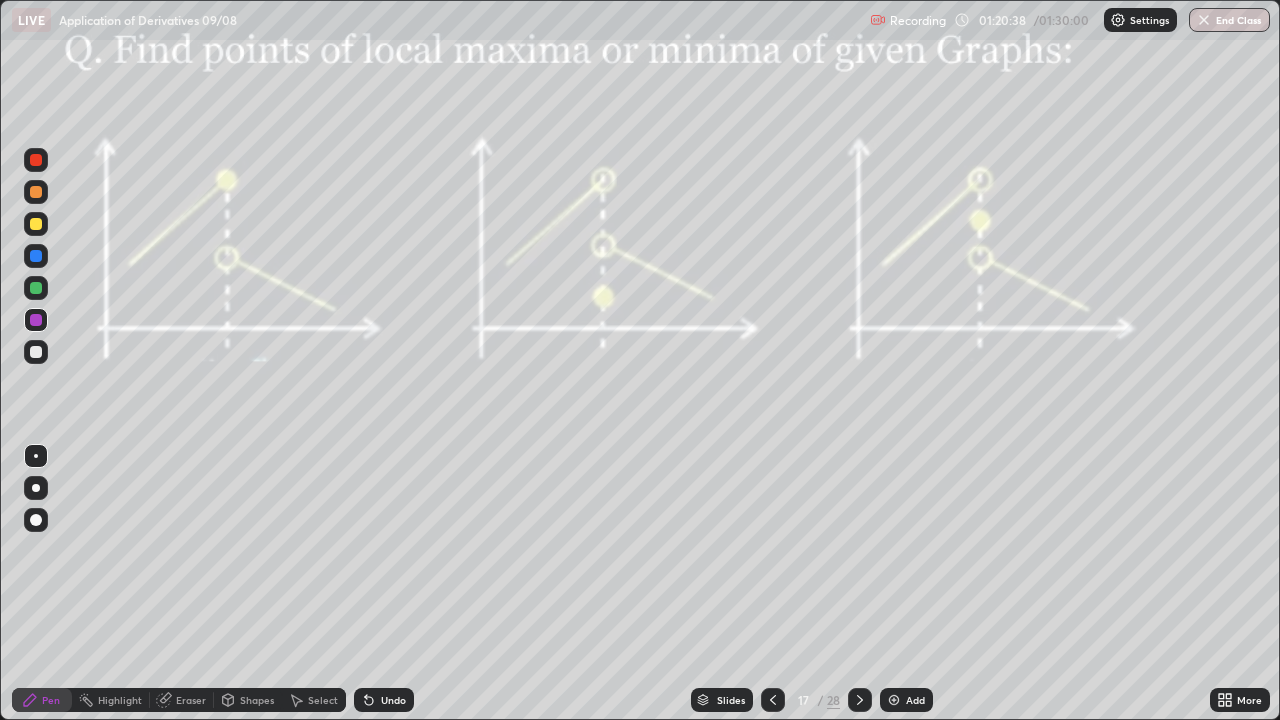 click at bounding box center [36, 288] 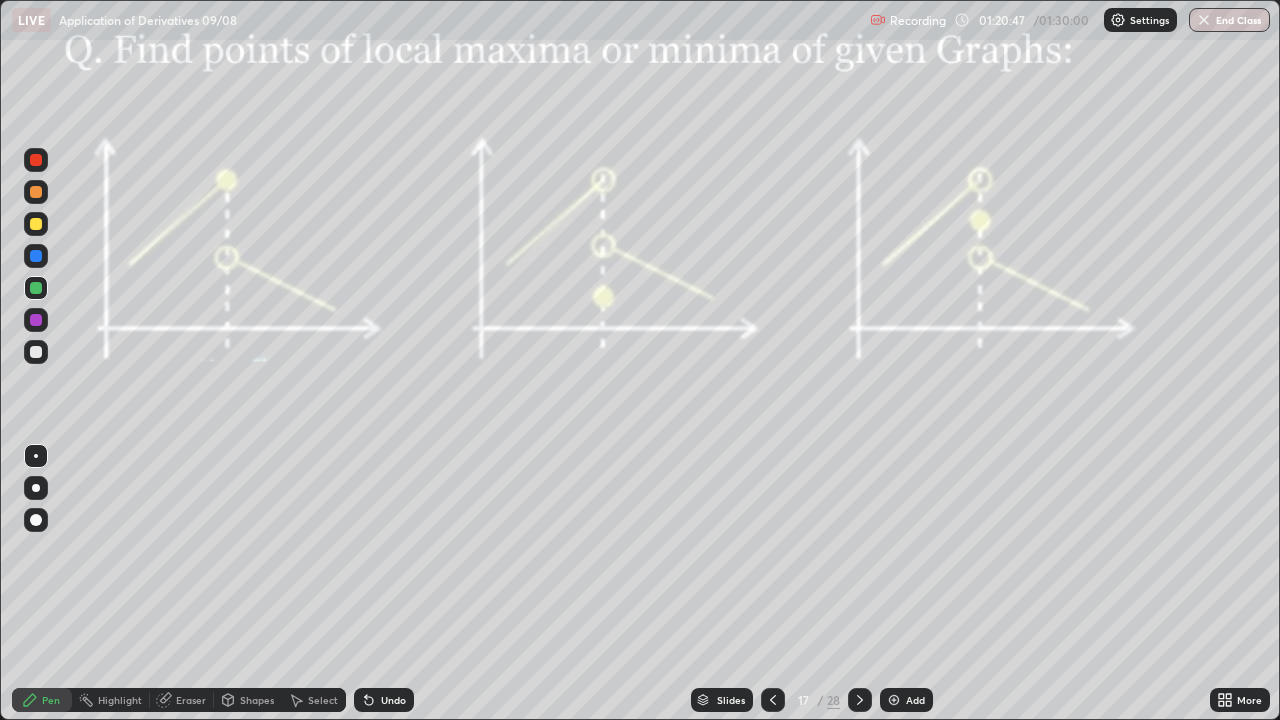 click on "Undo" at bounding box center (393, 700) 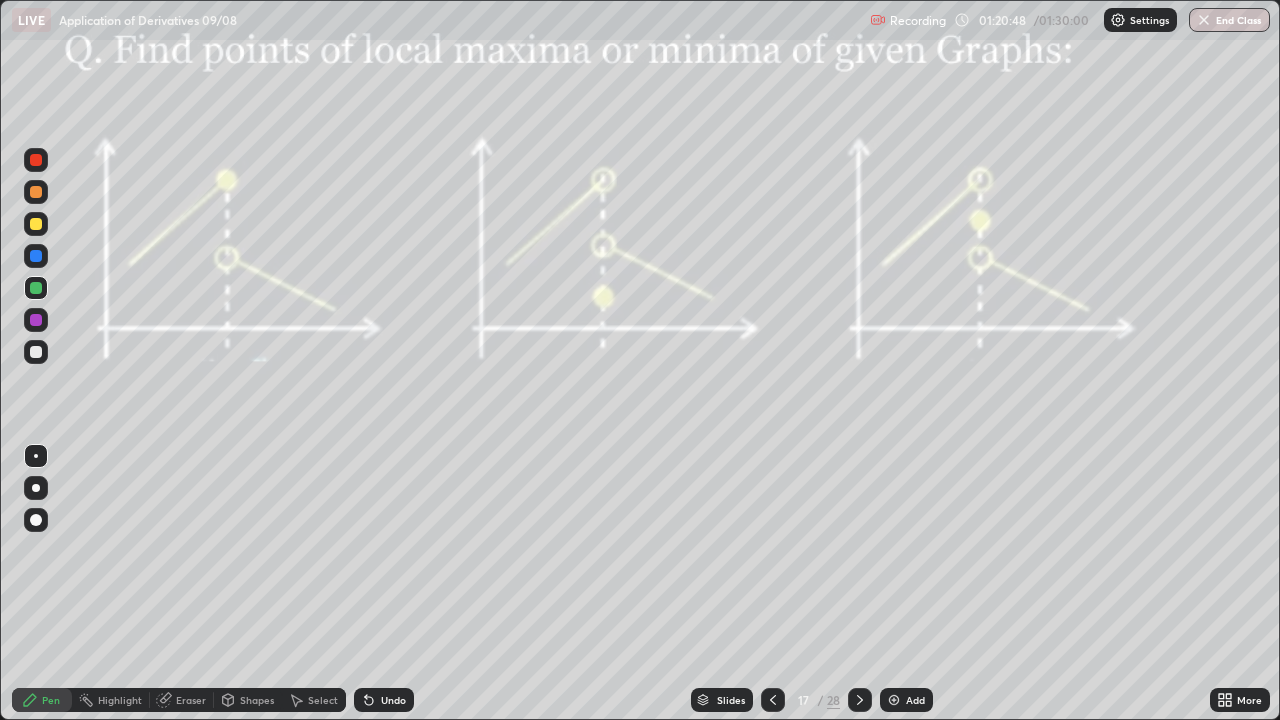 click on "Undo" at bounding box center [393, 700] 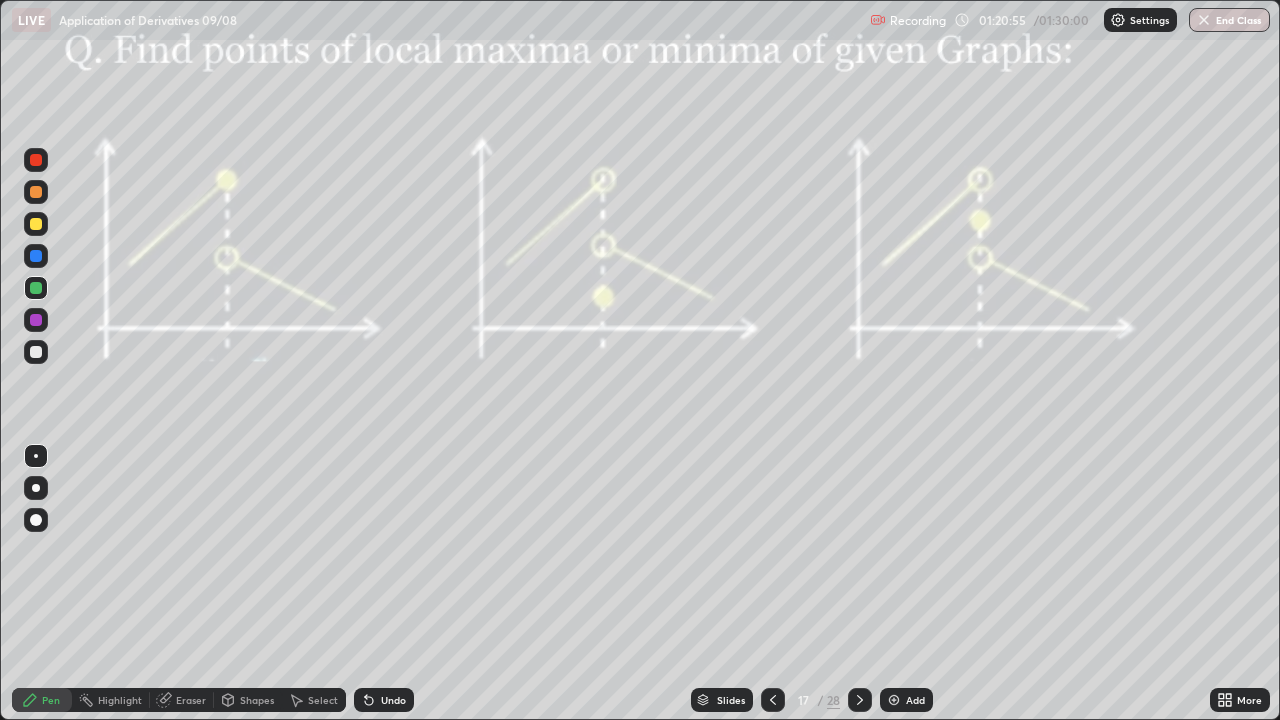 click at bounding box center [36, 320] 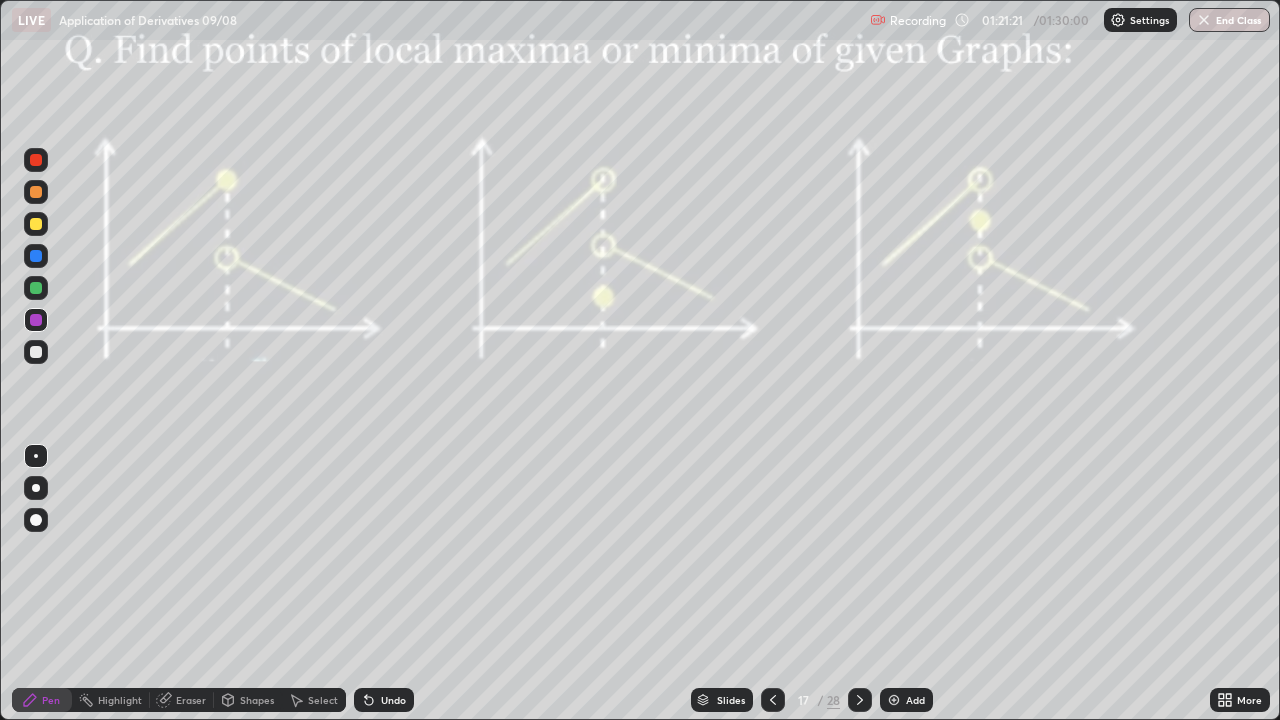 click on "Undo" at bounding box center [384, 700] 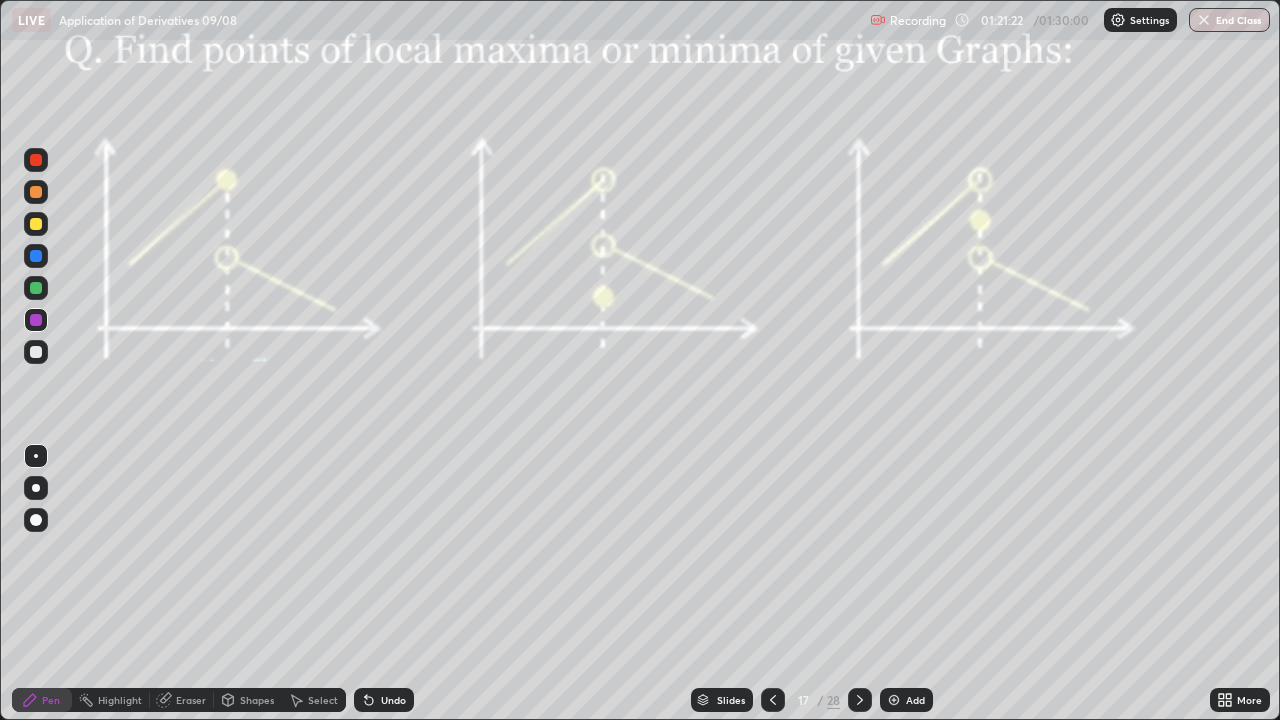 click on "Undo" at bounding box center (393, 700) 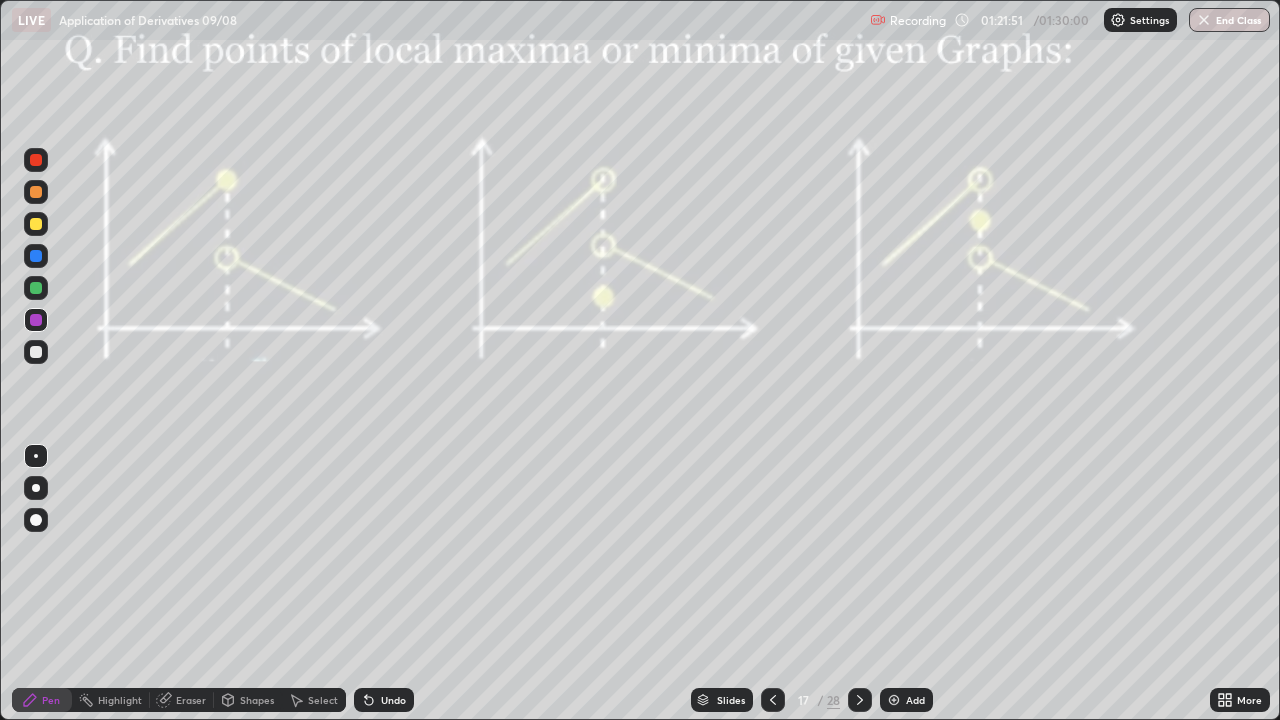 click at bounding box center (860, 700) 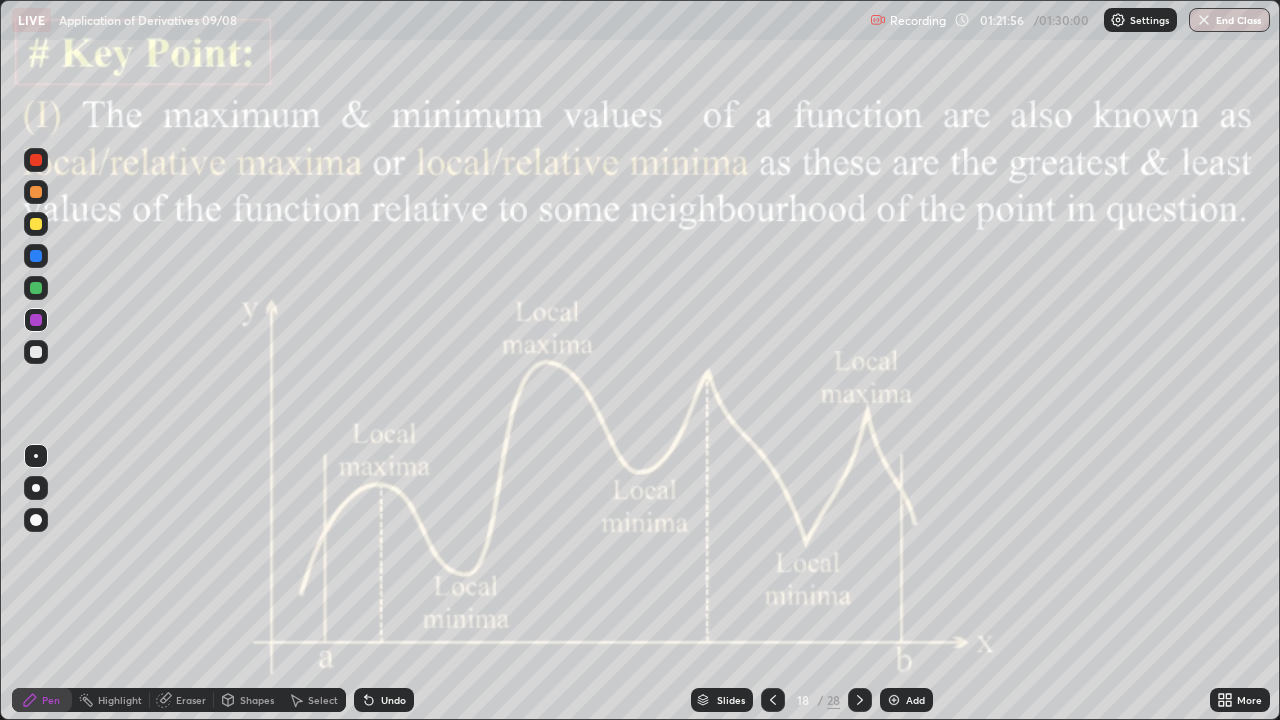 click at bounding box center [860, 700] 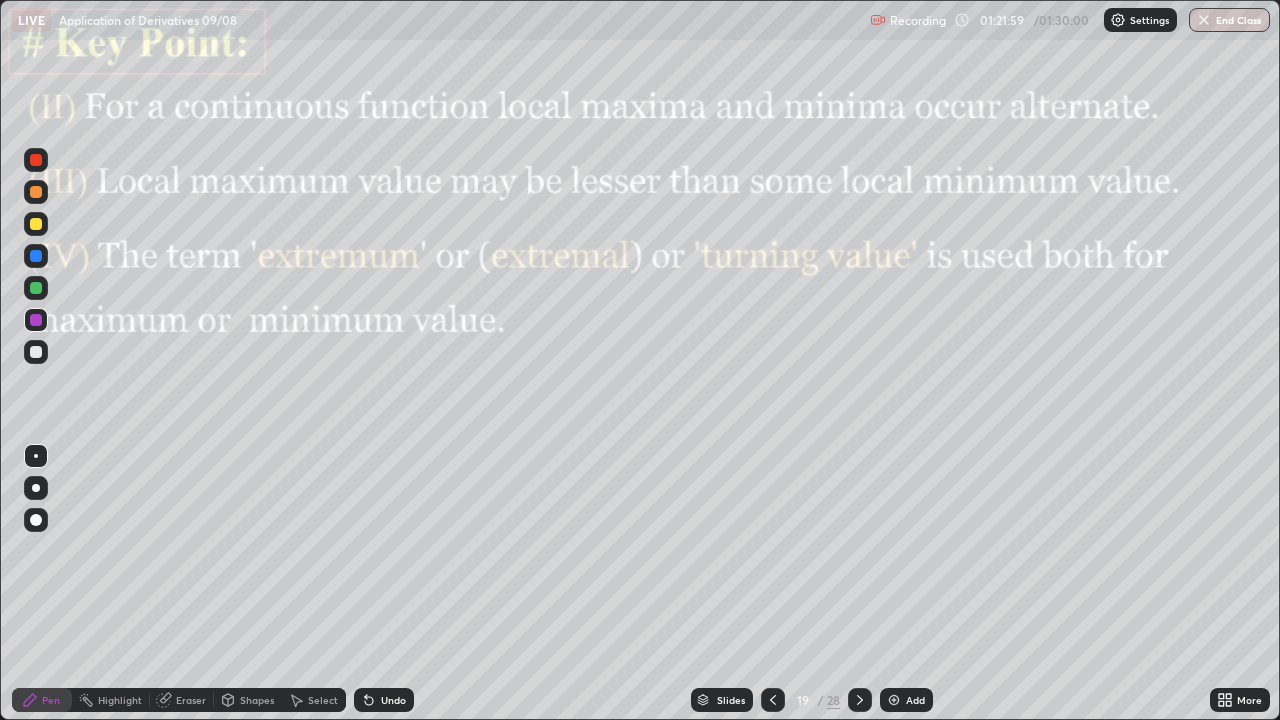 click 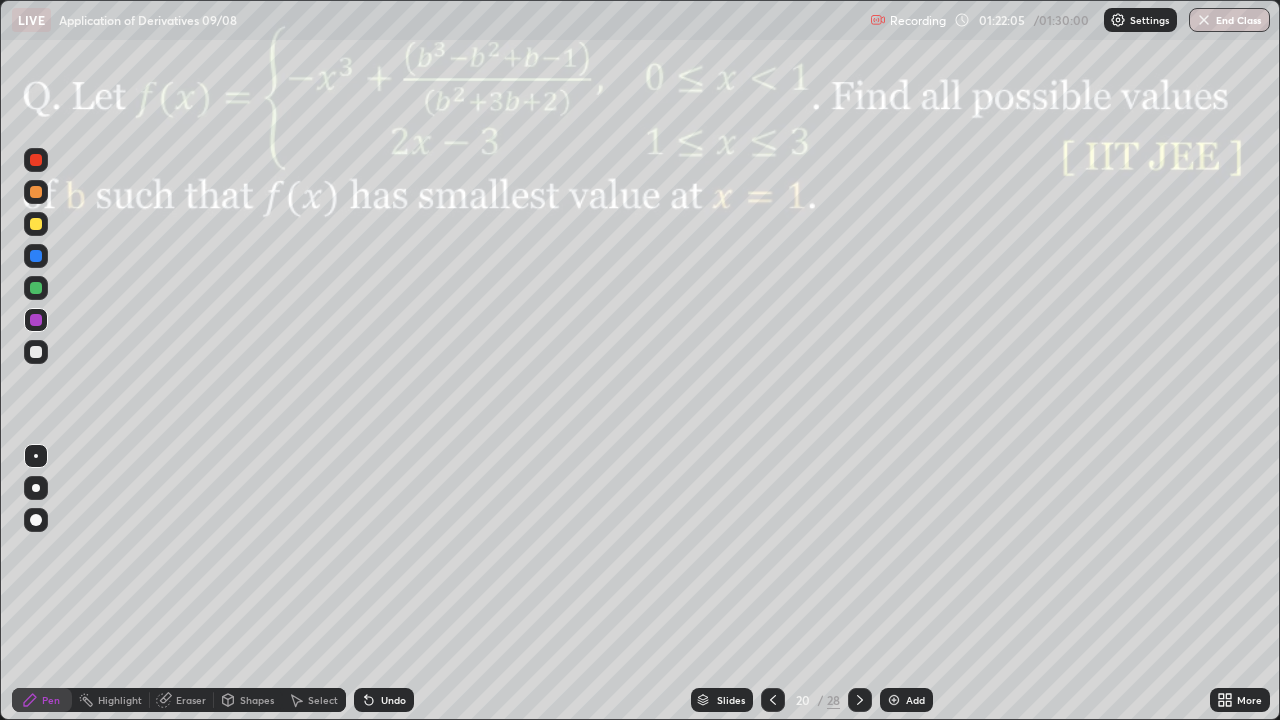 click 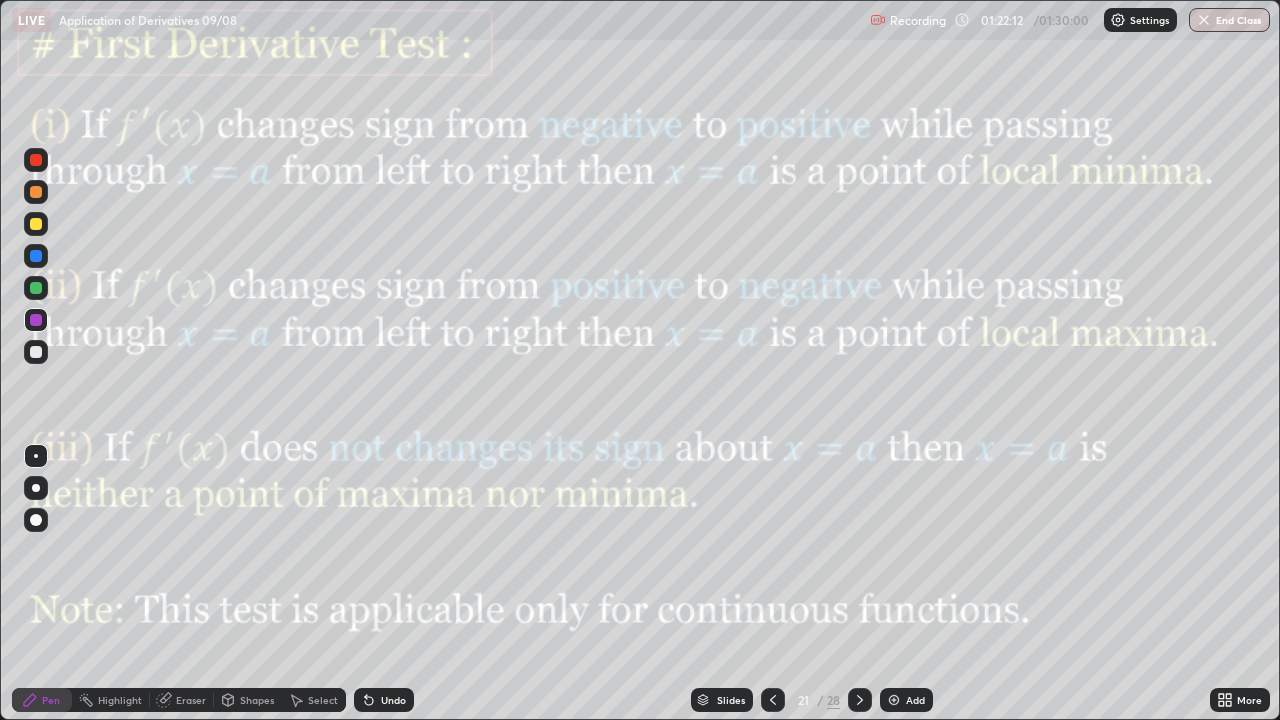 click 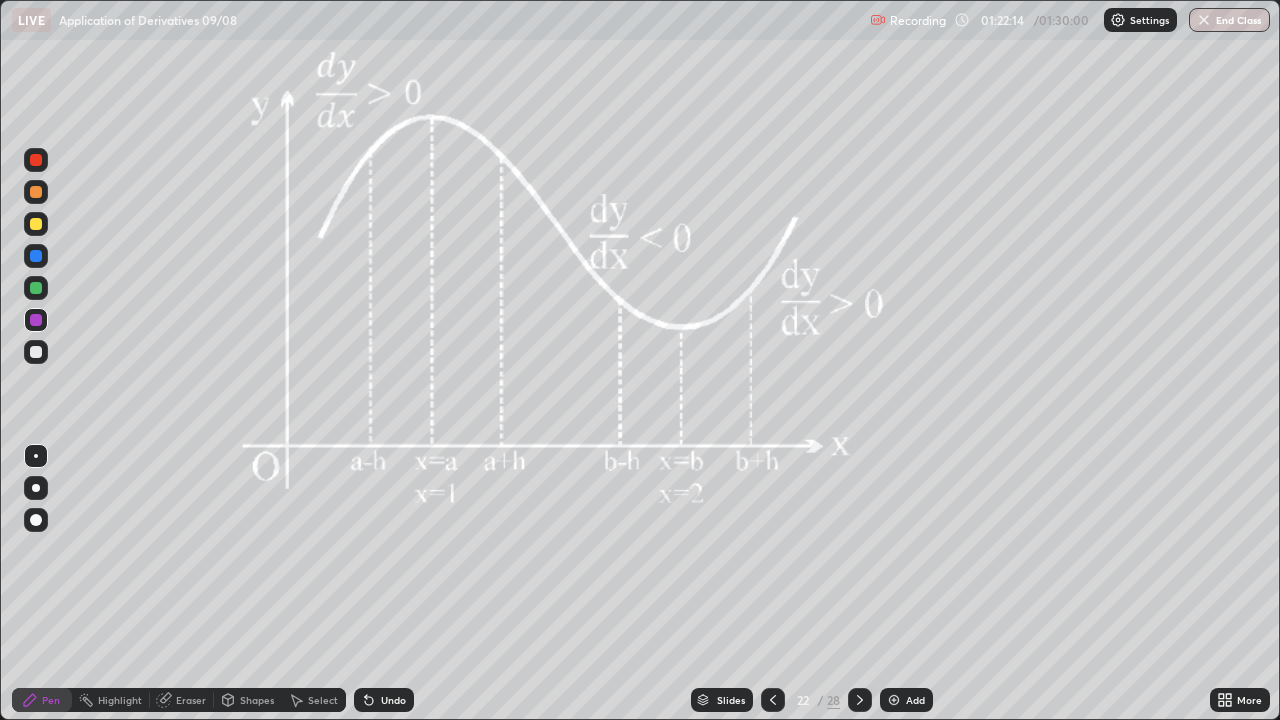 click 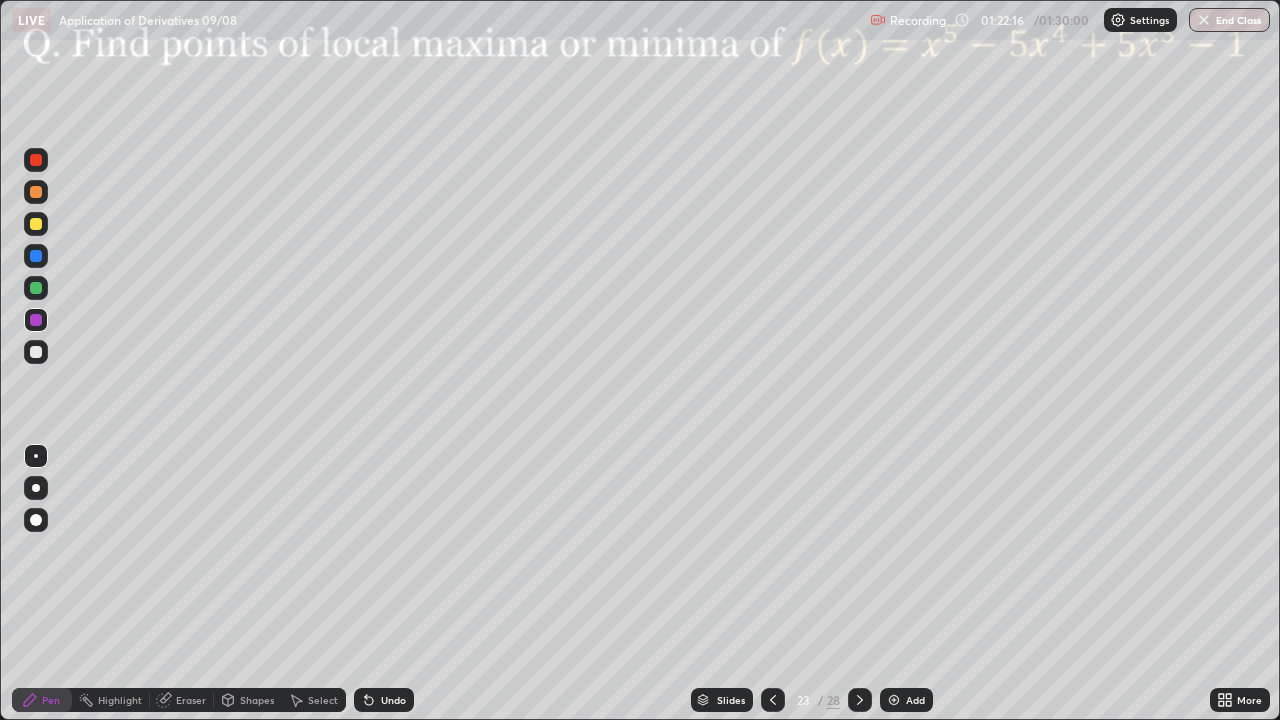 click at bounding box center (860, 700) 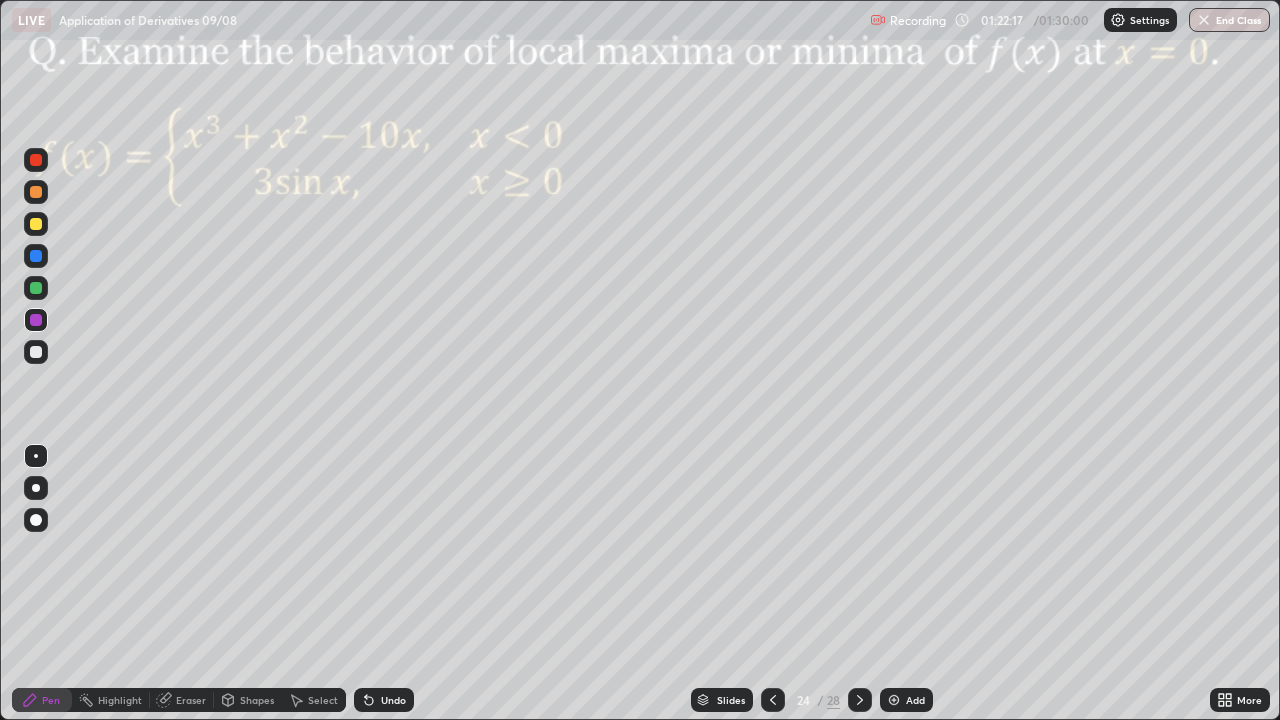 click 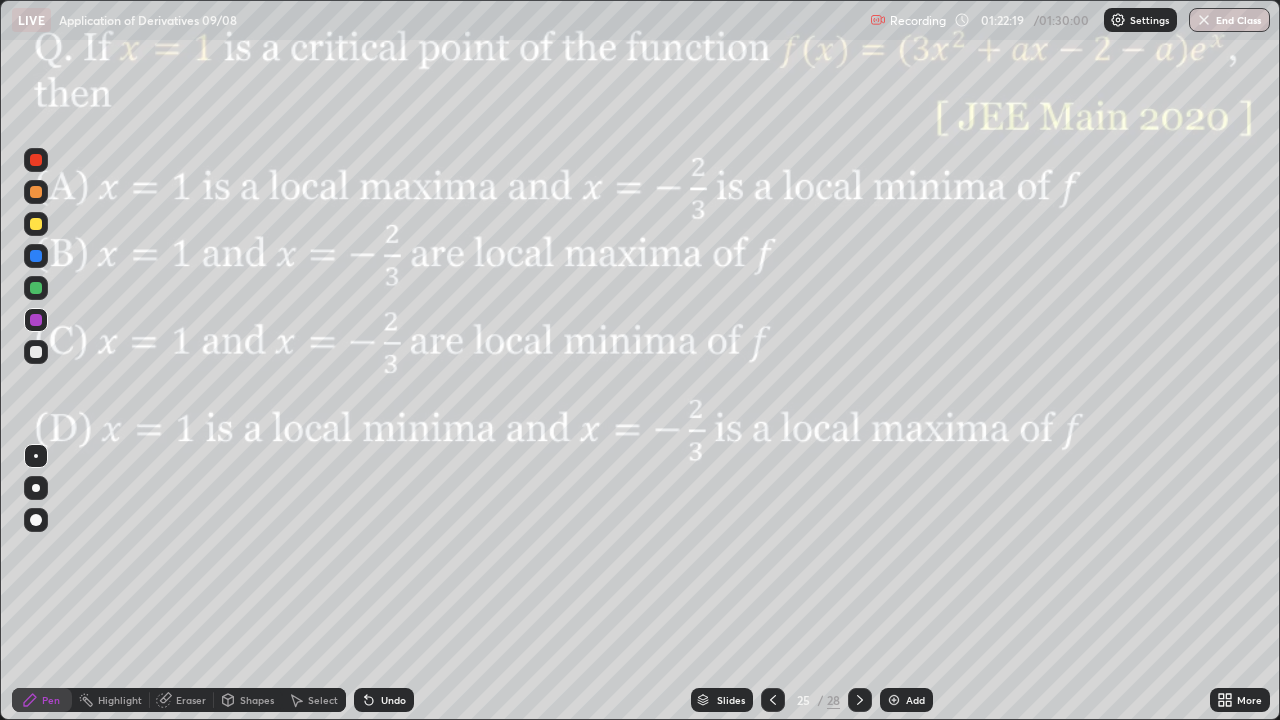 click at bounding box center [860, 700] 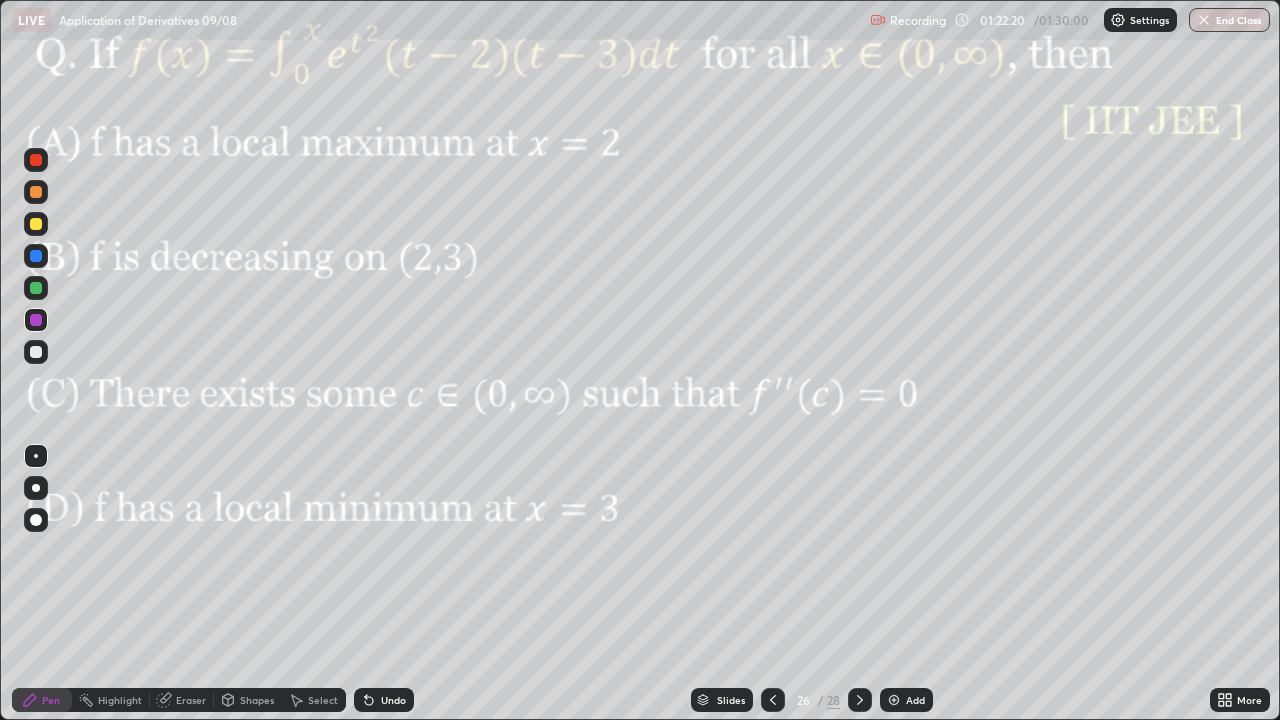 click 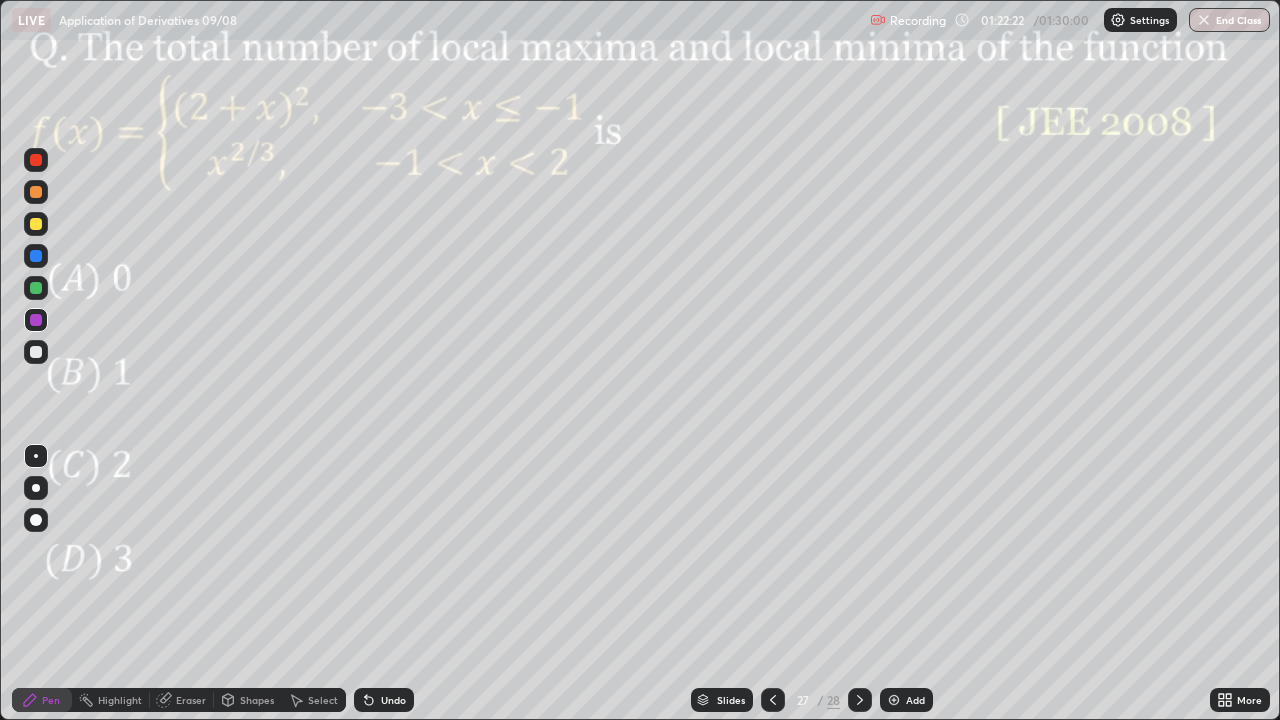 click at bounding box center (860, 700) 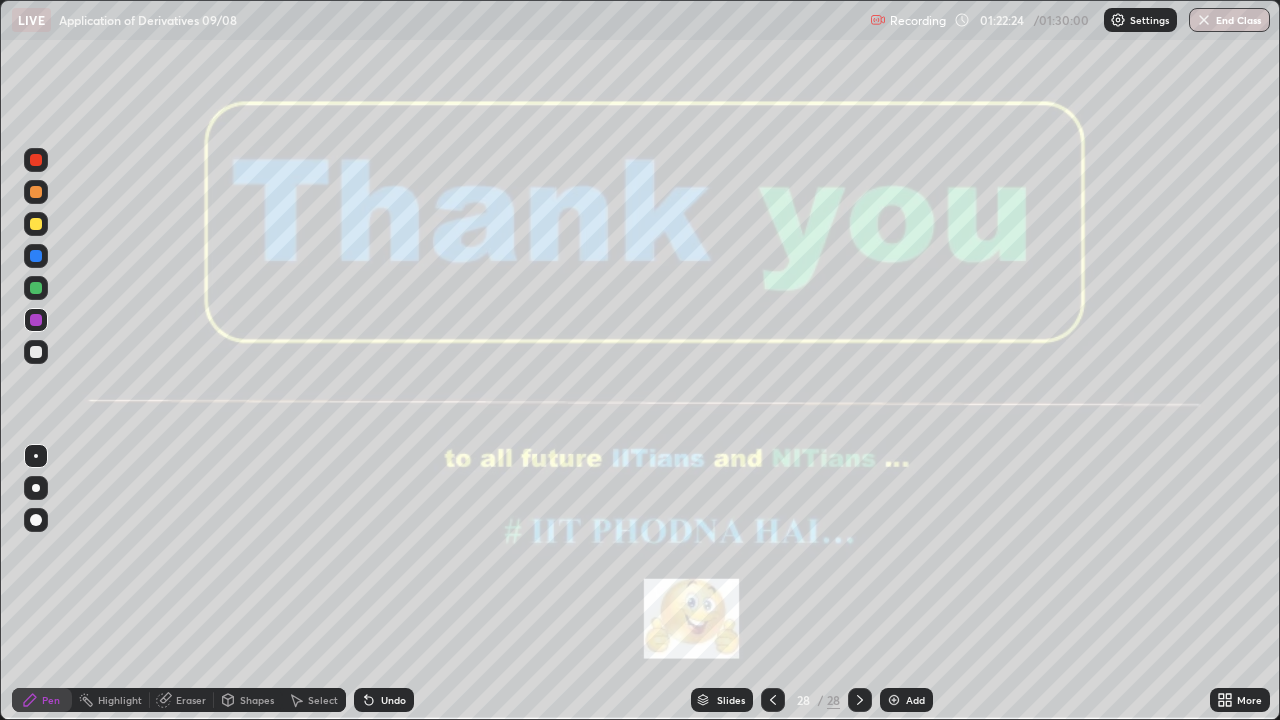 click on "Slides" at bounding box center (731, 700) 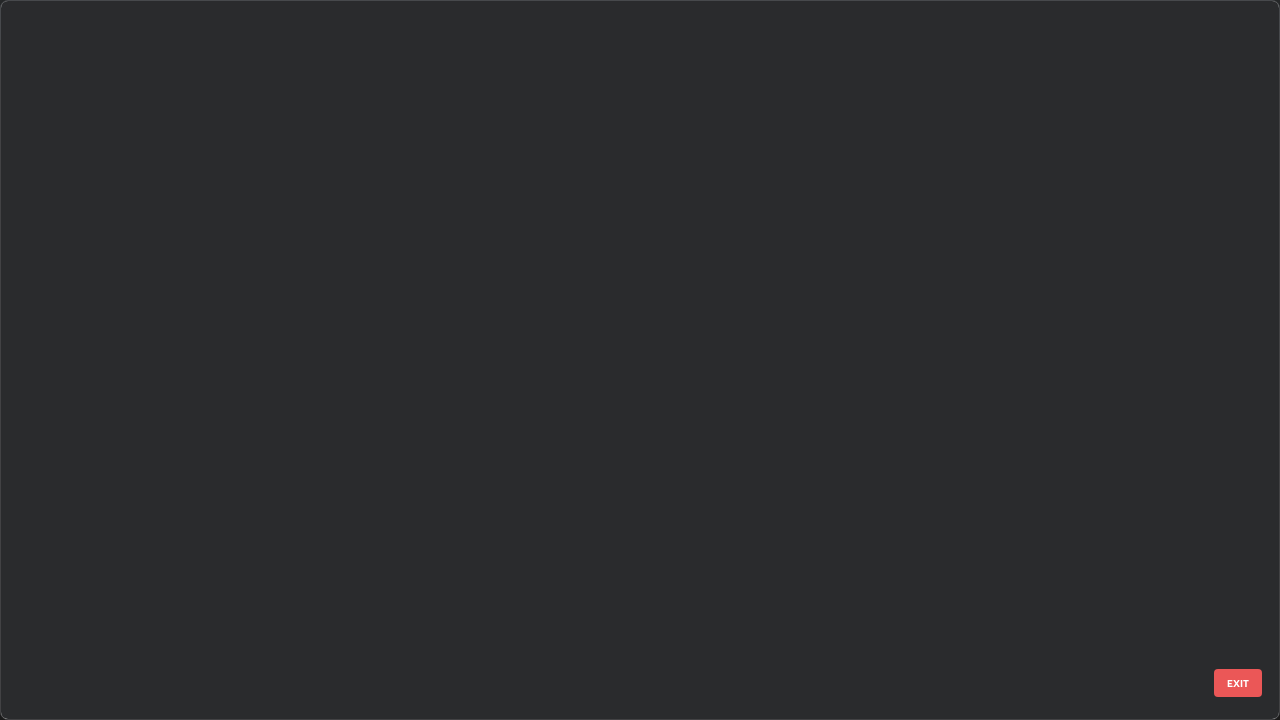 scroll, scrollTop: 1528, scrollLeft: 0, axis: vertical 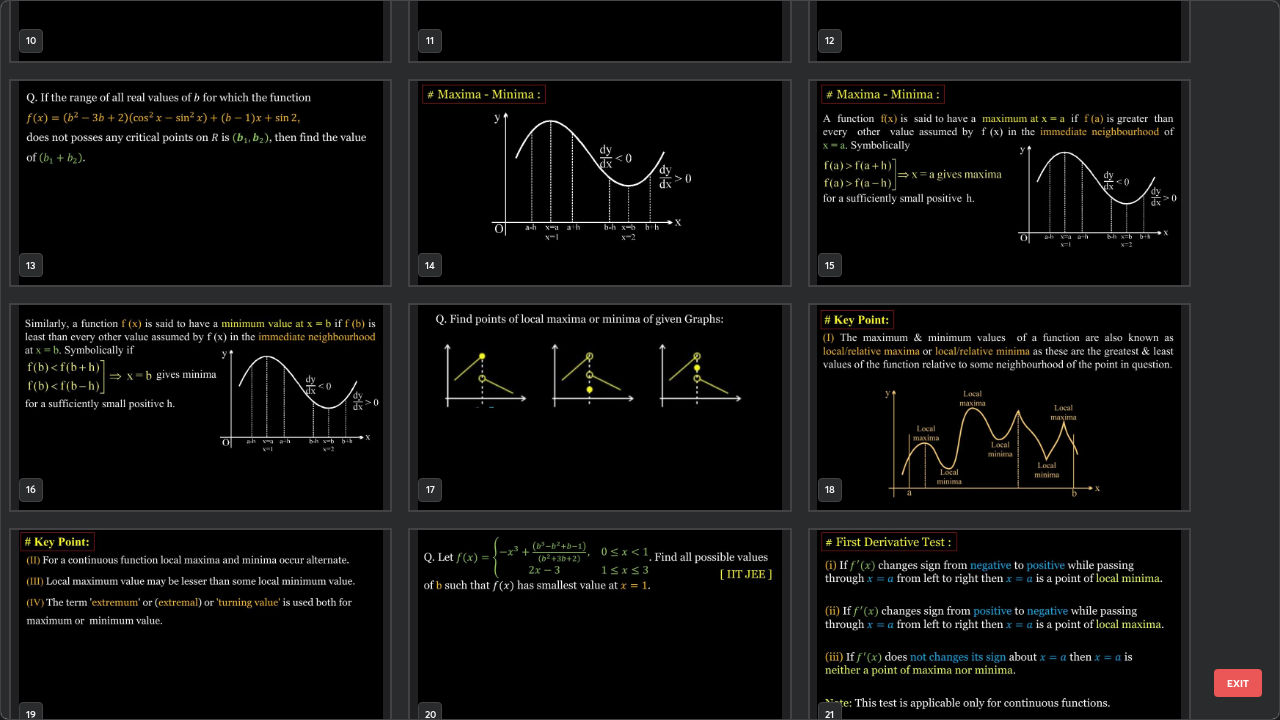 click at bounding box center [599, 632] 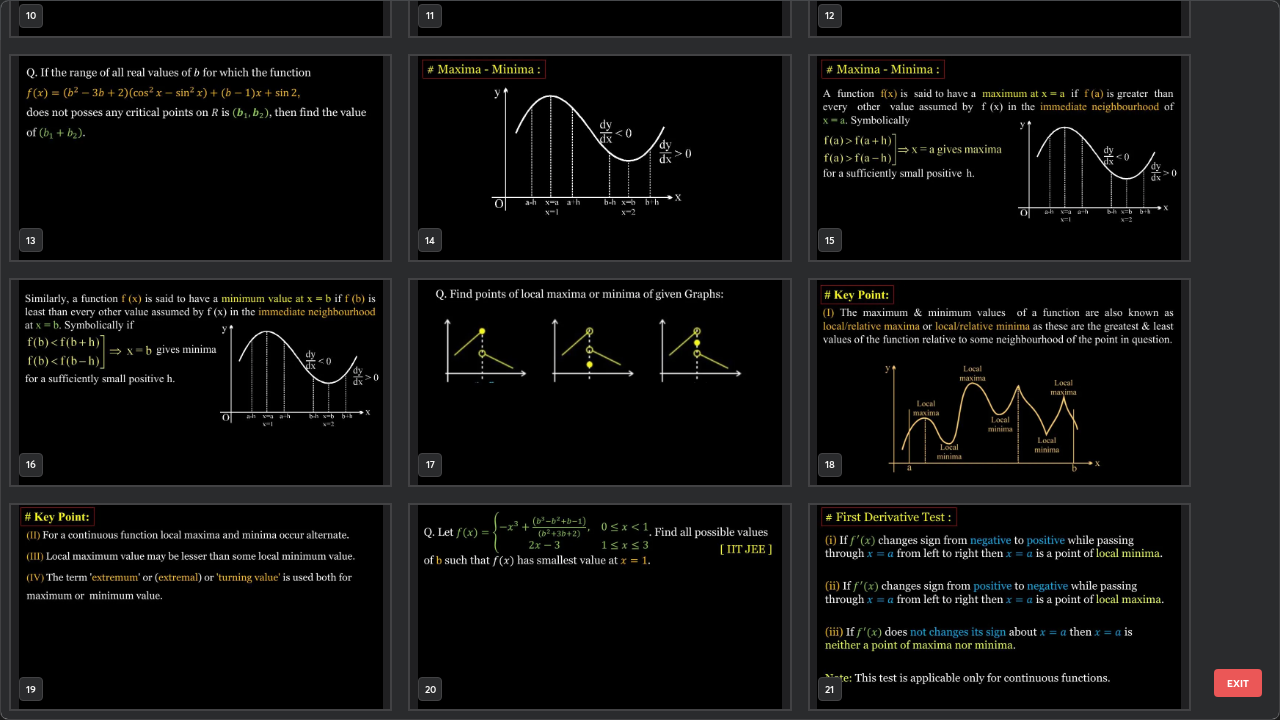 click on "7 8 9 10 11 12 13 14 15 16 17 18 19 20 21" at bounding box center [622, 360] 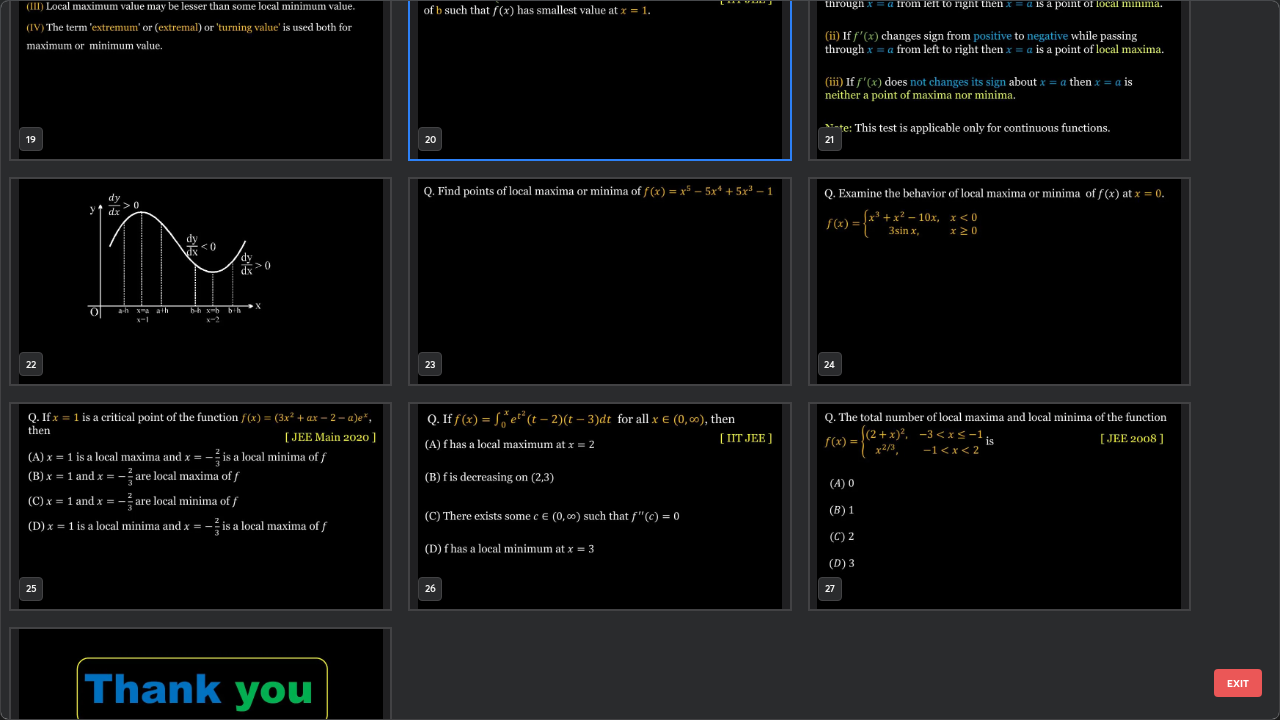 scroll, scrollTop: 1528, scrollLeft: 0, axis: vertical 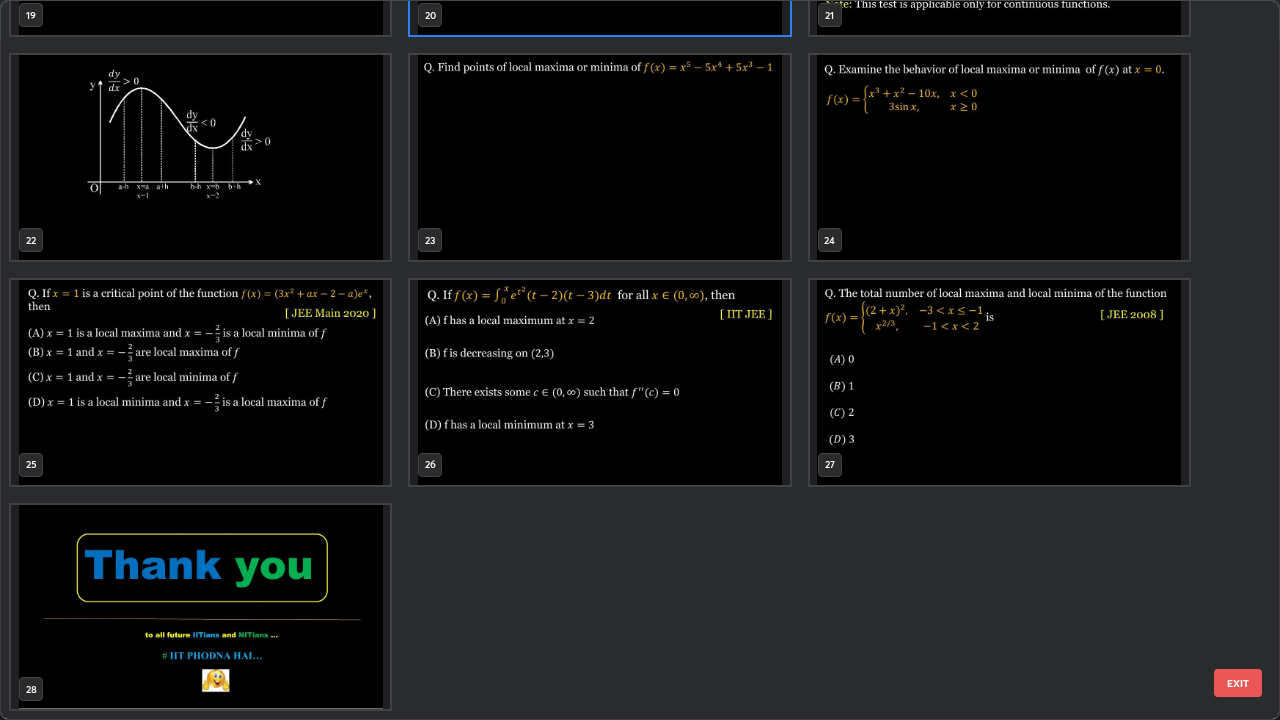 click at bounding box center [200, 607] 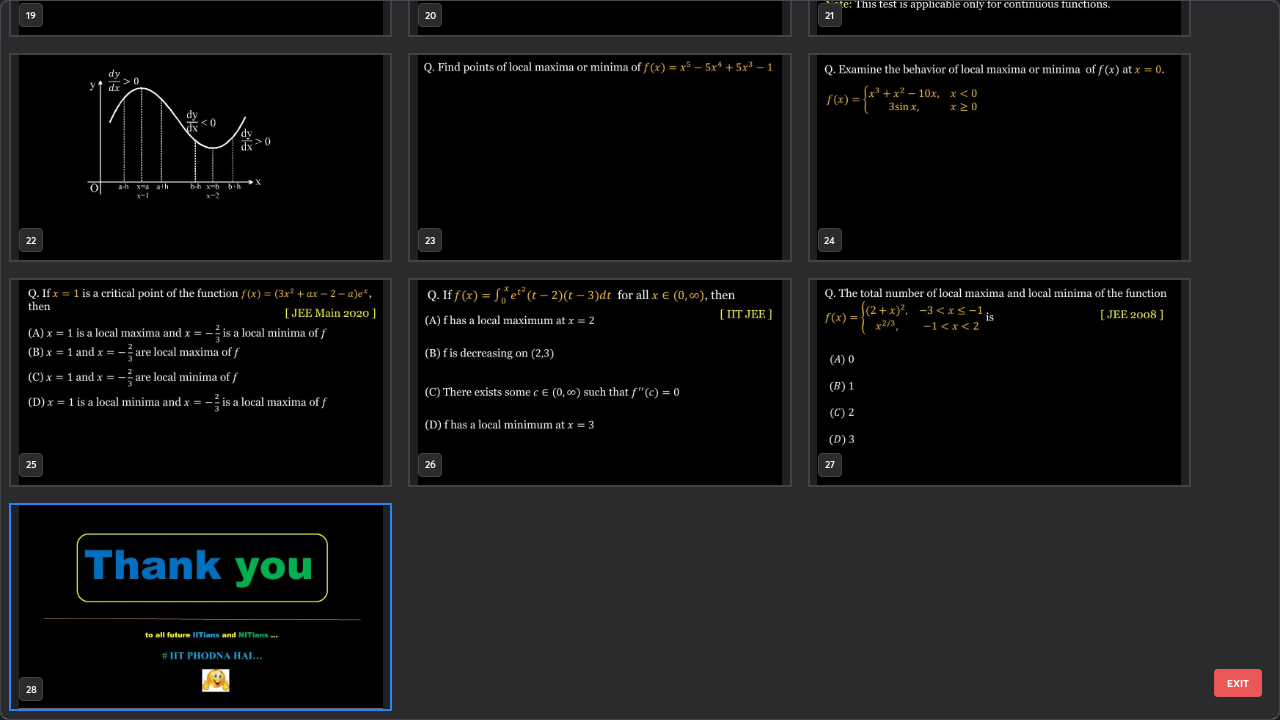 click at bounding box center [200, 607] 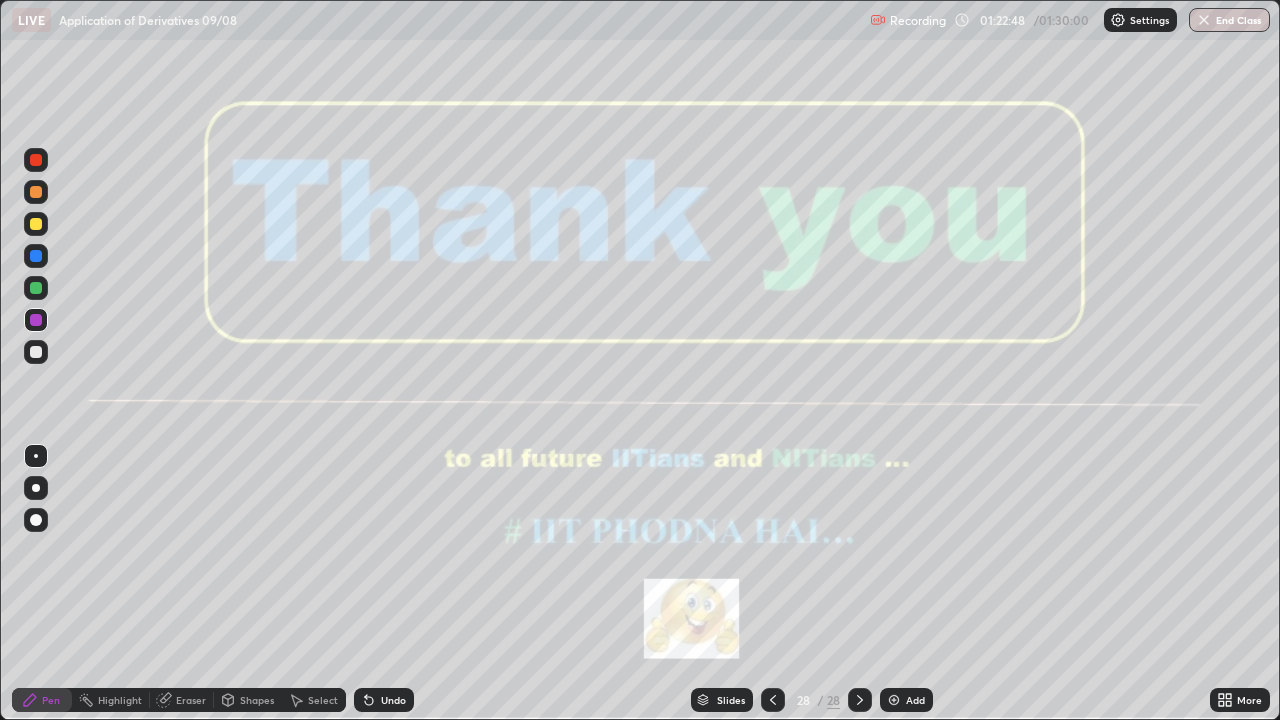 scroll, scrollTop: 0, scrollLeft: 0, axis: both 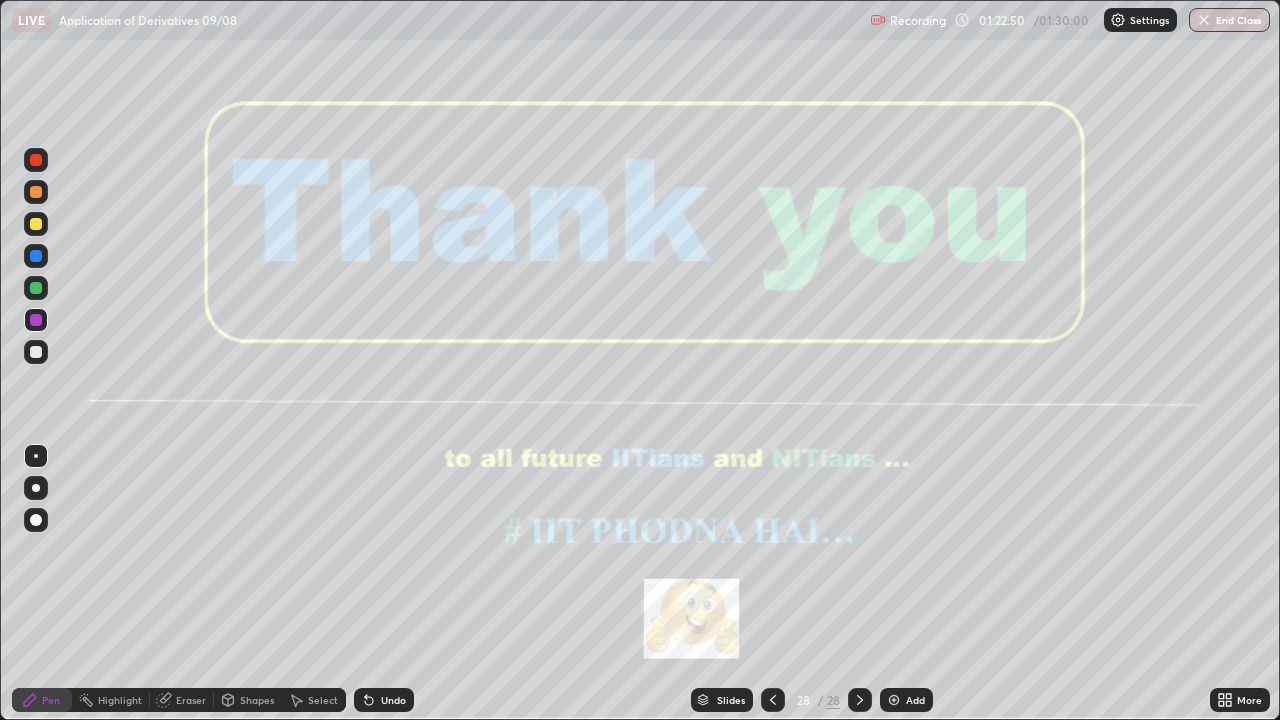 click on "End Class" at bounding box center (1229, 20) 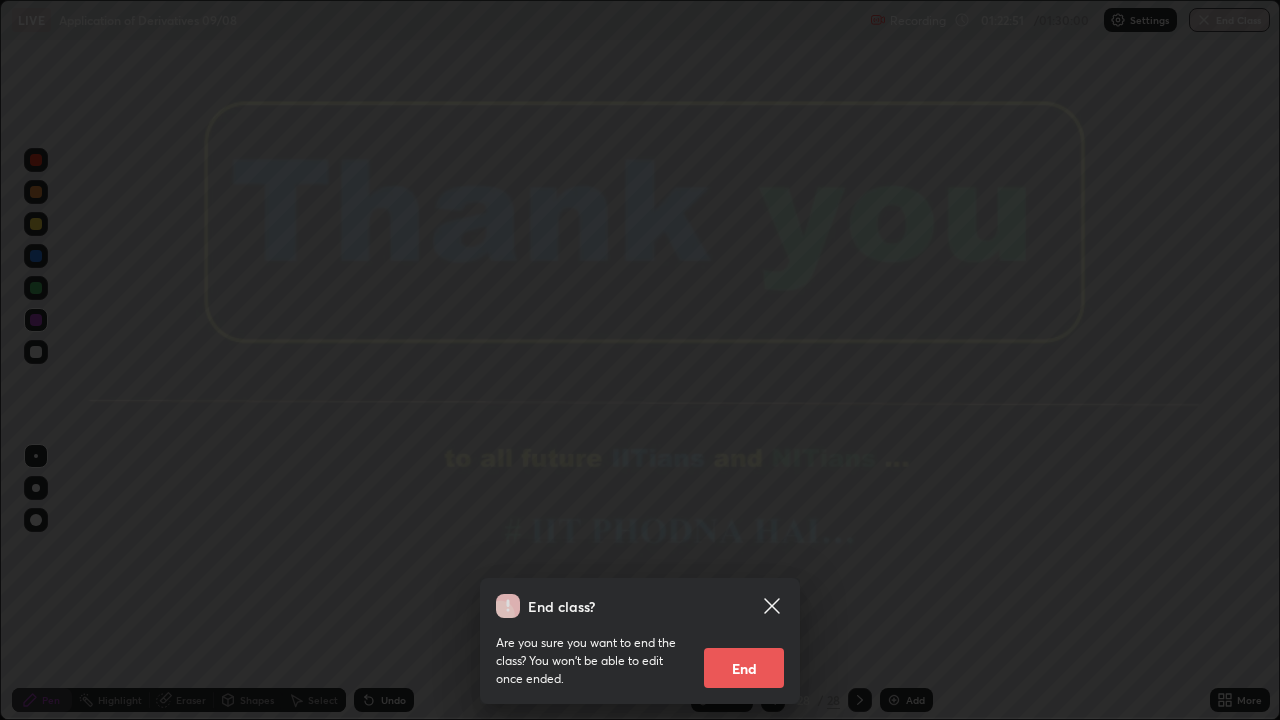 click on "End" at bounding box center [744, 668] 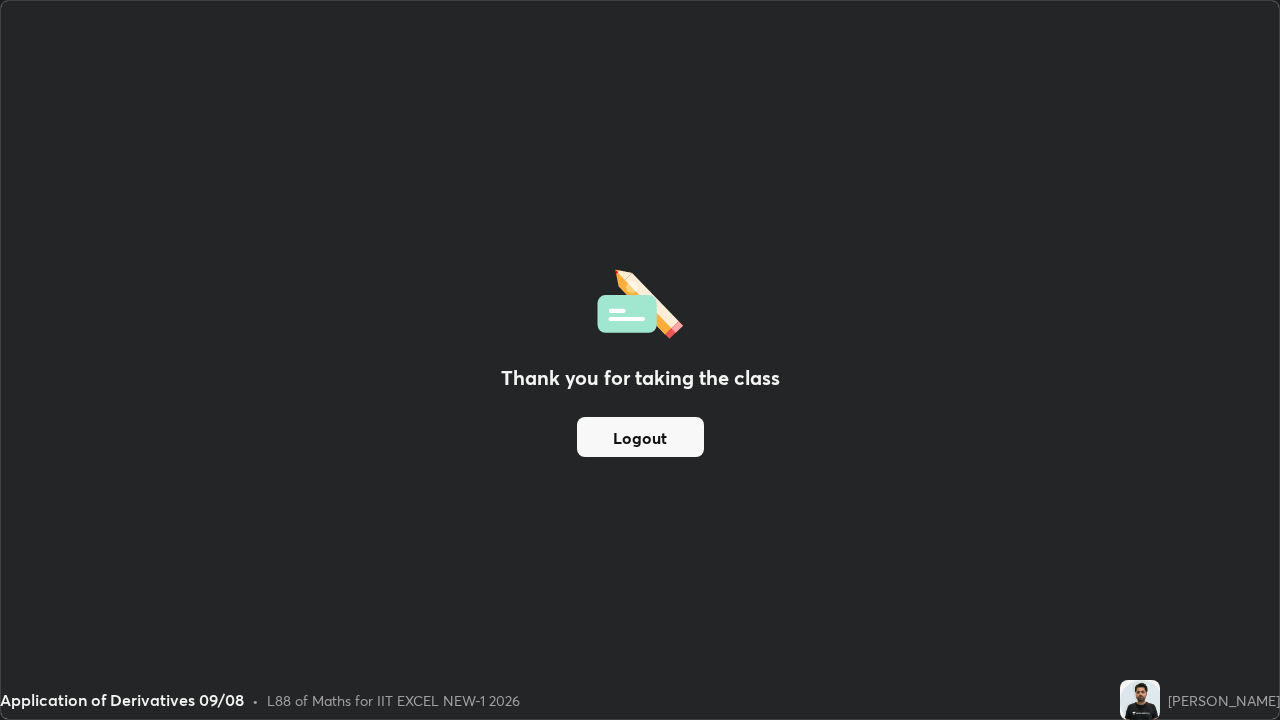 click on "Logout" at bounding box center (640, 437) 